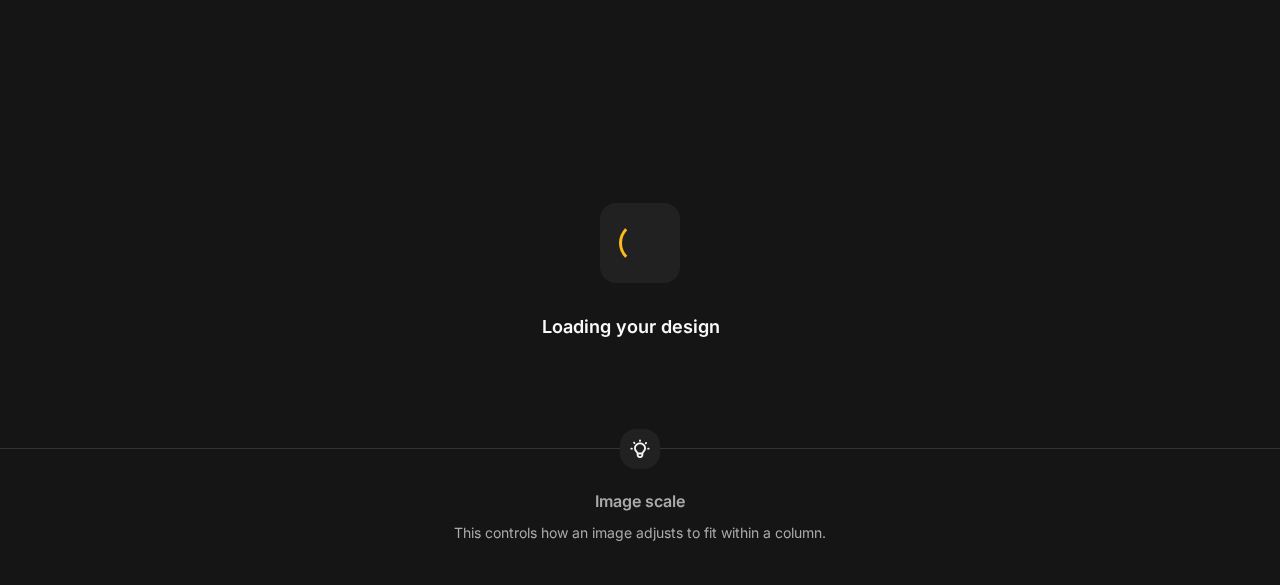 scroll, scrollTop: 0, scrollLeft: 0, axis: both 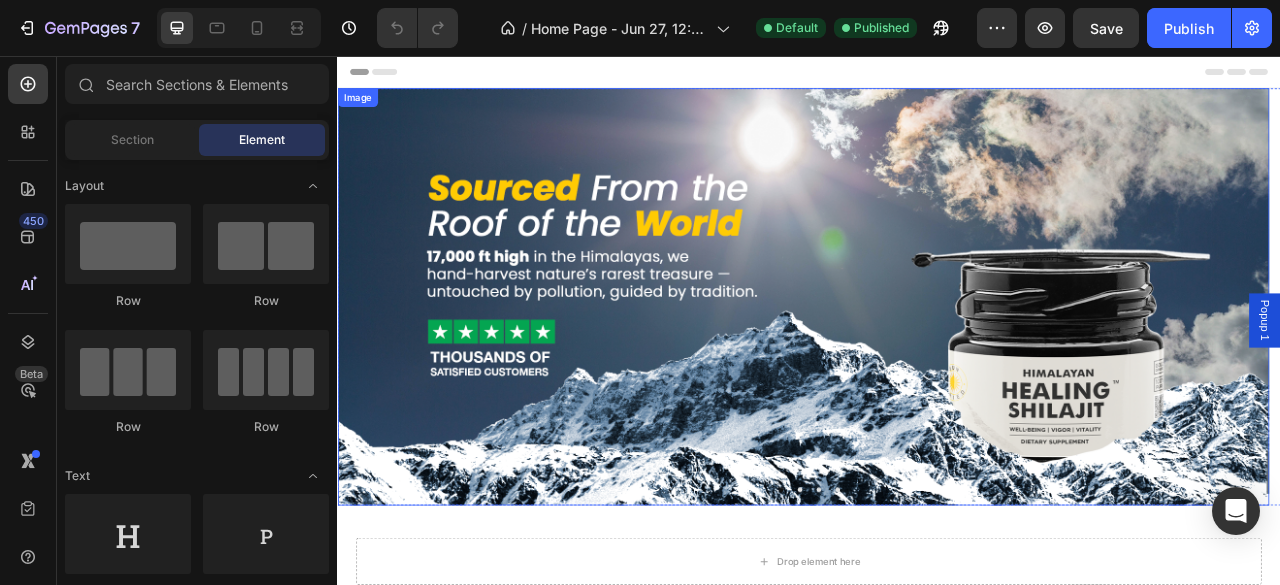 click at bounding box center [929, 362] 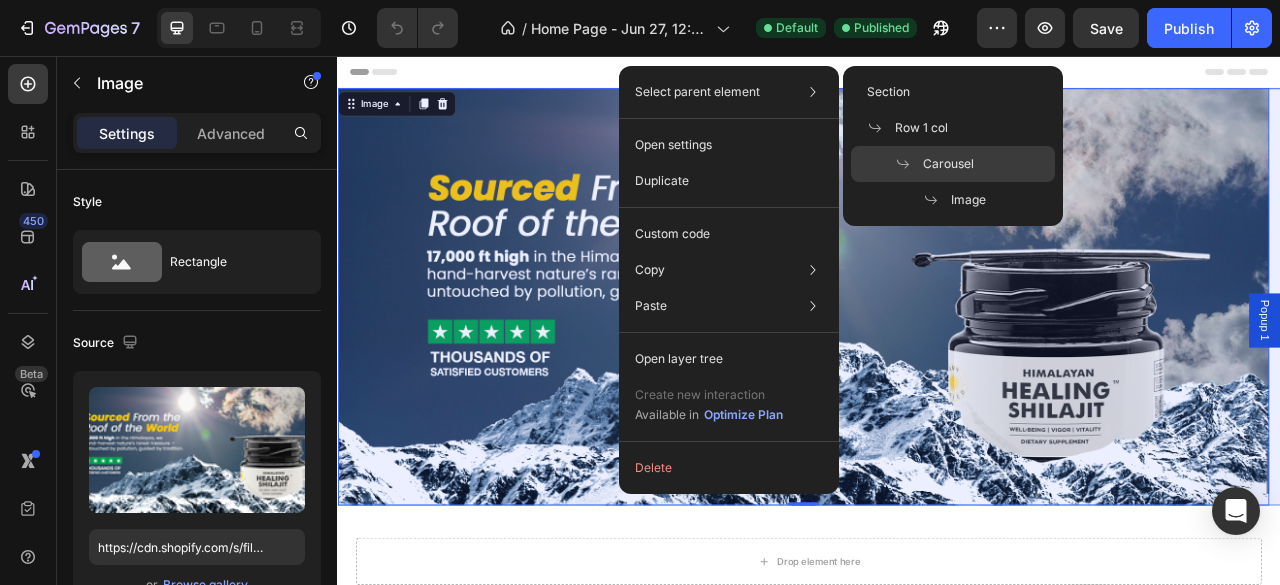 click on "Carousel" at bounding box center [948, 164] 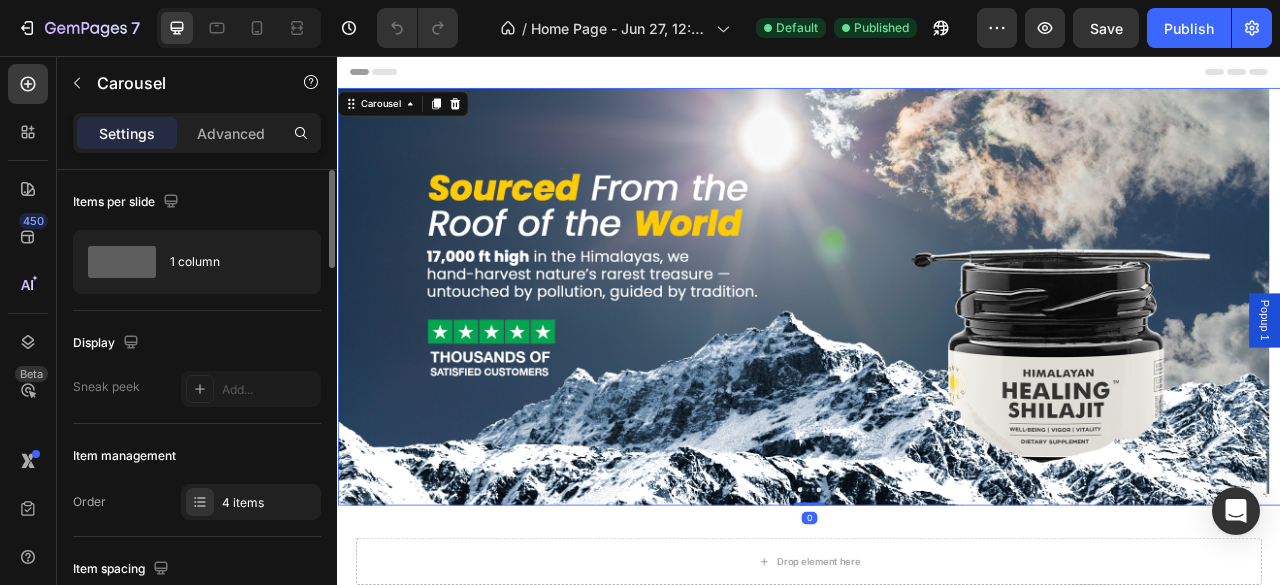 scroll, scrollTop: 133, scrollLeft: 0, axis: vertical 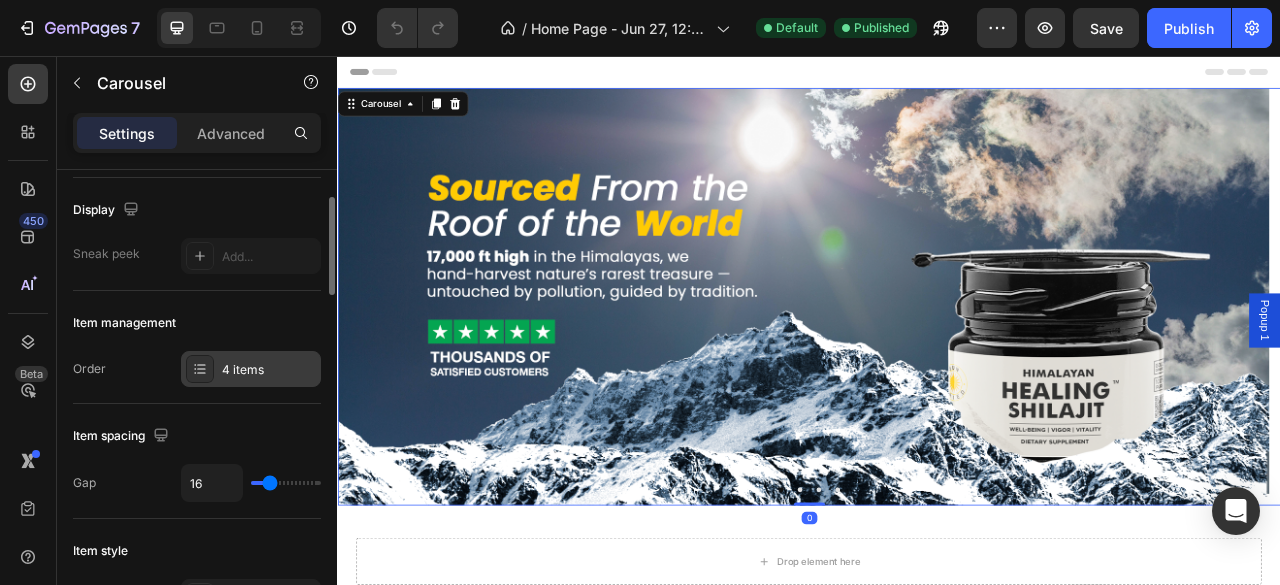 click on "4 items" at bounding box center [269, 370] 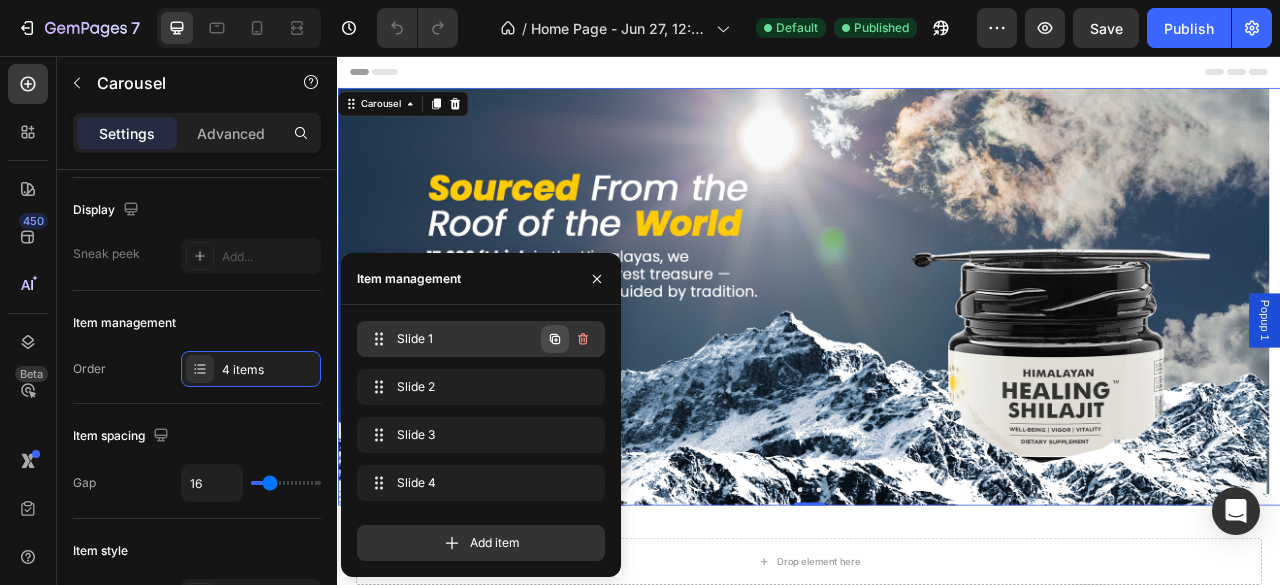 click 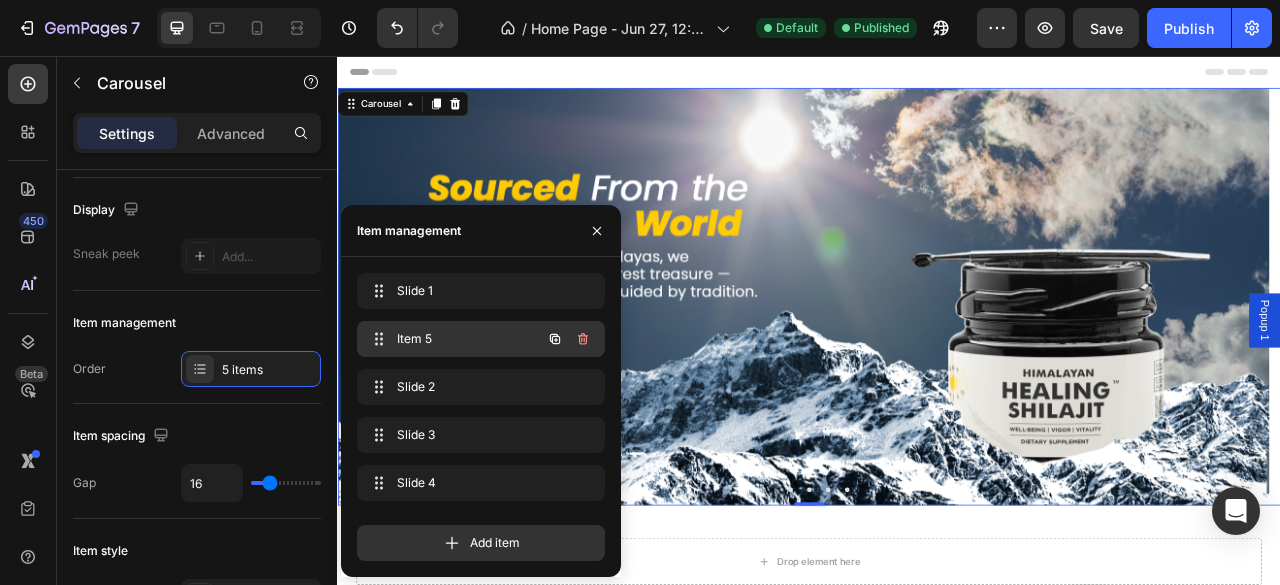 click on "Item 5" at bounding box center (453, 339) 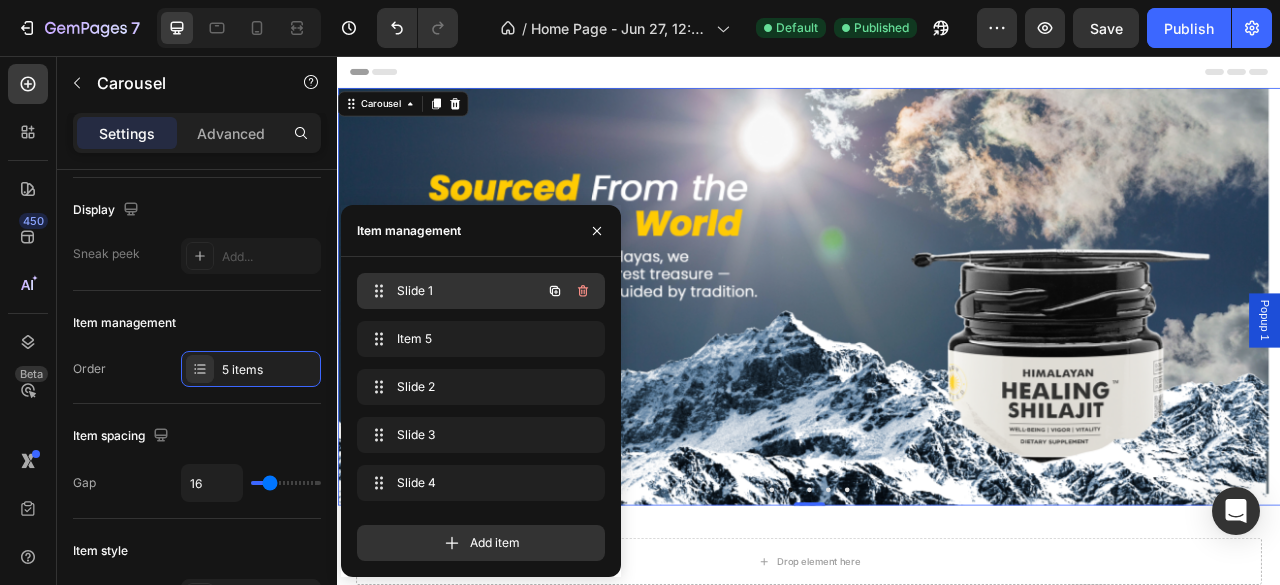click on "Slide 1 Slide 1" at bounding box center [453, 291] 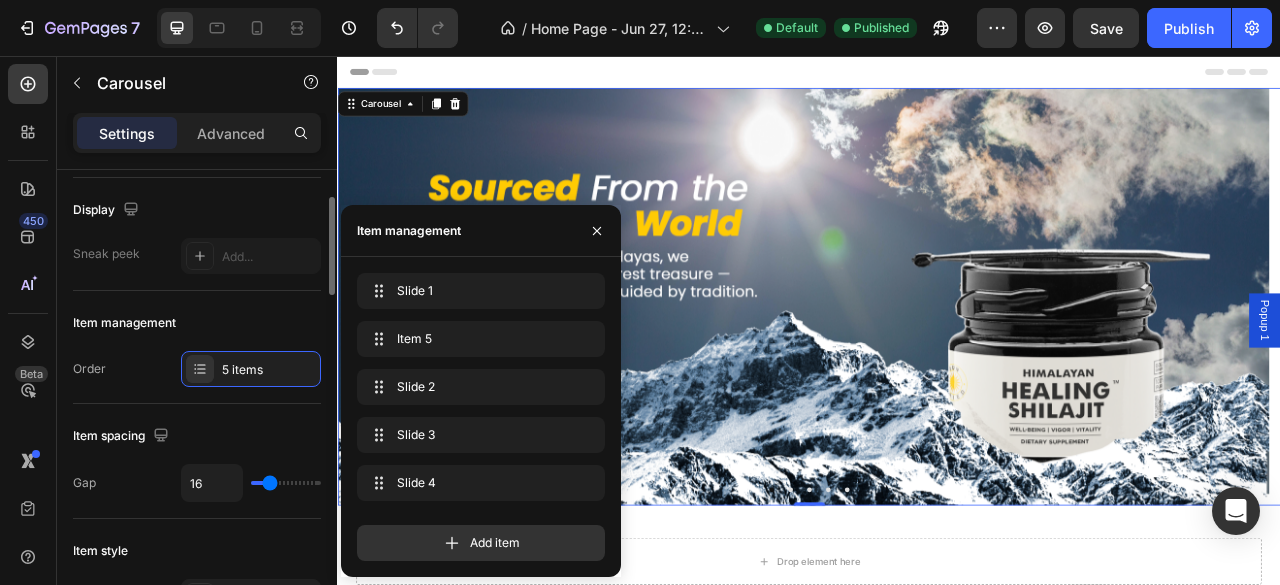 scroll, scrollTop: 33, scrollLeft: 0, axis: vertical 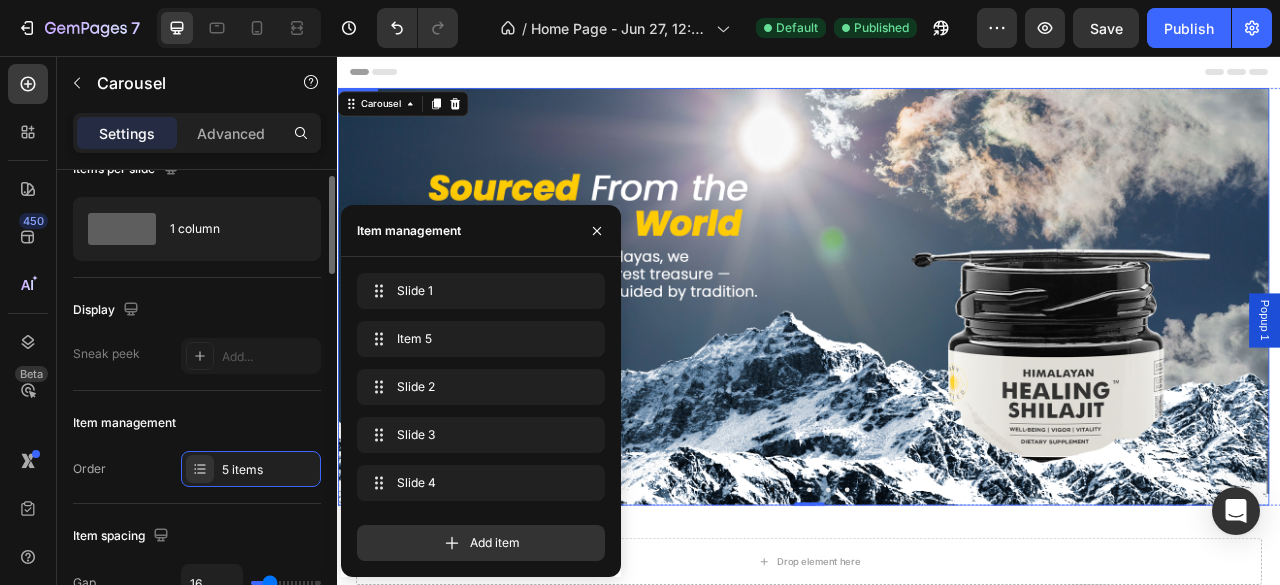click at bounding box center (929, 362) 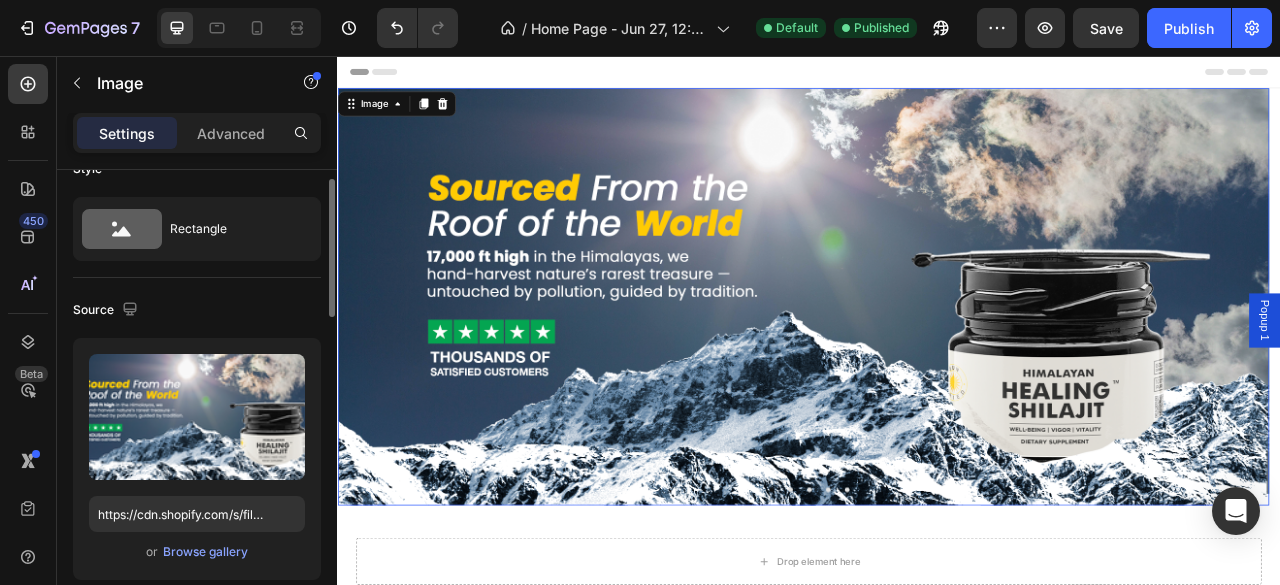 scroll, scrollTop: 0, scrollLeft: 0, axis: both 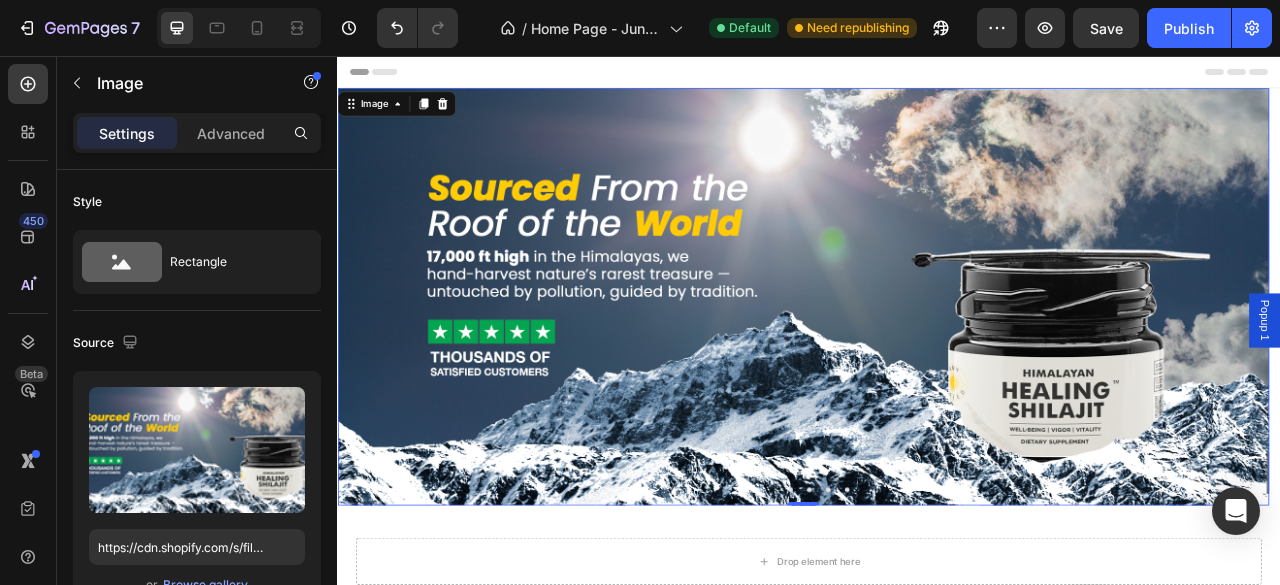 click at bounding box center [929, 362] 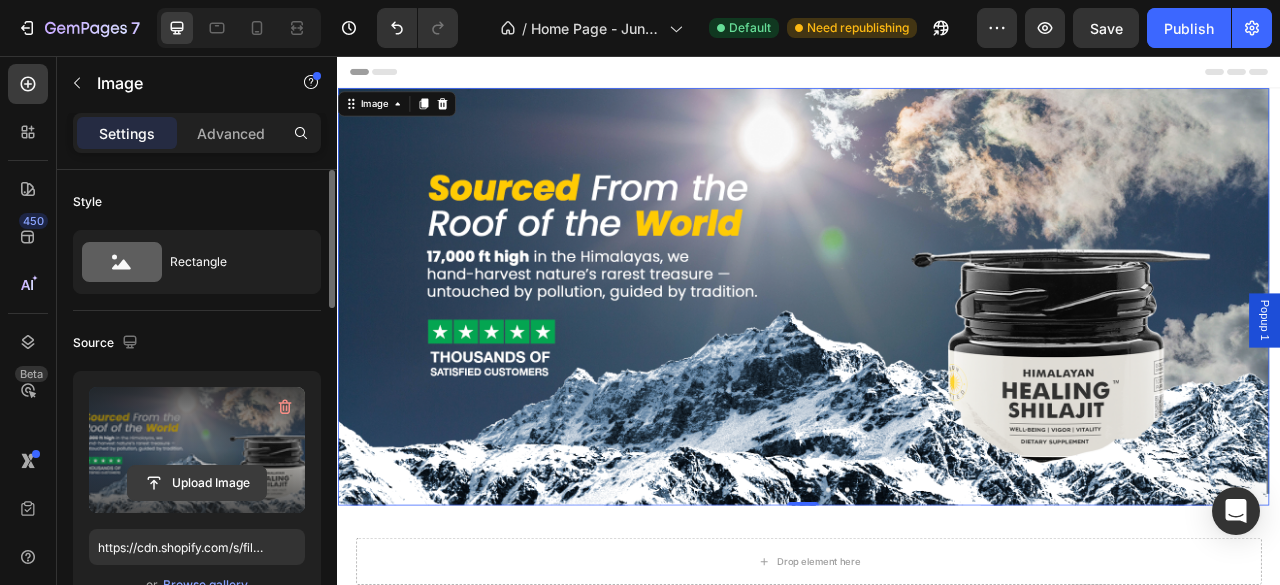 click 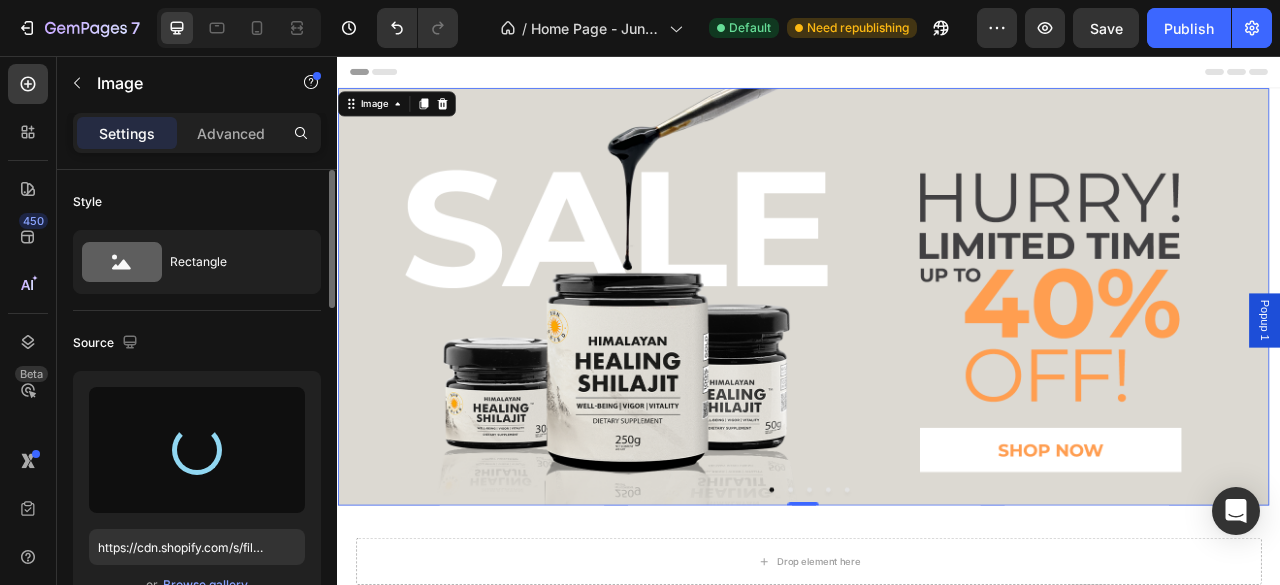 type on "https://cdn.example.com/s/files/1/0720/3409/1309/files/gempages_538536067247113363-beca98a8-f723-47af-bb8f-851e867ba9e0.png" 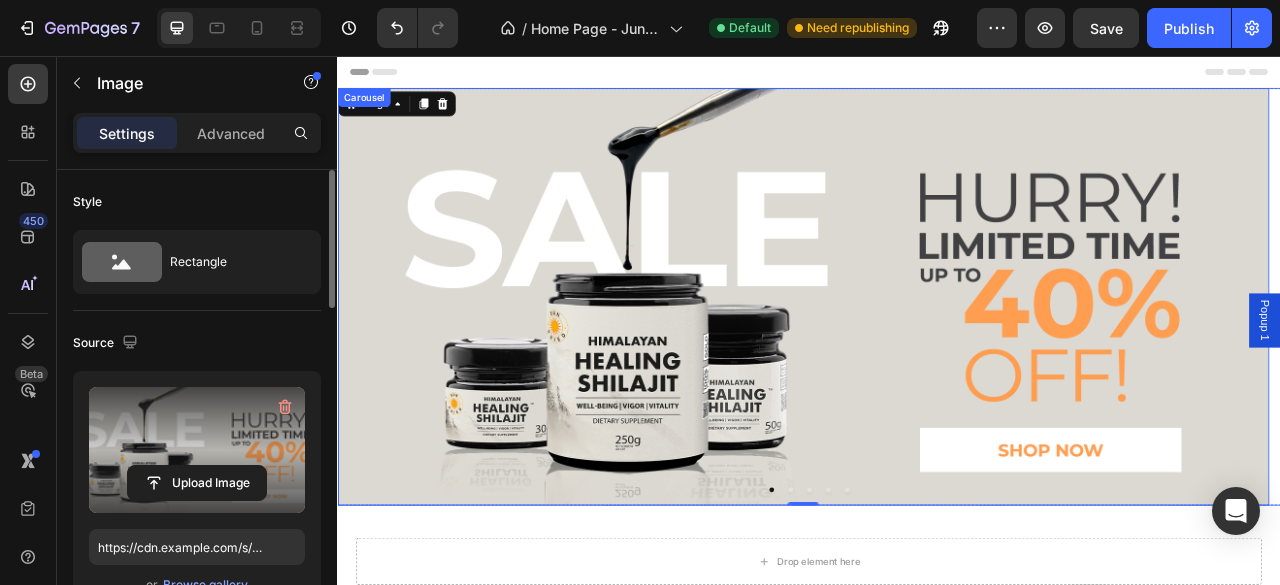 click at bounding box center (913, 608) 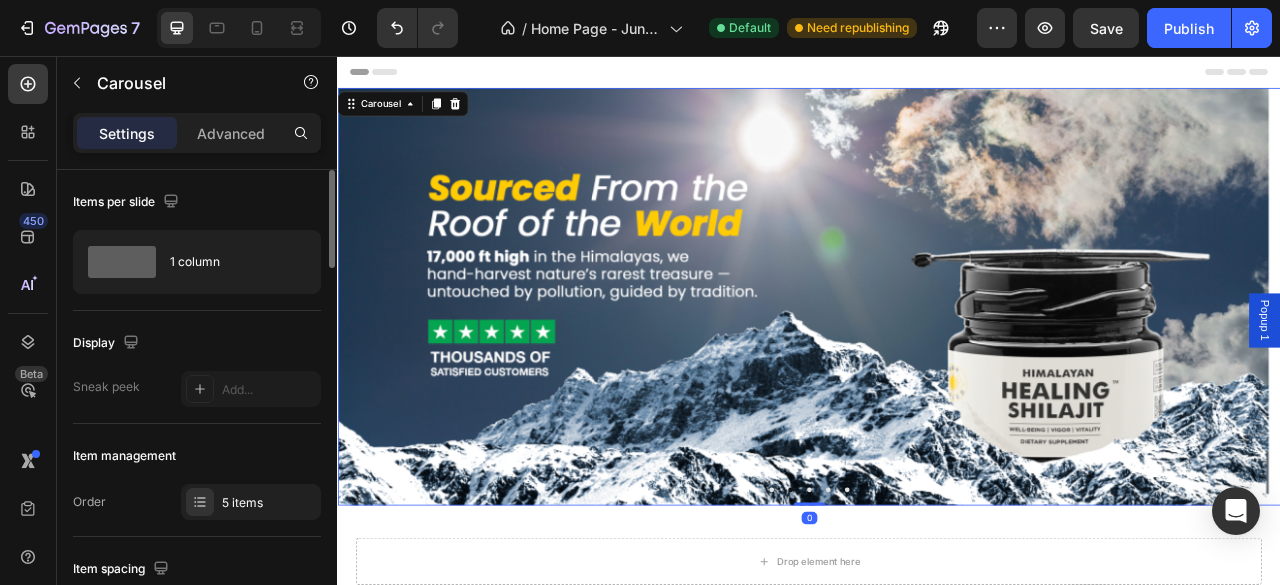 click at bounding box center [889, 608] 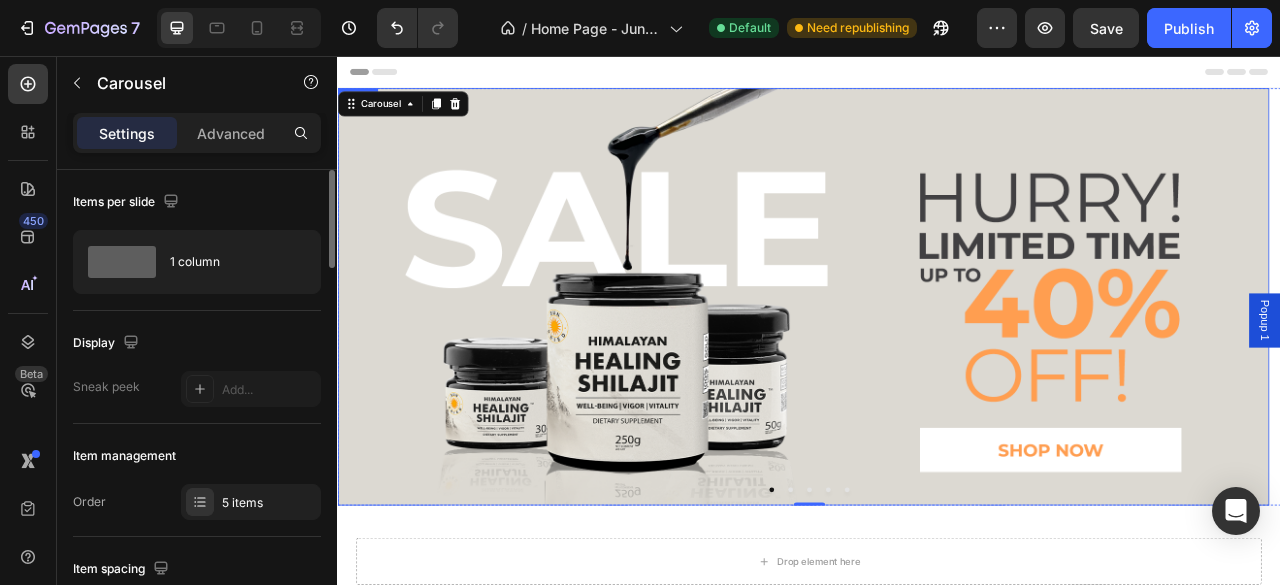 click at bounding box center [929, 362] 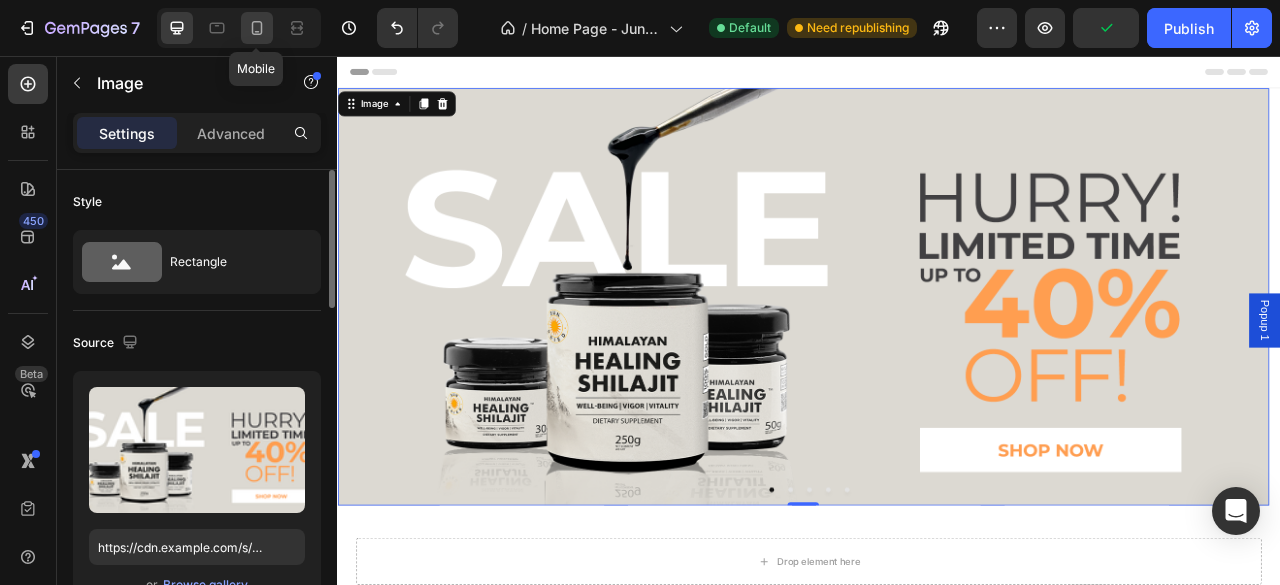 click 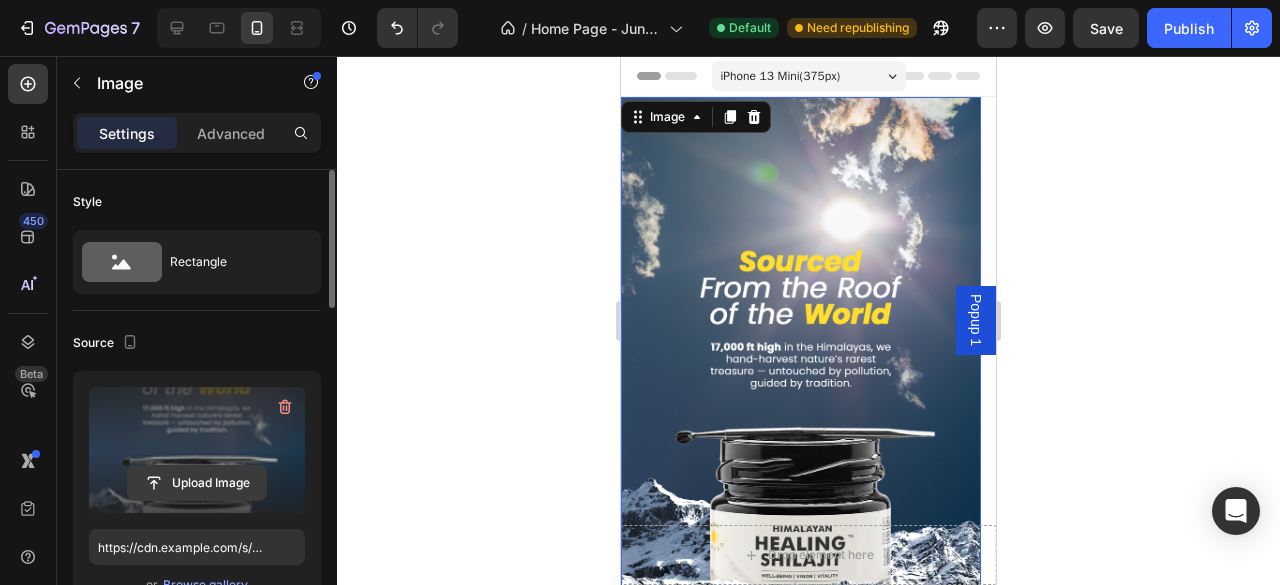 click 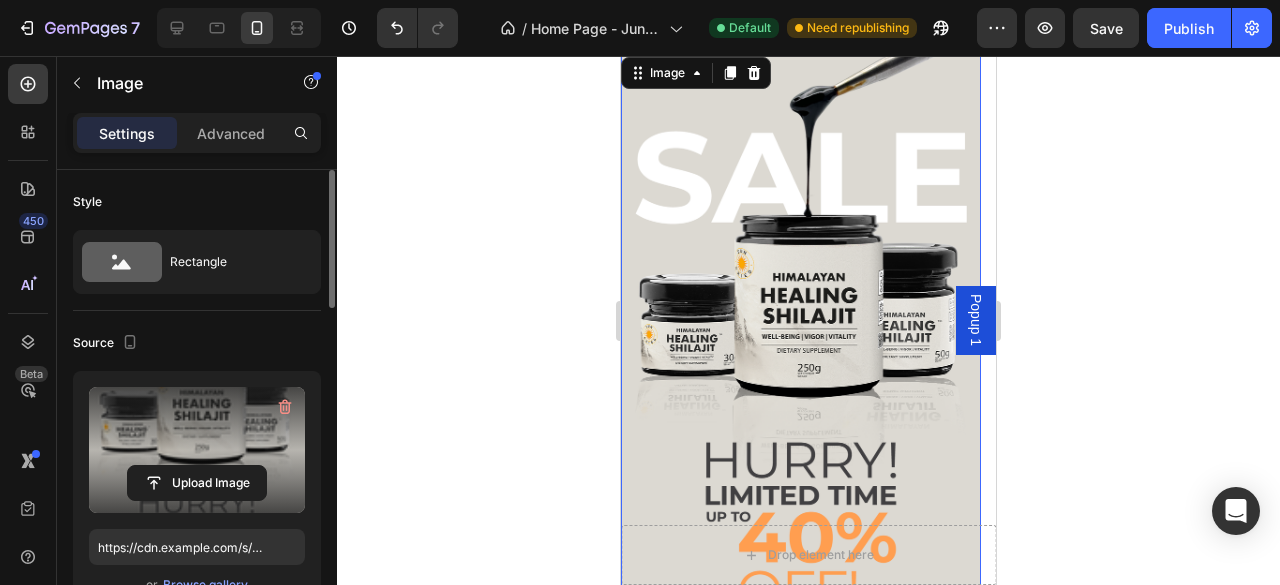 scroll, scrollTop: 0, scrollLeft: 0, axis: both 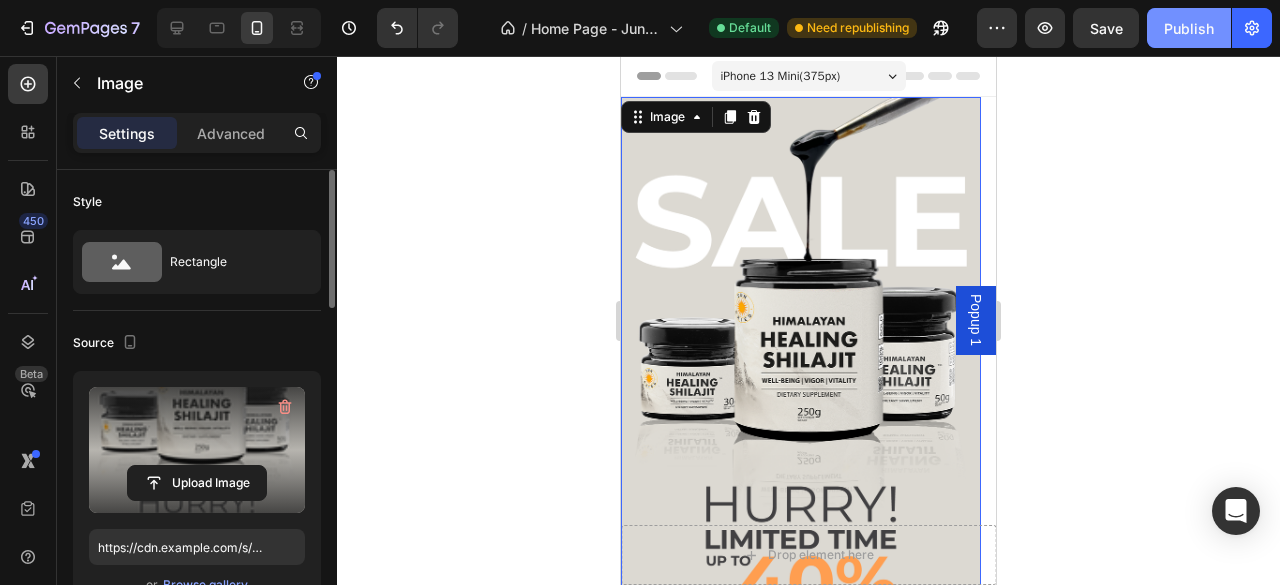 click on "Publish" at bounding box center [1189, 28] 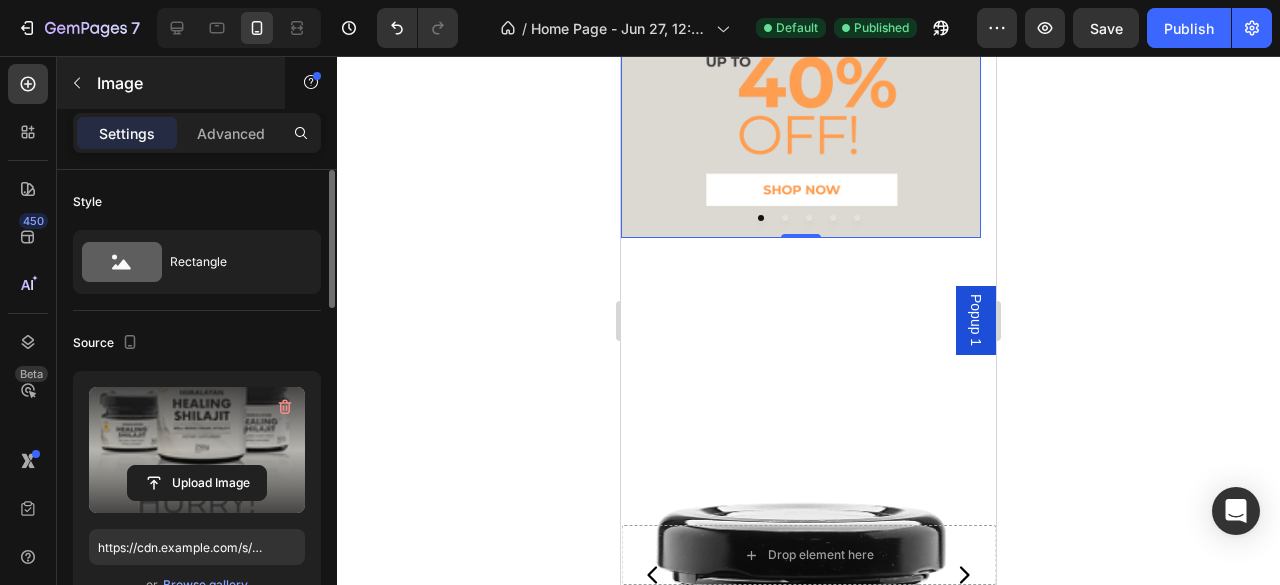scroll, scrollTop: 500, scrollLeft: 0, axis: vertical 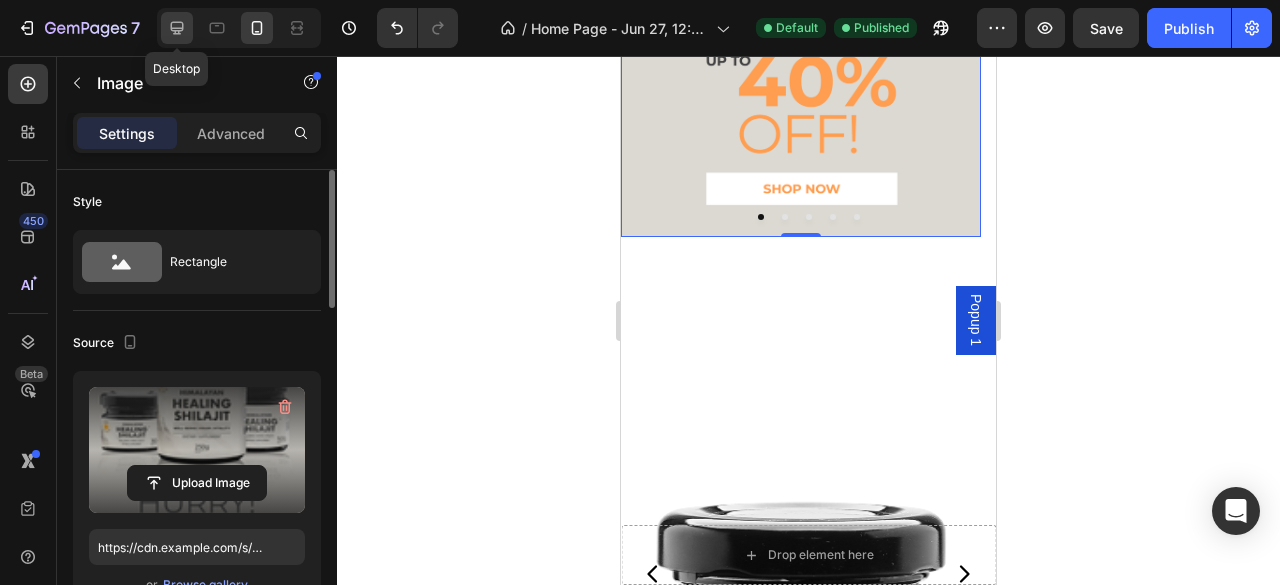 click 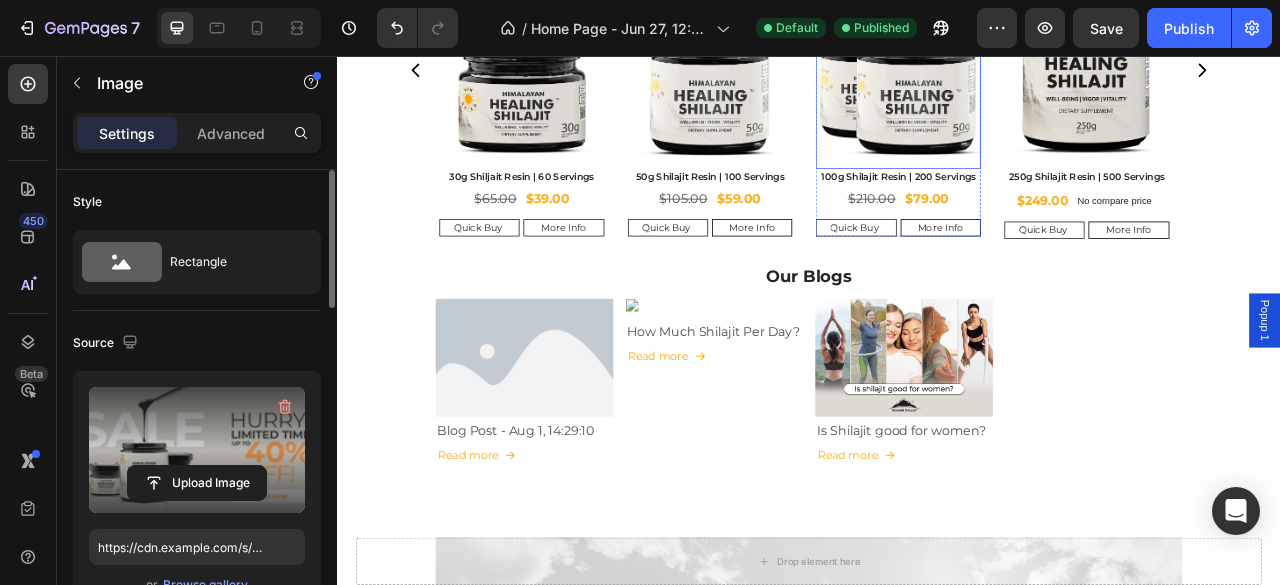 scroll, scrollTop: 800, scrollLeft: 0, axis: vertical 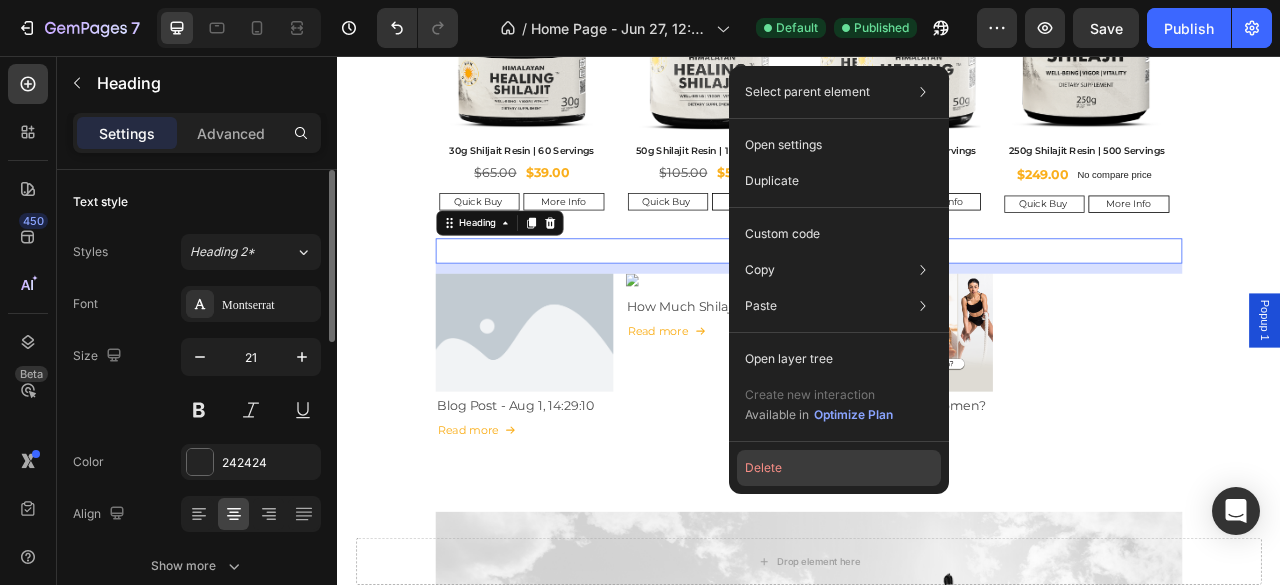 click on "Delete" 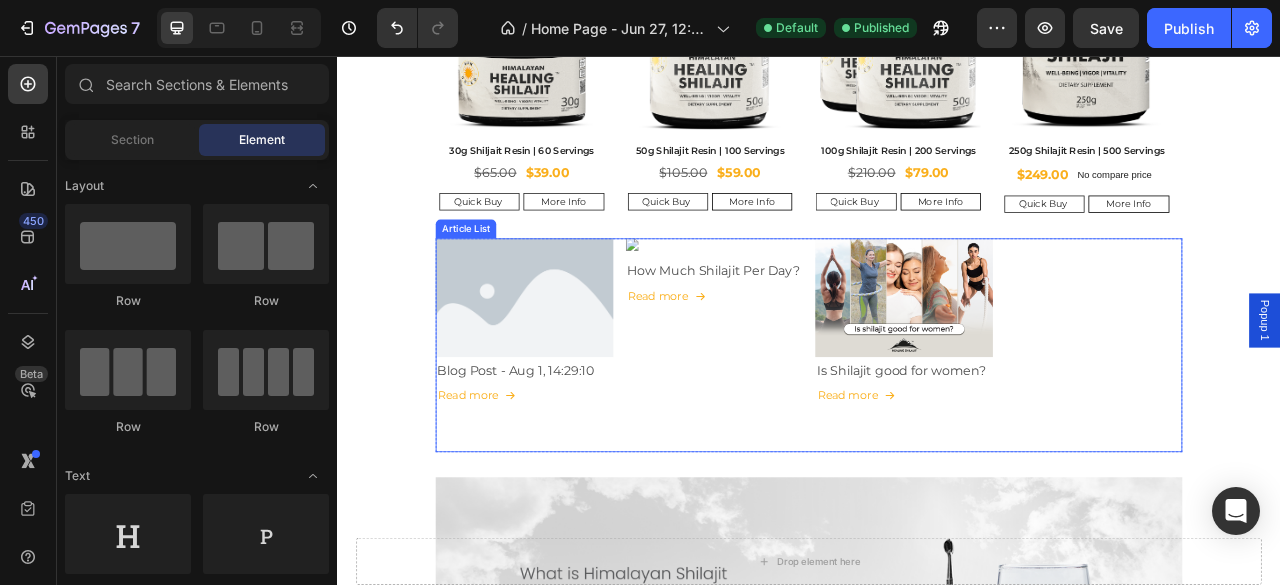 click on "Article Image Blog Post - Aug 1, 14:29:10 Article Title Read more Article Read More Article List Article Image How Much Shilajit Per Day? Article Title Read more Article Read More Article List Article Image Is Shilajit good for women? Article Title Read more Article Read More Article List" at bounding box center (937, 400) 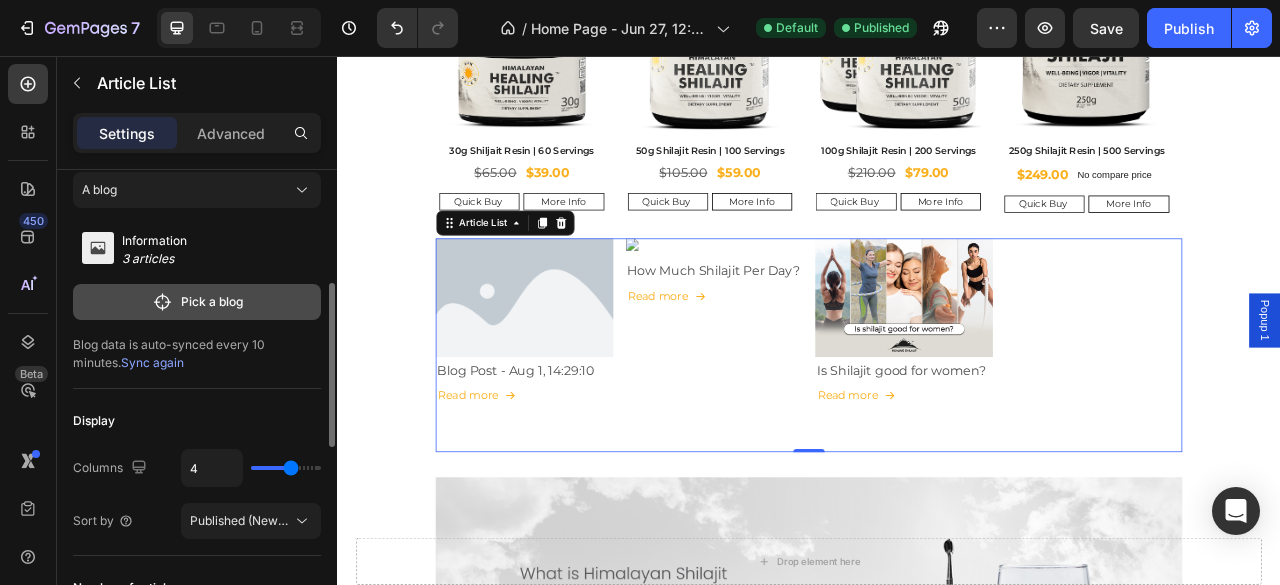 scroll, scrollTop: 133, scrollLeft: 0, axis: vertical 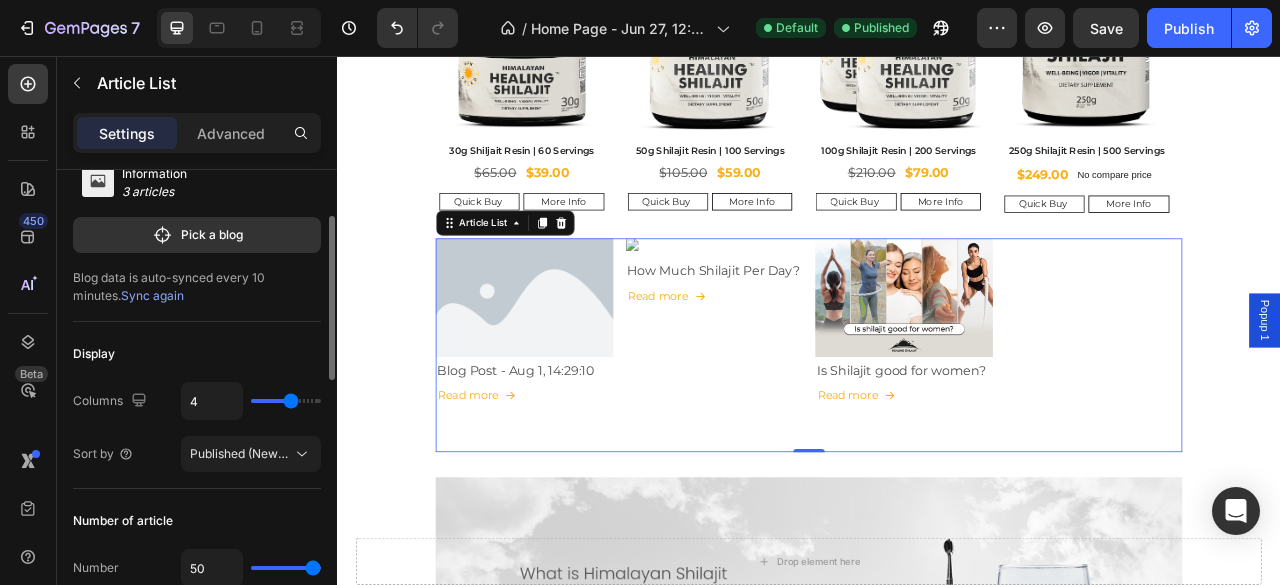 type on "3" 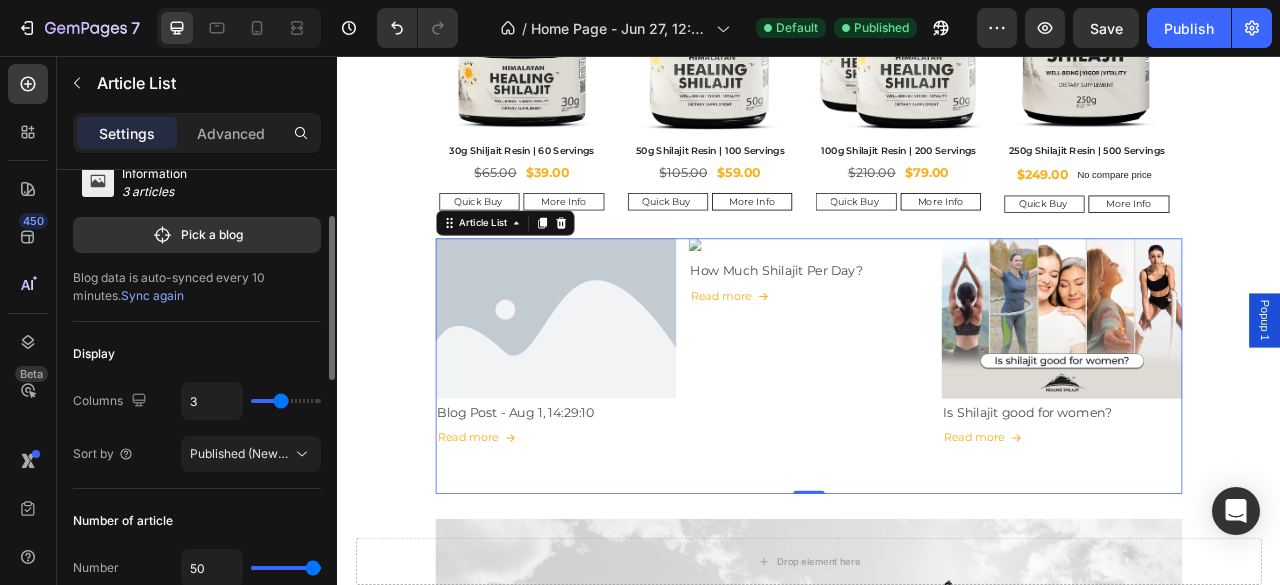 type on "2" 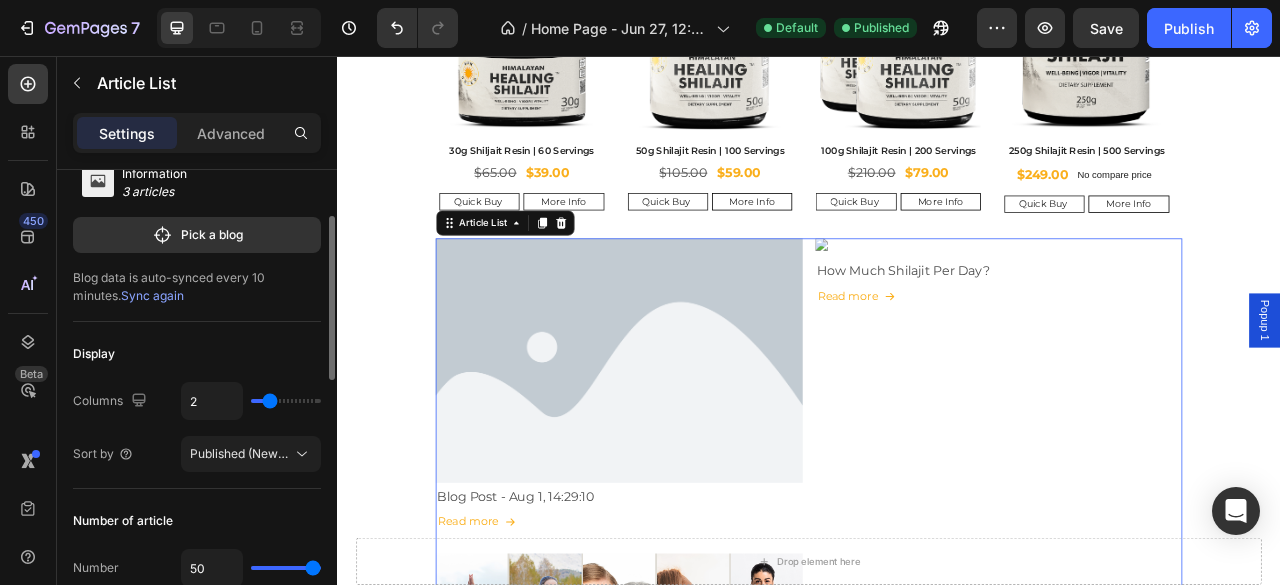 drag, startPoint x: 290, startPoint y: 405, endPoint x: 274, endPoint y: 403, distance: 16.124516 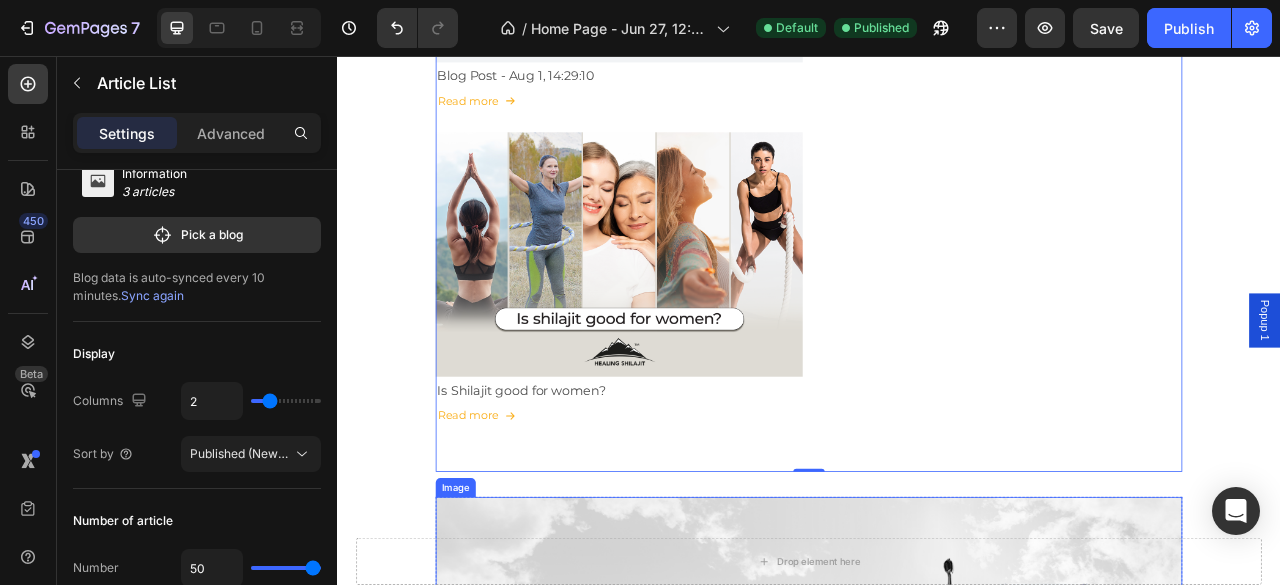 scroll, scrollTop: 1233, scrollLeft: 0, axis: vertical 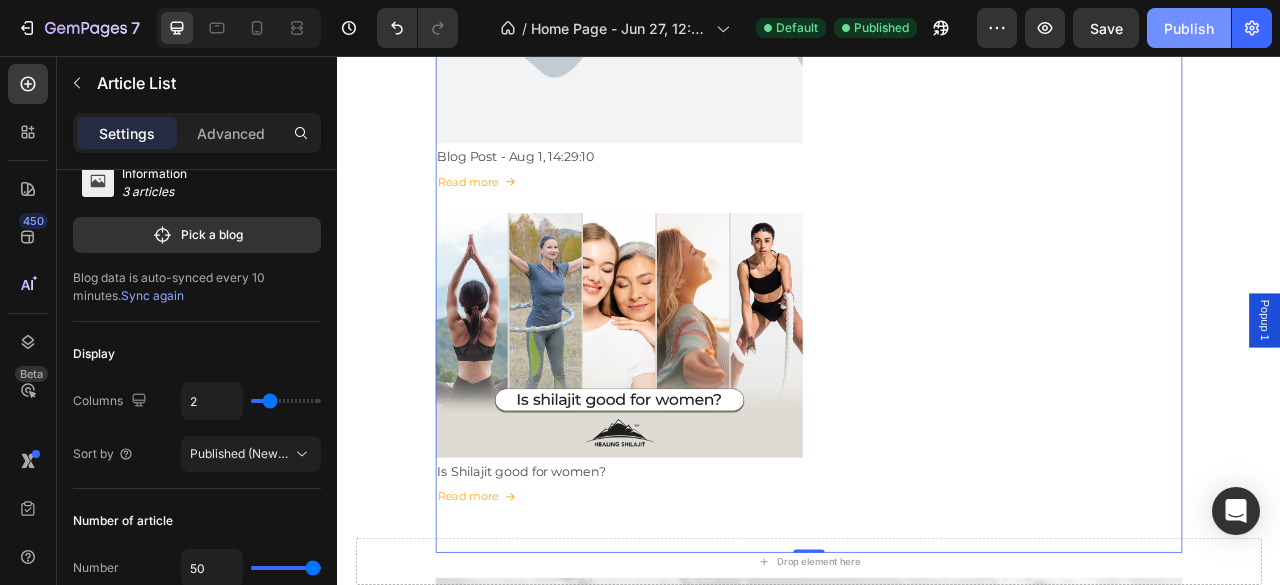 click on "Publish" 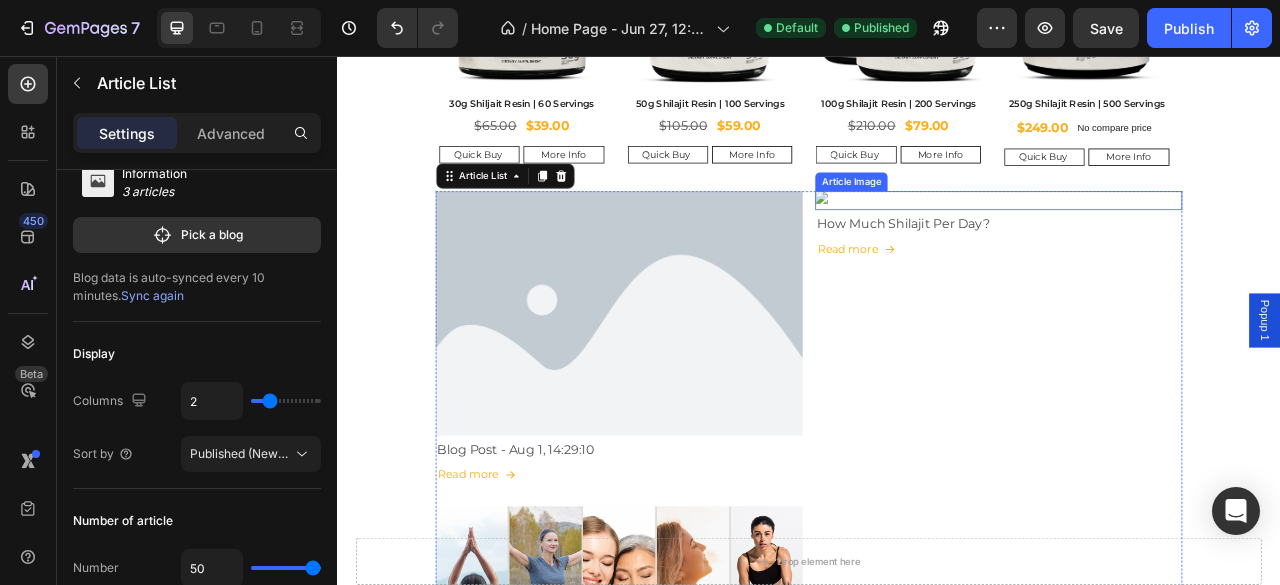 scroll, scrollTop: 861, scrollLeft: 0, axis: vertical 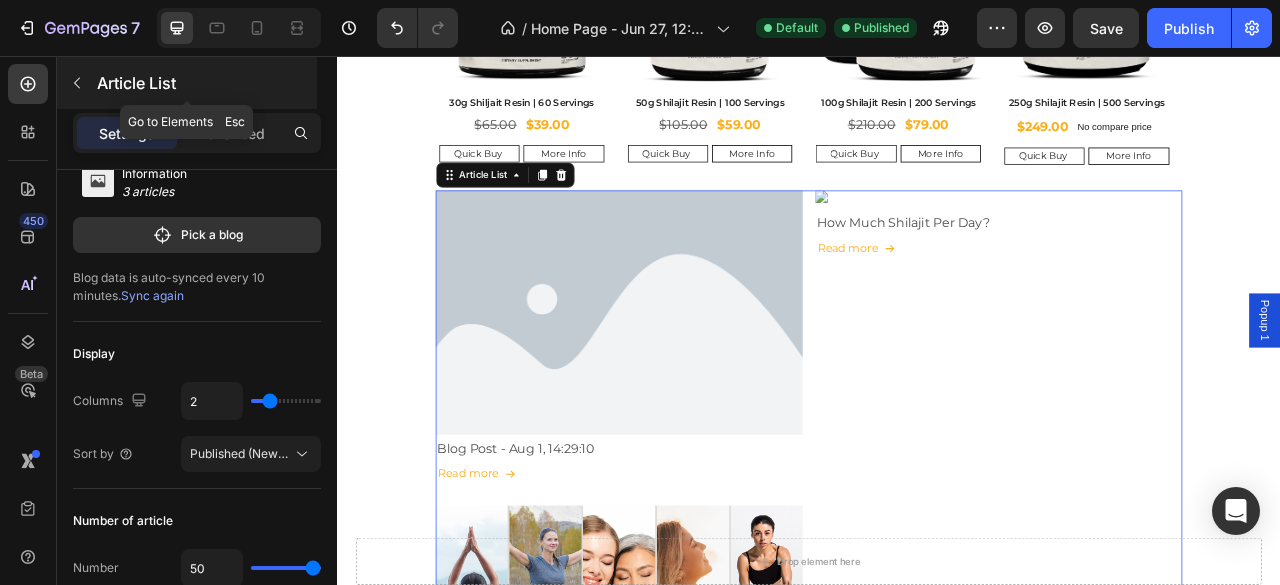 click 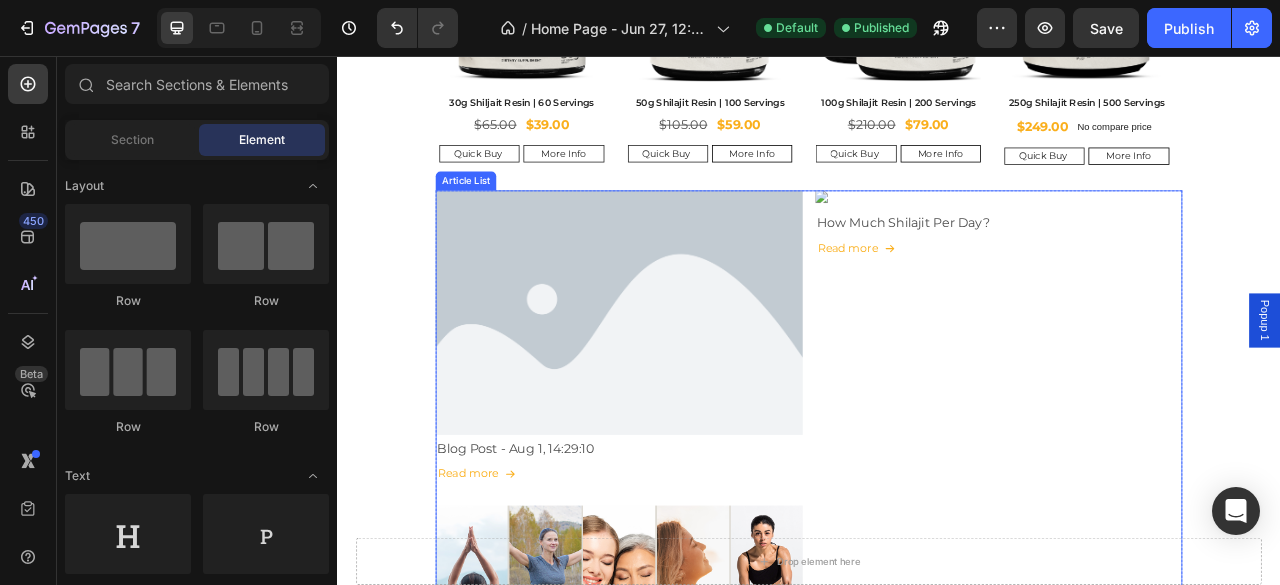 scroll, scrollTop: 928, scrollLeft: 0, axis: vertical 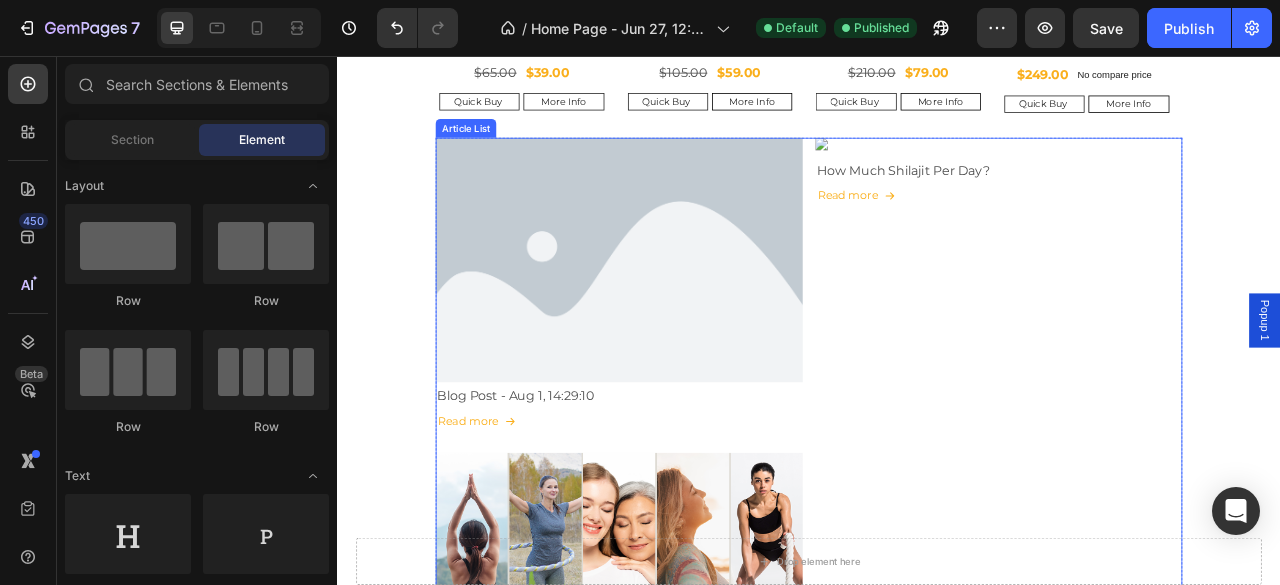 click on "Article Image Blog Post - Aug 1, 14:29:10 Article Title Read more Article Read More Article List Article Image How Much Shilajit Per Day? Article Title Read more Article Read More Article List Article Image Is Shilajit good for women? Article Title Read more Article Read More Article List" at bounding box center (937, 552) 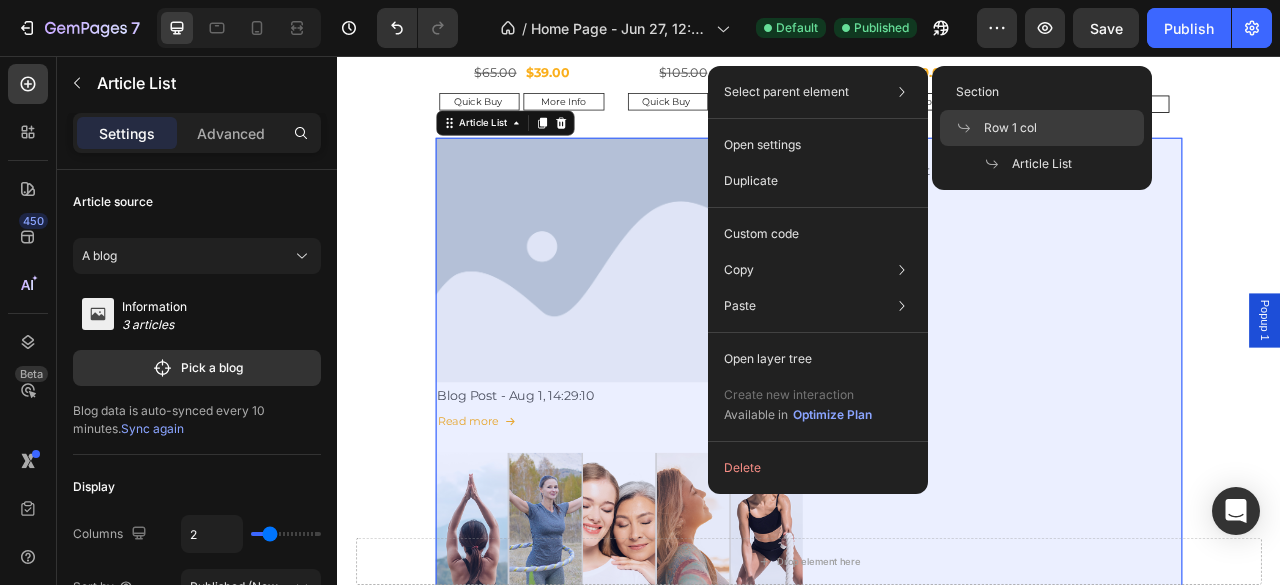 click on "Row 1 col" at bounding box center (1010, 128) 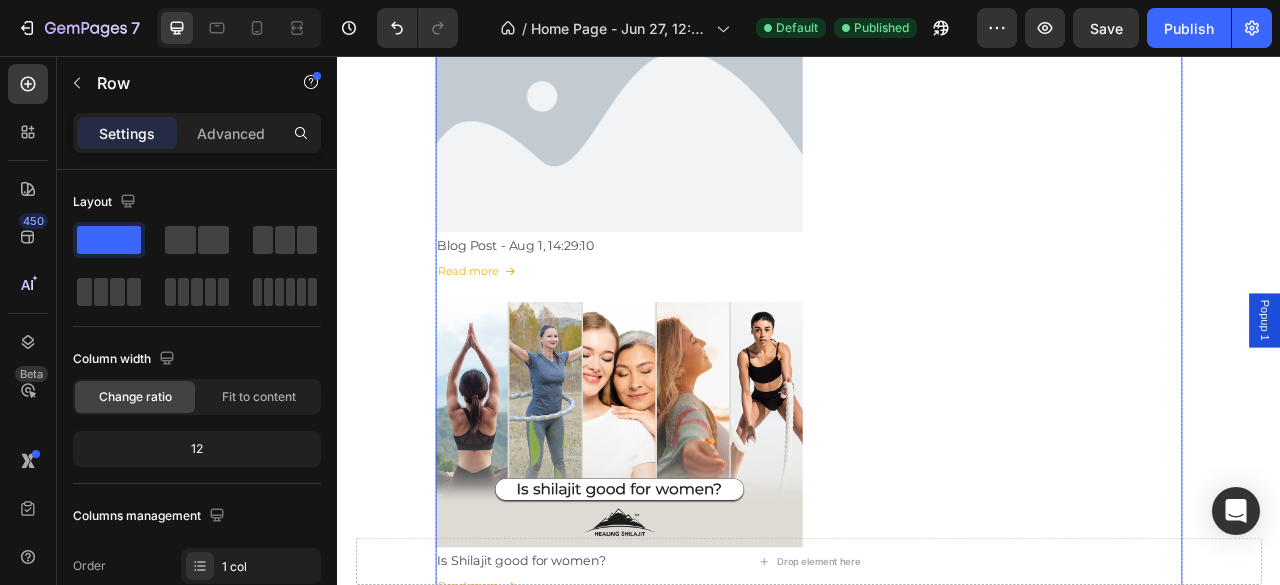 scroll, scrollTop: 956, scrollLeft: 0, axis: vertical 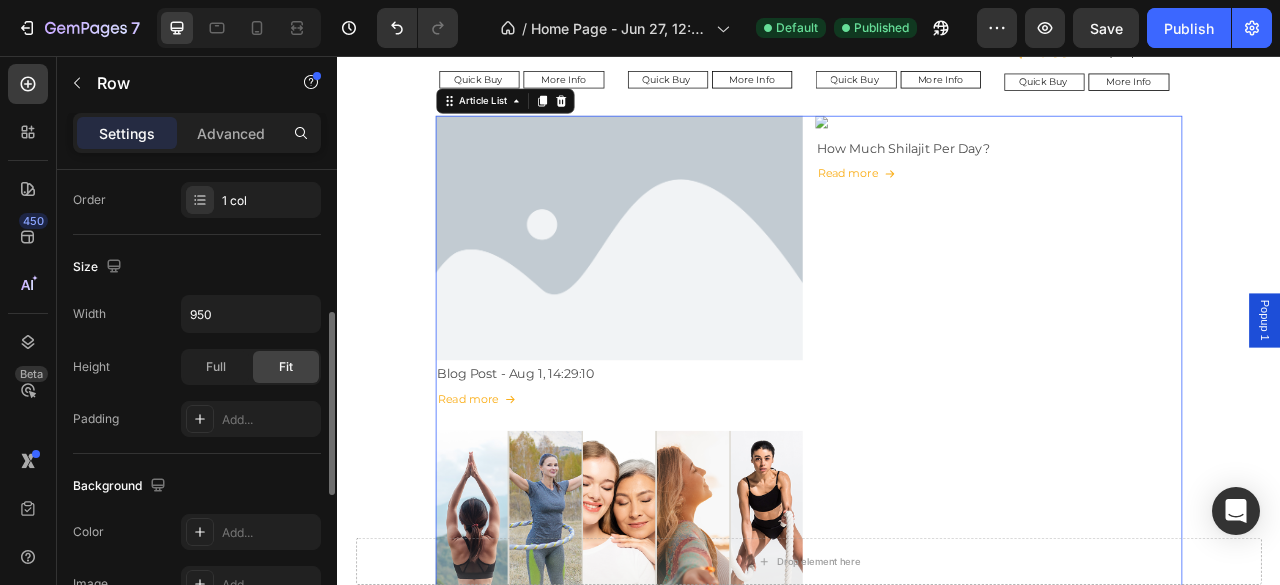 click on "Article Image Blog Post - Aug 1, 14:29:10 Article Title Read more Article Read More Article List   0 Article Image How Much Shilajit Per Day? Article Title Read more Article Read More Article List   0 Article Image Is Shilajit good for women? Article Title Read more Article Read More Article List   0" at bounding box center [937, 524] 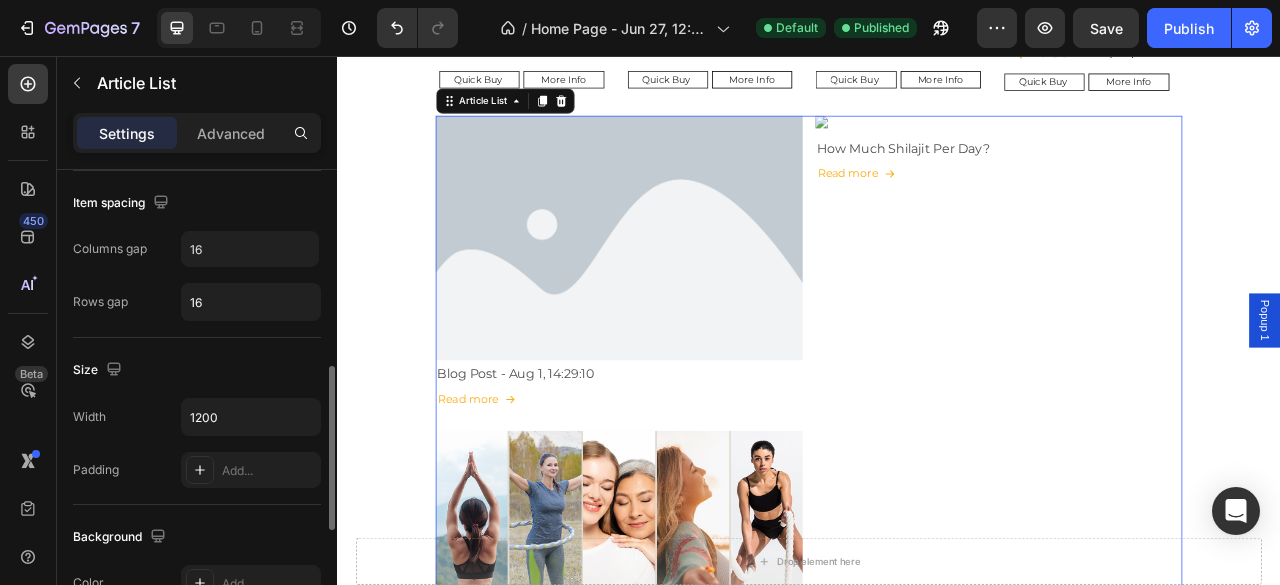 scroll, scrollTop: 600, scrollLeft: 0, axis: vertical 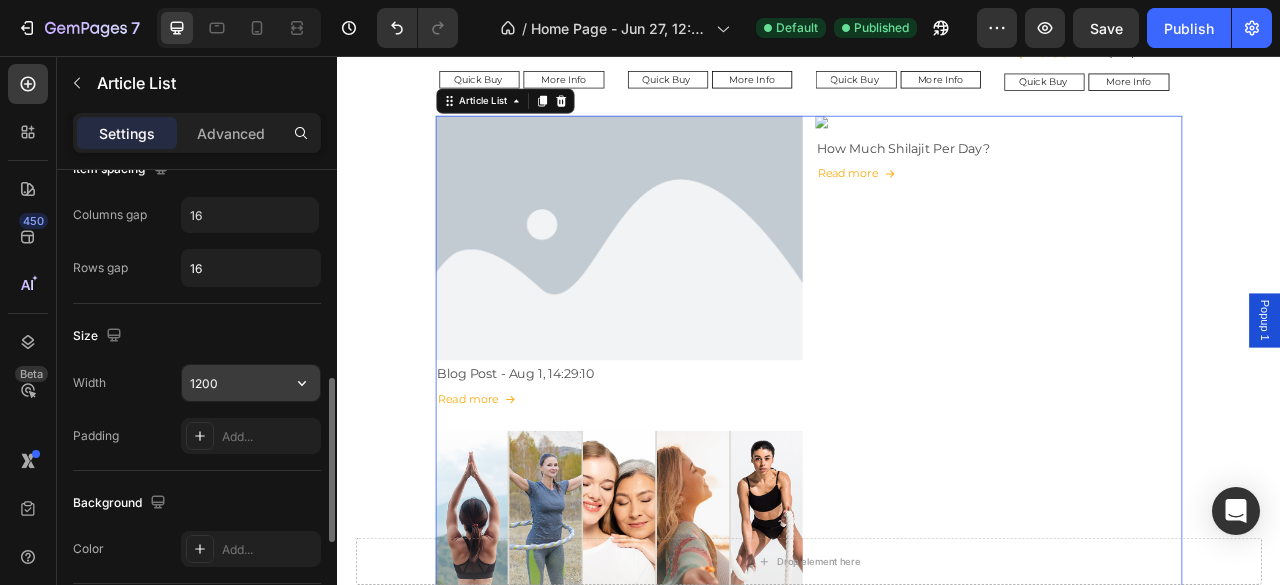 click on "1200" at bounding box center [251, 383] 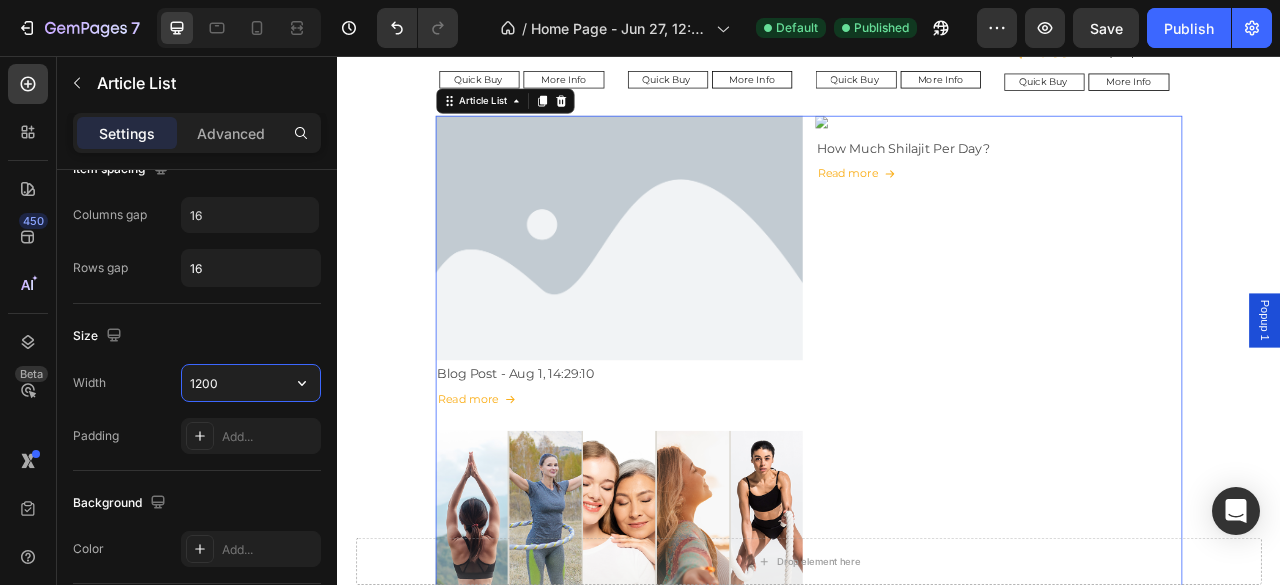 click on "Article Image Blog Post - Aug 1, 14:29:10 Article Title Read more Article Read More Article List   0 Article Image How Much Shilajit Per Day? Article Title Read more Article Read More Article List   0 Article Image Is Shilajit good for women? Article Title Read more Article Read More Article List   0" at bounding box center [937, 524] 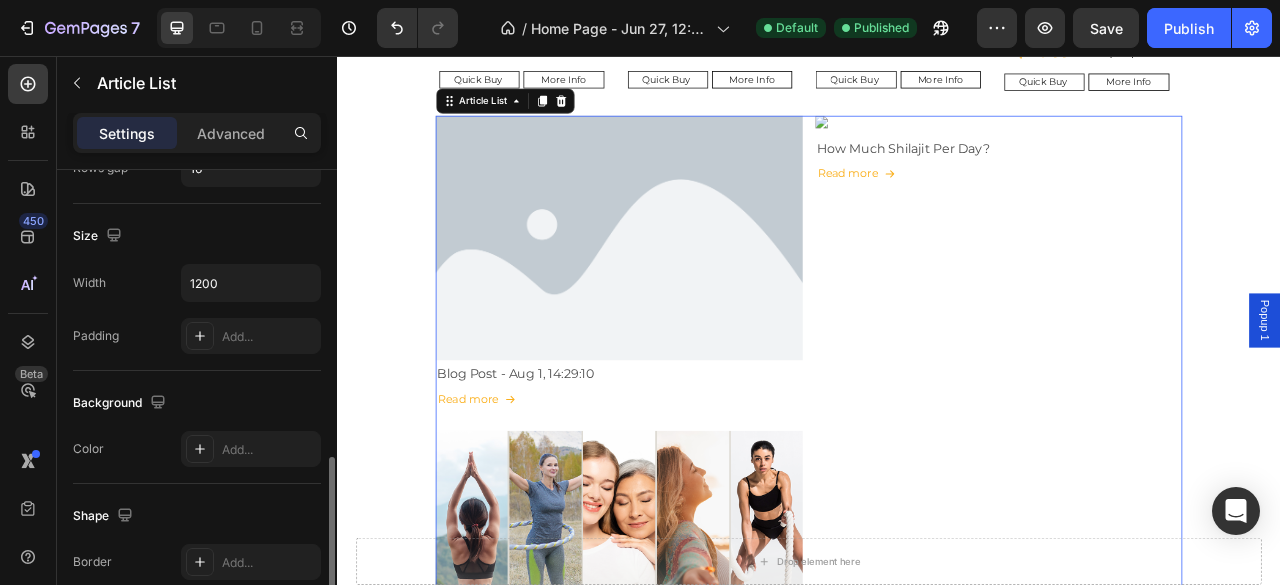 scroll, scrollTop: 733, scrollLeft: 0, axis: vertical 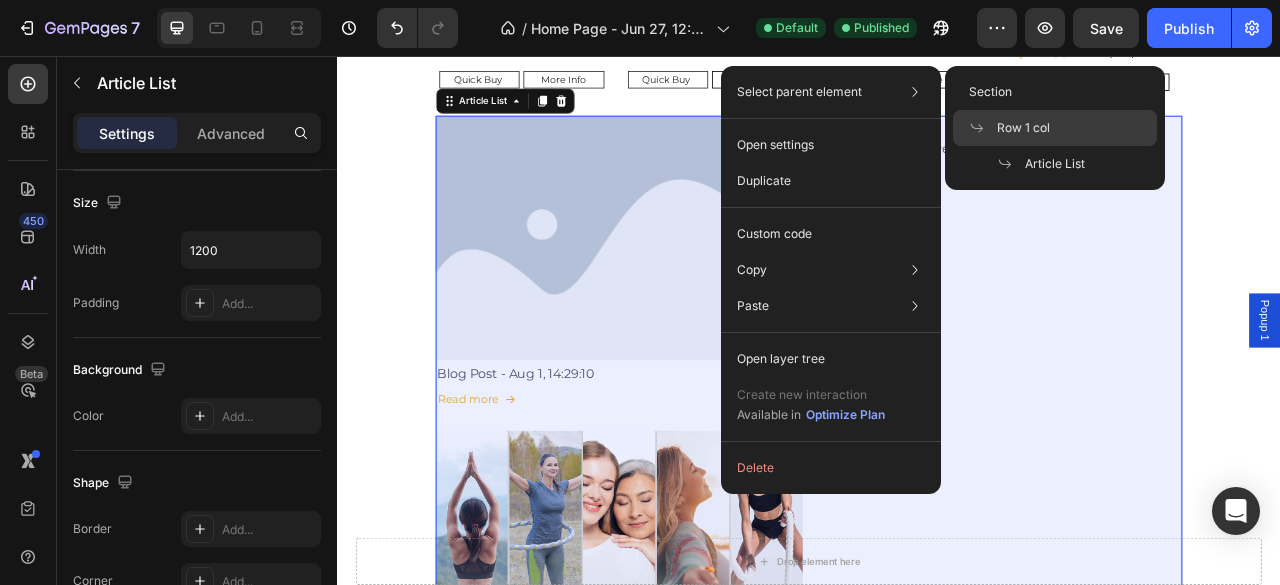 click on "Row 1 col" at bounding box center (1009, 128) 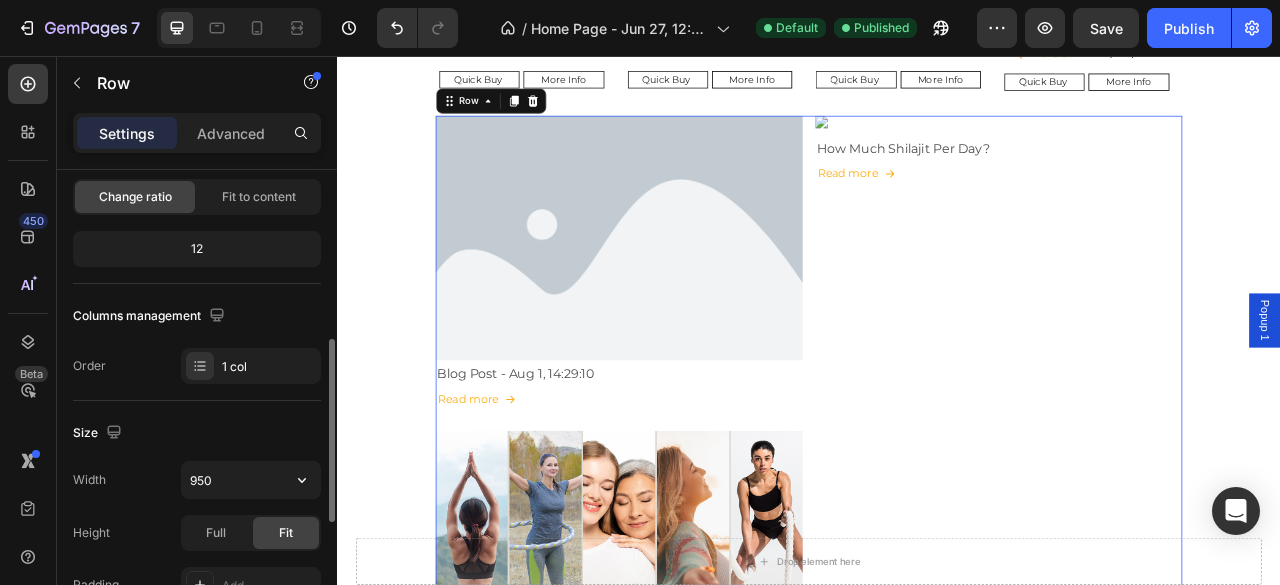 scroll, scrollTop: 333, scrollLeft: 0, axis: vertical 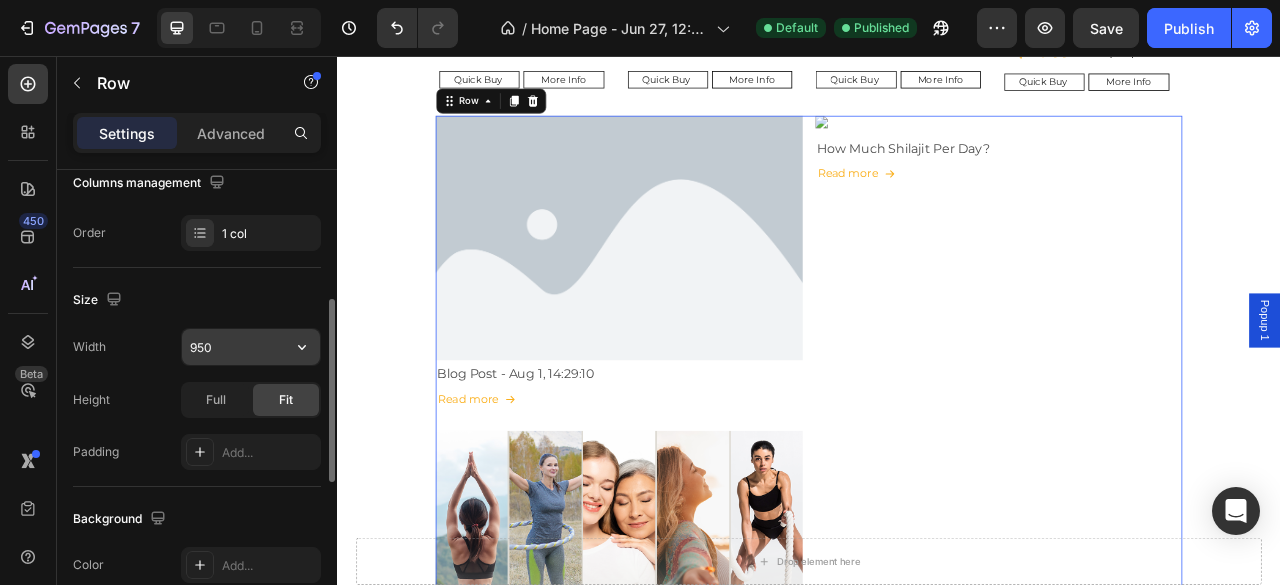 click on "950" at bounding box center [251, 347] 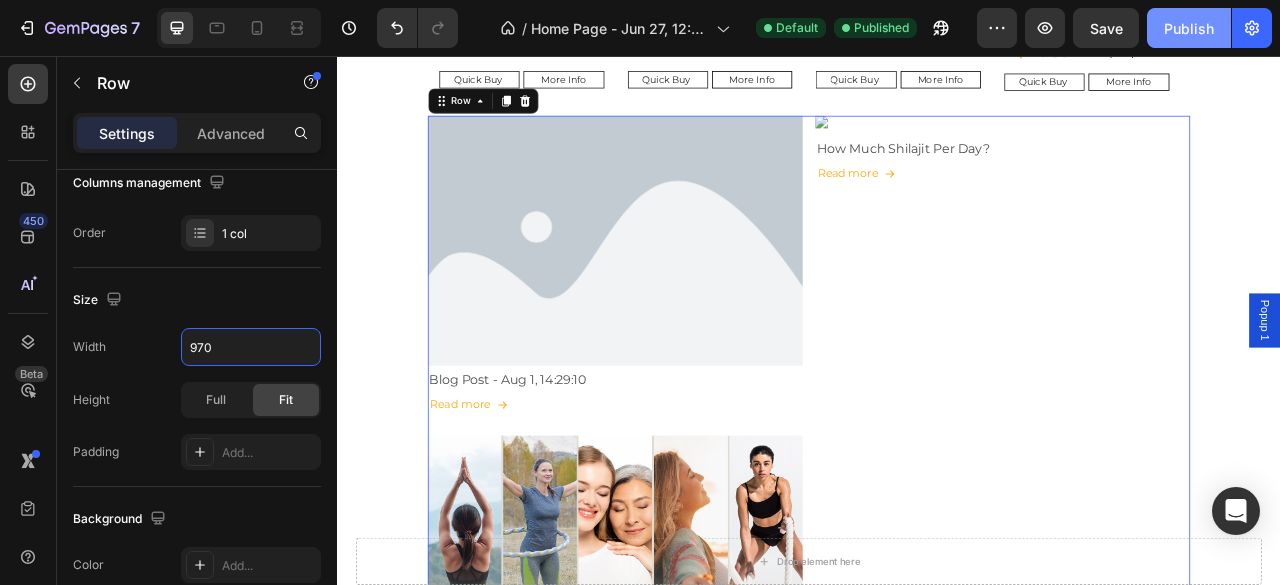 type on "970" 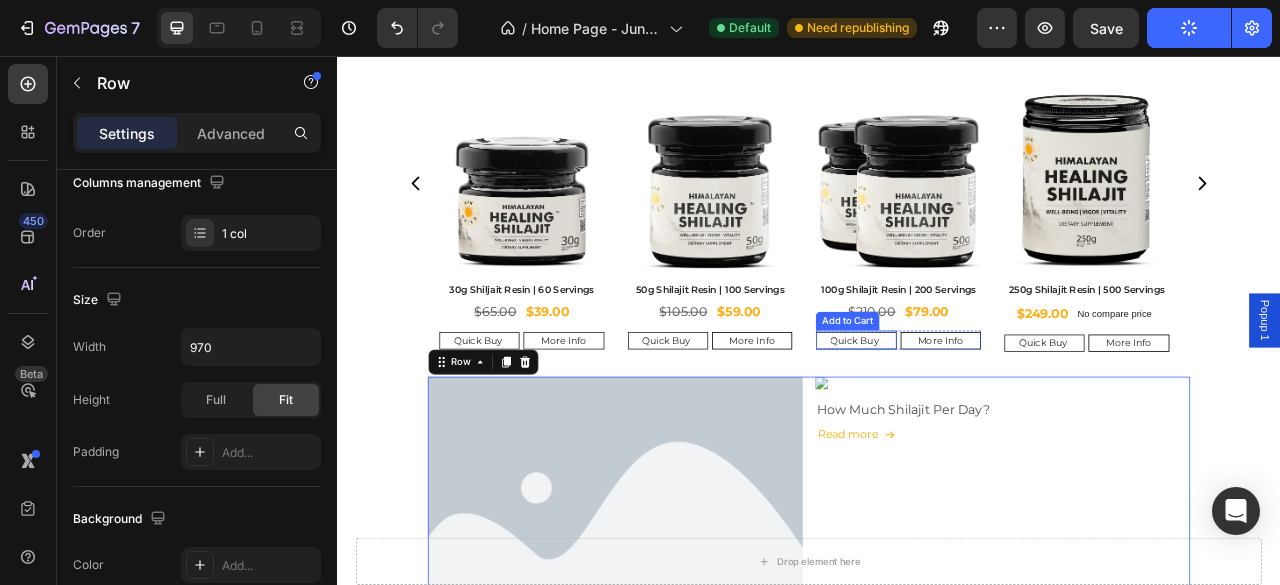 scroll, scrollTop: 622, scrollLeft: 0, axis: vertical 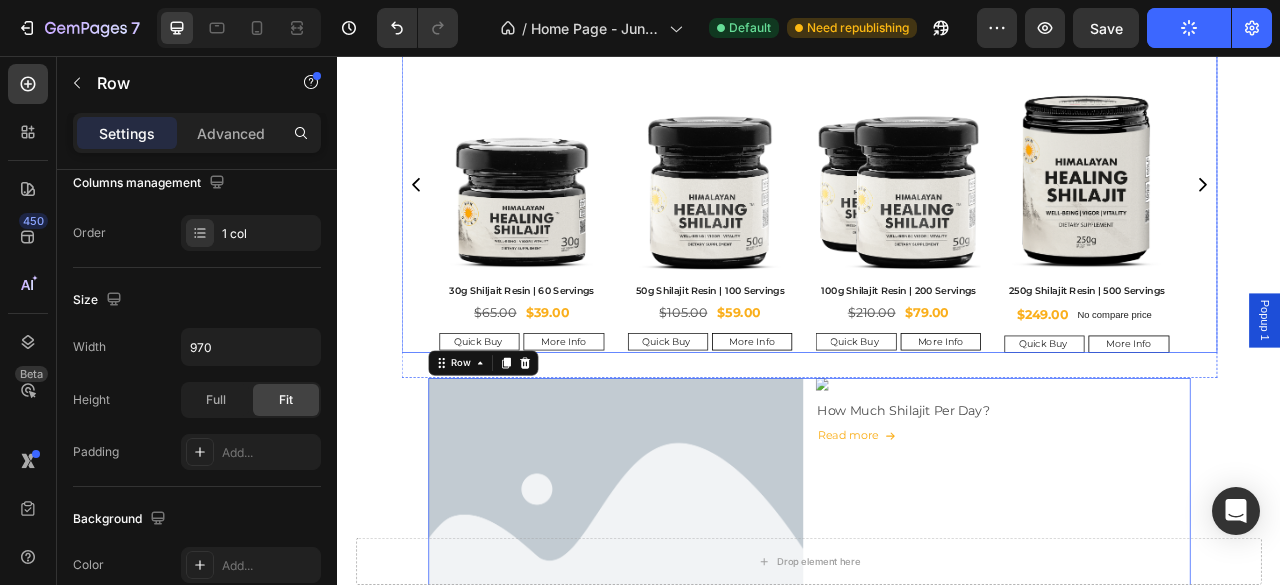 click on "Product Images 30g Shiljait Resin | 60 Servings Product Title $39.00 Product Price Product Price $65.00 Product Price Product Price Row Quick Buy Add to Cart More Info Product View More Row Product Product Images 50g Shilajit Resin | 100 Servings Product Title $59.00 Product Price Product Price $105.00 Product Price Product Price Row Quick Buy Add to Cart More Info Product View More Row Product Product Images 100g Shilajit Resin | 200 Servings Product Title $79.00 Product Price Product Price $210.00 Product Price Product Price Row Quick Buy Add to Cart More Info Product View More Row Product Product Images 250g Shilajit Resin | 500 Servings Product Title $249.00 Product Price Product Price No compare price Product Price Row Quick Buy Add to Cart More Info Product View More Row Product Product Images 500g Shilajit Resin | 1000 Servings Product Title $399.00 Product Price Product Price No compare price Product Price Row Quick Buy Add to Cart More Info Product View More Row Product Product Images Product Title" at bounding box center [937, 220] 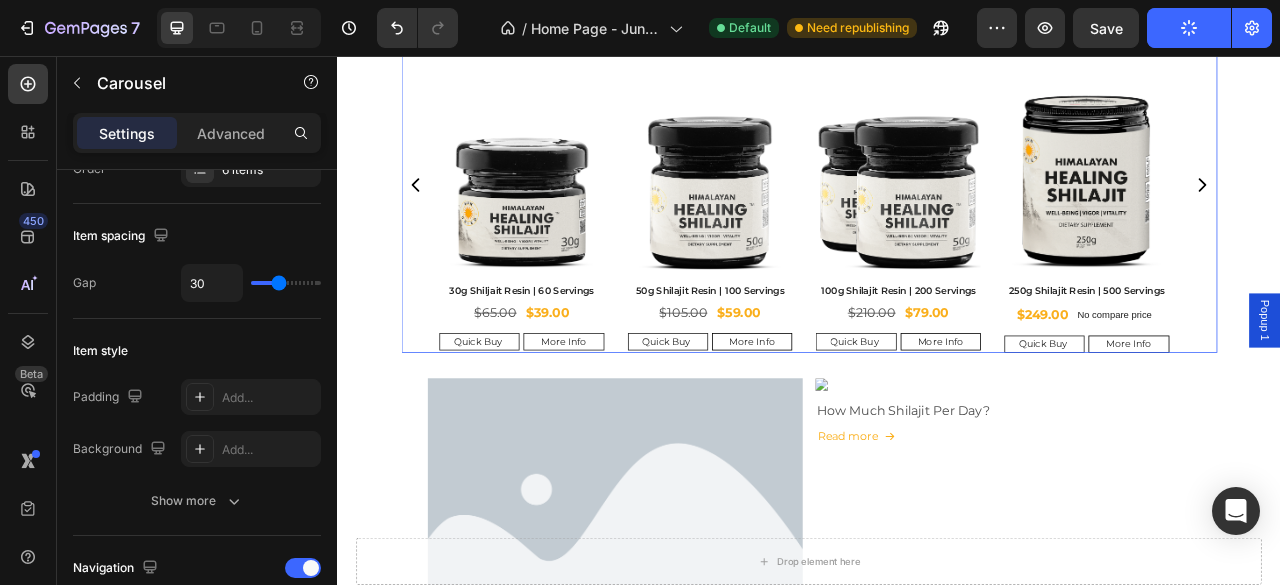 scroll, scrollTop: 0, scrollLeft: 0, axis: both 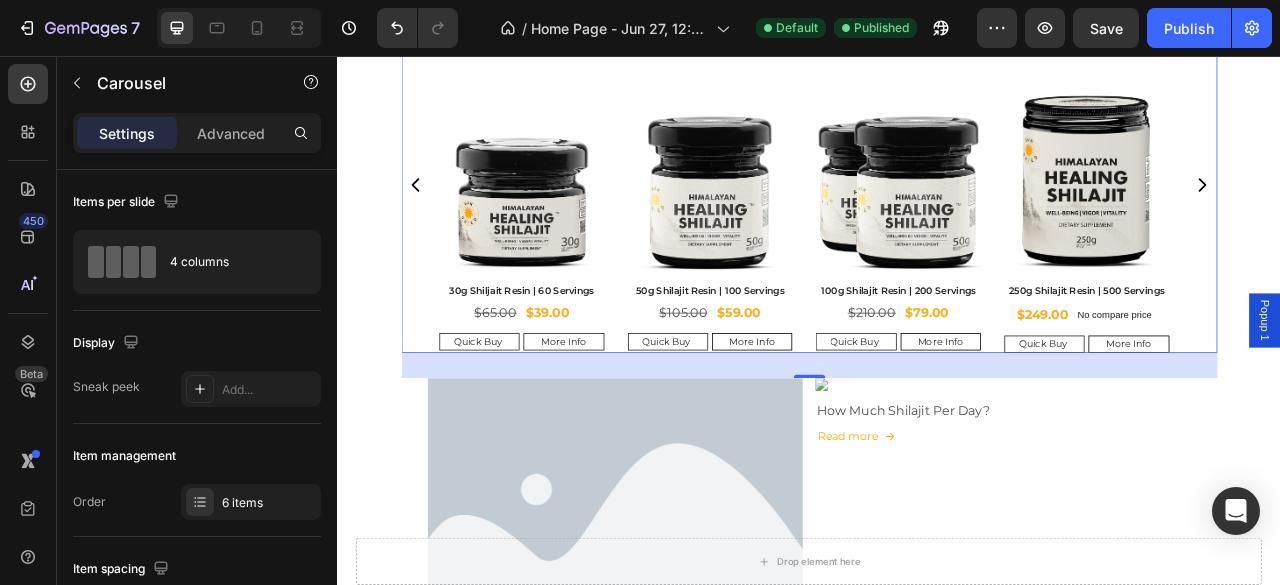 click 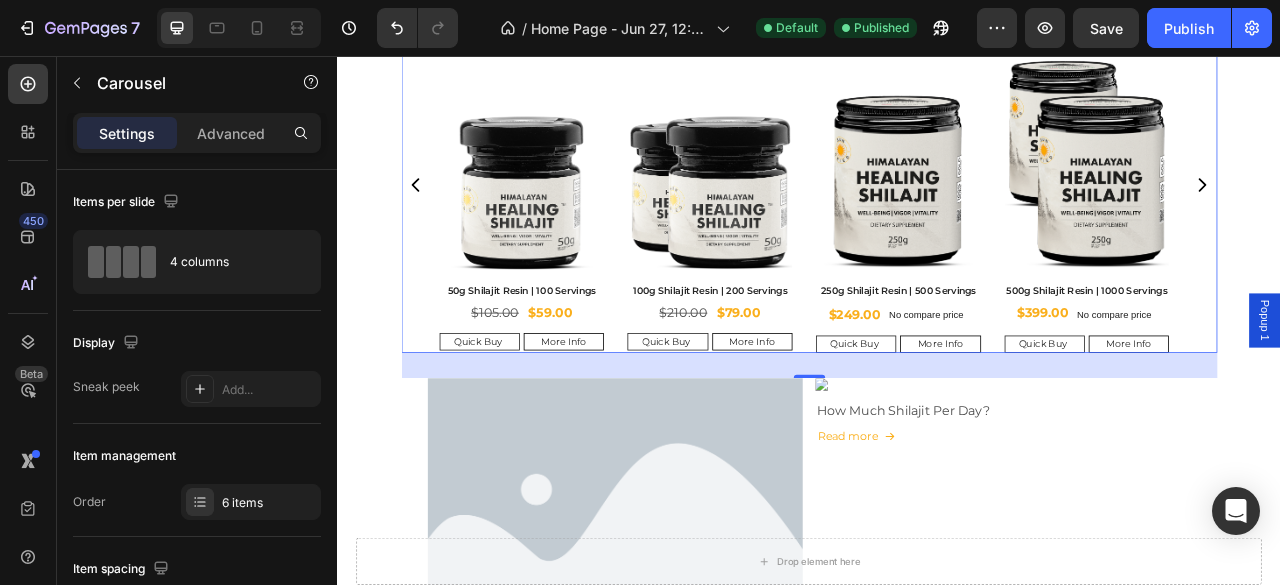 click 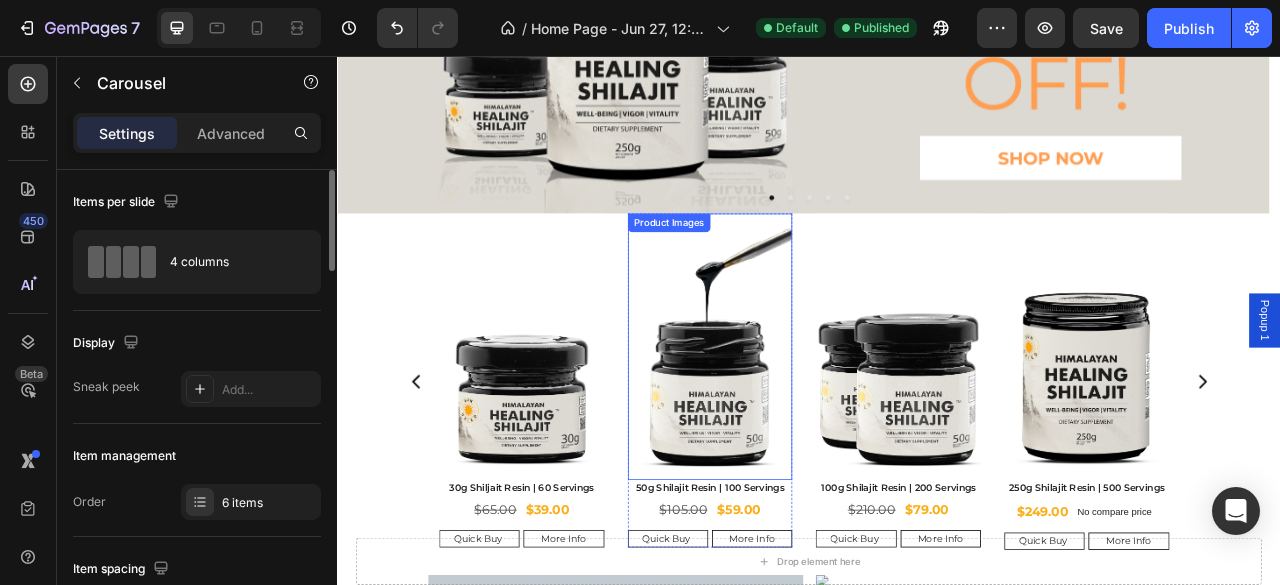 scroll, scrollTop: 353, scrollLeft: 0, axis: vertical 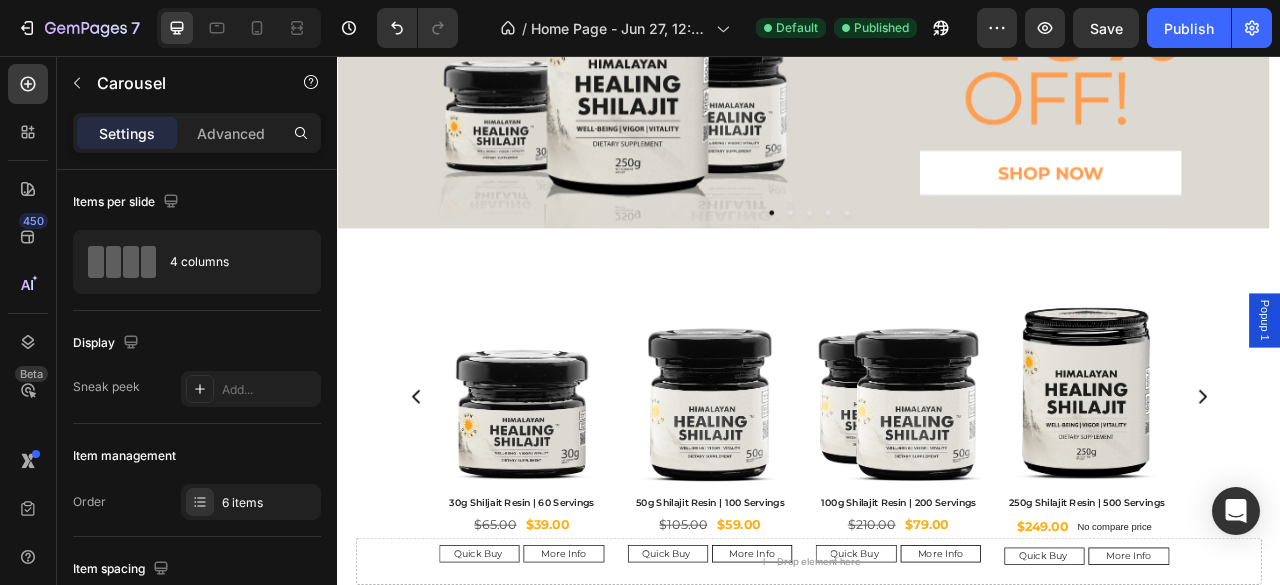 click on "Product Images 30g Shiljait Resin | 60 Servings Product Title $39.00 Product Price Product Price $65.00 Product Price Product Price Row Quick Buy Add to Cart More Info Product View More Row Product Product Images 50g Shilajit Resin | 100 Servings Product Title $59.00 Product Price Product Price $105.00 Product Price Product Price Row Quick Buy Add to Cart More Info Product View More Row Product Product Images 100g Shilajit Resin | 200 Servings Product Title $79.00 Product Price Product Price $210.00 Product Price Product Price Row Quick Buy Add to Cart More Info Product View More Row Product Product Images 250g Shilajit Resin | 500 Servings Product Title $249.00 Product Price Product Price No compare price Product Price Row Quick Buy Add to Cart More Info Product View More Row Product Product Images 500g Shilajit Resin | 1000 Servings Product Title $399.00 Product Price Product Price No compare price Product Price Row Quick Buy Add to Cart More Info Product View More Row Product Product Images Product Title" at bounding box center [937, 489] 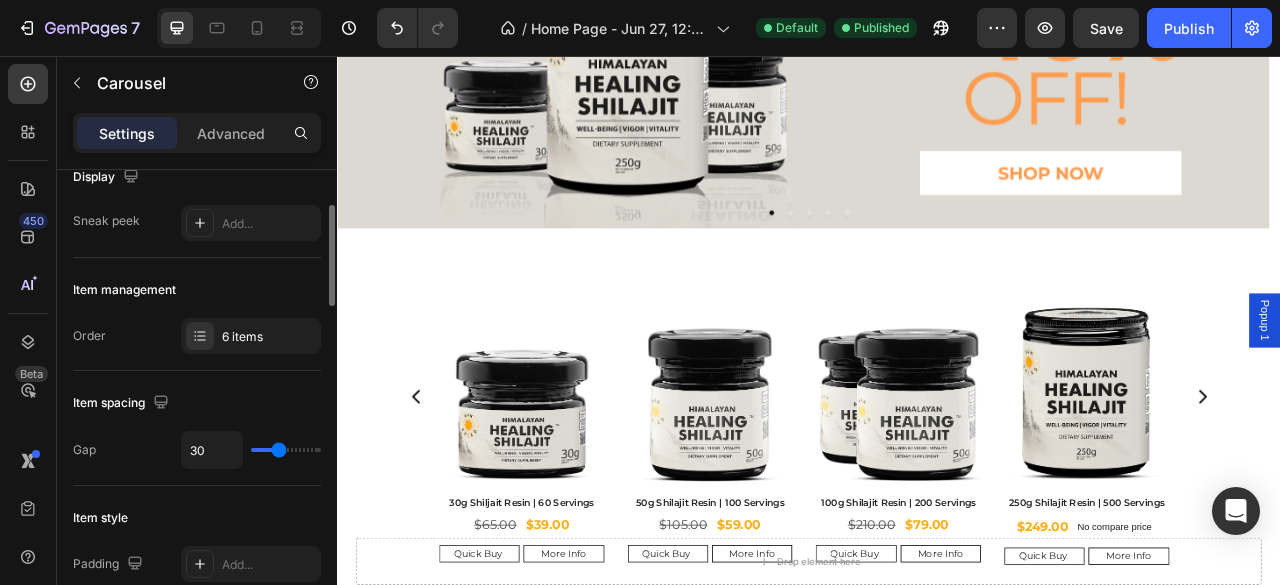 scroll, scrollTop: 0, scrollLeft: 0, axis: both 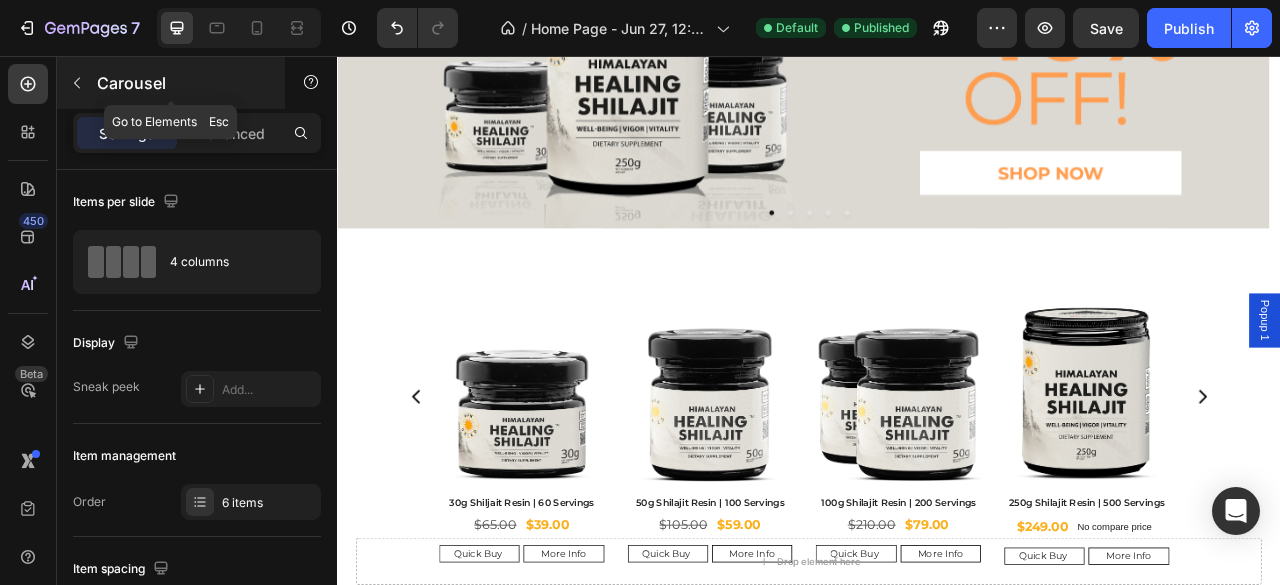 click 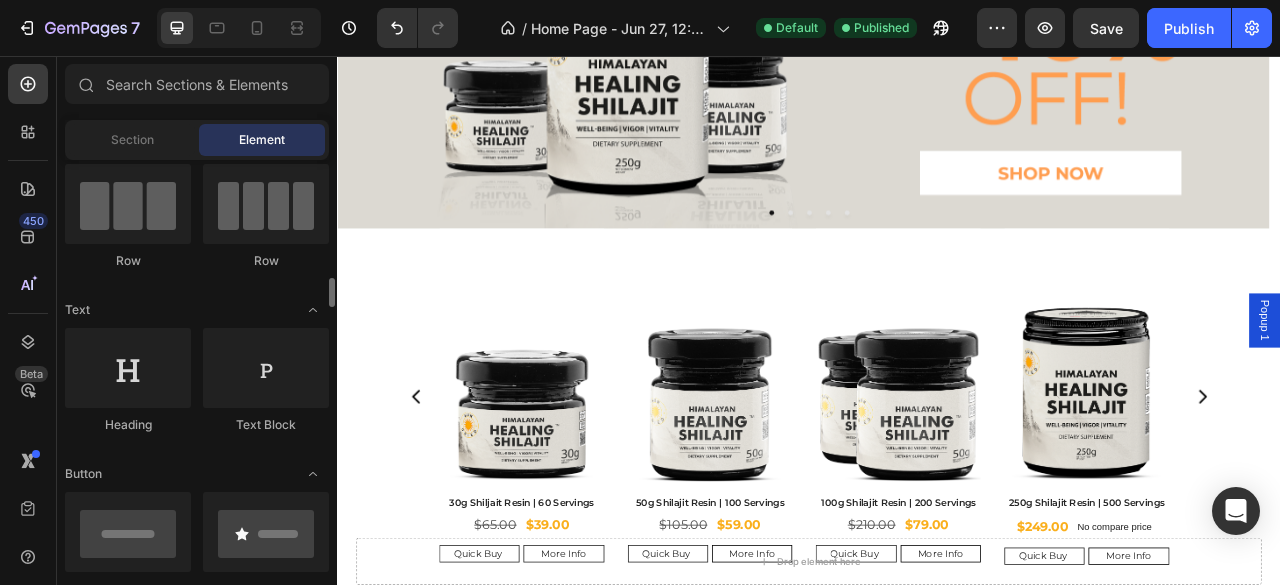 scroll, scrollTop: 266, scrollLeft: 0, axis: vertical 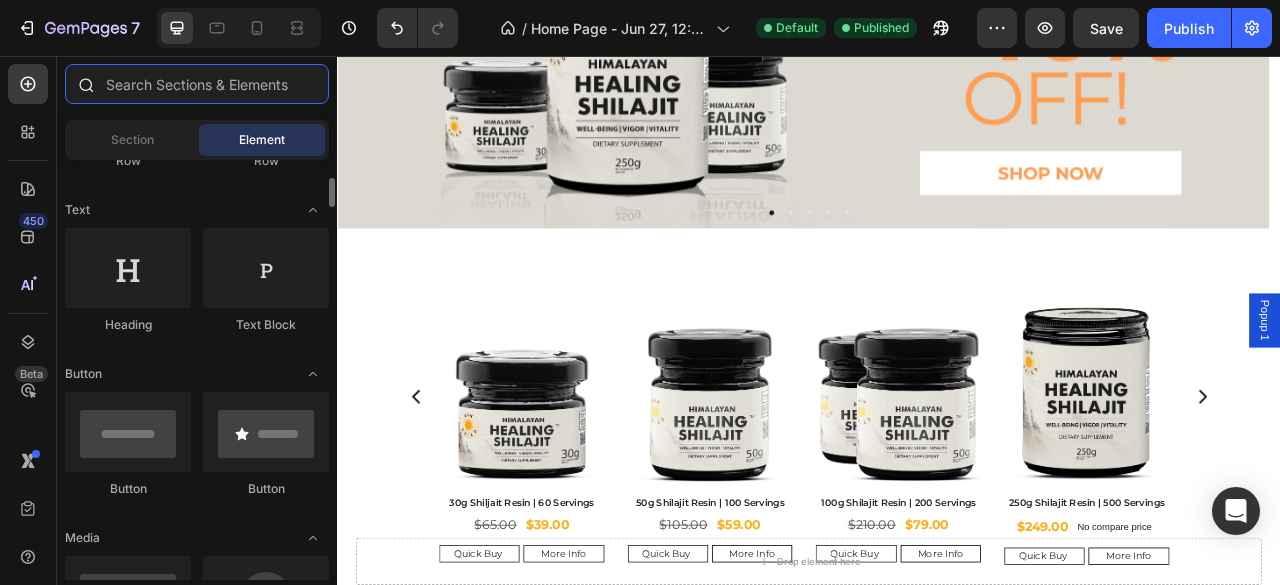 click at bounding box center (197, 84) 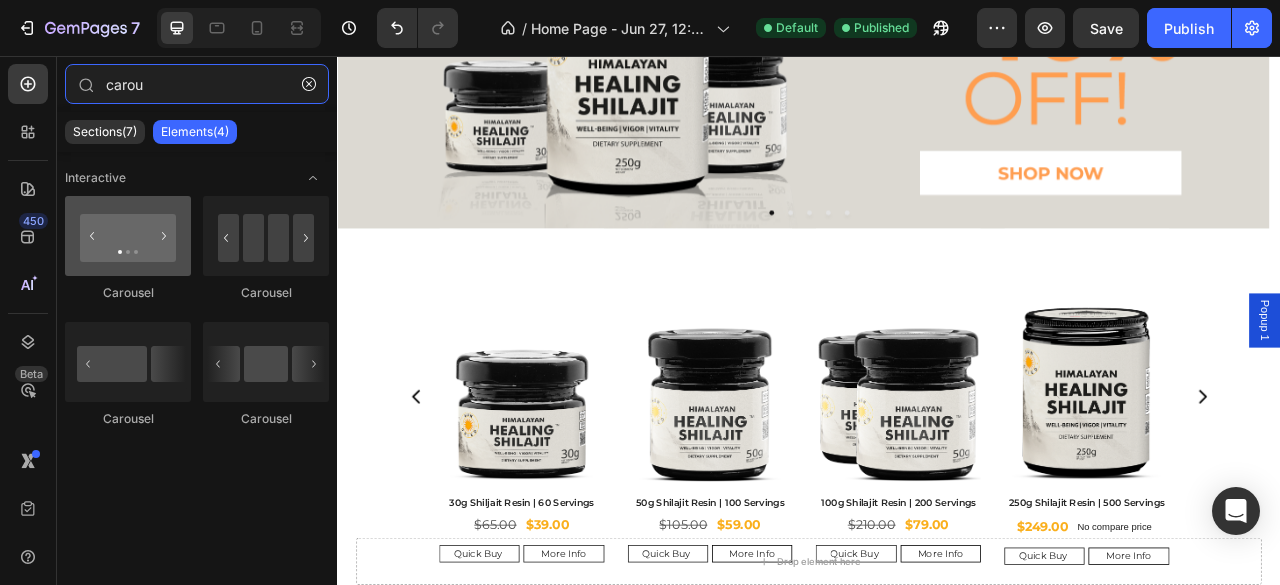 type on "carou" 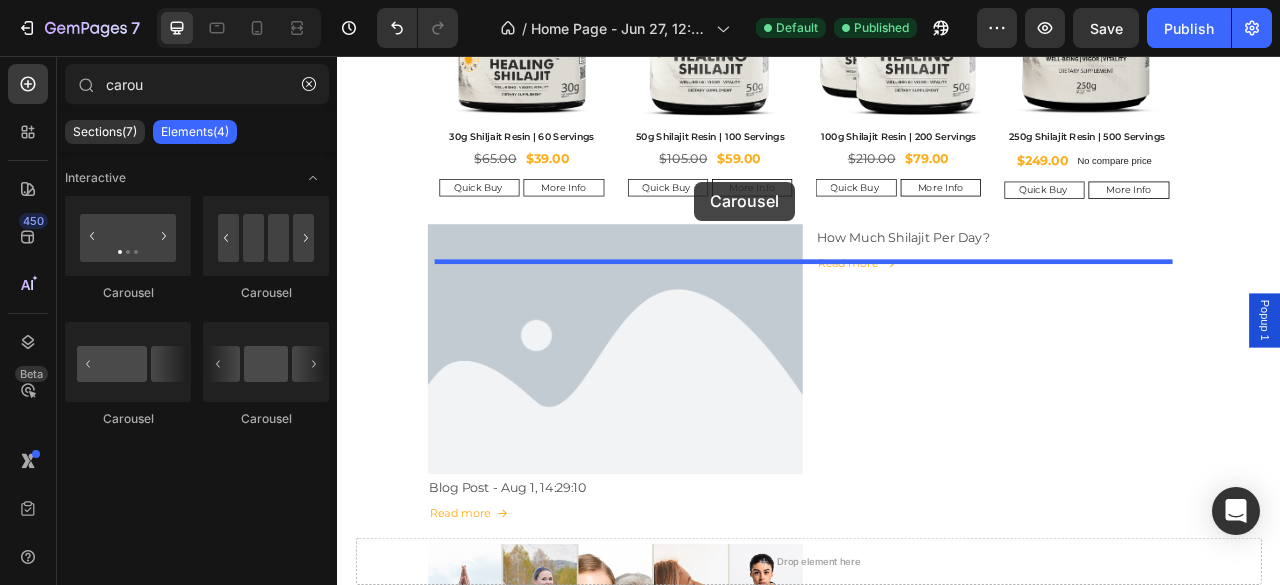 scroll, scrollTop: 800, scrollLeft: 0, axis: vertical 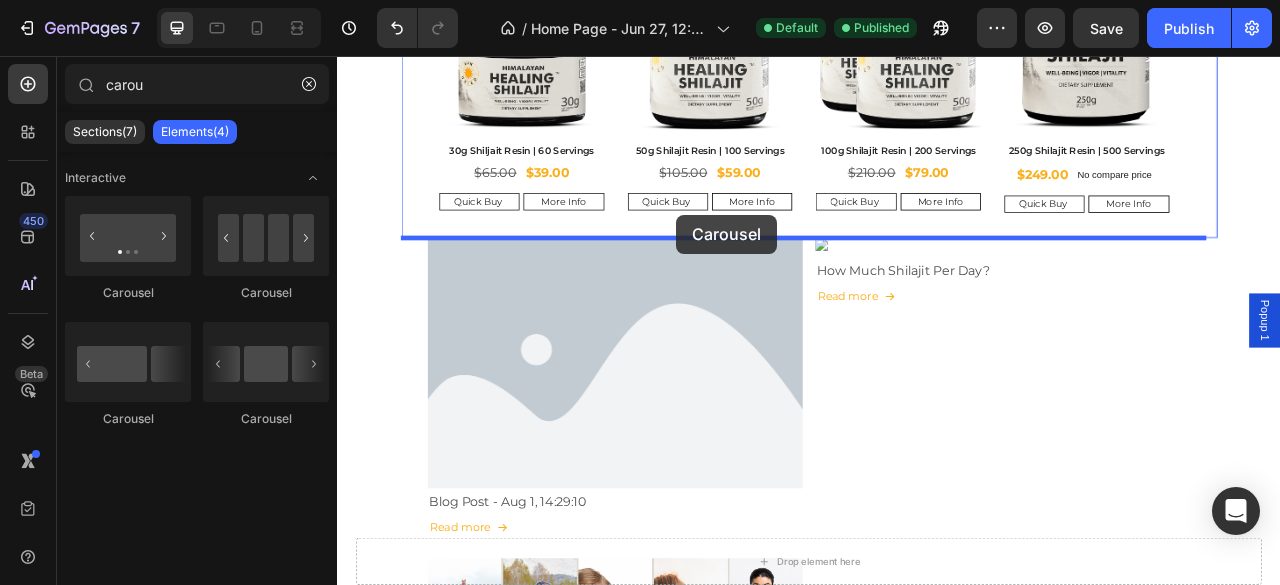 drag, startPoint x: 461, startPoint y: 301, endPoint x: 768, endPoint y: 258, distance: 309.99677 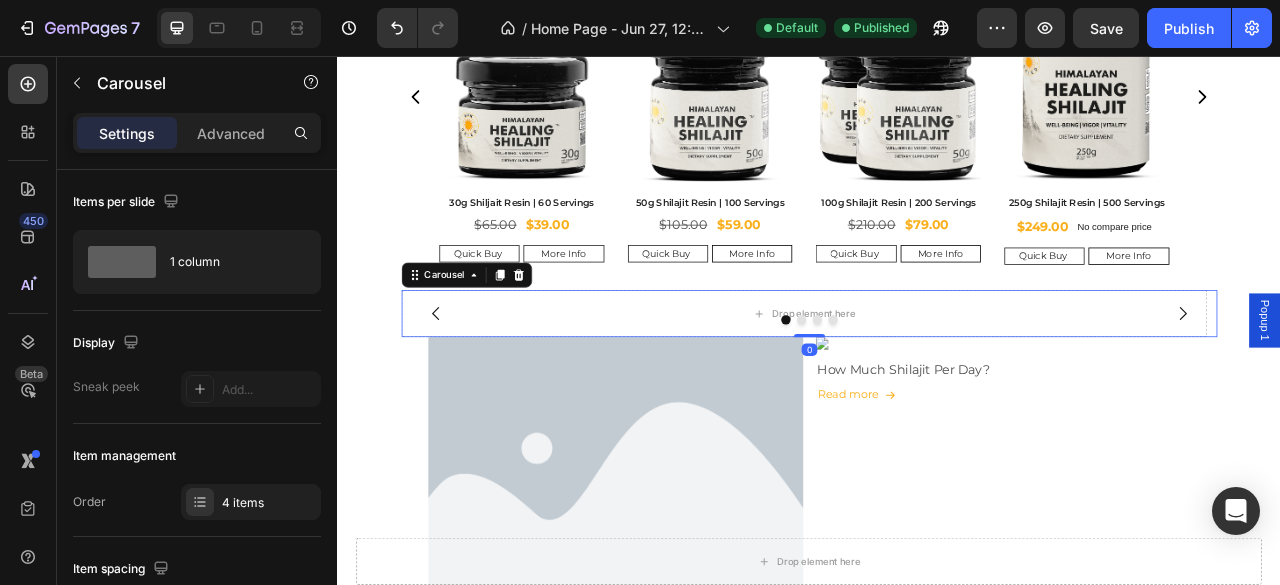 scroll, scrollTop: 734, scrollLeft: 0, axis: vertical 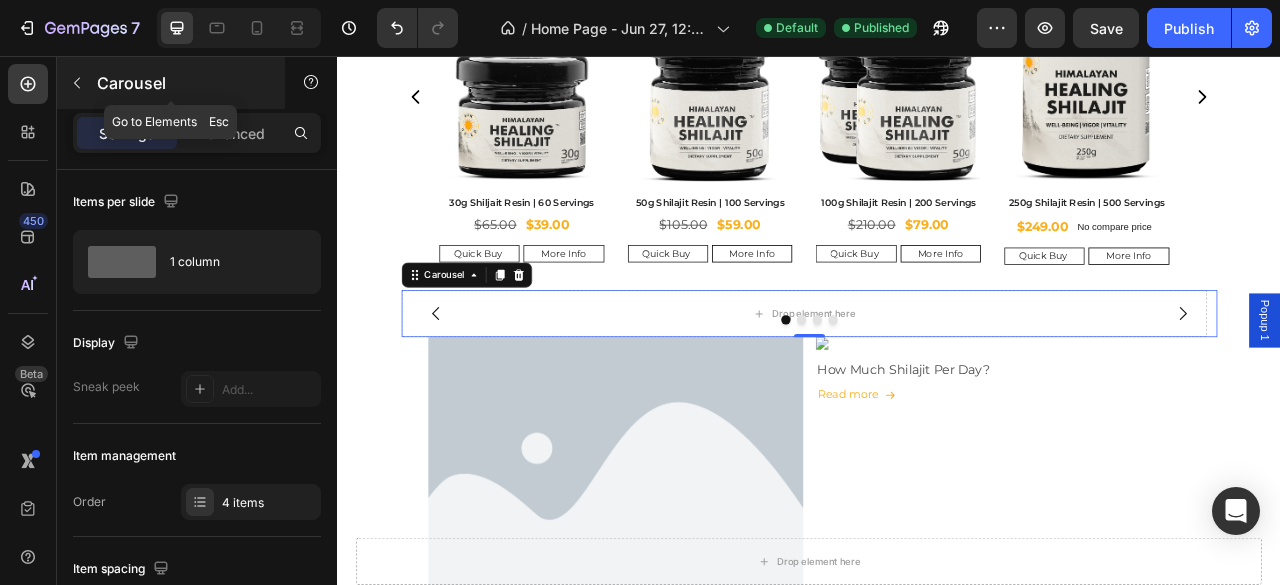 click at bounding box center [77, 83] 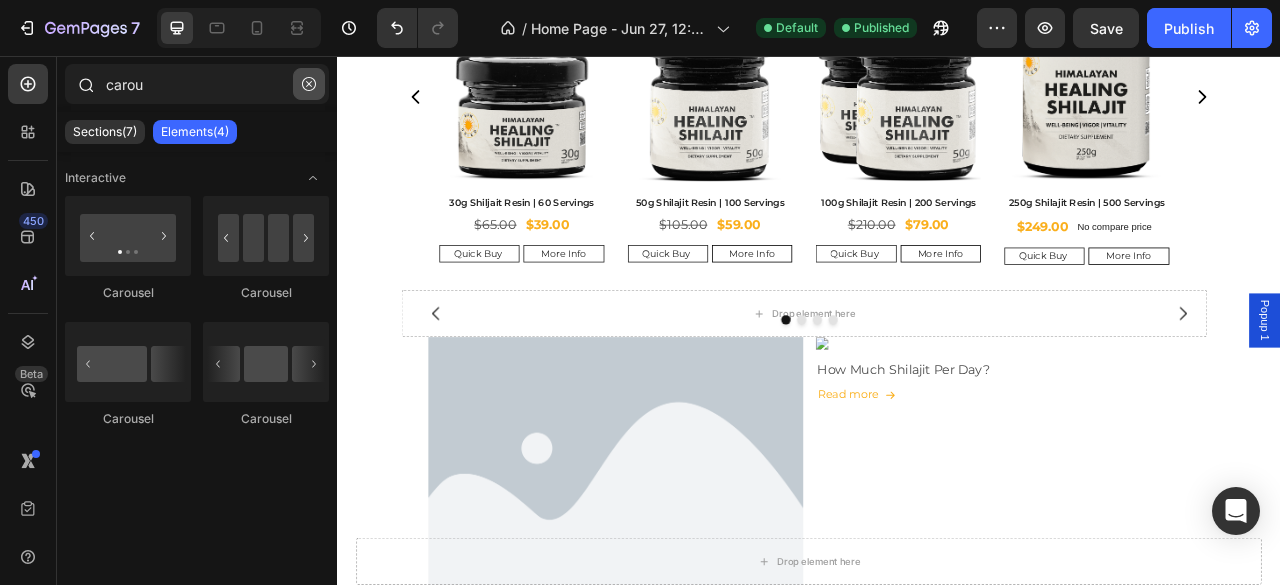 click at bounding box center [309, 84] 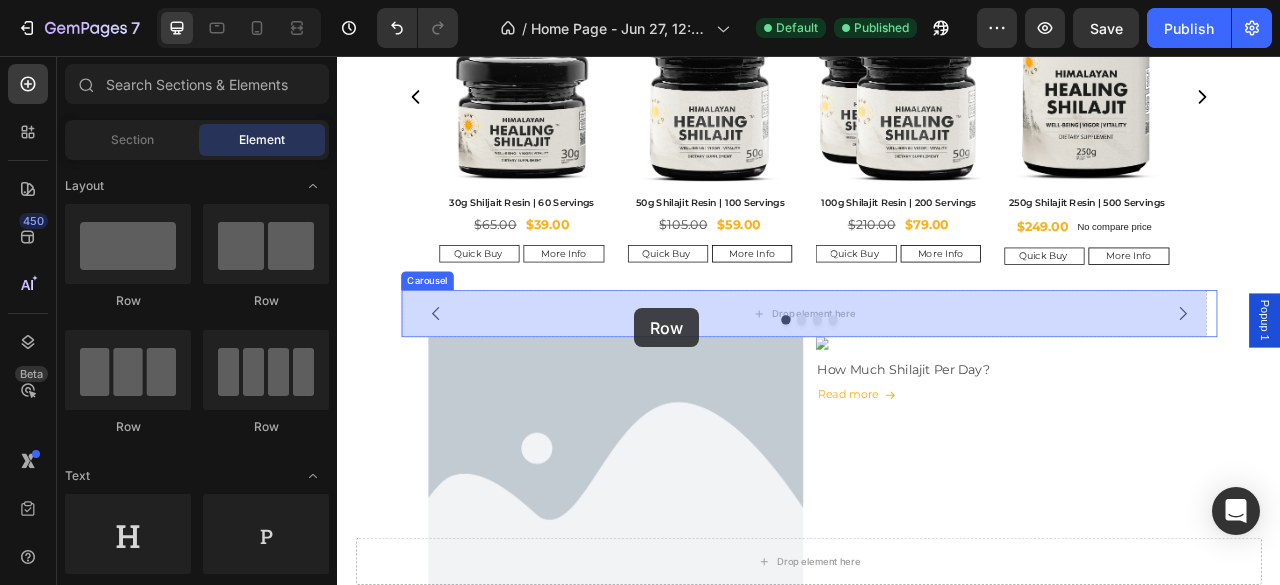 drag, startPoint x: 420, startPoint y: 403, endPoint x: 715, endPoint y: 377, distance: 296.14355 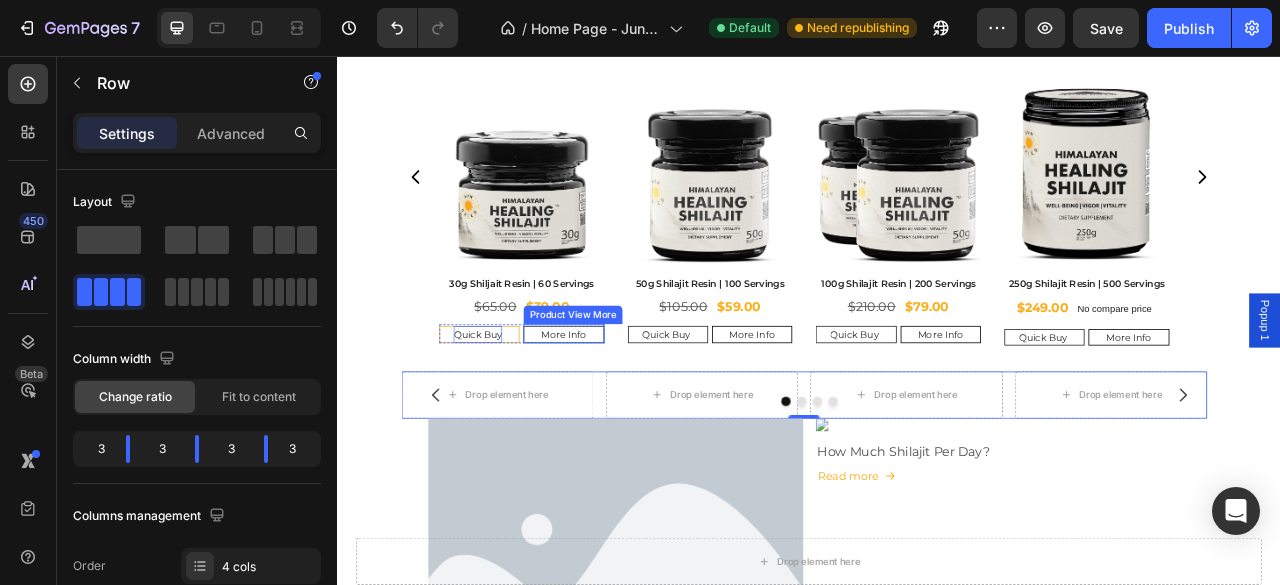 scroll, scrollTop: 100, scrollLeft: 0, axis: vertical 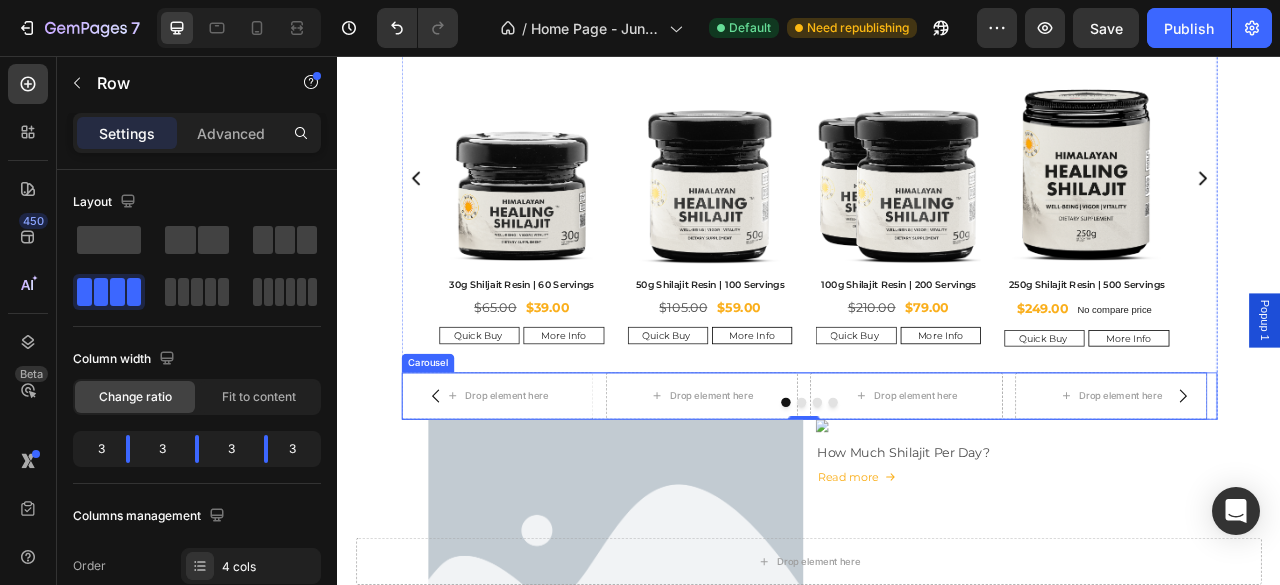 click 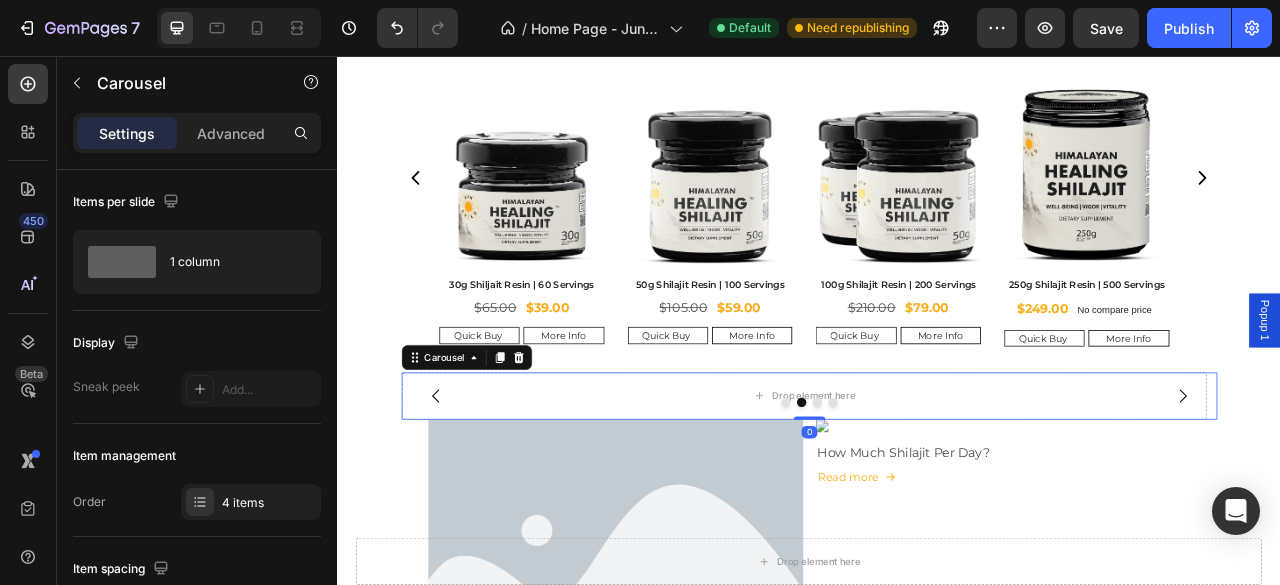 click 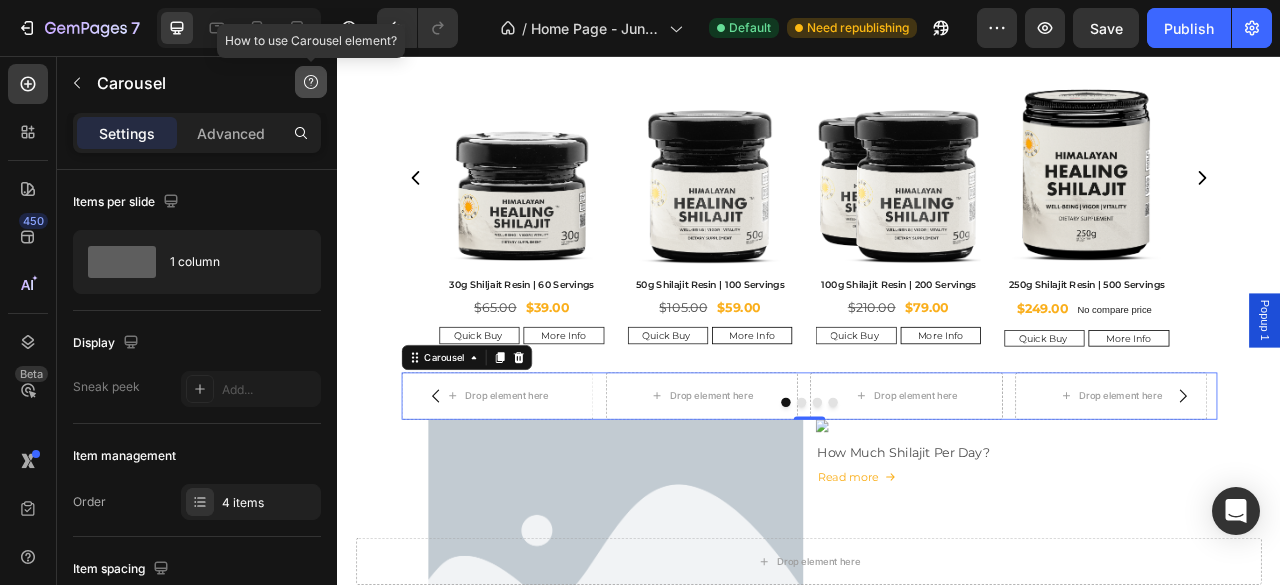 click at bounding box center (311, 82) 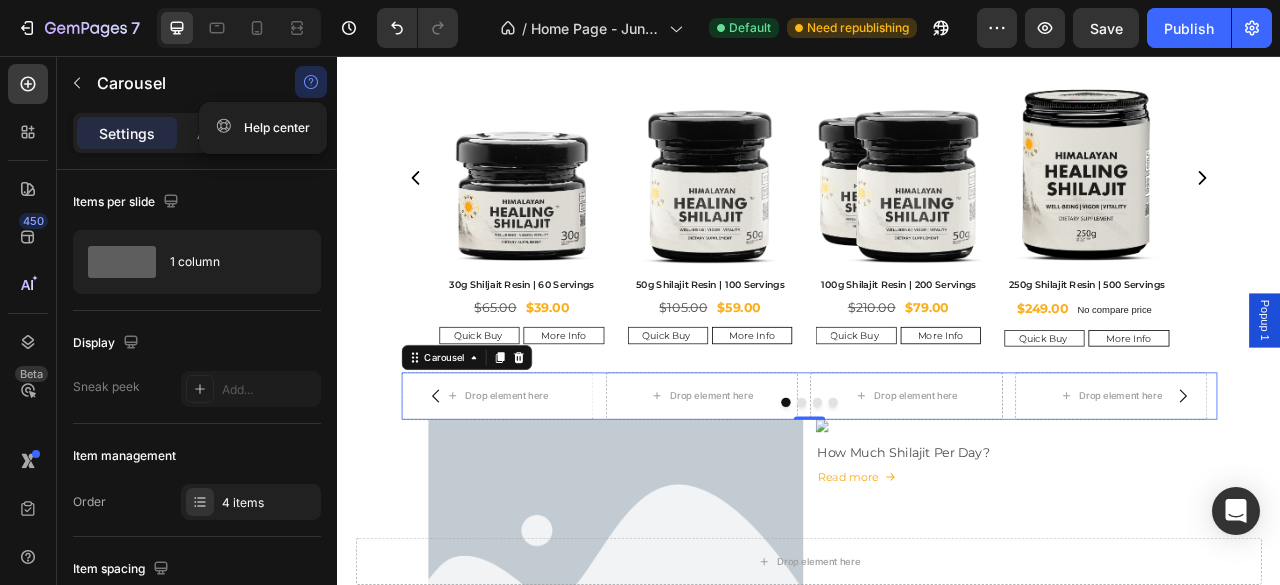 click 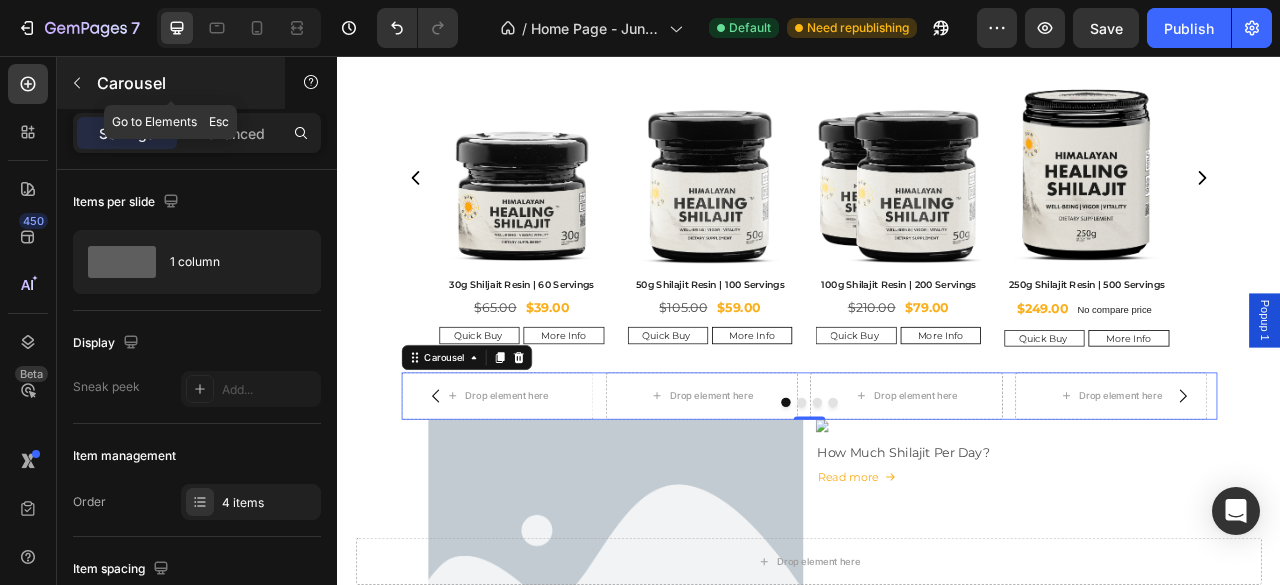 click 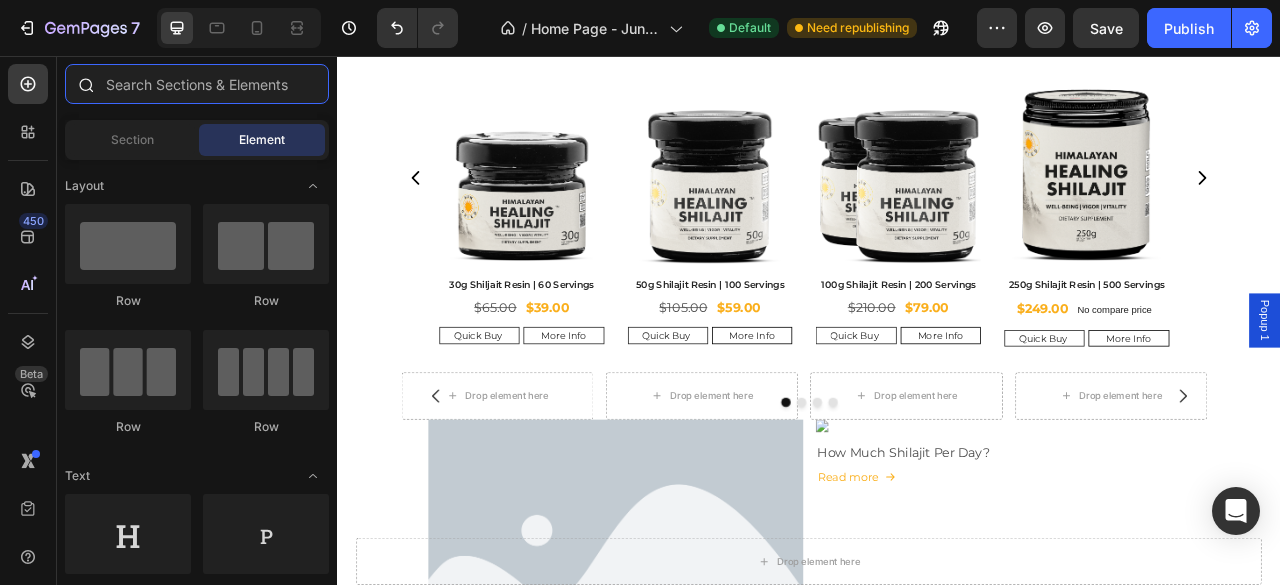 click at bounding box center [197, 84] 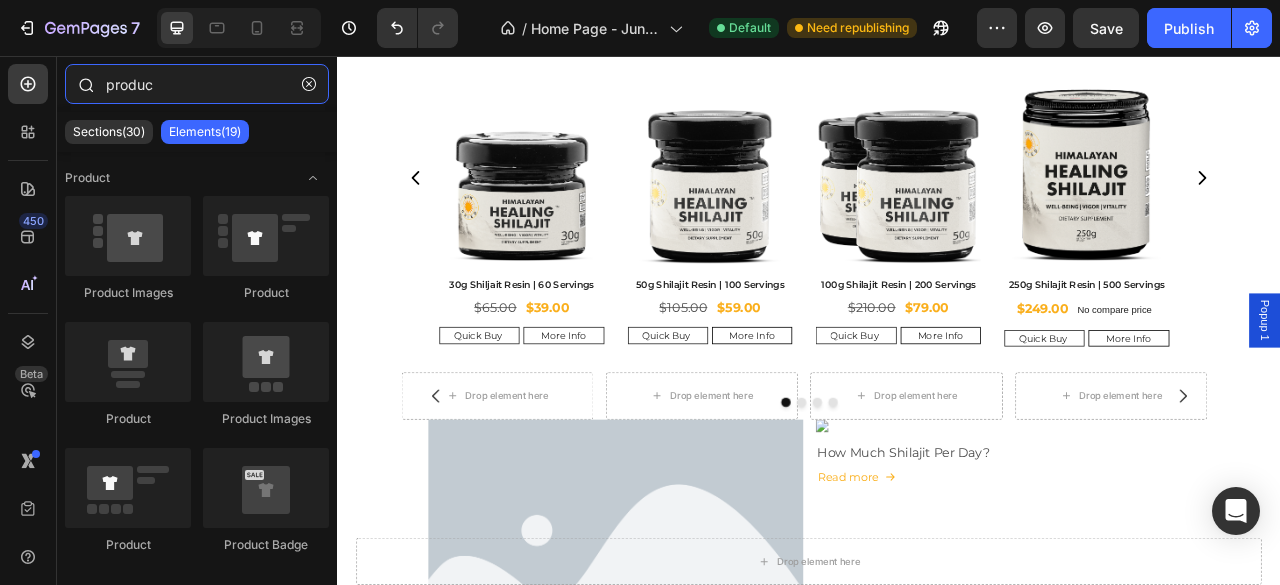 type on "product" 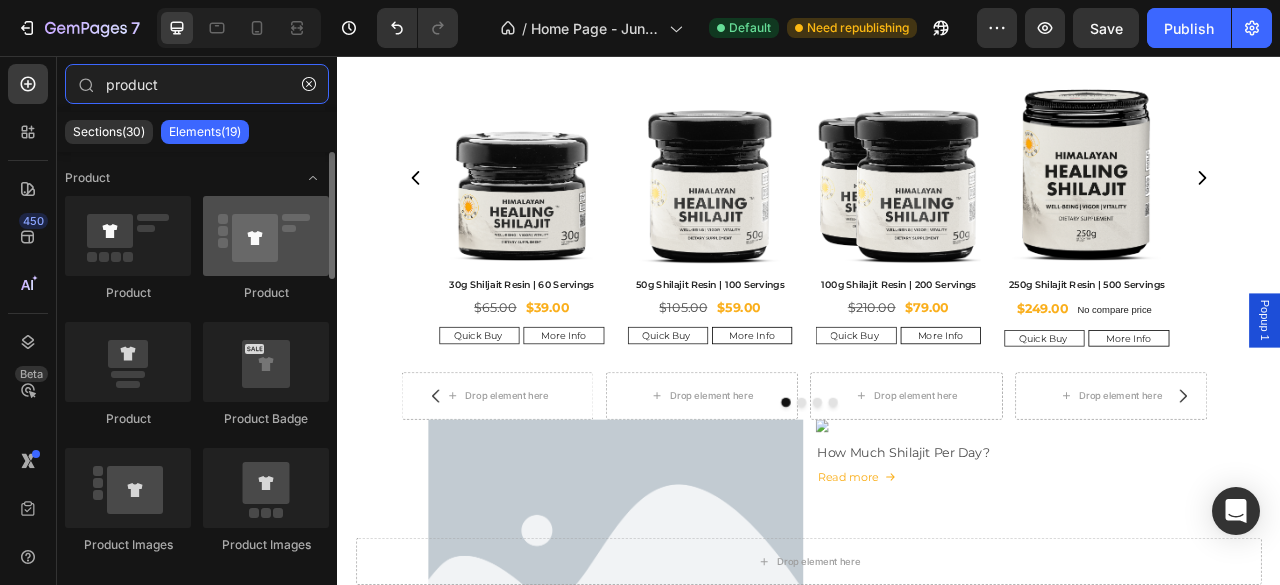 scroll, scrollTop: 66, scrollLeft: 0, axis: vertical 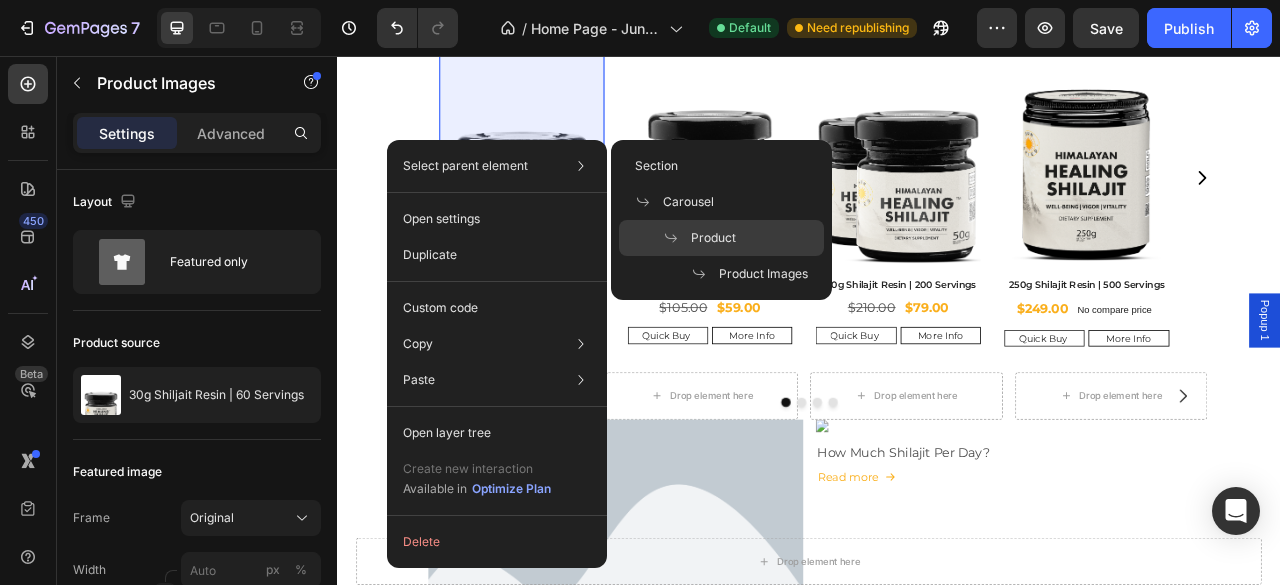 click on "Product" at bounding box center [713, 238] 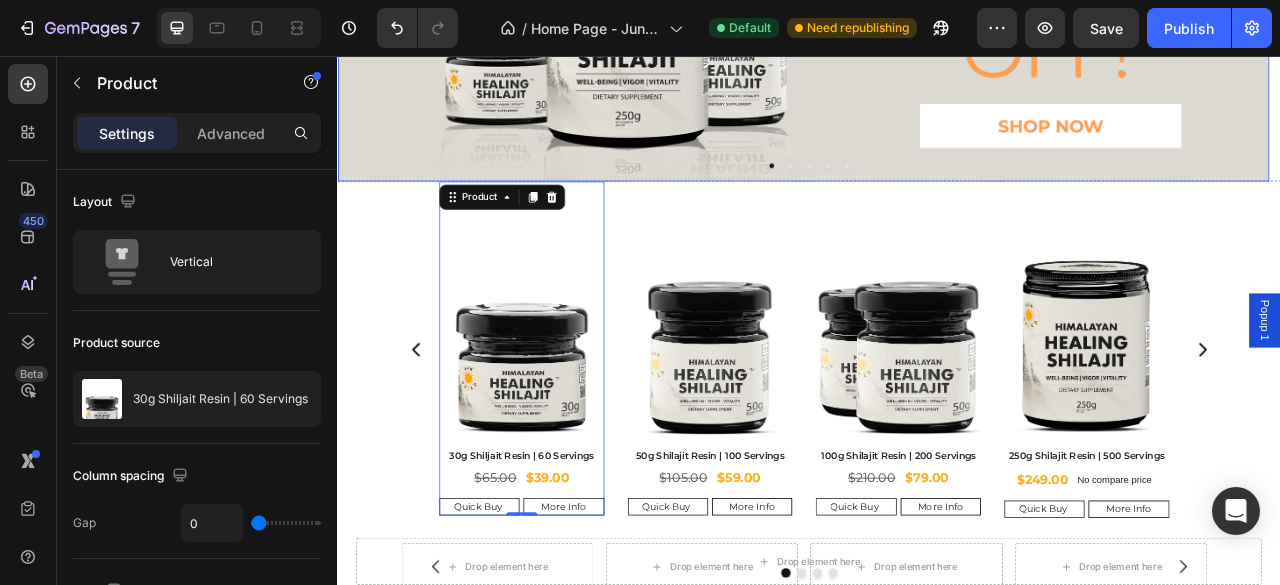 scroll, scrollTop: 433, scrollLeft: 0, axis: vertical 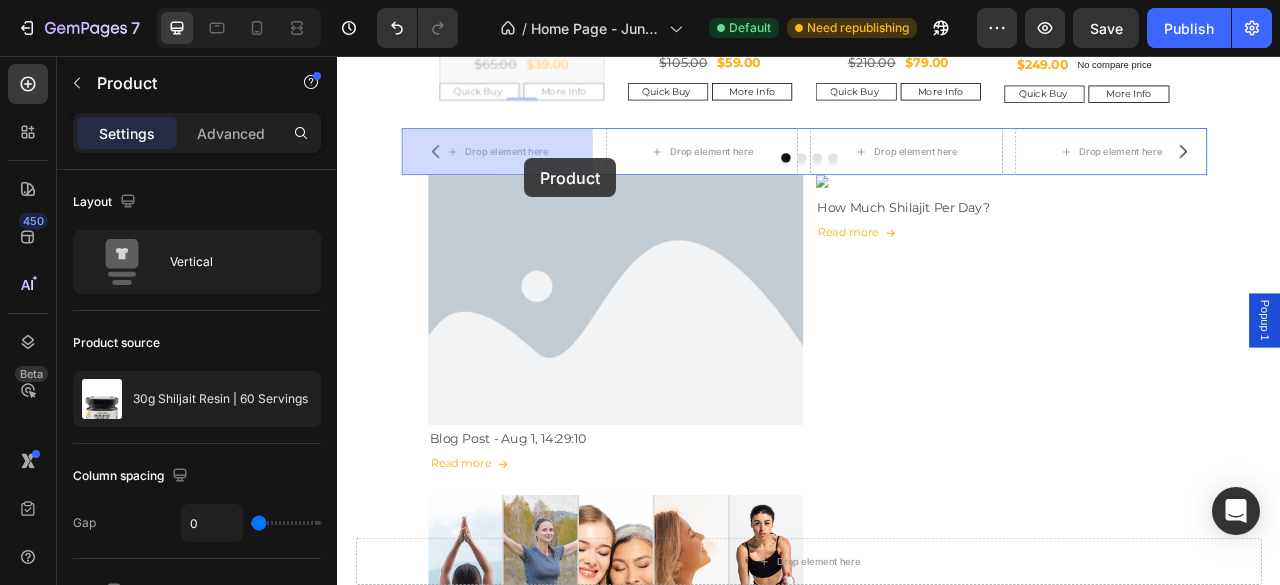 drag, startPoint x: 485, startPoint y: 215, endPoint x: 575, endPoint y: 186, distance: 94.55686 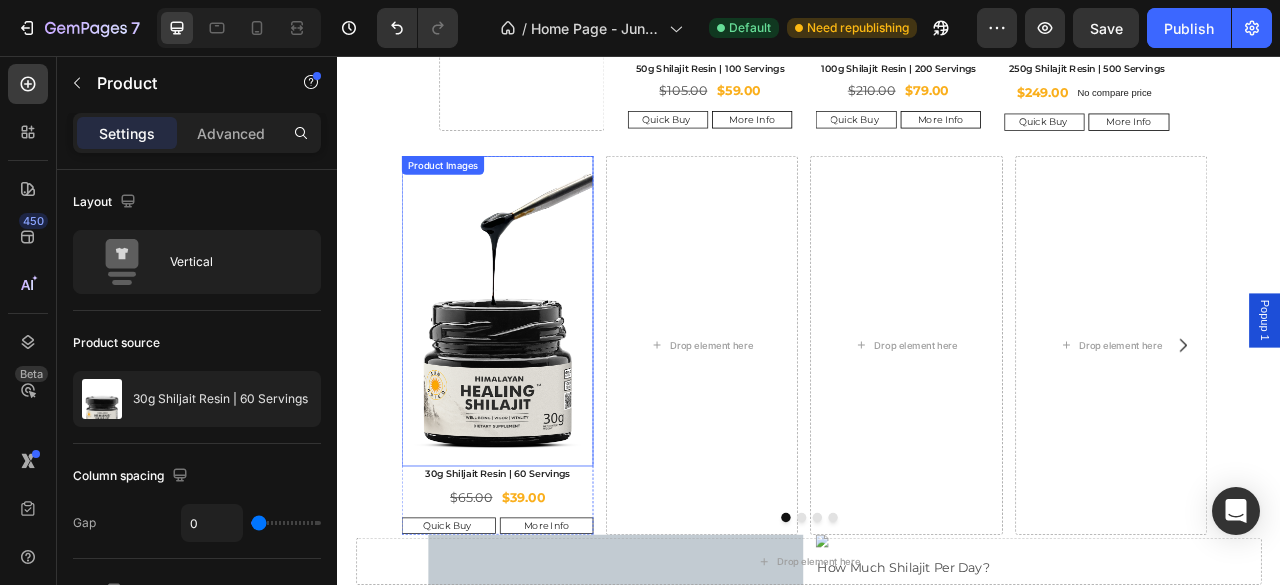 scroll, scrollTop: 907, scrollLeft: 0, axis: vertical 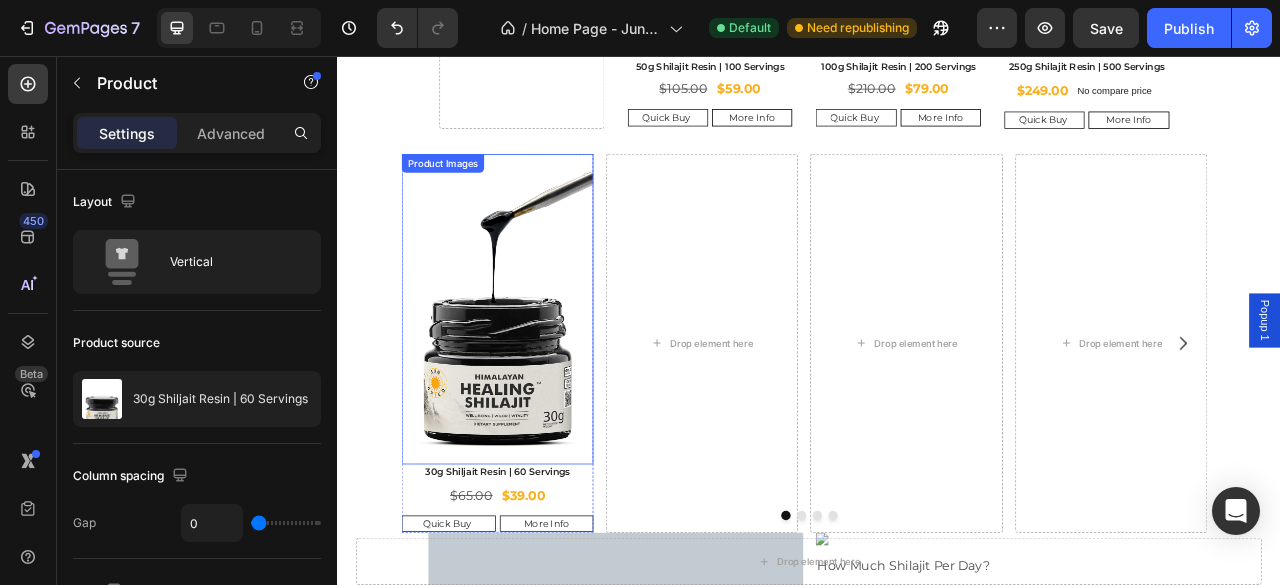 click at bounding box center [540, 378] 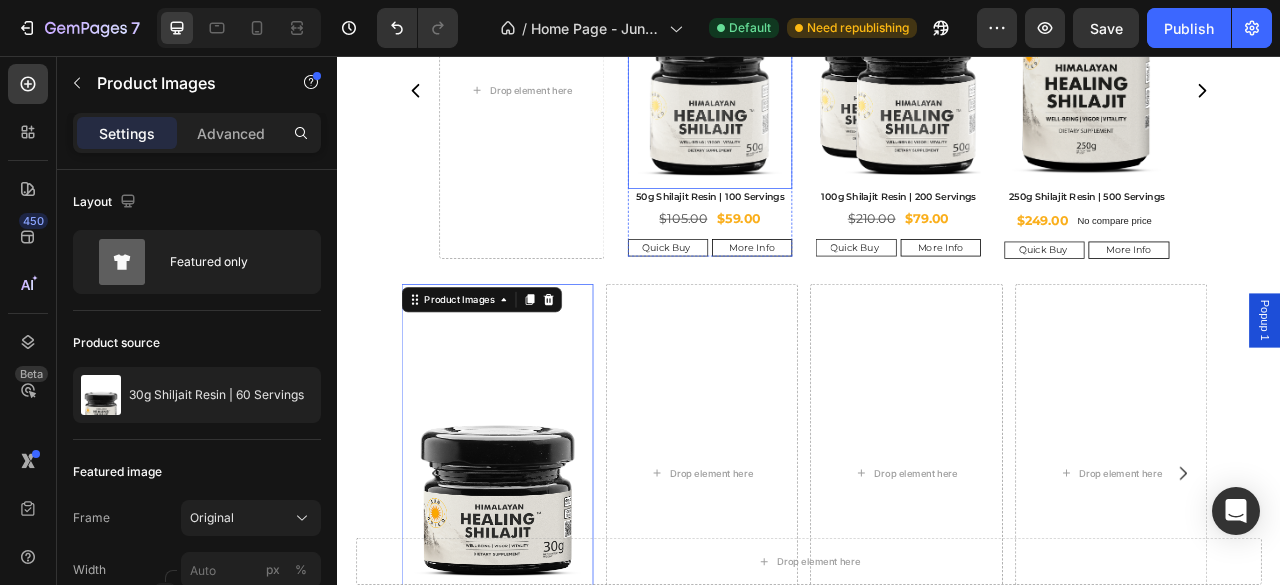 scroll, scrollTop: 740, scrollLeft: 0, axis: vertical 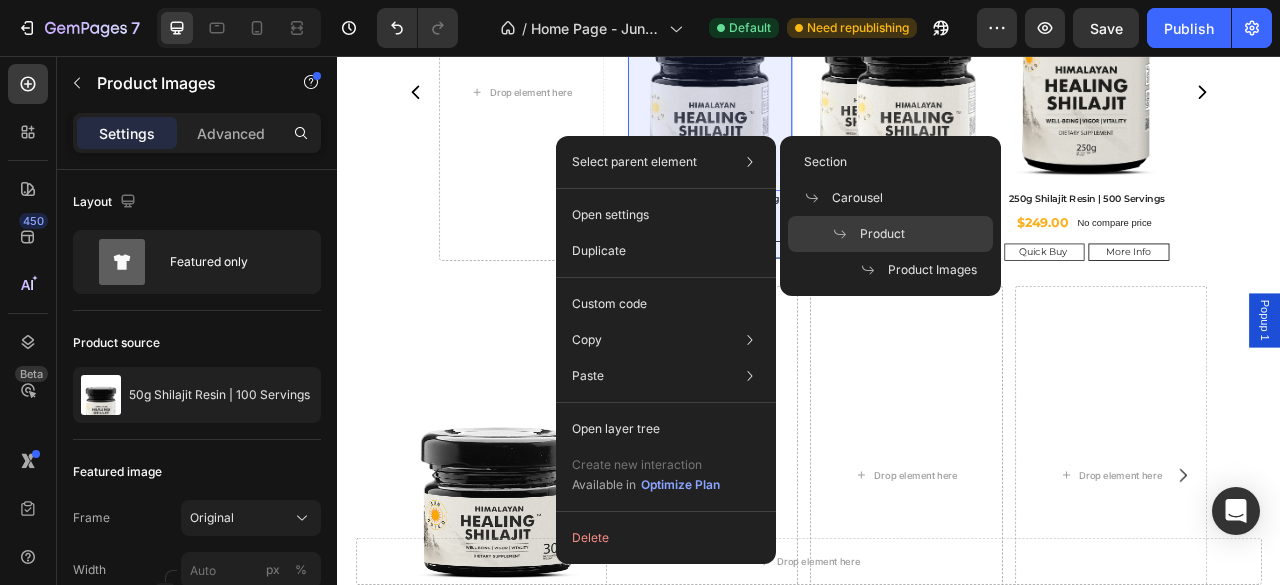 click on "Product" 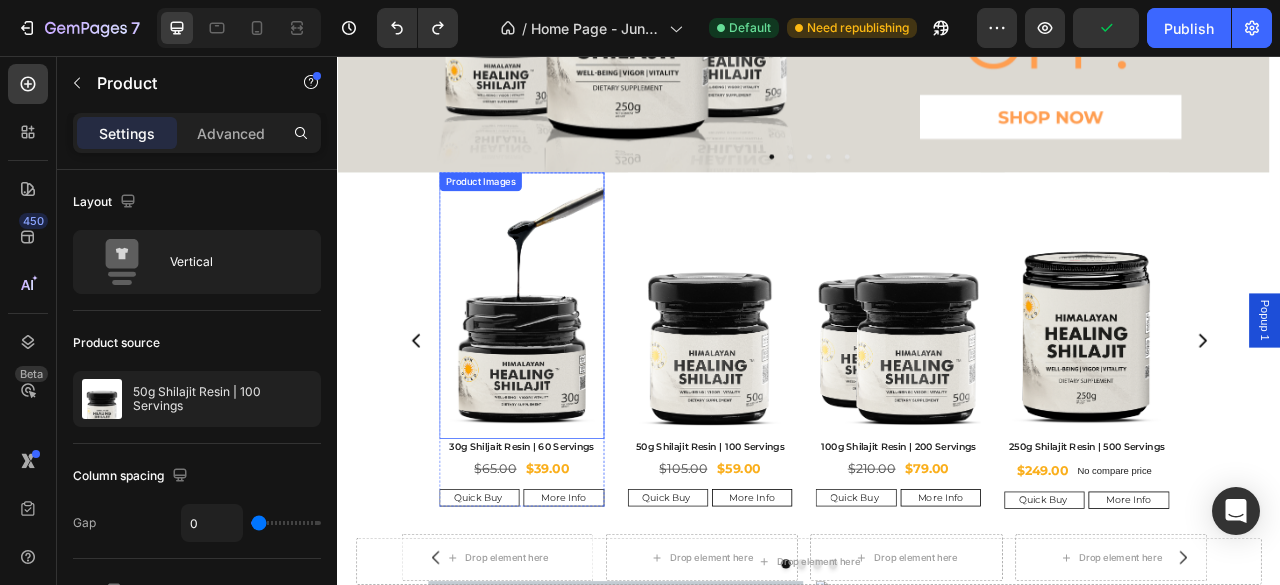 scroll, scrollTop: 466, scrollLeft: 0, axis: vertical 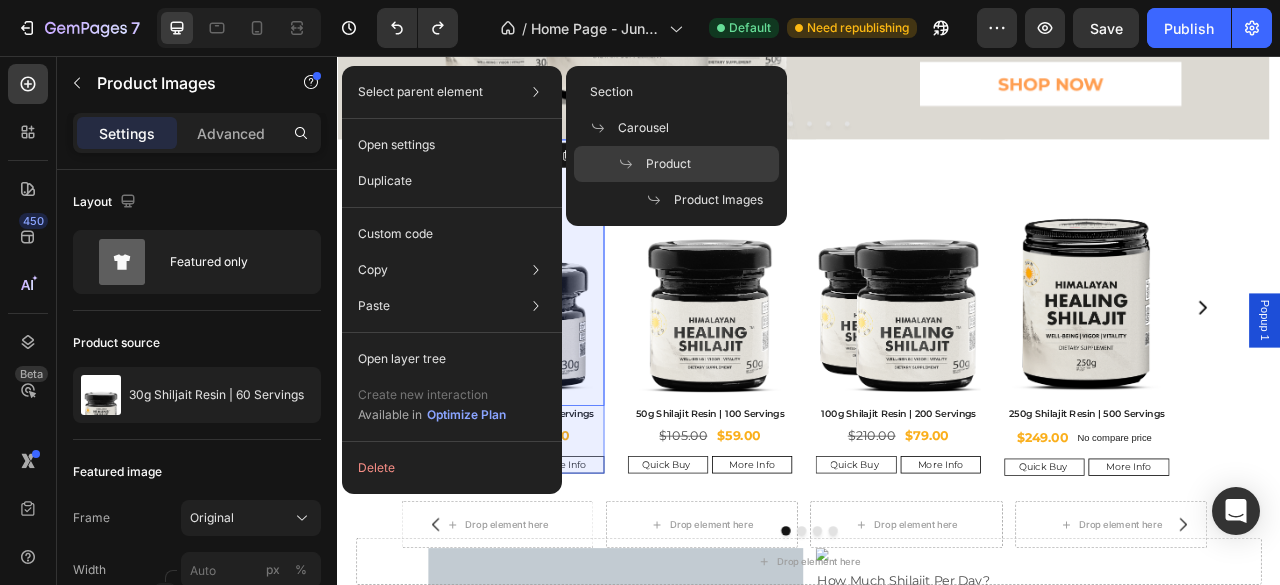 click on "Product" 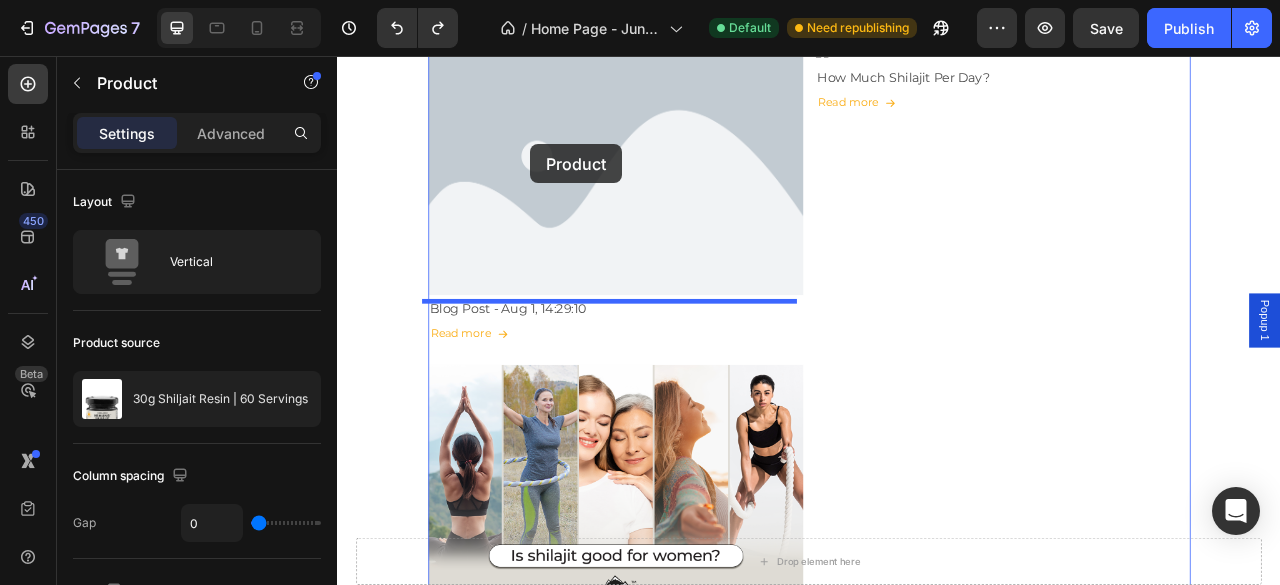 scroll, scrollTop: 916, scrollLeft: 0, axis: vertical 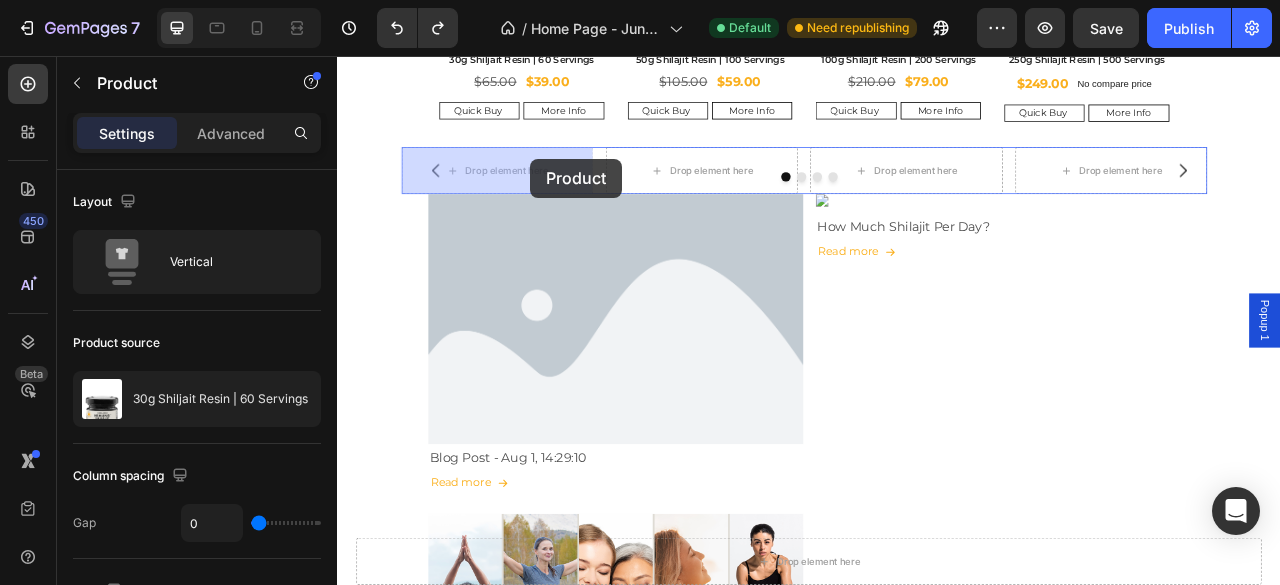 drag, startPoint x: 481, startPoint y: 182, endPoint x: 582, endPoint y: 187, distance: 101.12369 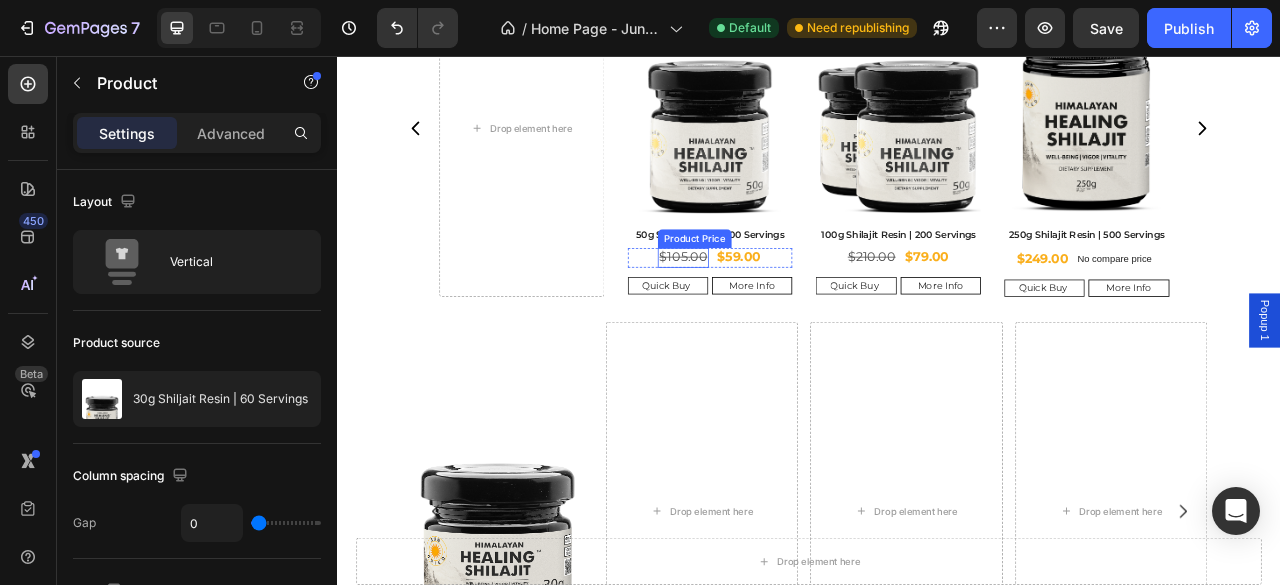 scroll, scrollTop: 616, scrollLeft: 0, axis: vertical 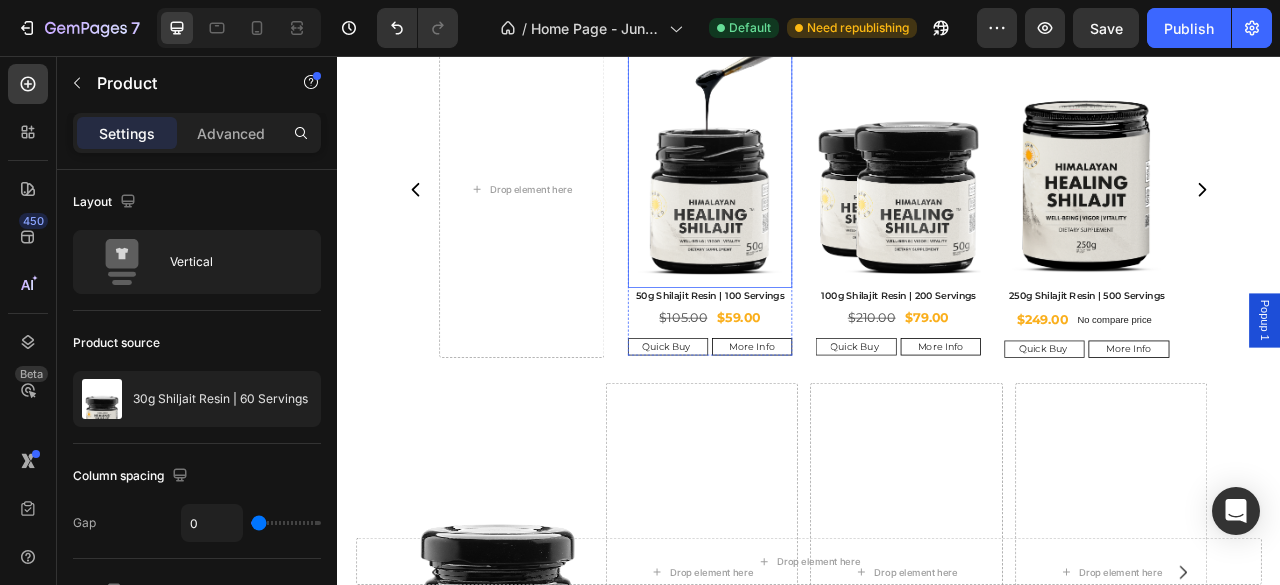 click at bounding box center [811, 181] 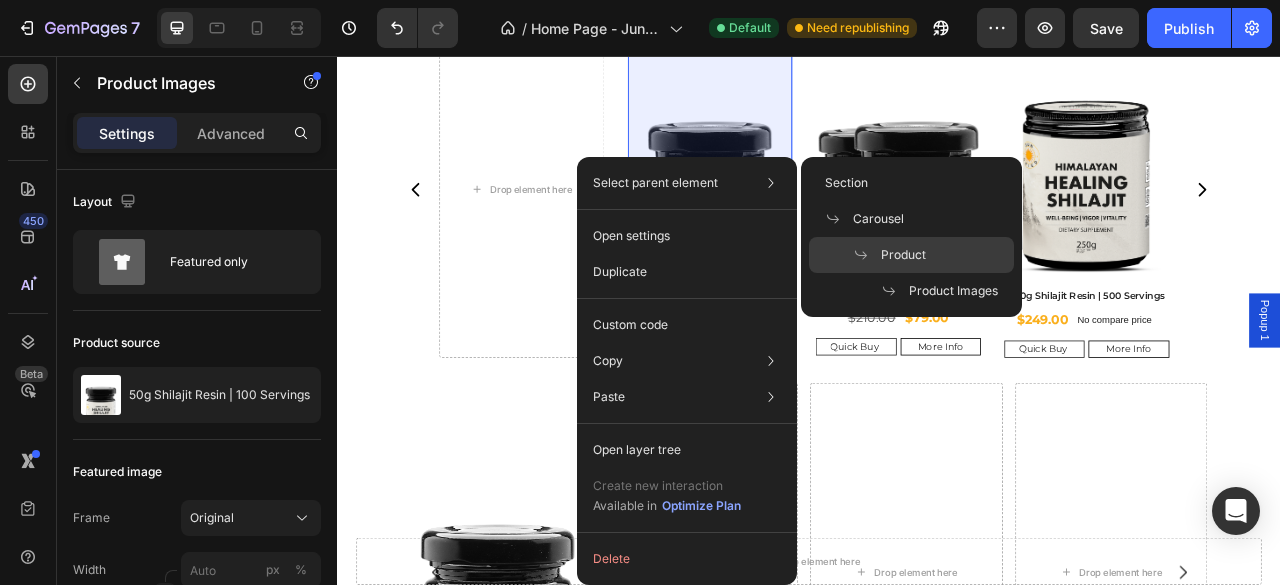click on "Product" at bounding box center (903, 255) 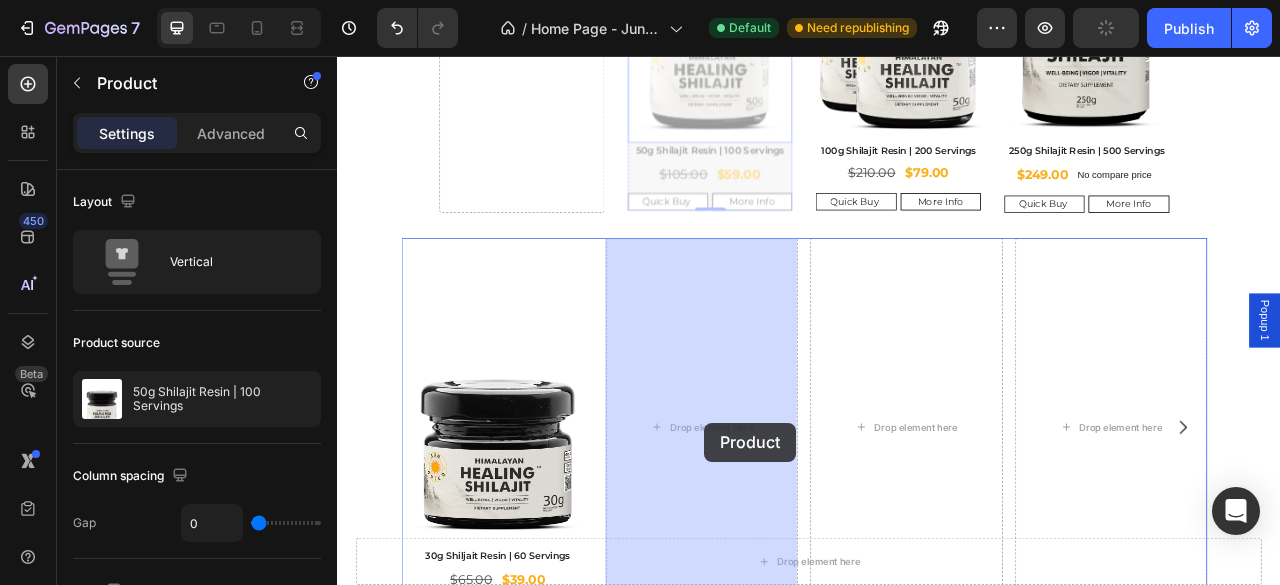 scroll, scrollTop: 827, scrollLeft: 0, axis: vertical 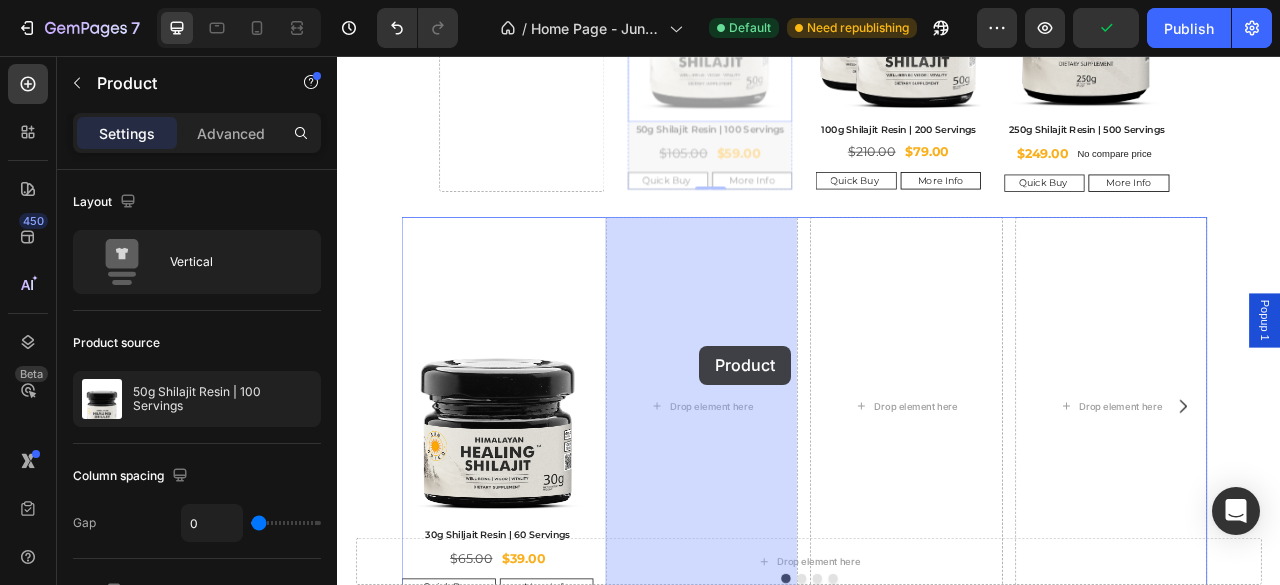 drag, startPoint x: 725, startPoint y: 230, endPoint x: 798, endPoint y: 425, distance: 208.21623 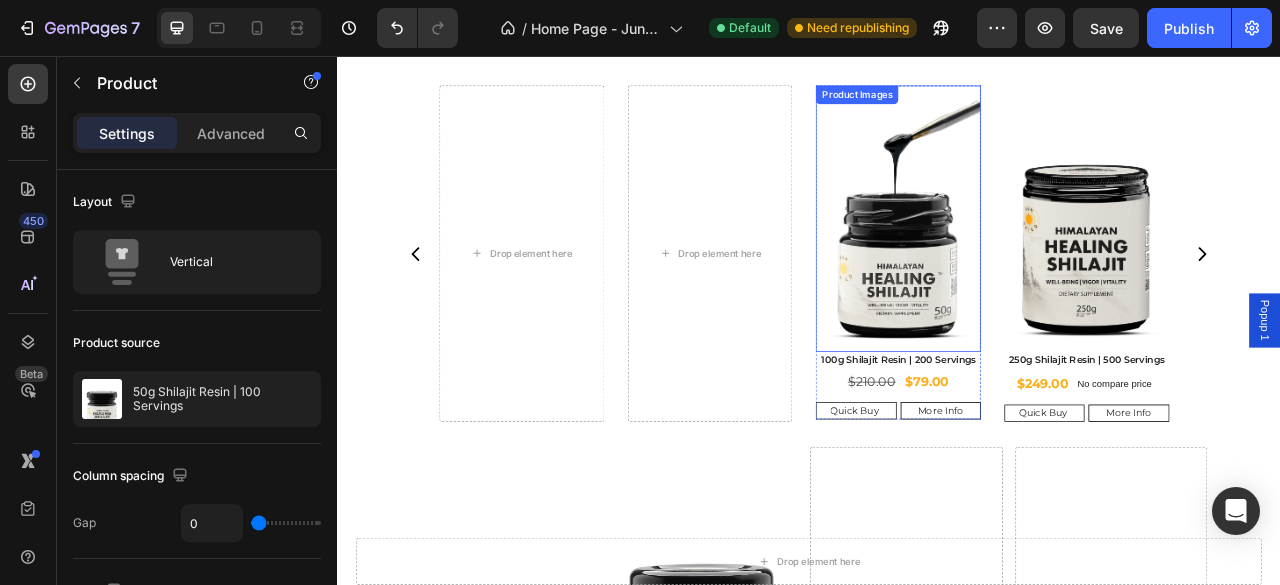 scroll, scrollTop: 527, scrollLeft: 0, axis: vertical 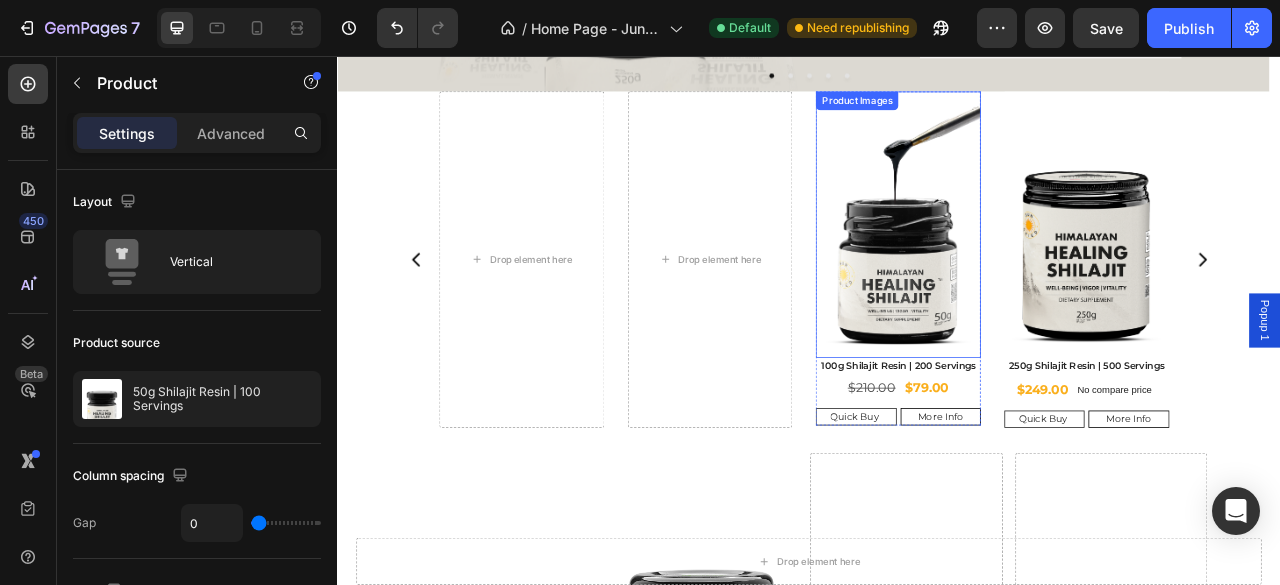 click at bounding box center [1050, 270] 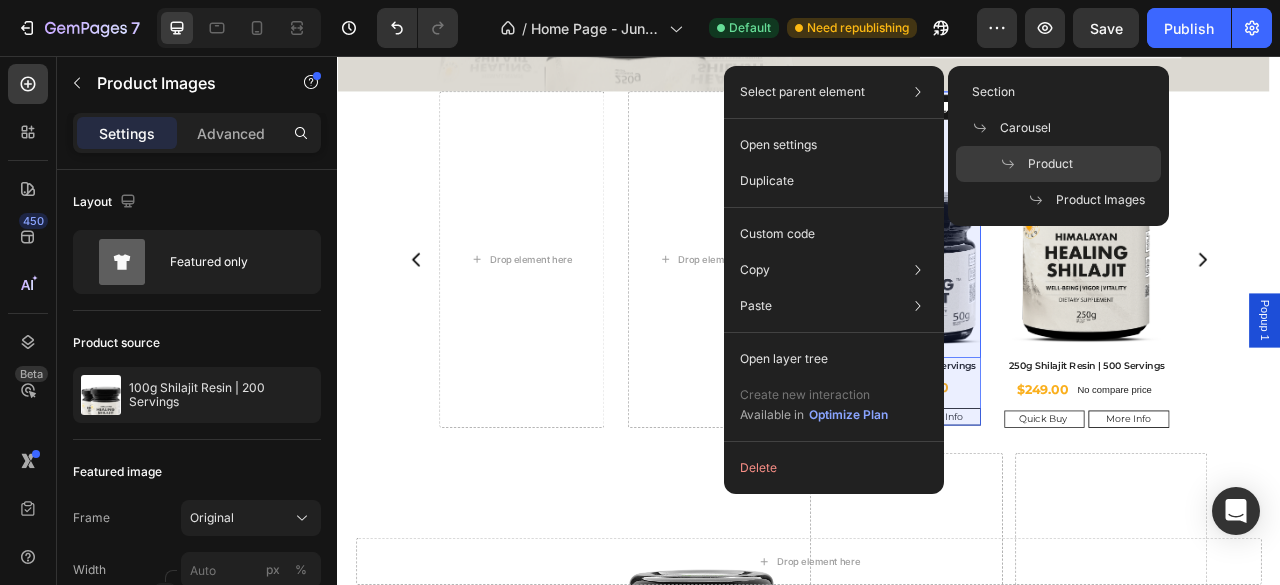 click at bounding box center (1014, 164) 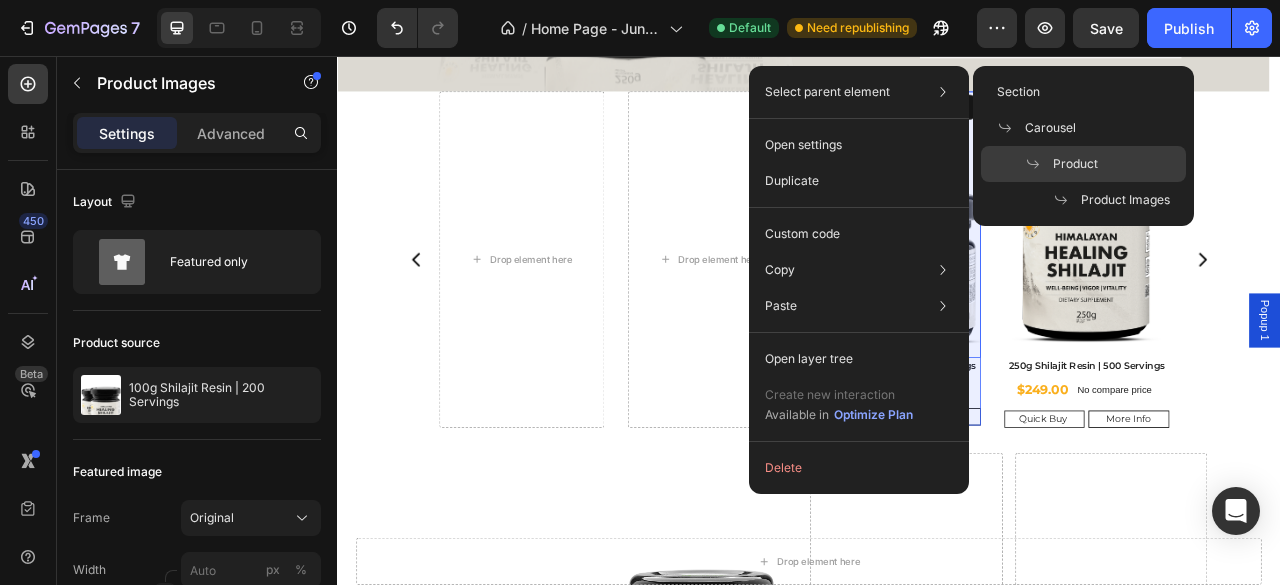 drag, startPoint x: 1031, startPoint y: 165, endPoint x: 866, endPoint y: 139, distance: 167.03592 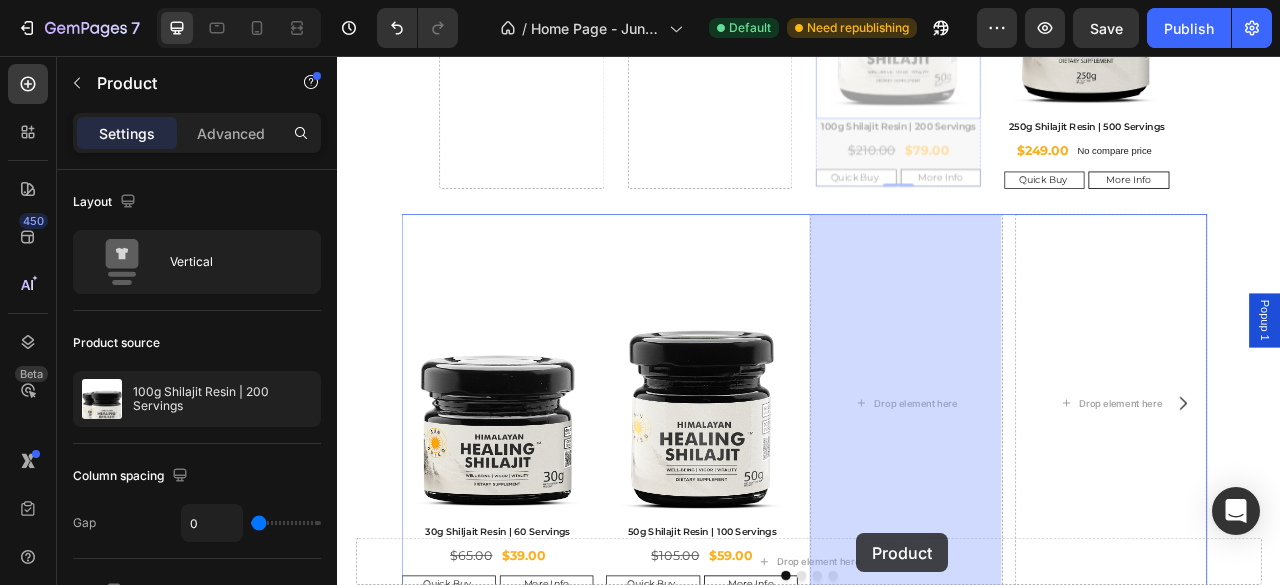 drag, startPoint x: 962, startPoint y: 120, endPoint x: 998, endPoint y: 663, distance: 544.1921 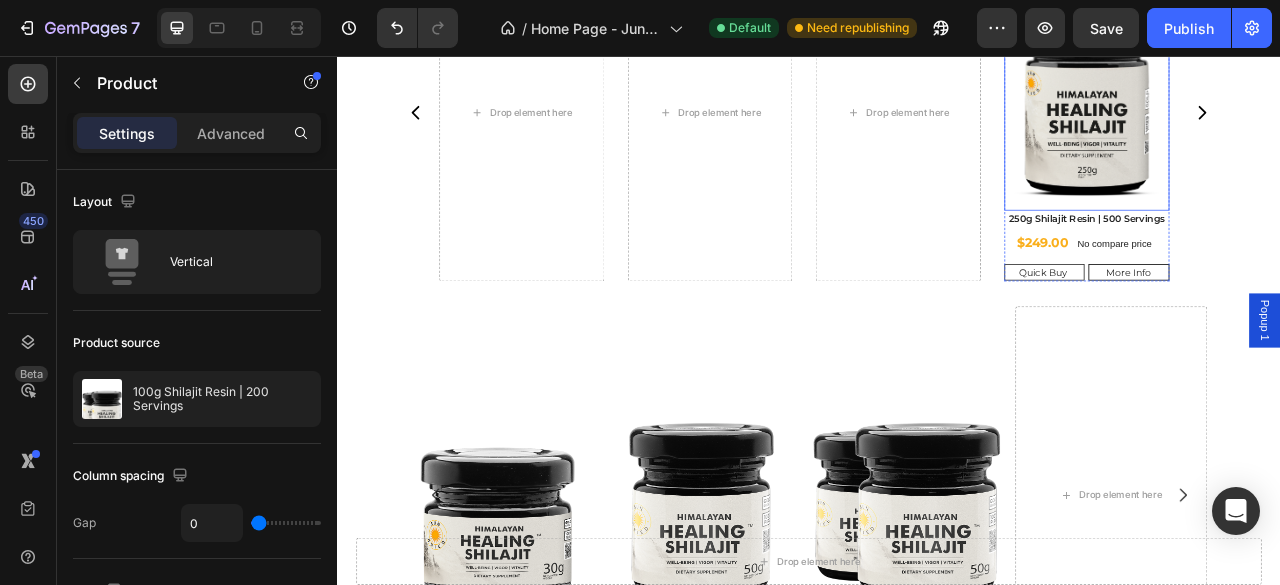 scroll, scrollTop: 83, scrollLeft: 0, axis: vertical 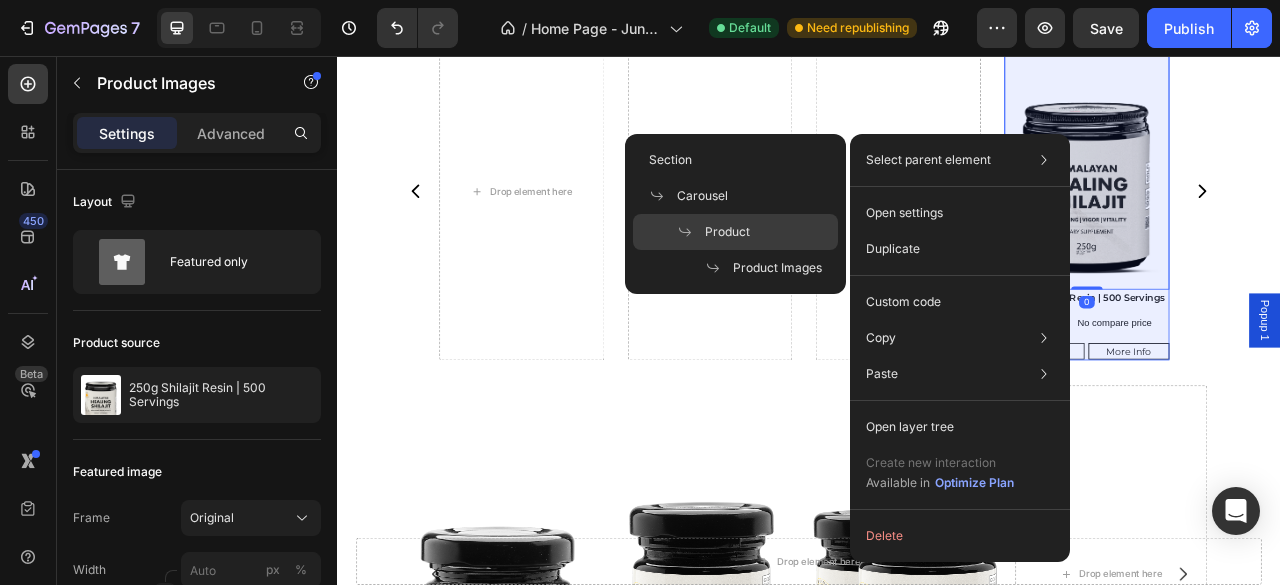click on "Product" 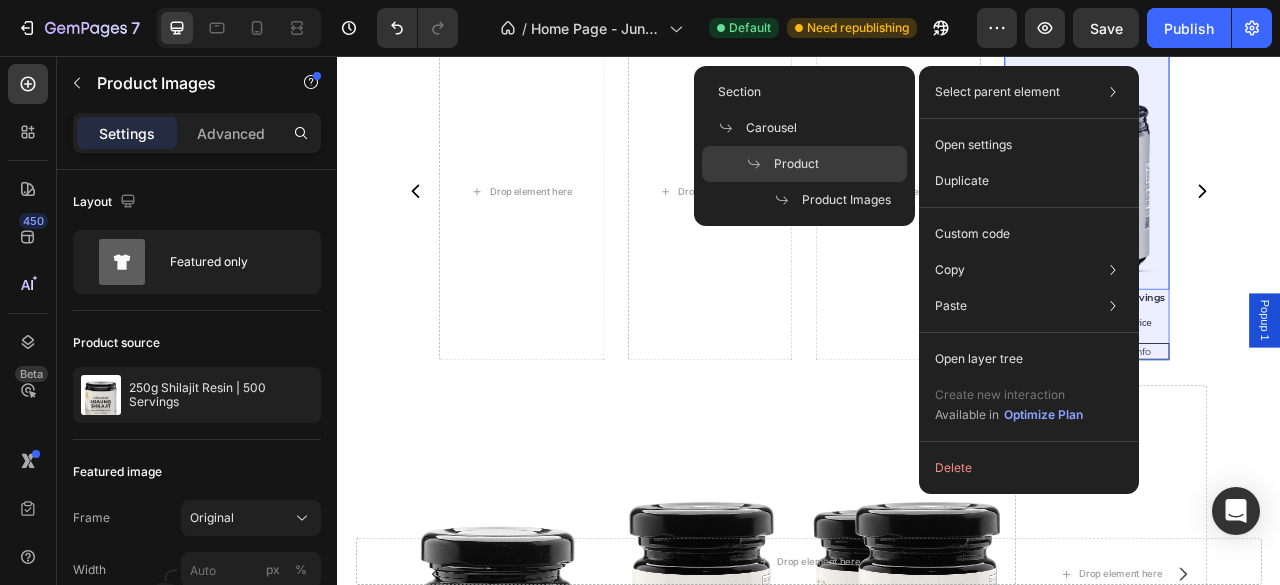 click on "Product" 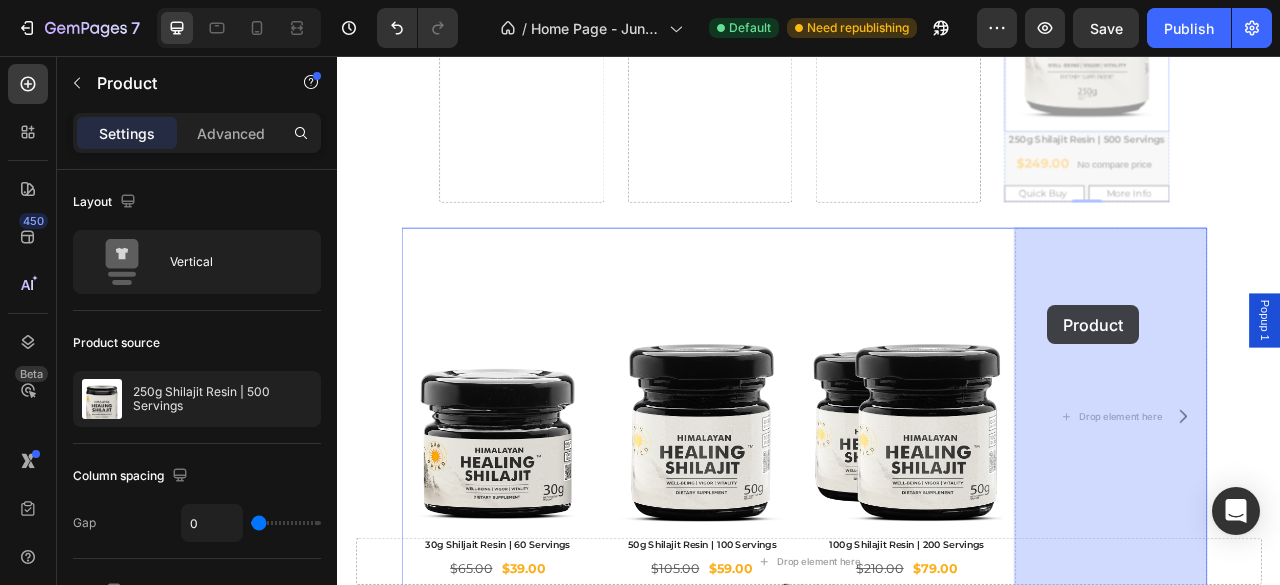 scroll, scrollTop: 866, scrollLeft: 0, axis: vertical 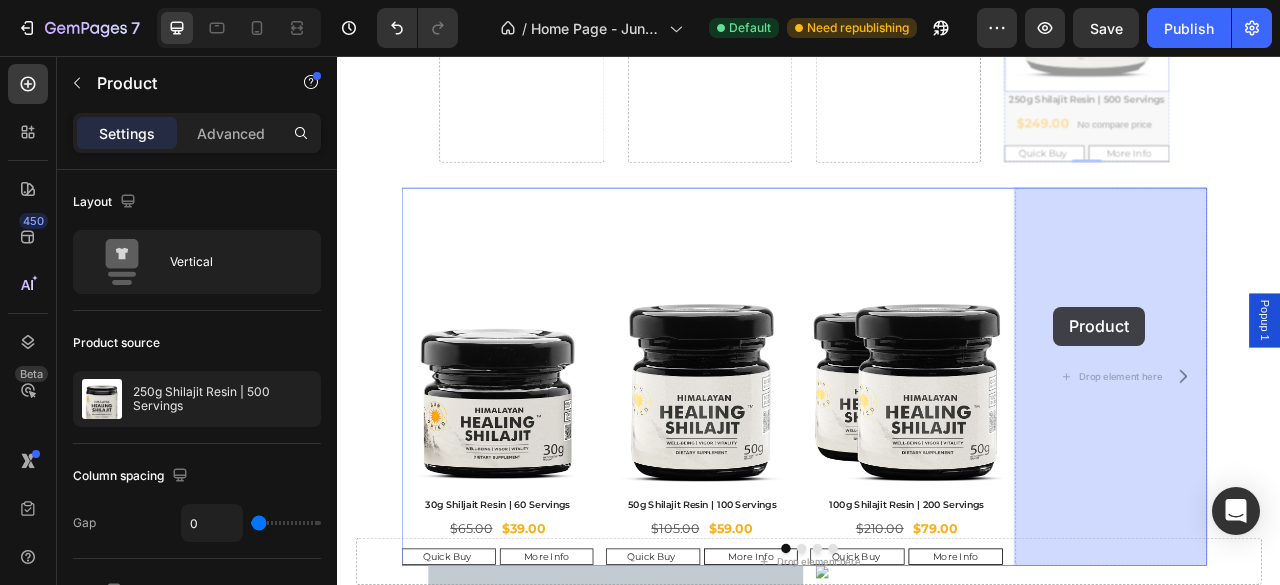 drag, startPoint x: 1204, startPoint y: 254, endPoint x: 1248, endPoint y: 375, distance: 128.7517 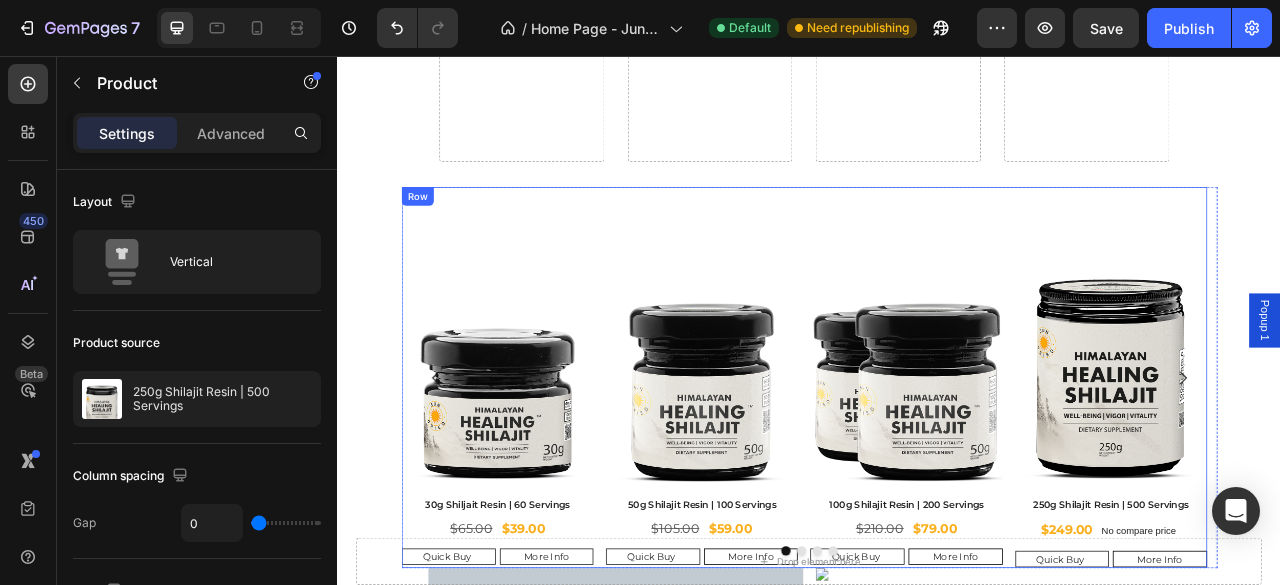 click on "Product Images 30g Shiljait Resin | 60 Servings Product Title $39.00 Product Price Product Price $65.00 Product Price Product Price Row Quick Buy Add to Cart More Info Product View More Row Product Product Images 50g Shilajit Resin | 100 Servings Product Title $59.00 Product Price Product Price $105.00 Product Price Product Price Row Quick Buy Add to Cart More Info Product View More Row Product Product Images 100g Shilajit Resin | 200 Servings Product Title $79.00 Product Price Product Price $210.00 Product Price Product Price Row Quick Buy Add to Cart More Info Product View More Row Product Product Images 250g Shilajit Resin | 500 Servings Product Title $249.00 Product Price Product Price No compare price Product Price Row Quick Buy Add to Cart More Info Product View More Row Product   0 Row" at bounding box center (930, 464) 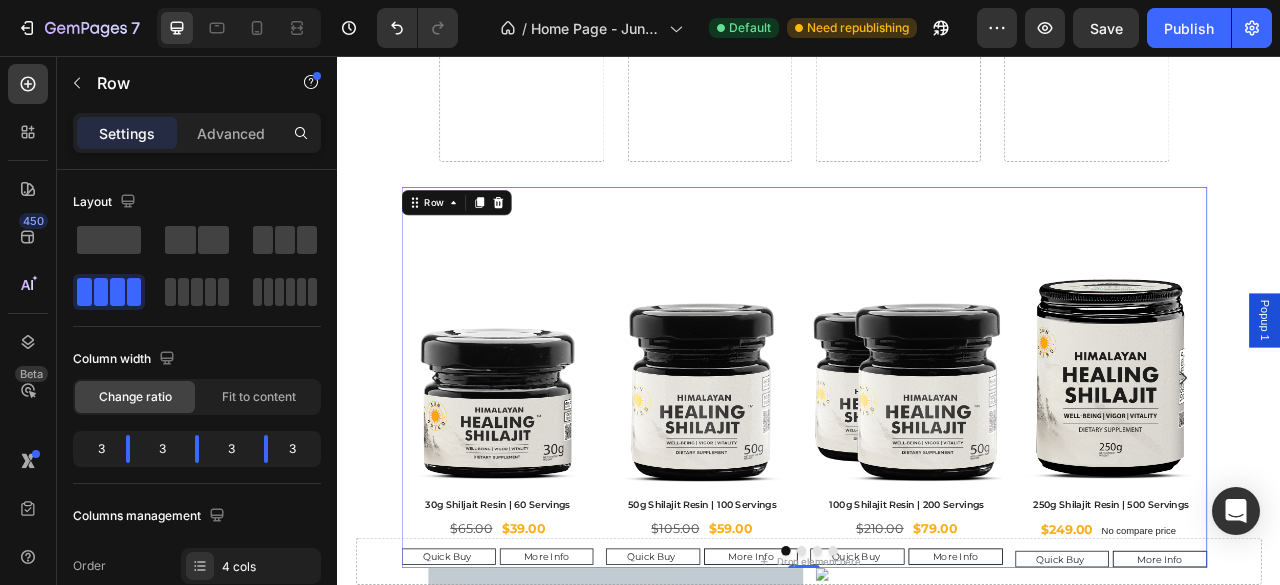 drag, startPoint x: 935, startPoint y: 347, endPoint x: 1145, endPoint y: 205, distance: 253.50345 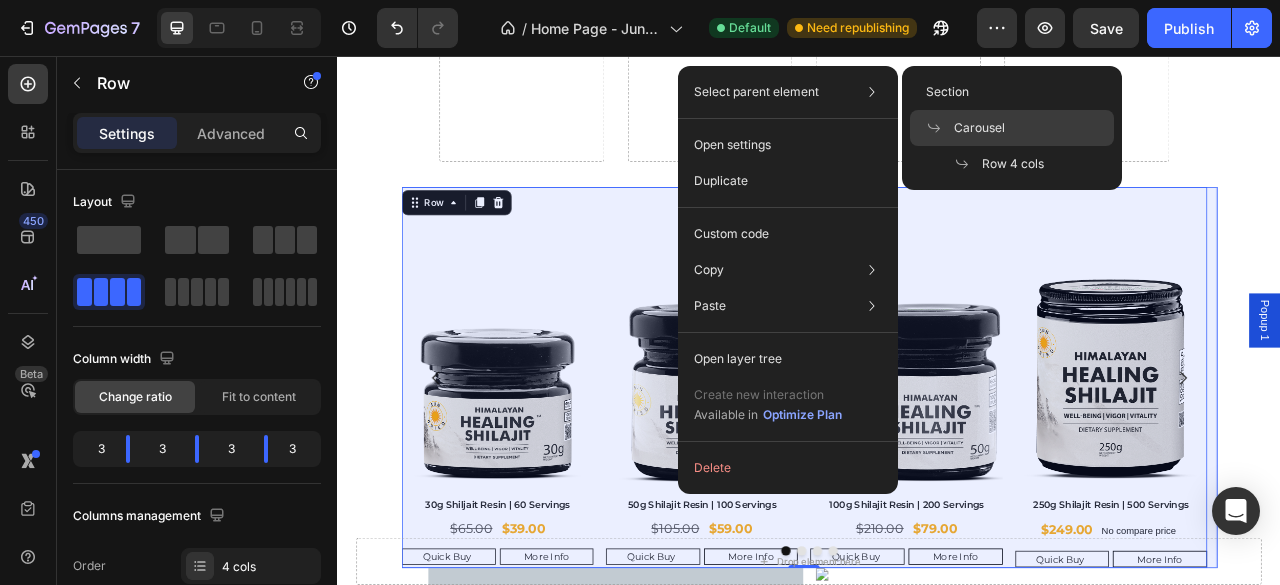 drag, startPoint x: 964, startPoint y: 127, endPoint x: 533, endPoint y: 156, distance: 431.97455 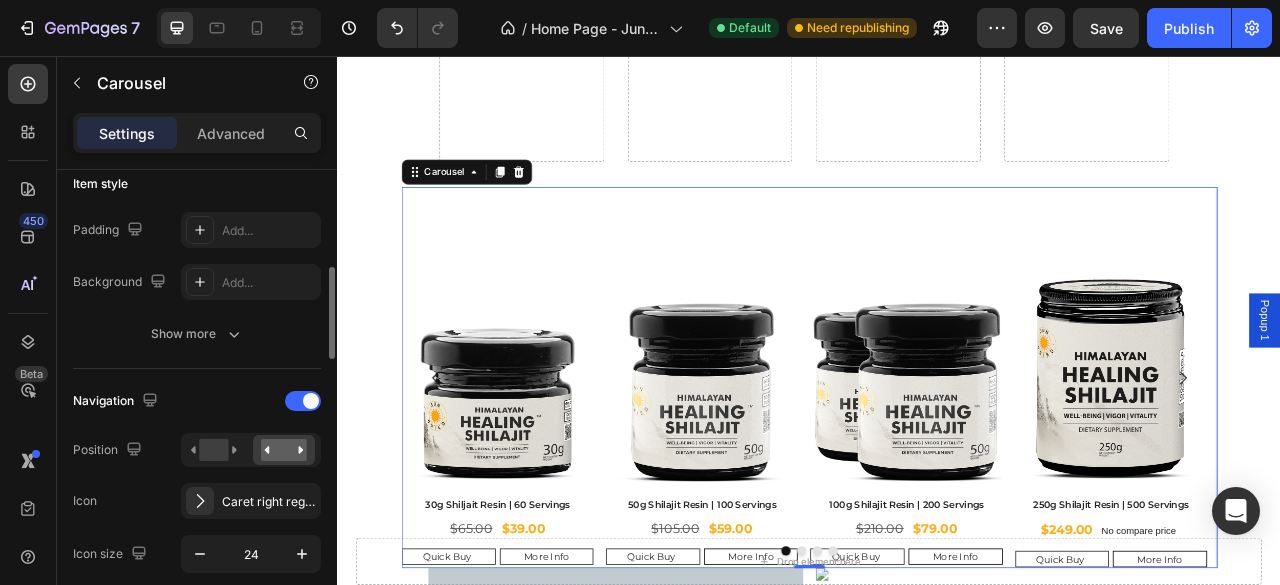 scroll, scrollTop: 633, scrollLeft: 0, axis: vertical 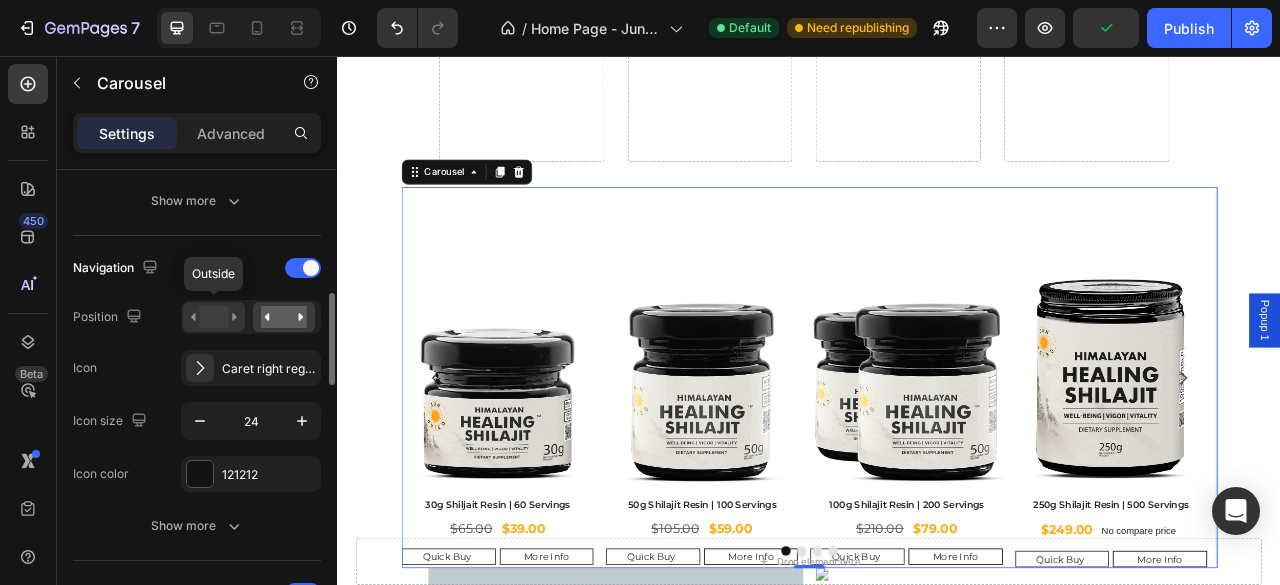 click 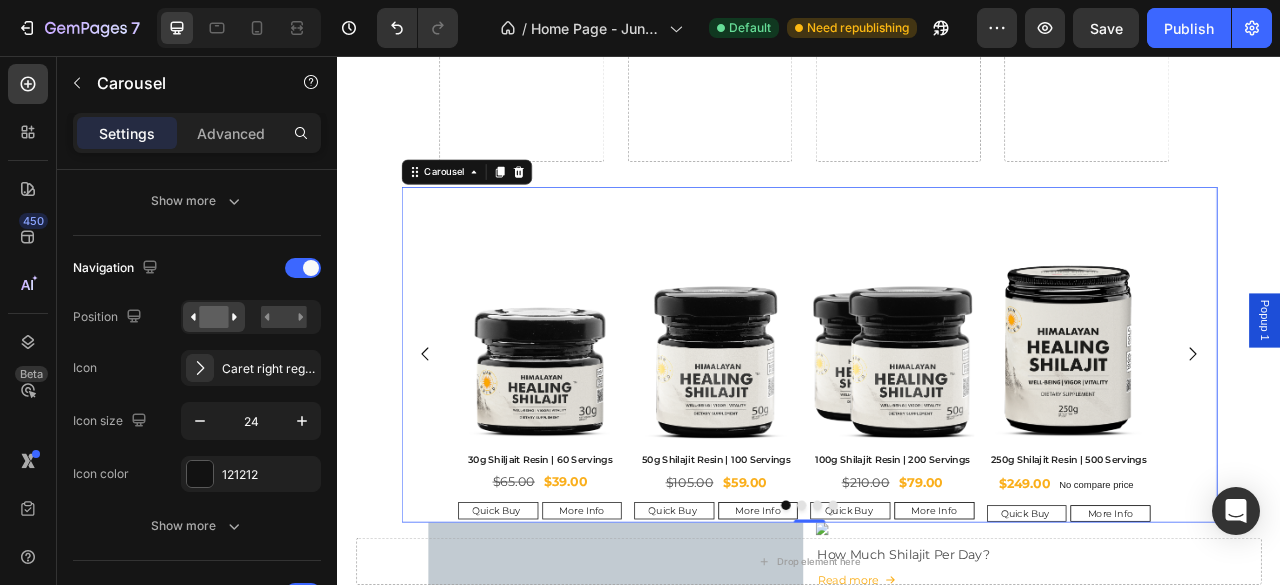 click 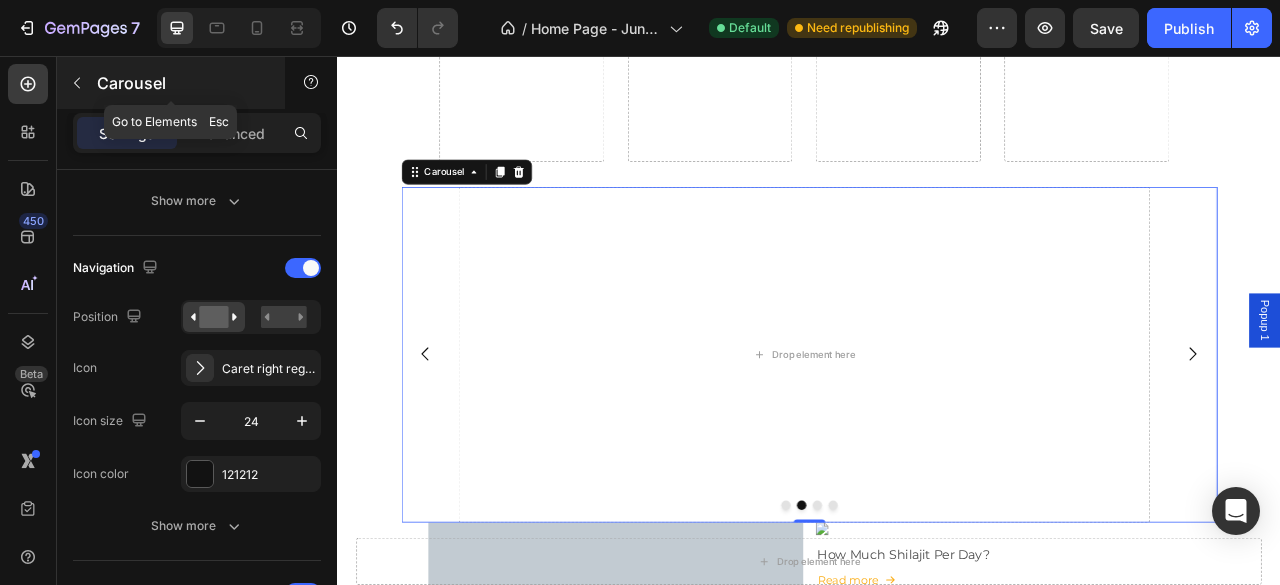 click at bounding box center [77, 83] 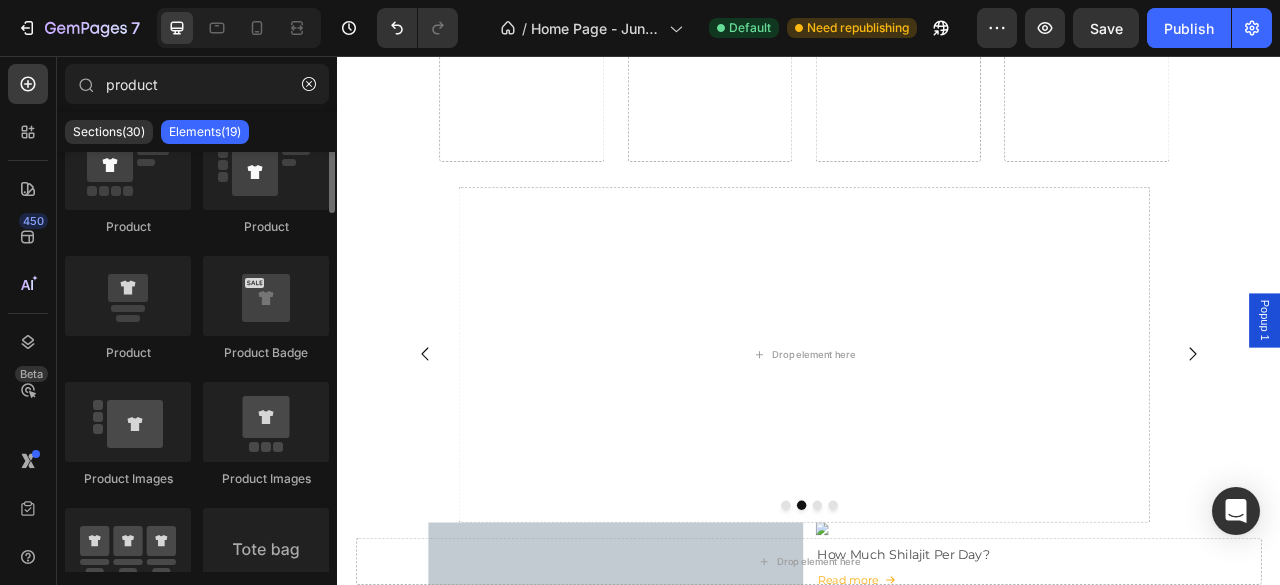 scroll, scrollTop: 0, scrollLeft: 0, axis: both 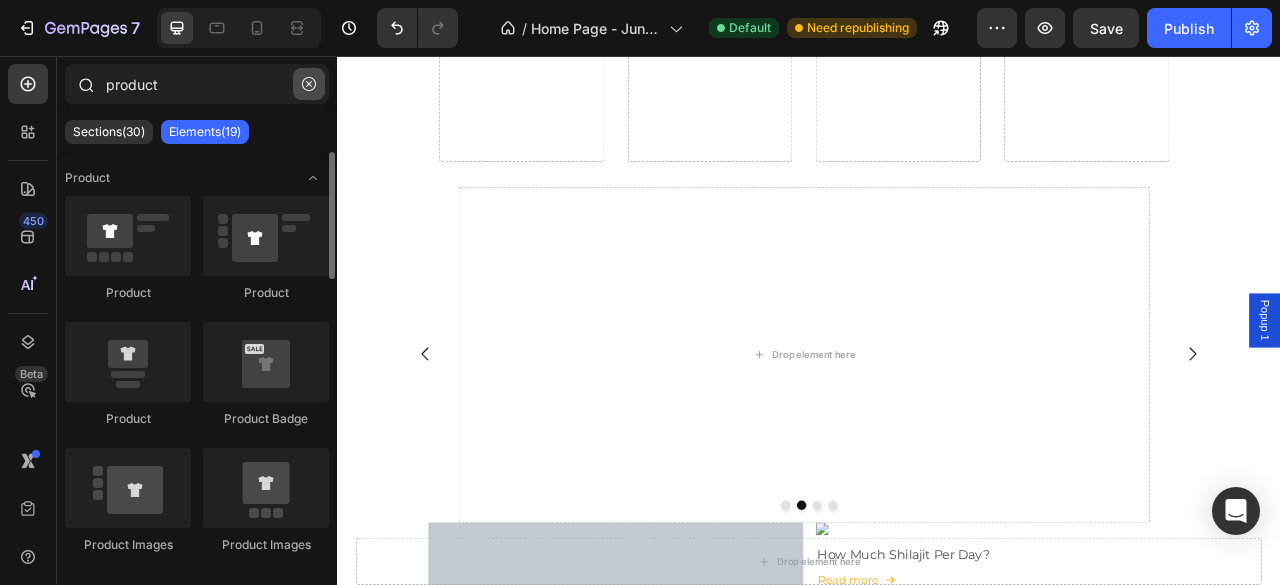 click 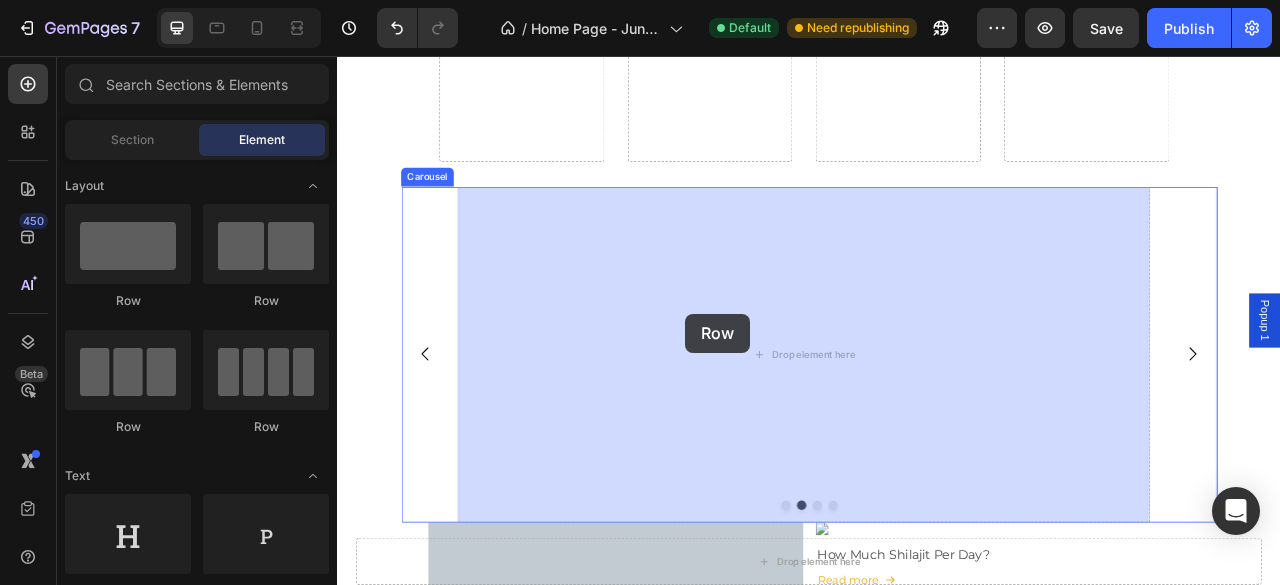 drag, startPoint x: 638, startPoint y: 406, endPoint x: 780, endPoint y: 384, distance: 143.69412 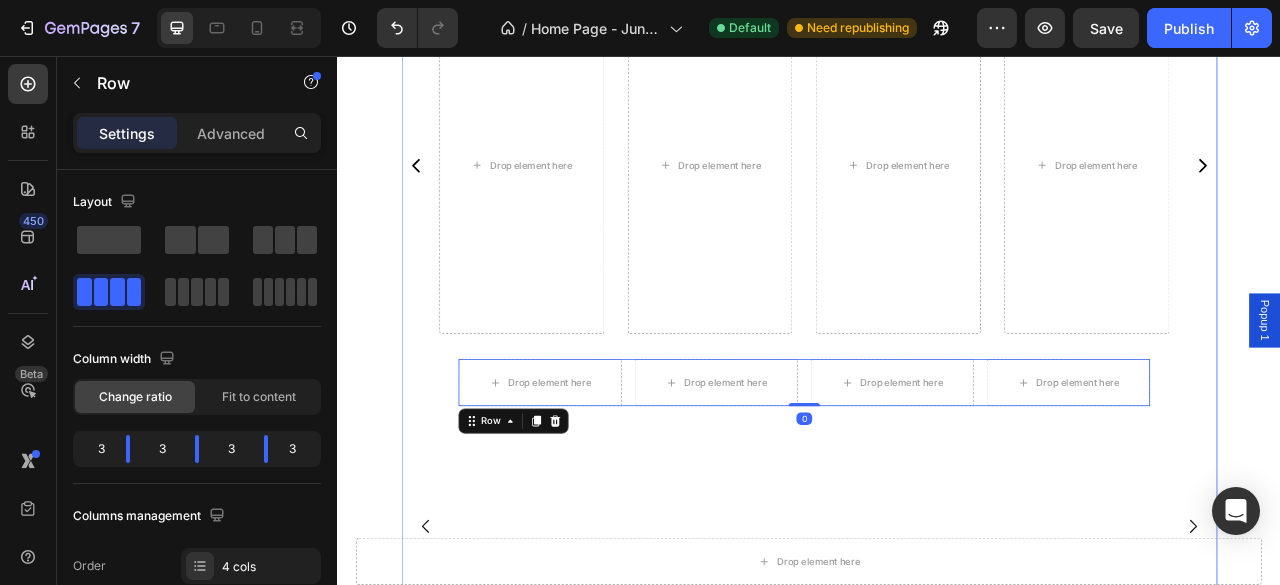 scroll, scrollTop: 633, scrollLeft: 0, axis: vertical 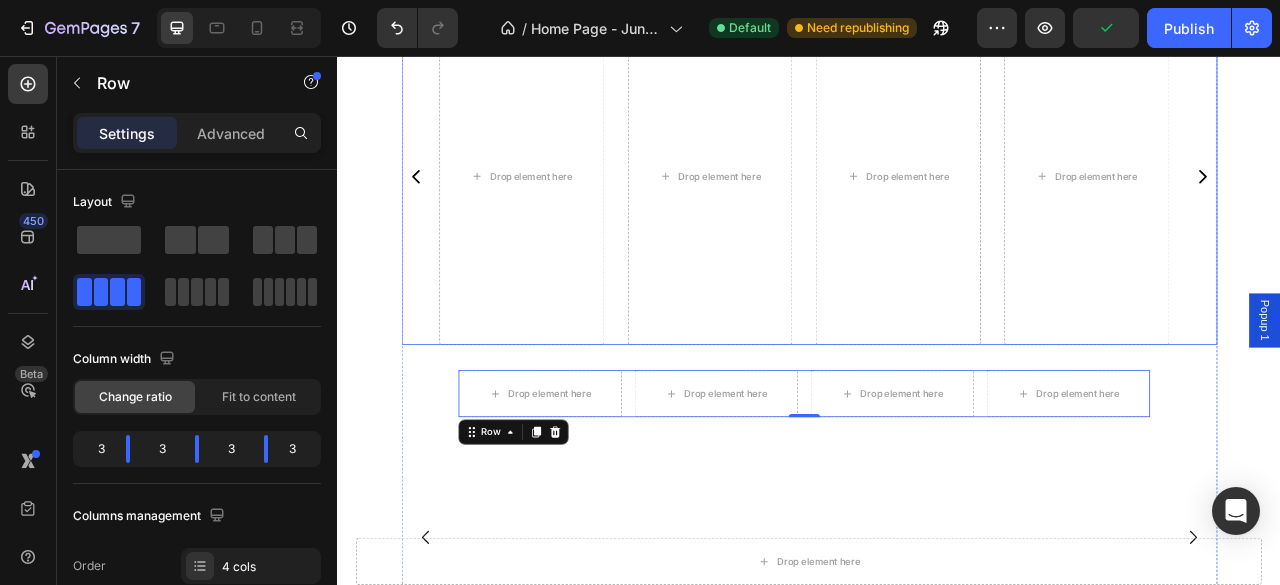 click at bounding box center [1437, 209] 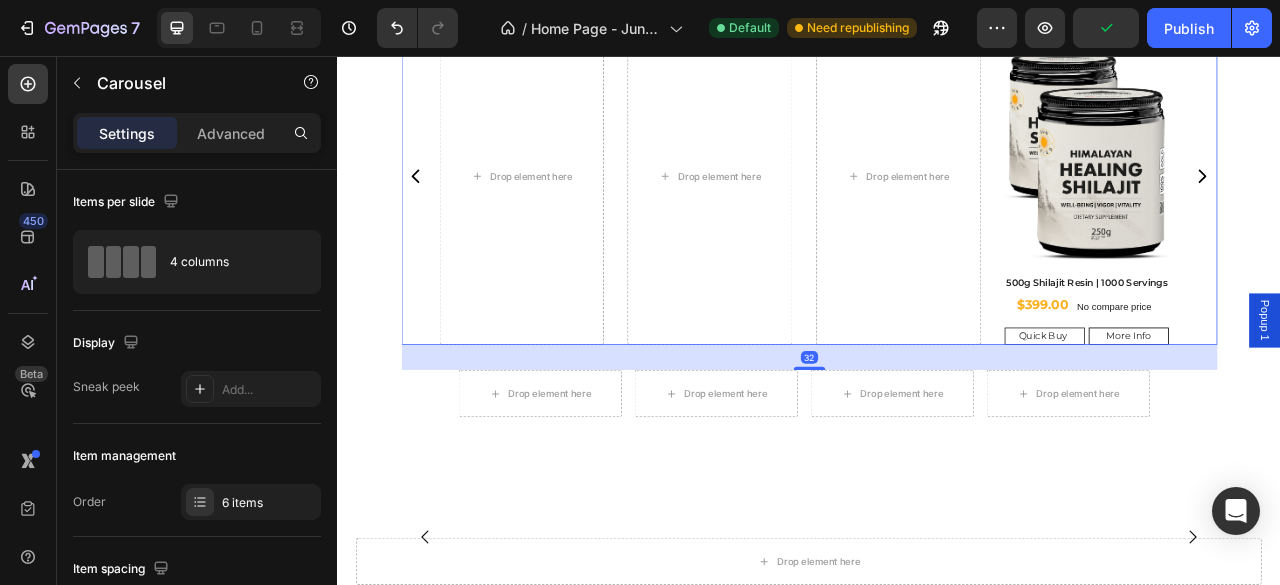 click at bounding box center [1437, 209] 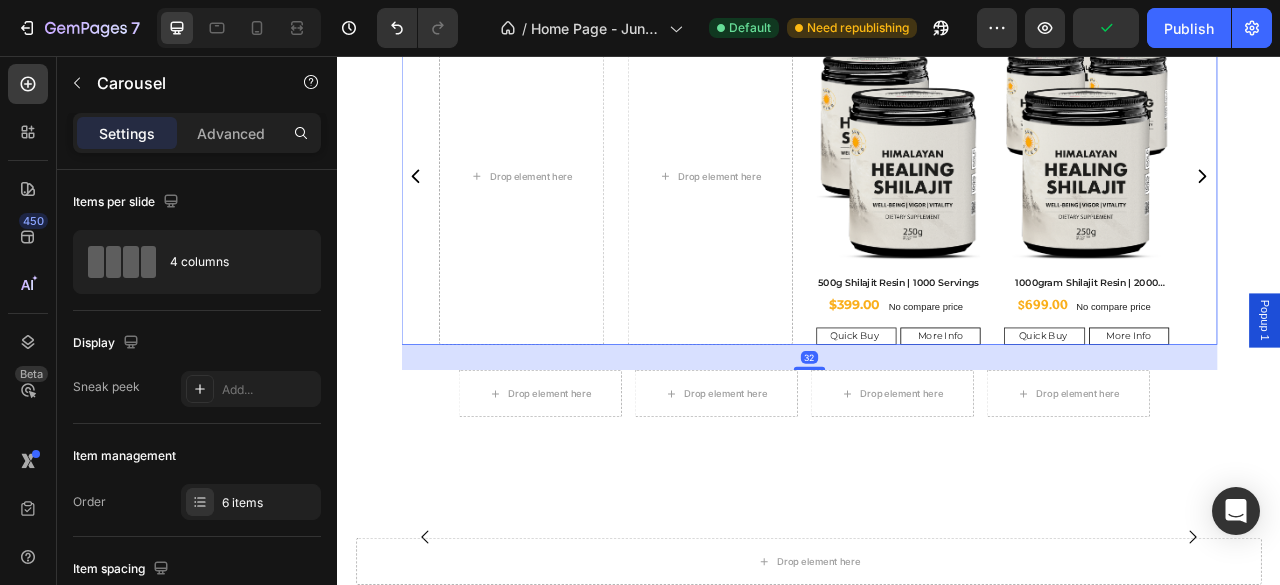 click at bounding box center (1437, 209) 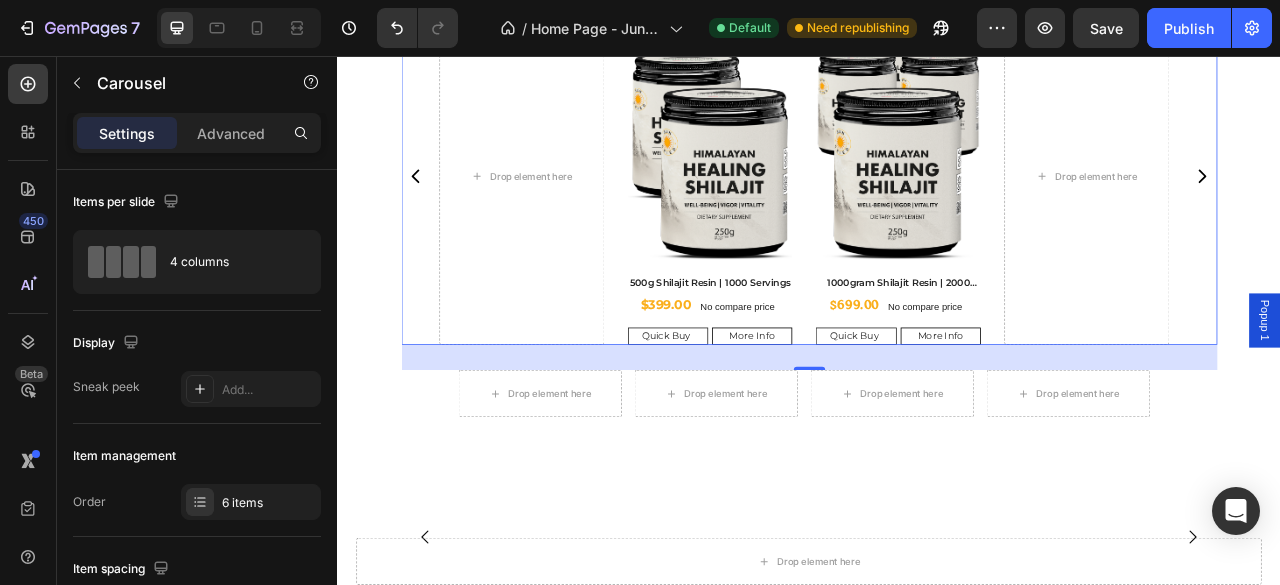 click at bounding box center [1437, 209] 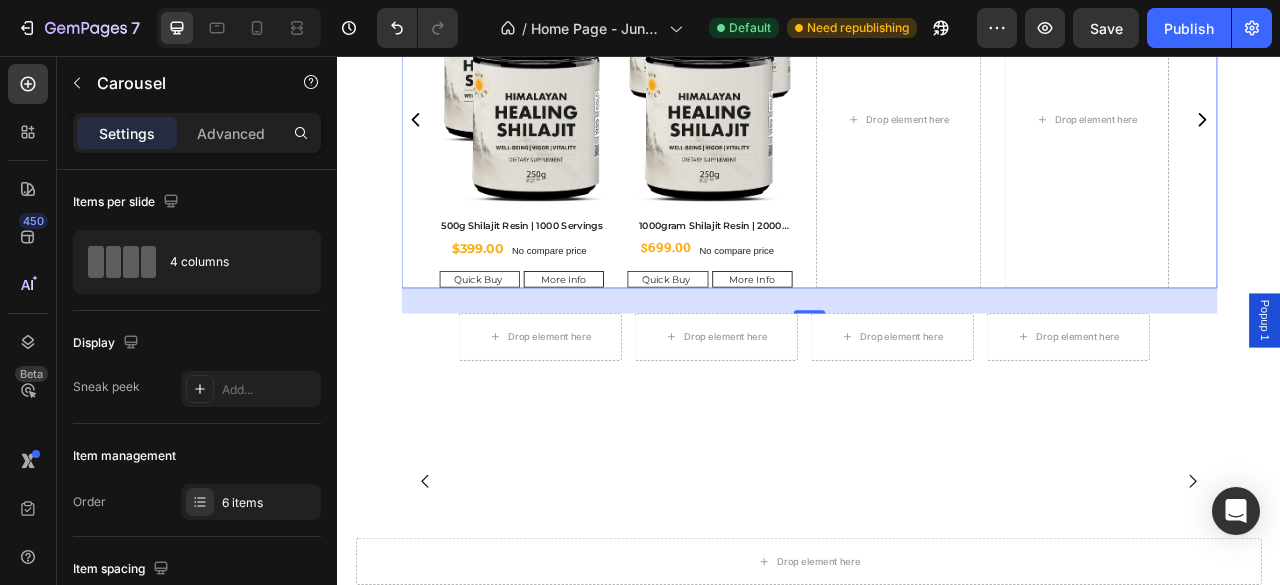 scroll, scrollTop: 66, scrollLeft: 0, axis: vertical 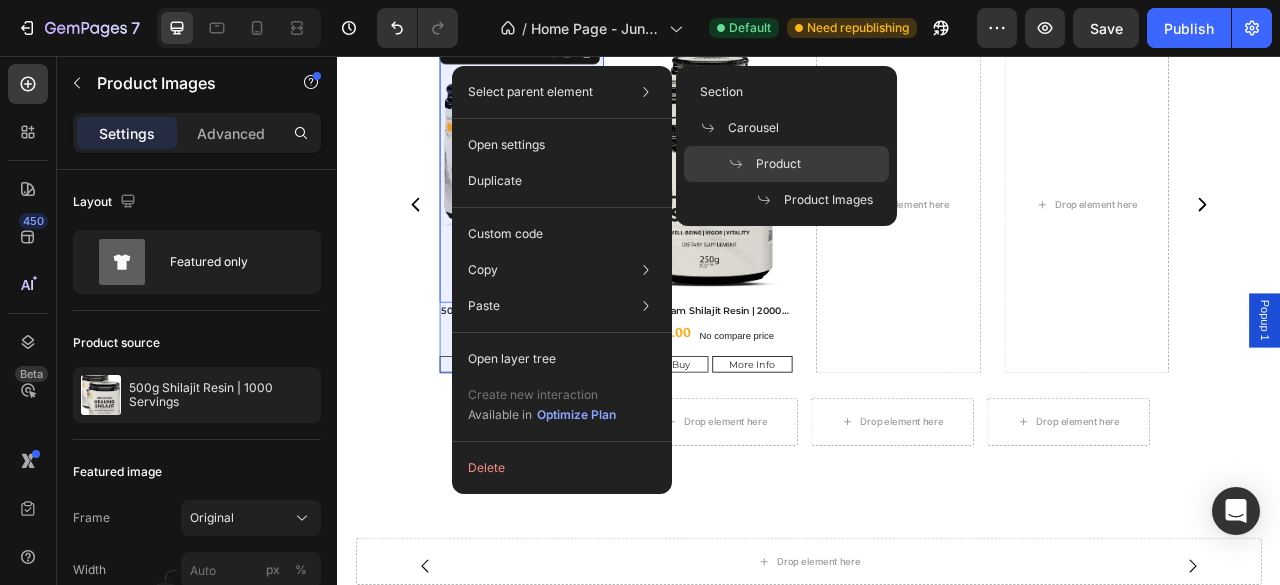 click at bounding box center (742, 164) 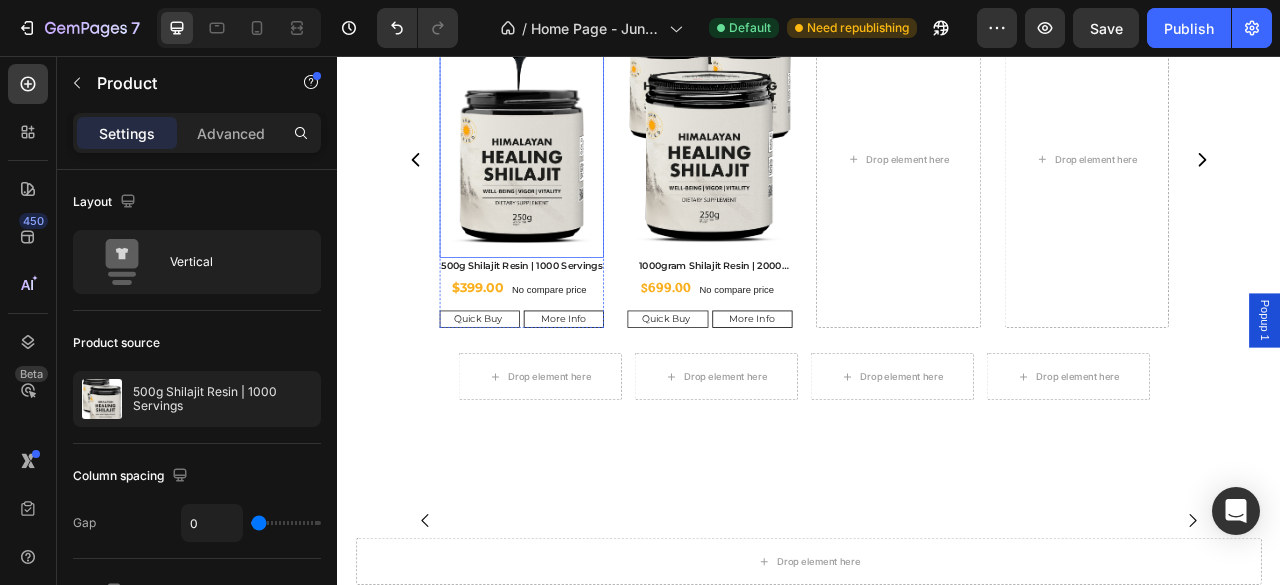 scroll, scrollTop: 700, scrollLeft: 0, axis: vertical 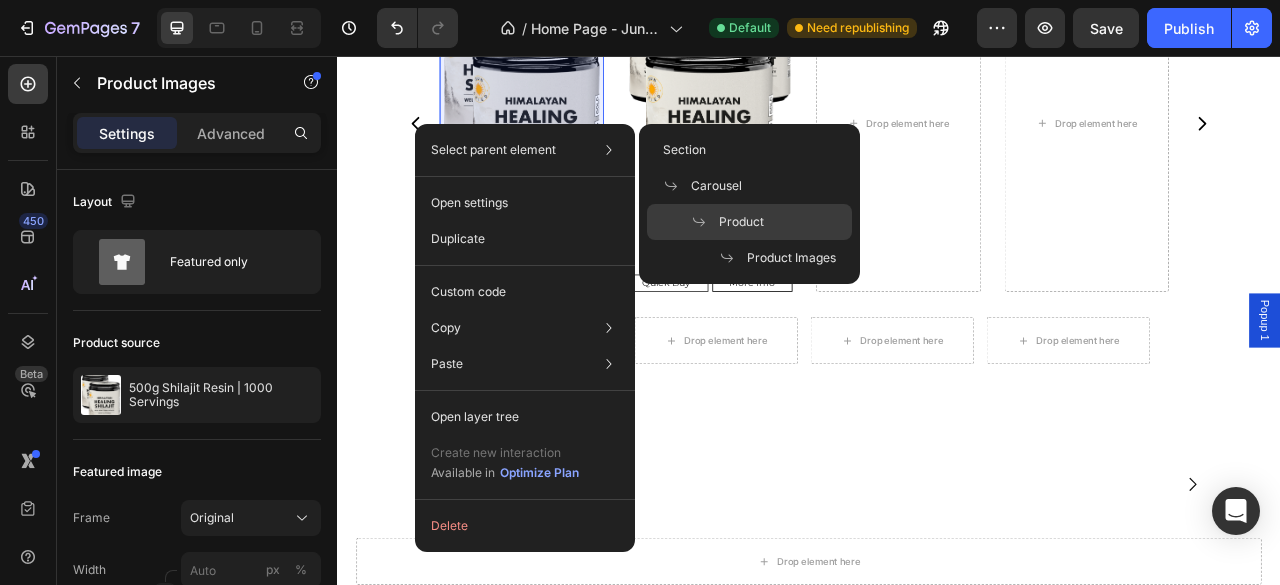 click at bounding box center (705, 222) 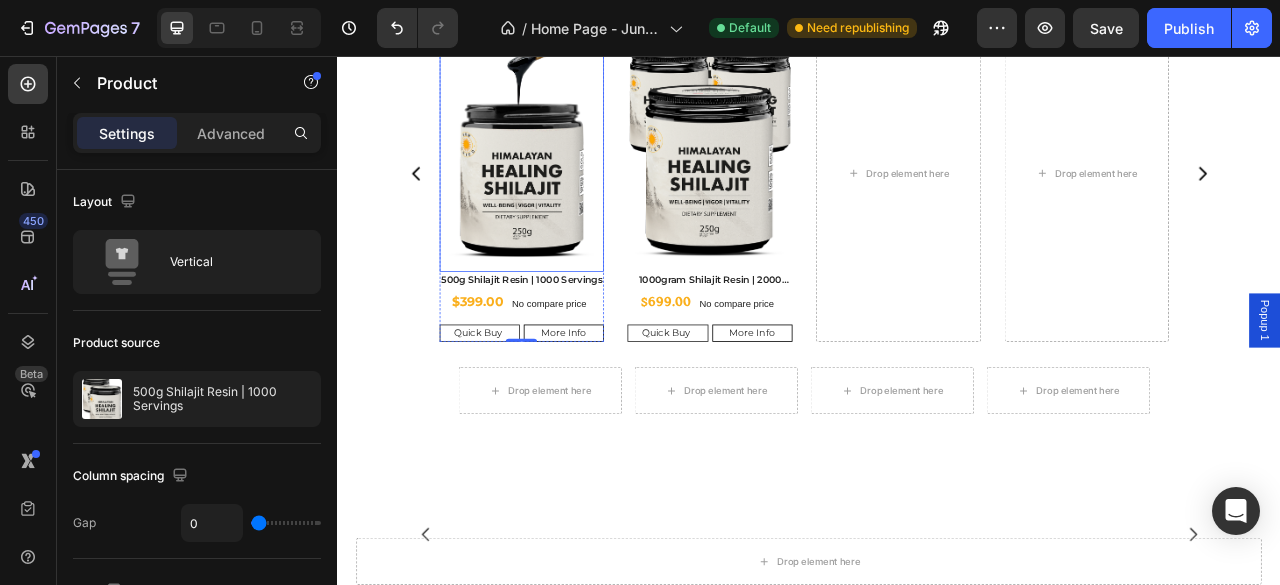 scroll, scrollTop: 533, scrollLeft: 0, axis: vertical 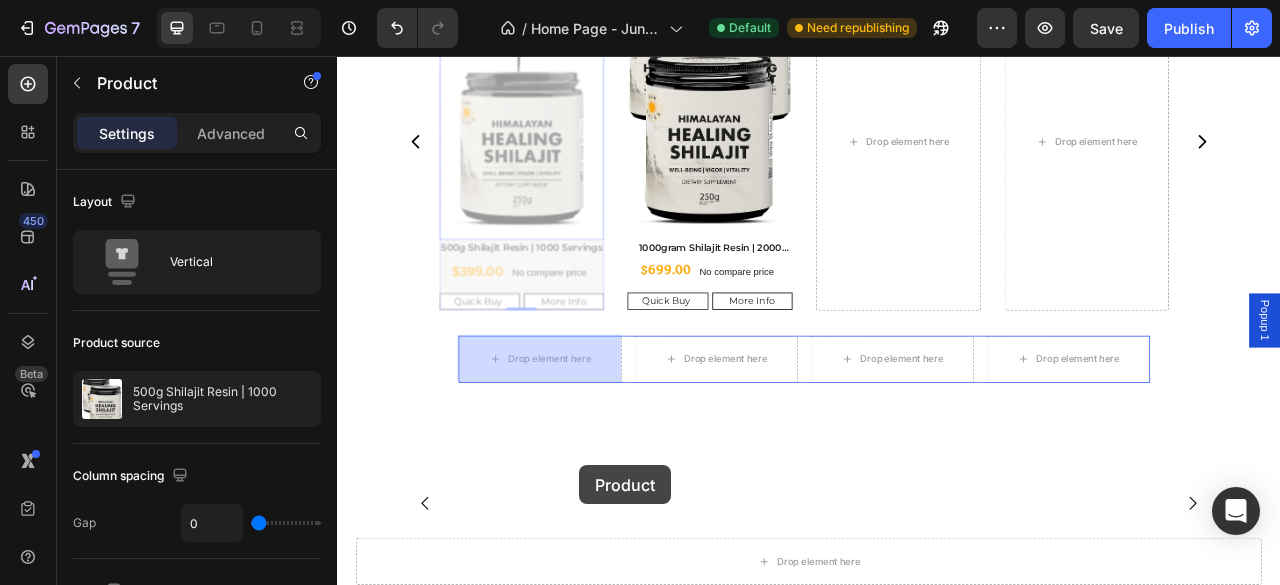 drag, startPoint x: 484, startPoint y: 115, endPoint x: 636, endPoint y: 523, distance: 435.39407 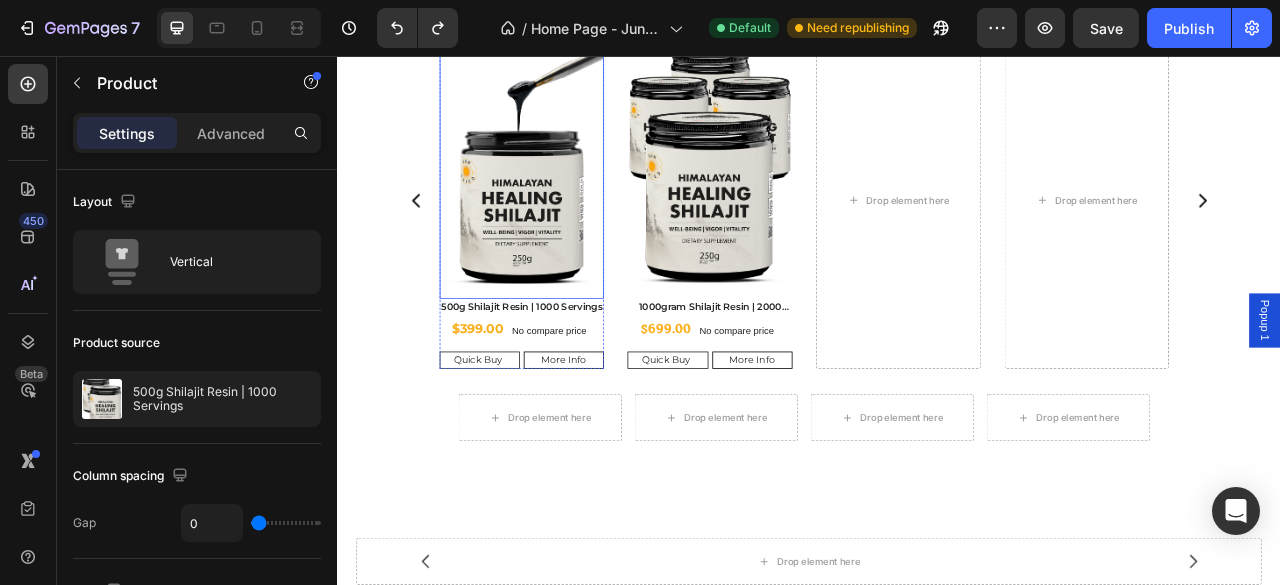 scroll, scrollTop: 564, scrollLeft: 0, axis: vertical 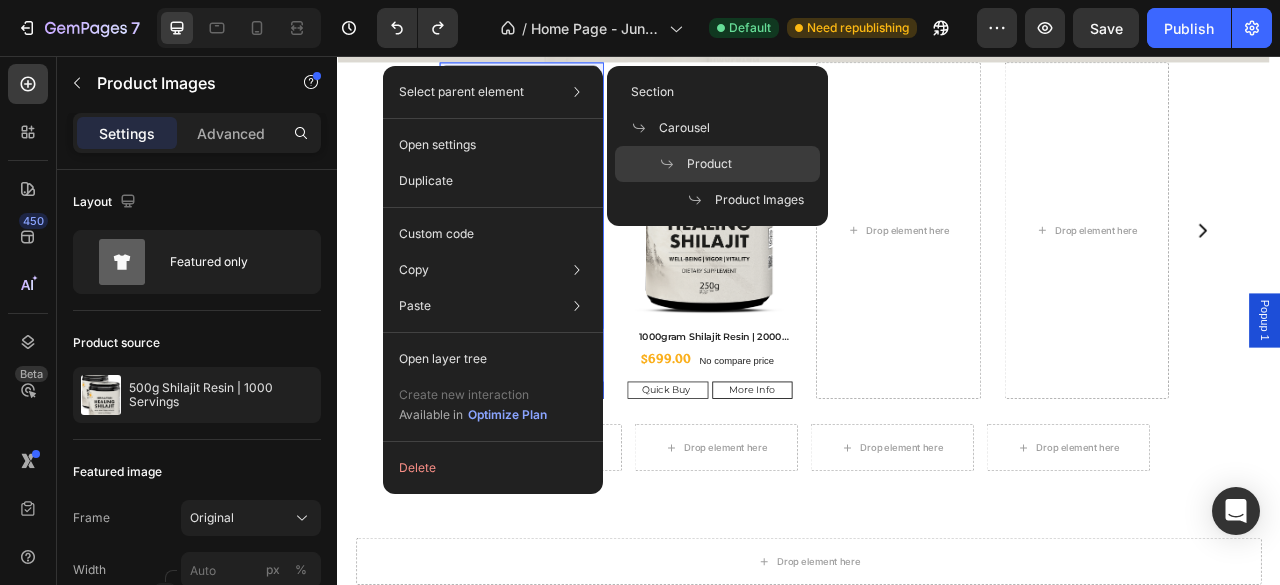 click at bounding box center (673, 164) 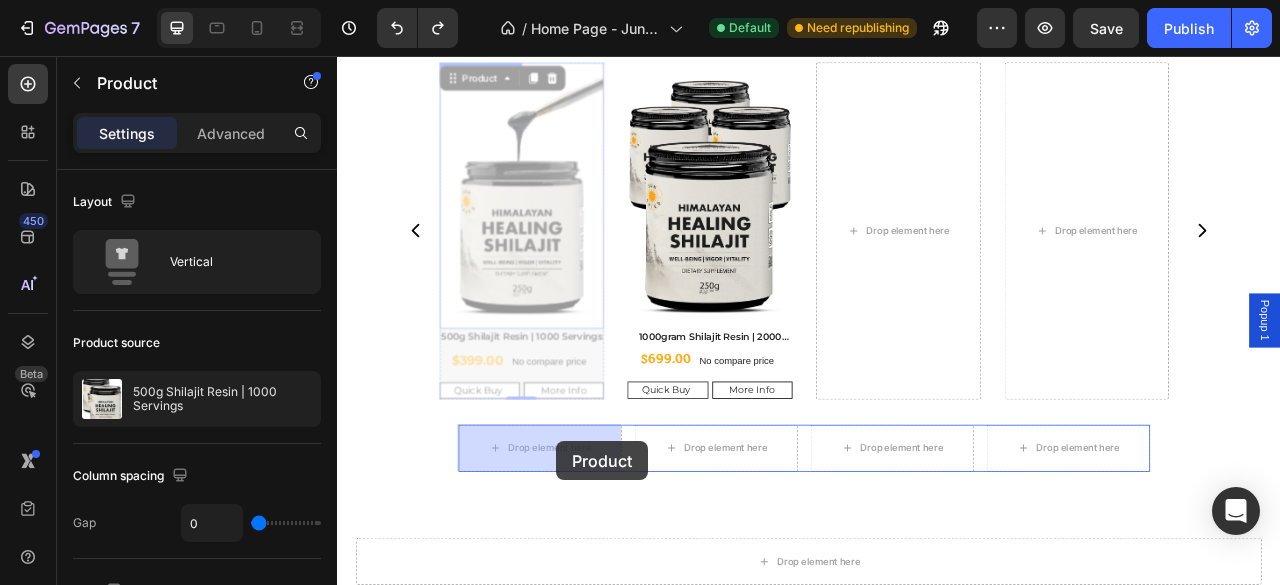 drag, startPoint x: 487, startPoint y: 85, endPoint x: 611, endPoint y: 517, distance: 449.4441 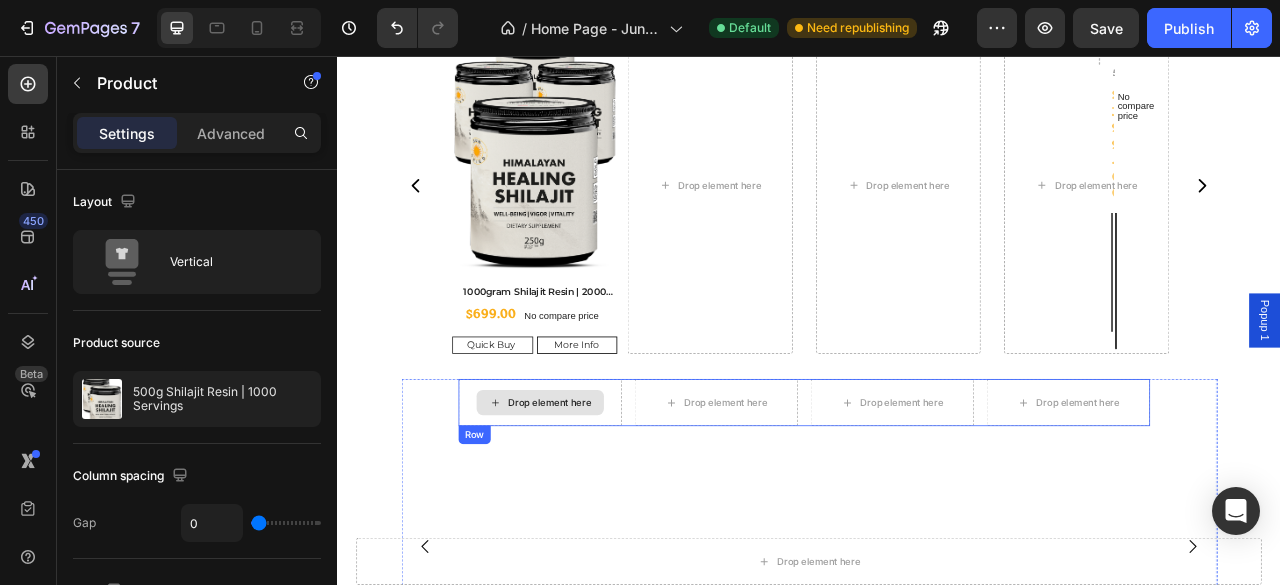 scroll, scrollTop: 588, scrollLeft: 0, axis: vertical 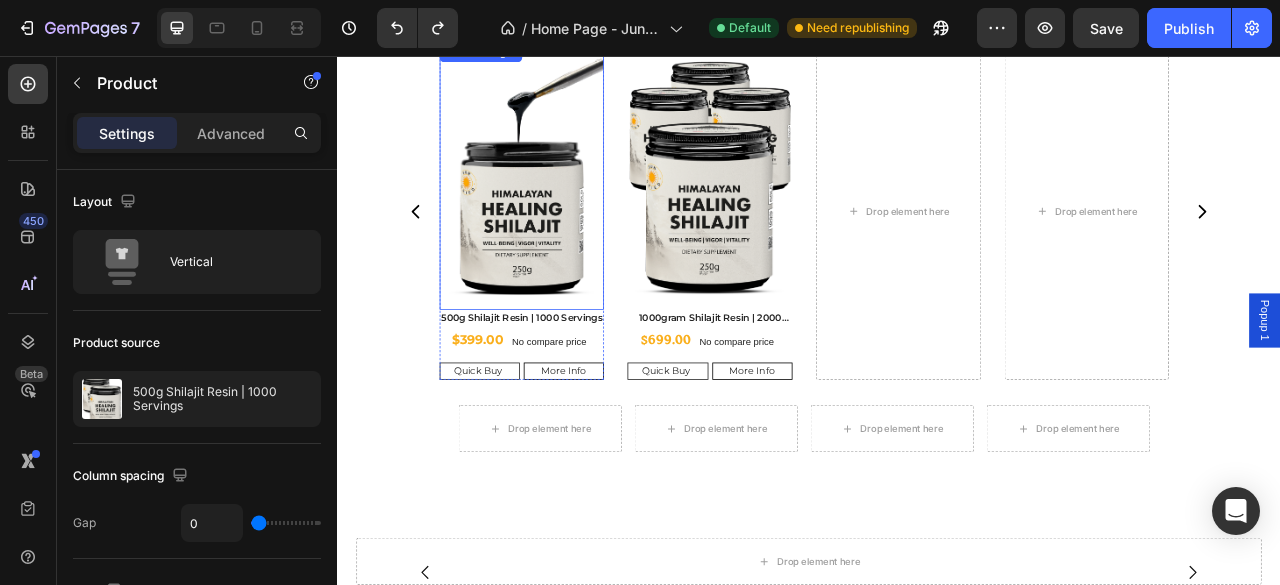 click at bounding box center [571, 209] 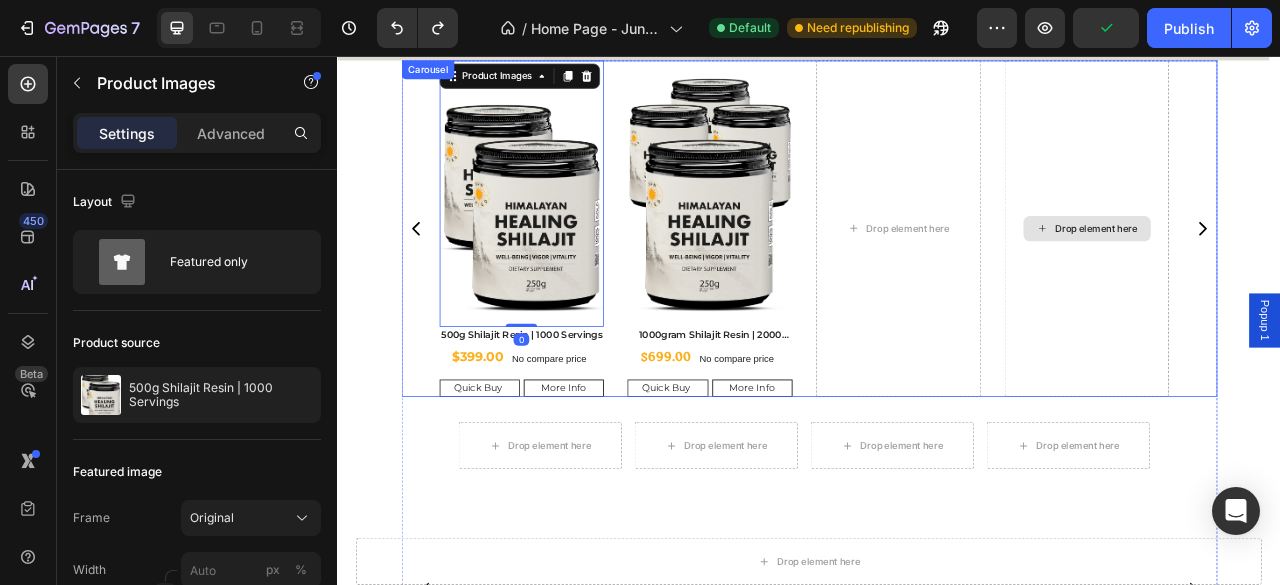 scroll, scrollTop: 554, scrollLeft: 0, axis: vertical 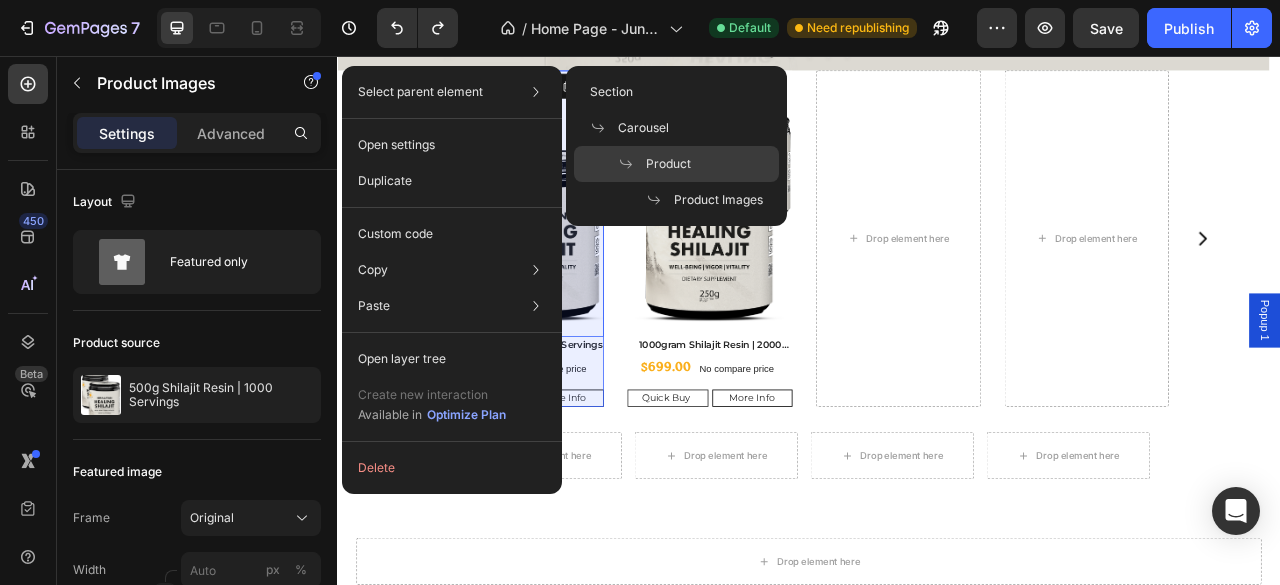 click on "Product" 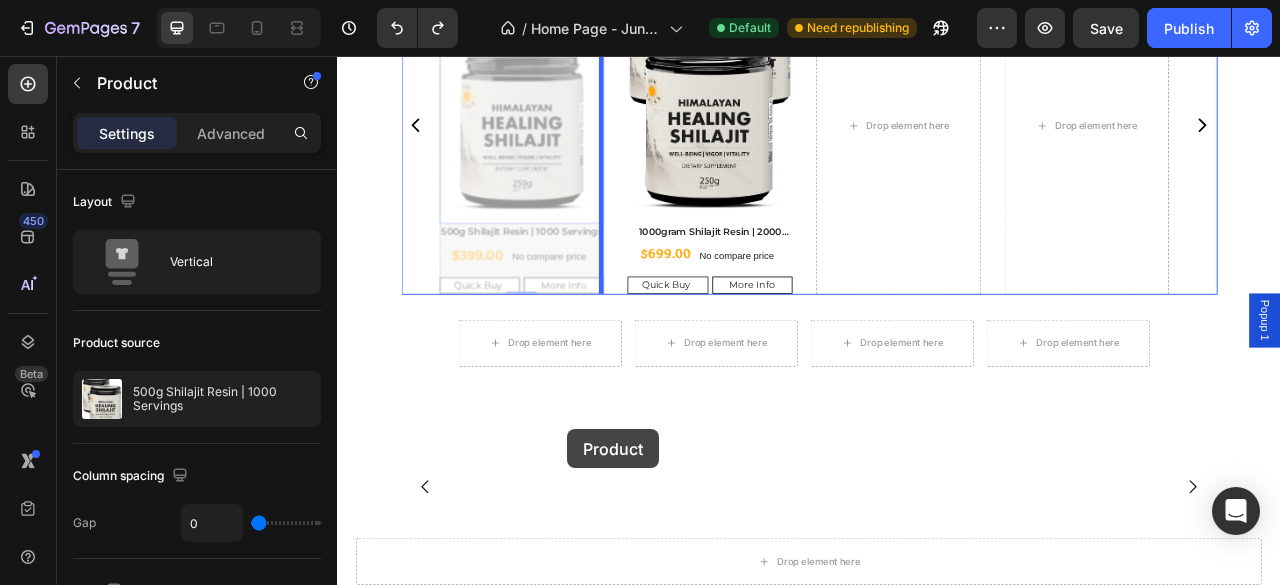 scroll, scrollTop: 714, scrollLeft: 0, axis: vertical 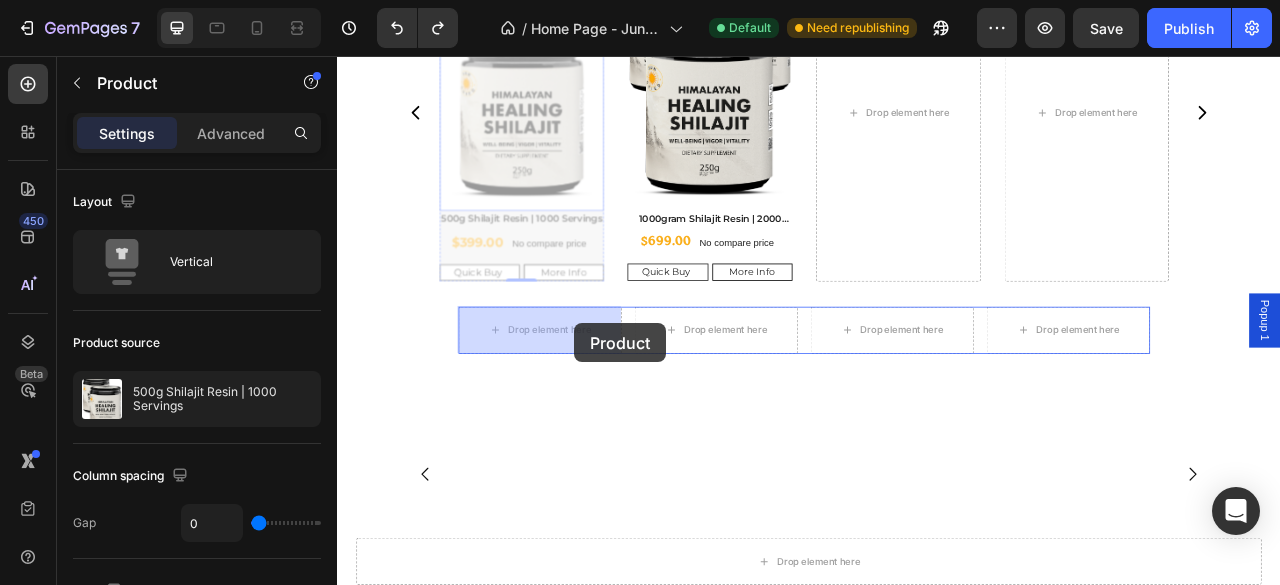 drag, startPoint x: 487, startPoint y: 92, endPoint x: 638, endPoint y: 396, distance: 339.4363 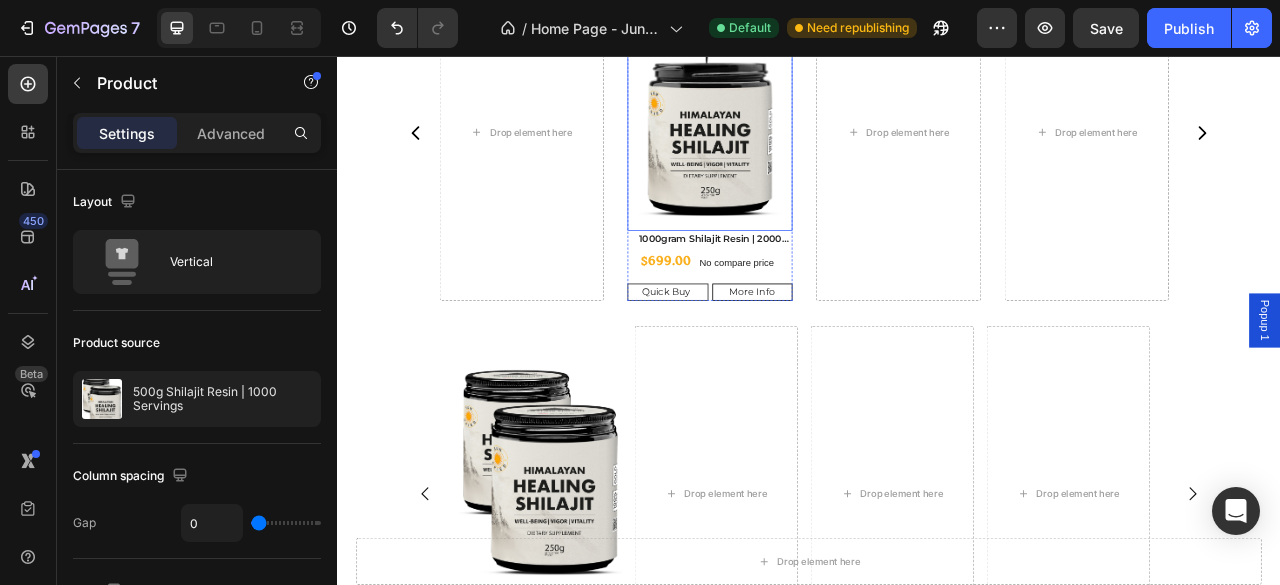 scroll, scrollTop: 680, scrollLeft: 0, axis: vertical 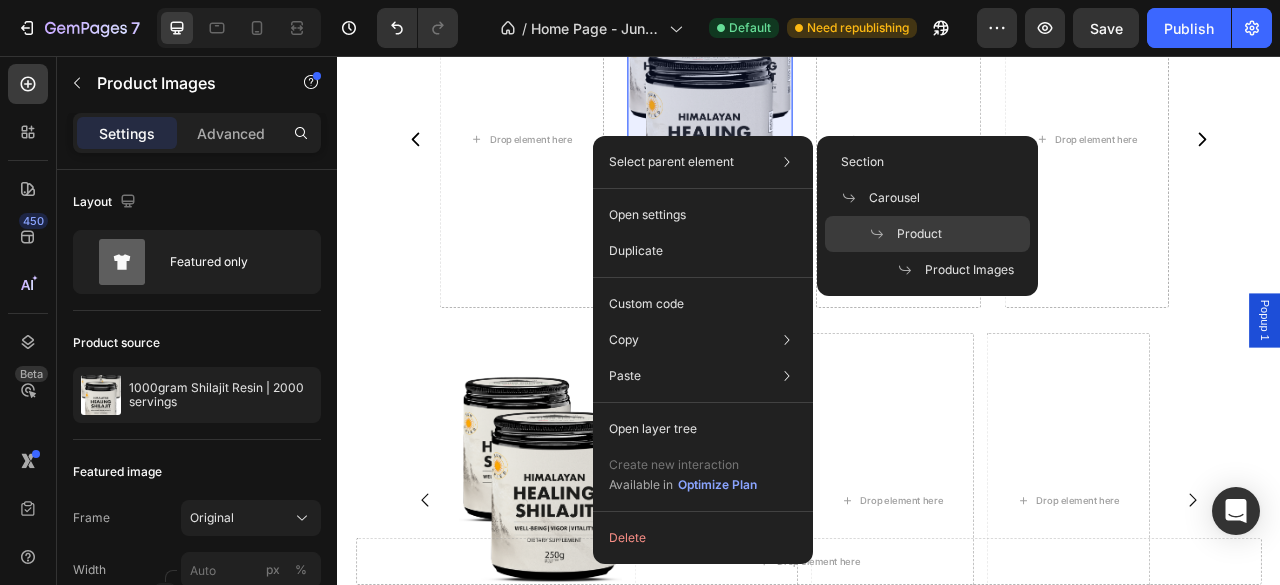 click on "Product" 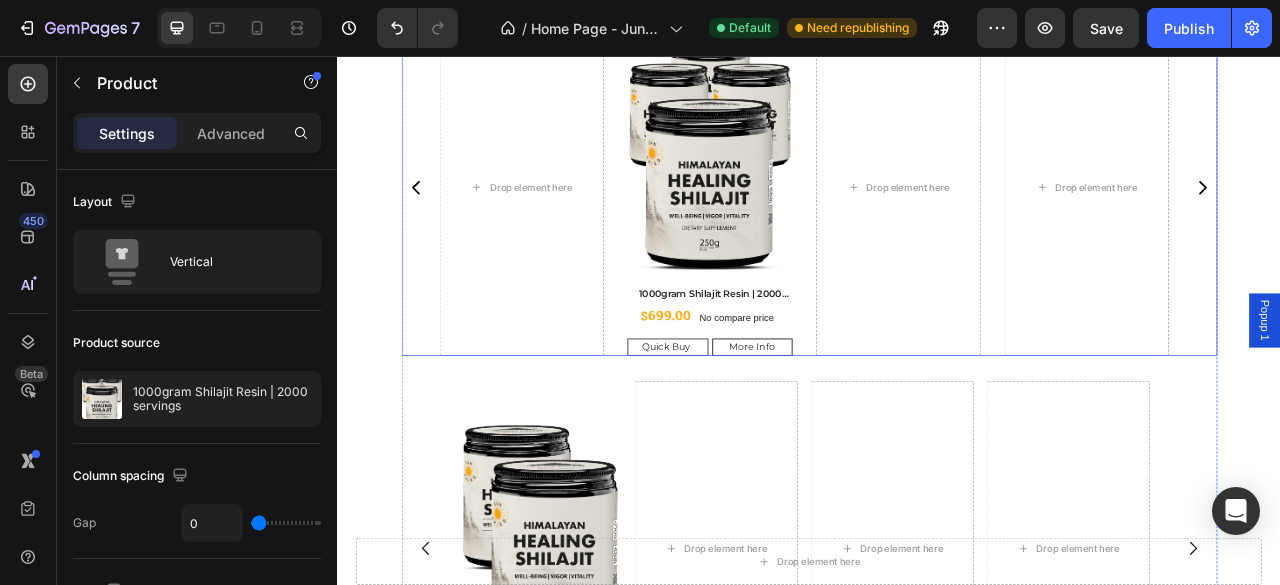 scroll, scrollTop: 480, scrollLeft: 0, axis: vertical 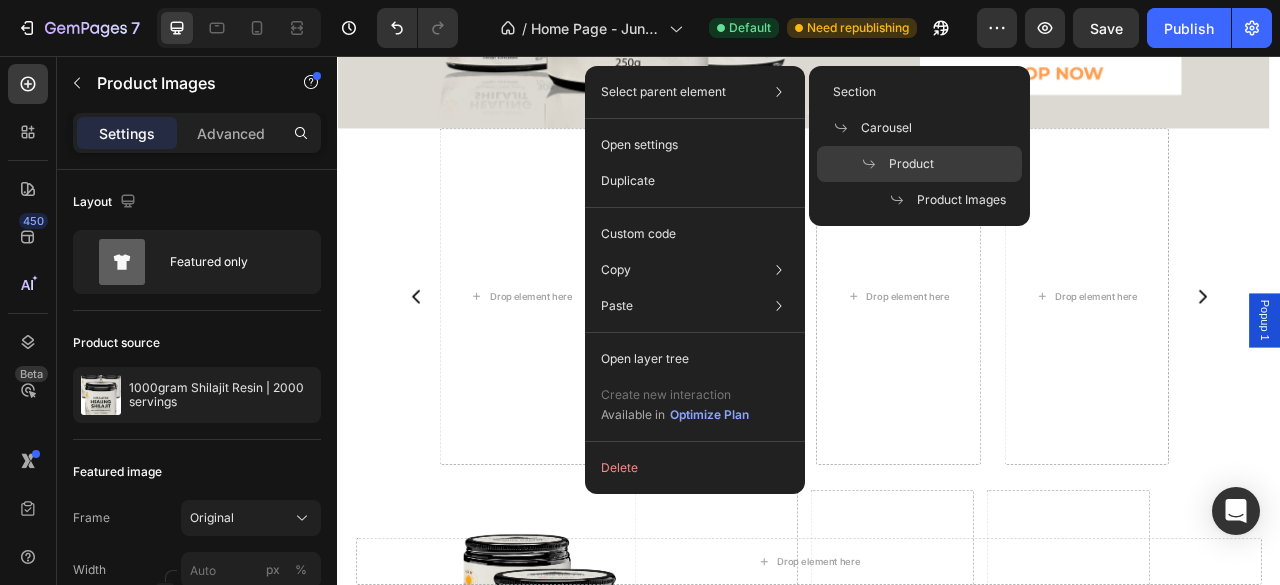 click on "Product" at bounding box center [911, 164] 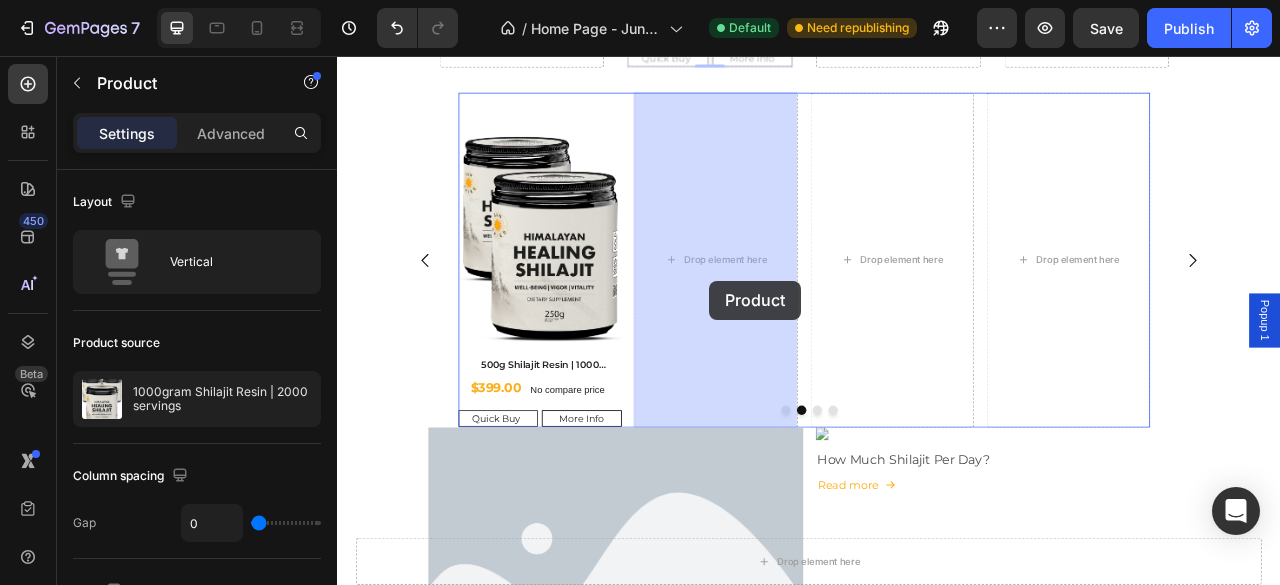 scroll, scrollTop: 1030, scrollLeft: 0, axis: vertical 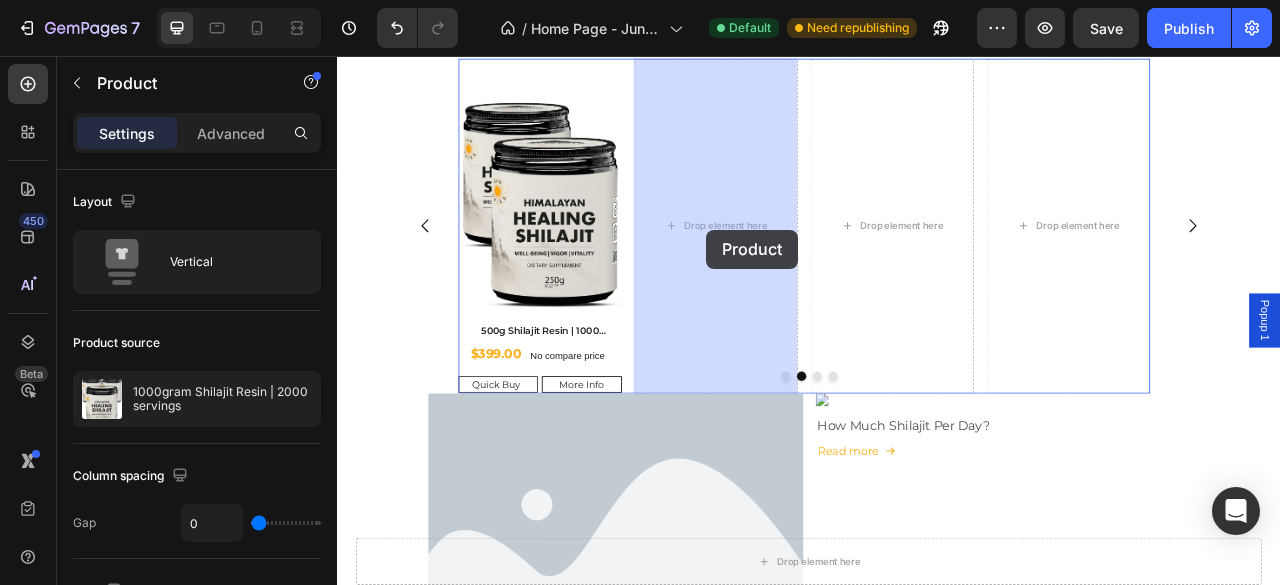drag, startPoint x: 720, startPoint y: 165, endPoint x: 807, endPoint y: 277, distance: 141.82031 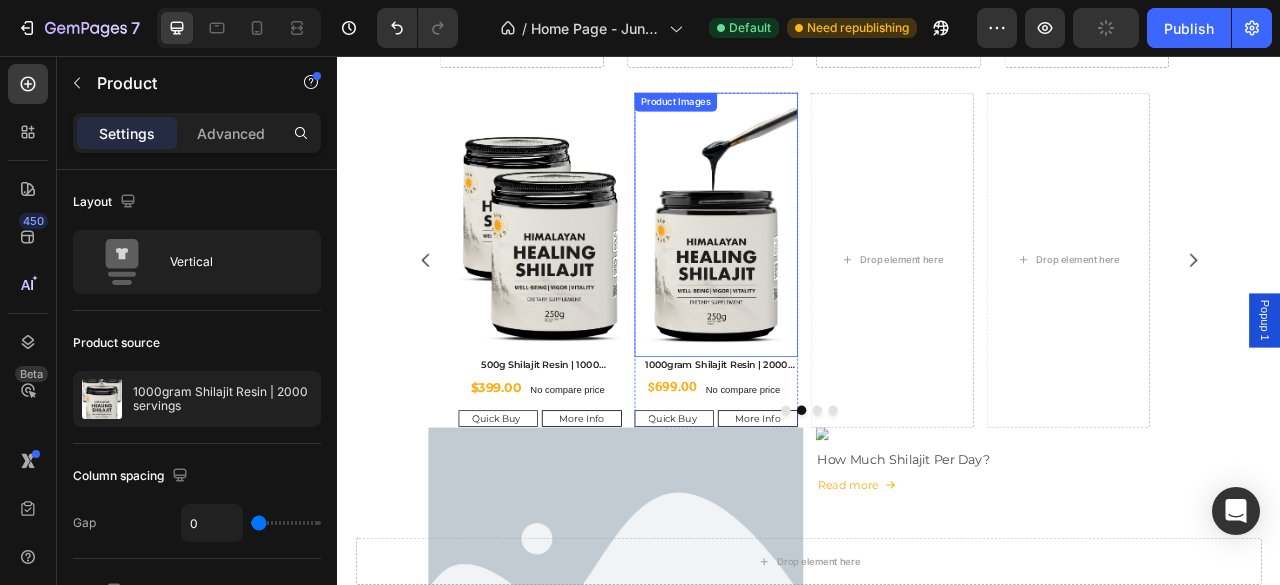 scroll, scrollTop: 464, scrollLeft: 0, axis: vertical 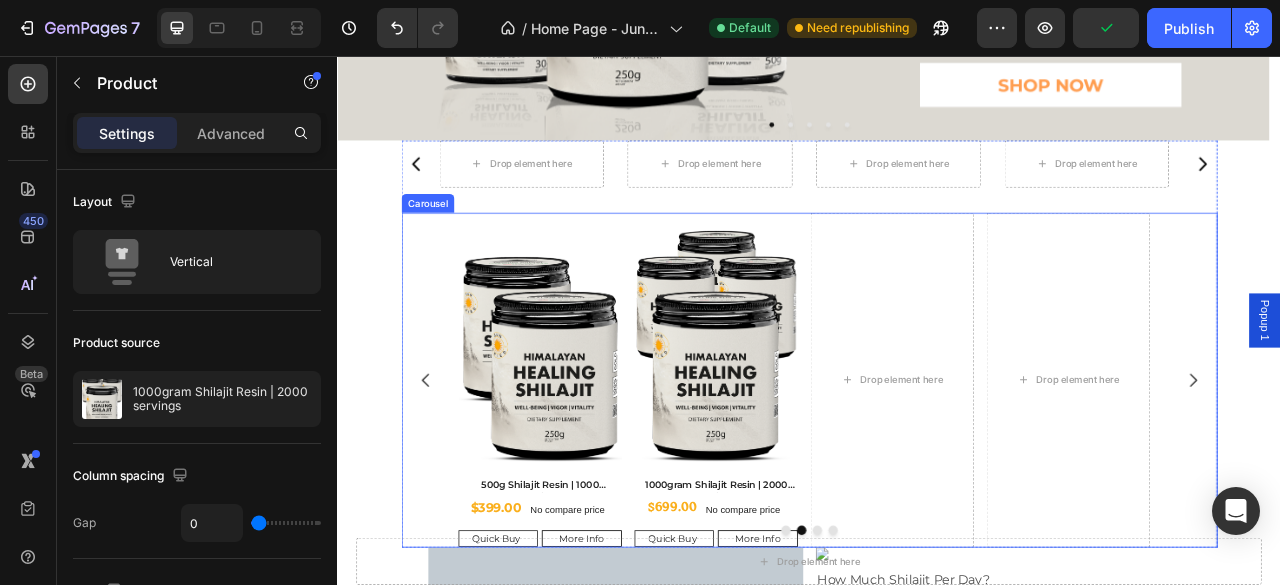 click 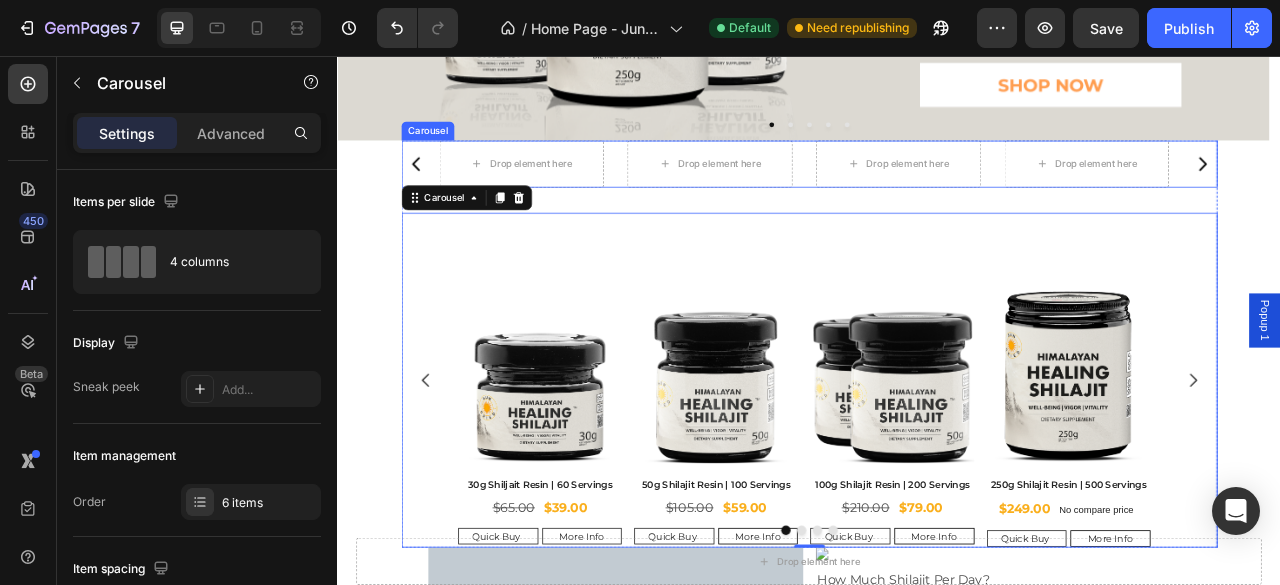 scroll, scrollTop: 633, scrollLeft: 0, axis: vertical 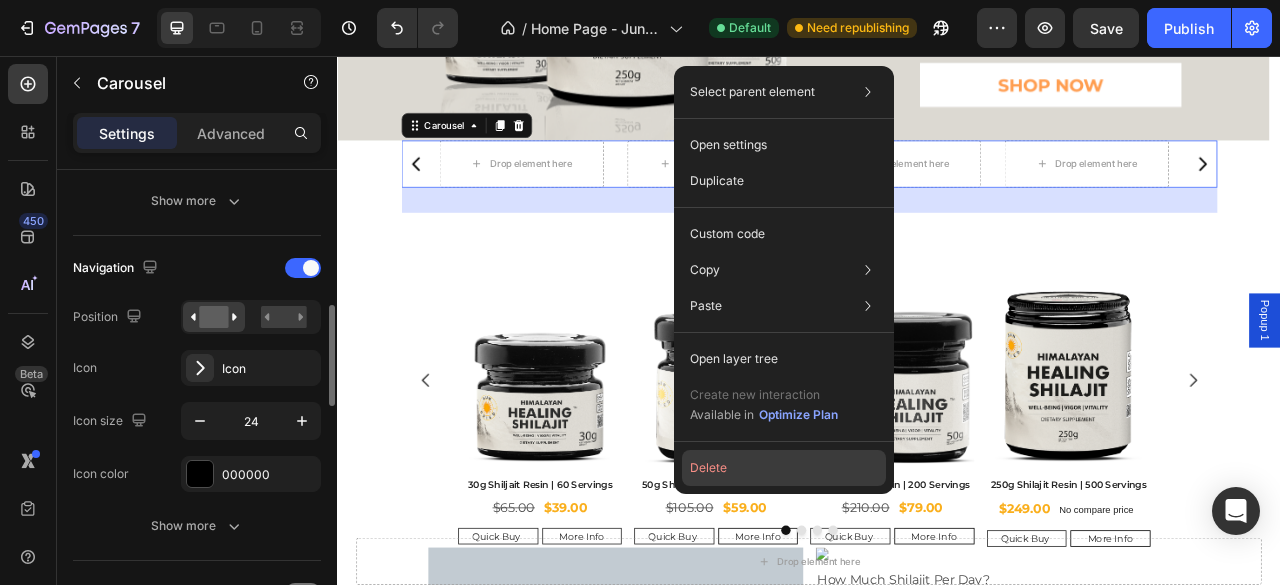 drag, startPoint x: 738, startPoint y: 466, endPoint x: 513, endPoint y: 526, distance: 232.86263 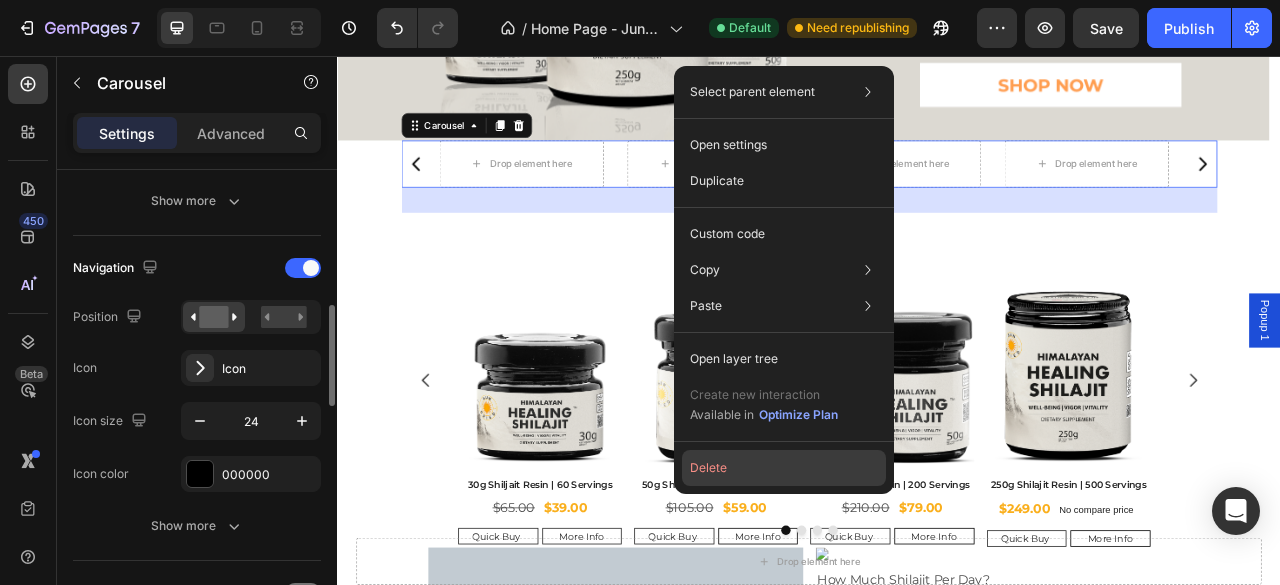click on "Delete" 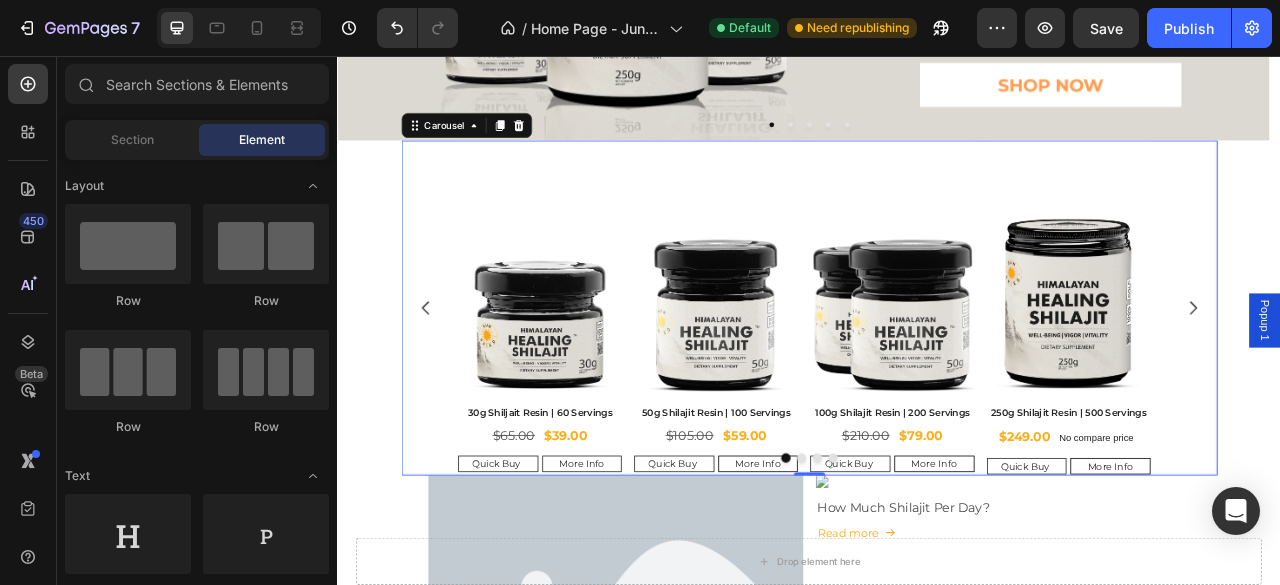 click on "Product Images 30g Shiljait Resin | 60 Servings Product Title $39.00 Product Price Product Price $65.00 Product Price Product Price Row Quick Buy Add to Cart More Info Product View More Row Product Product Images 50g Shilajit Resin | 100 Servings Product Title $59.00 Product Price Product Price $105.00 Product Price Product Price Row Quick Buy Add to Cart More Info Product View More Row Product Product Images 100g Shilajit Resin | 200 Servings Product Title $79.00 Product Price Product Price $210.00 Product Price Product Price Row Quick Buy Add to Cart More Info Product View More Row Product Product Images 250g Shilajit Resin | 500 Servings Product Title $249.00 Product Price Product Price No compare price Product Price Row Quick Buy Add to Cart More Info Product View More Row Product Row Product Images 500g Shilajit Resin | 1000 Servings Product Title $399.00 Product Price Product Price No compare price Product Price Row Quick Buy Add to Cart More Info Product View More Row Product $699.00 Row" at bounding box center [937, 377] 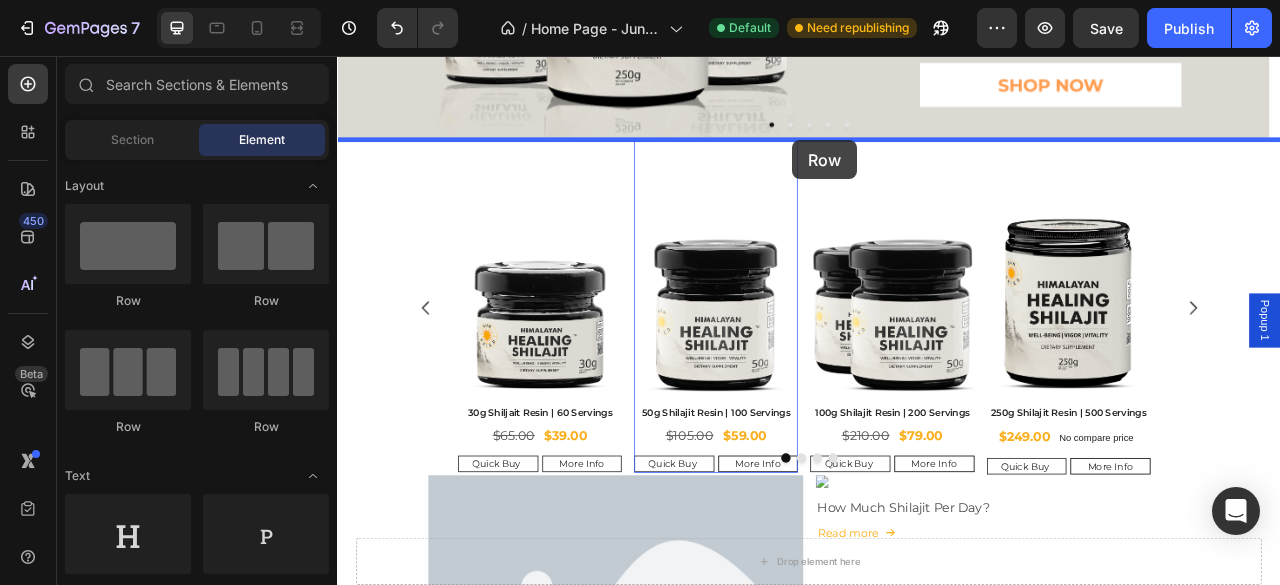 drag, startPoint x: 618, startPoint y: 318, endPoint x: 916, endPoint y: 163, distance: 335.90027 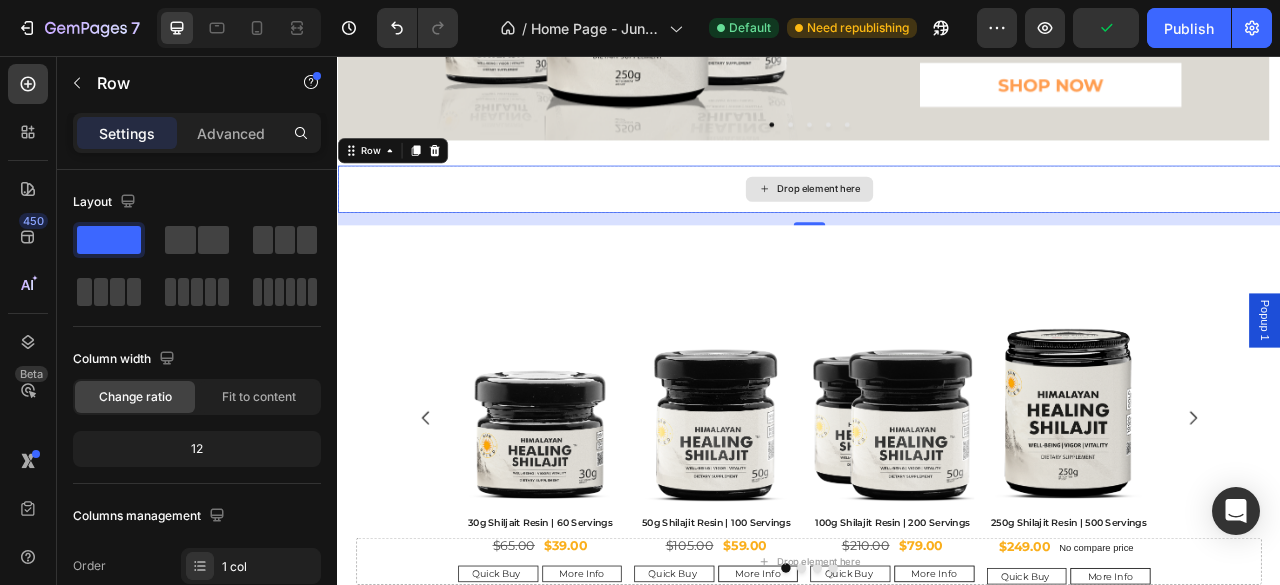click on "Drop element here" at bounding box center [937, 226] 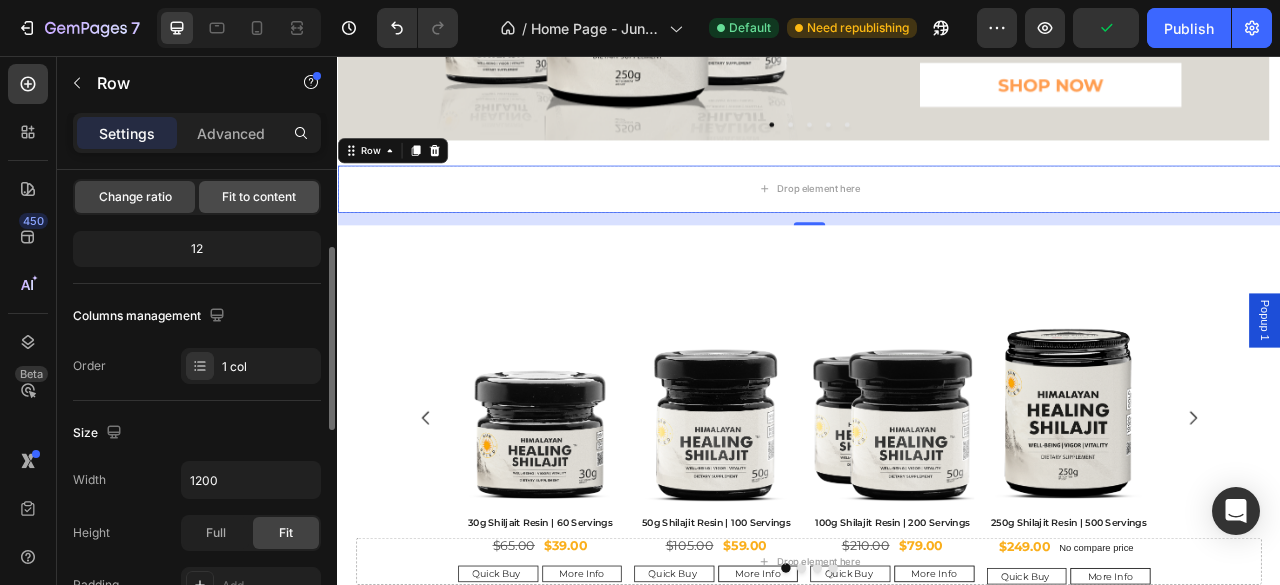 scroll, scrollTop: 266, scrollLeft: 0, axis: vertical 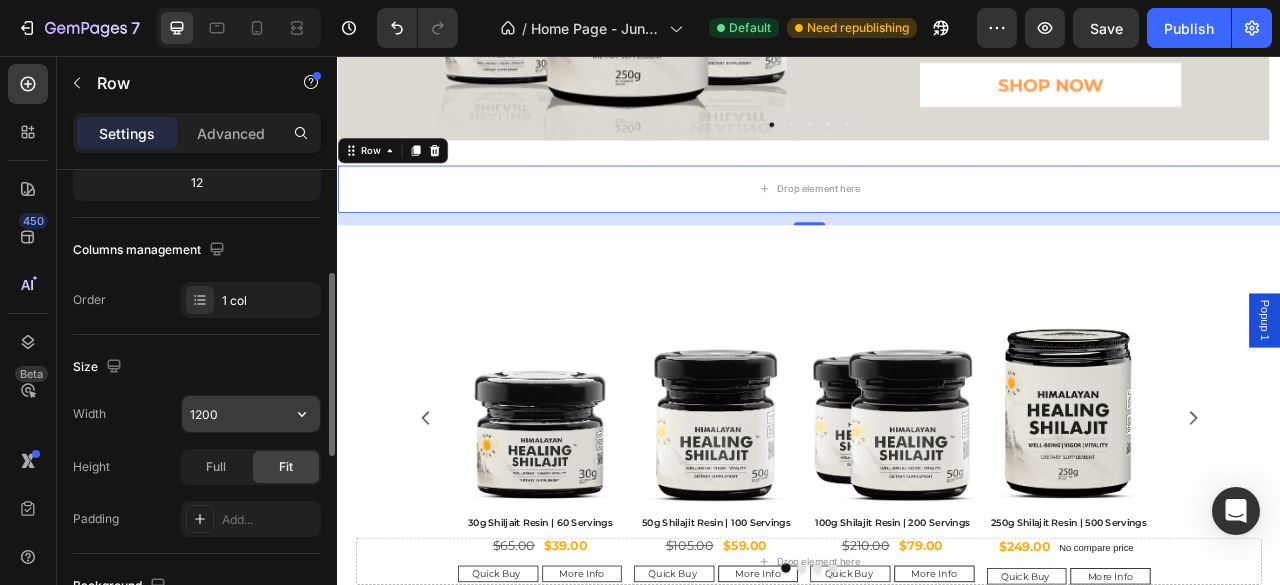 click on "1200" at bounding box center (251, 414) 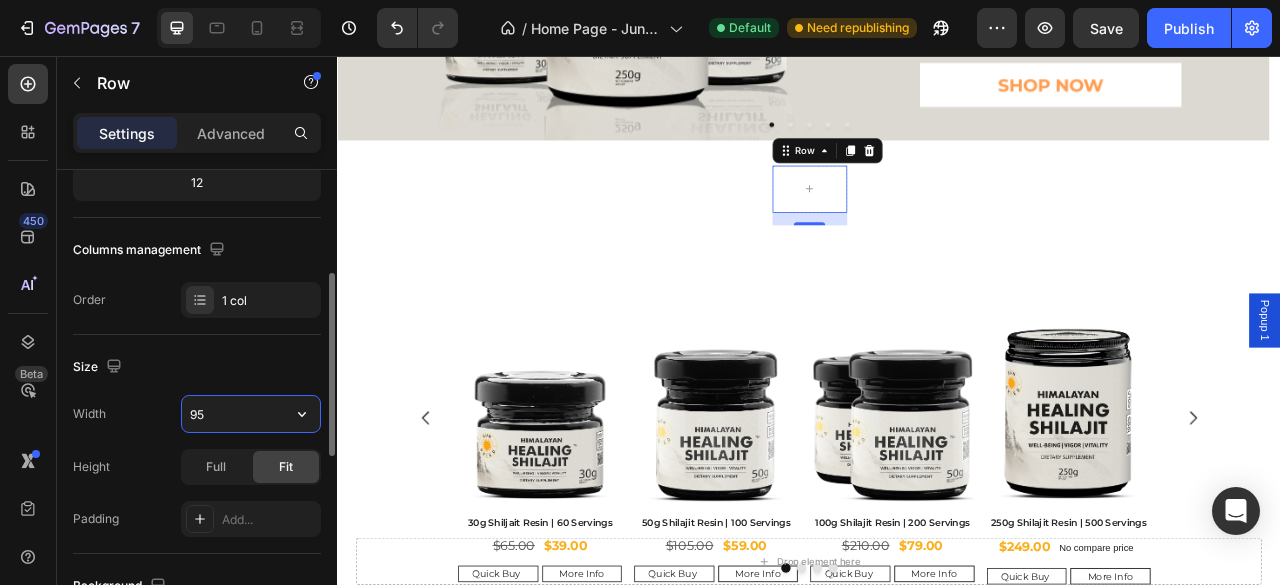 type on "950" 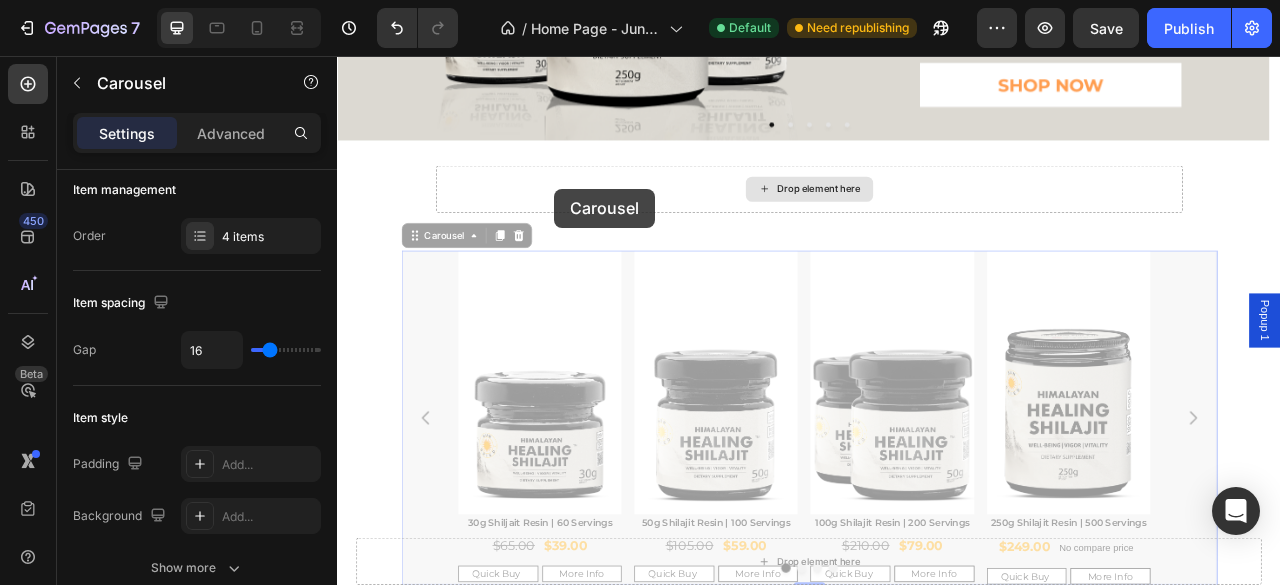 scroll, scrollTop: 0, scrollLeft: 0, axis: both 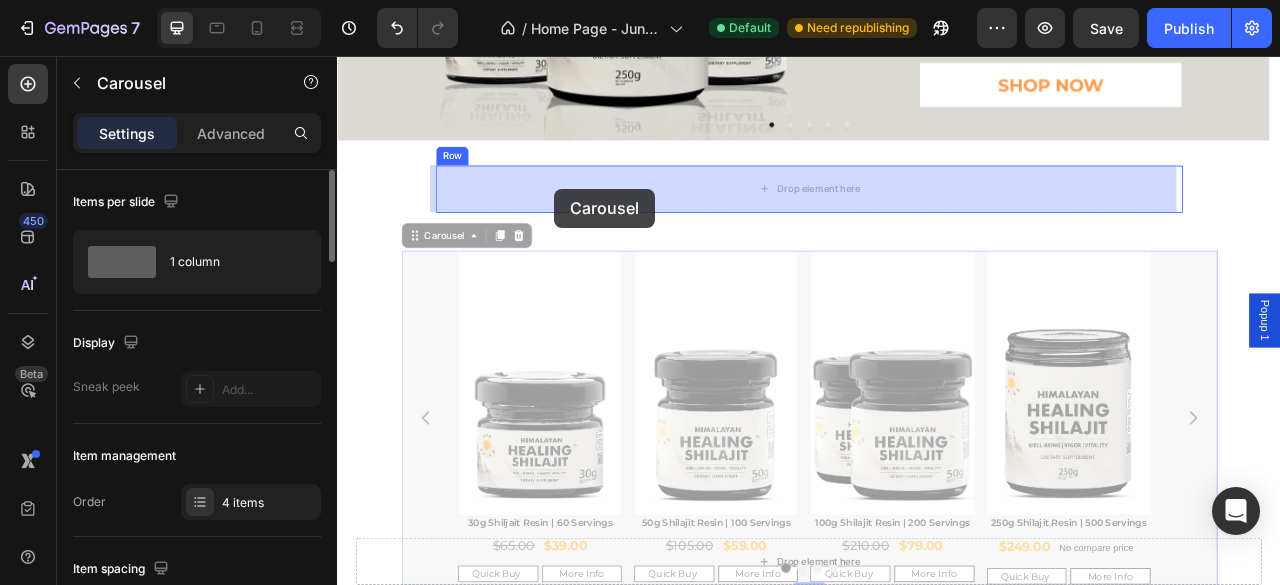 drag, startPoint x: 441, startPoint y: 340, endPoint x: 613, endPoint y: 225, distance: 206.90337 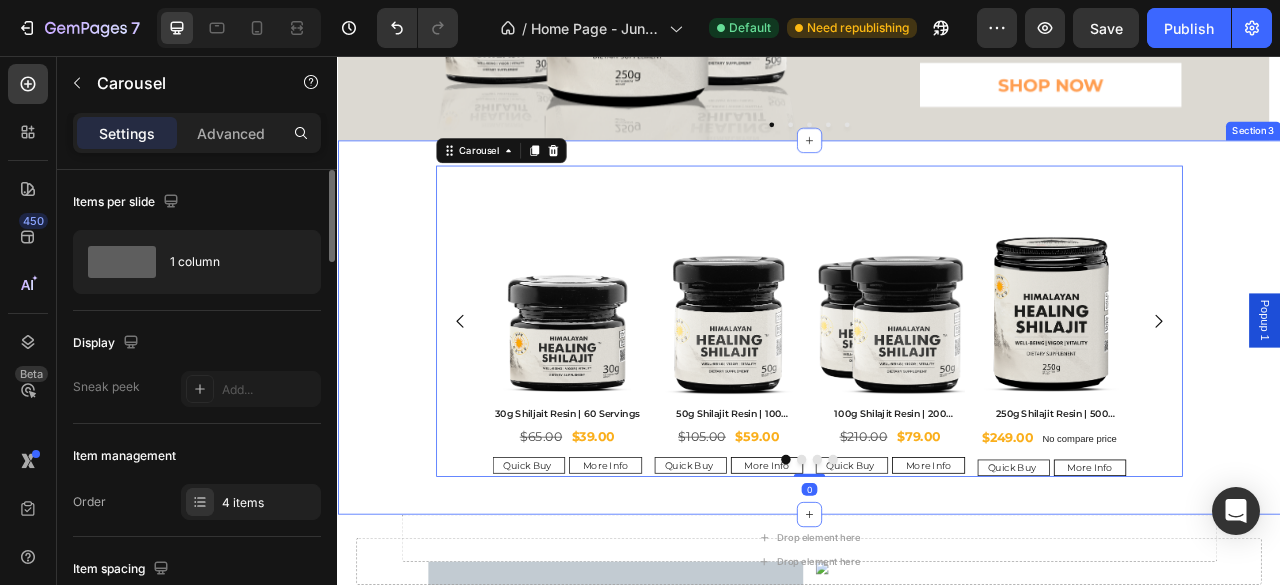 click on "Product Images 30g Shiljait Resin | 60 Servings Product Title $39.00 Product Price Product Price $65.00 Product Price Product Price Row Quick Buy Add to Cart More Info Product View More Row Product Product Images 50g Shilajit Resin | 100 Servings Product Title $59.00 Product Price Product Price $105.00 Product Price Product Price Row Quick Buy Add to Cart More Info Product View More Row Product Product Images 100g Shilajit Resin | 200 Servings Product Title $79.00 Product Price Product Price $210.00 Product Price Product Price Row Quick Buy Add to Cart More Info Product View More Row Product Product Images 250g Shilajit Resin | 500 Servings Product Title $249.00 Product Price Product Price No compare price Product Price Row Quick Buy Add to Cart More Info Product View More Row Product Row Product Images 500g Shilajit Resin | 1000 Servings Product Title $399.00 Product Price Product Price No compare price Product Price Row Quick Buy Add to Cart More Info Product View More Row Product $699.00 Row" at bounding box center [937, 402] 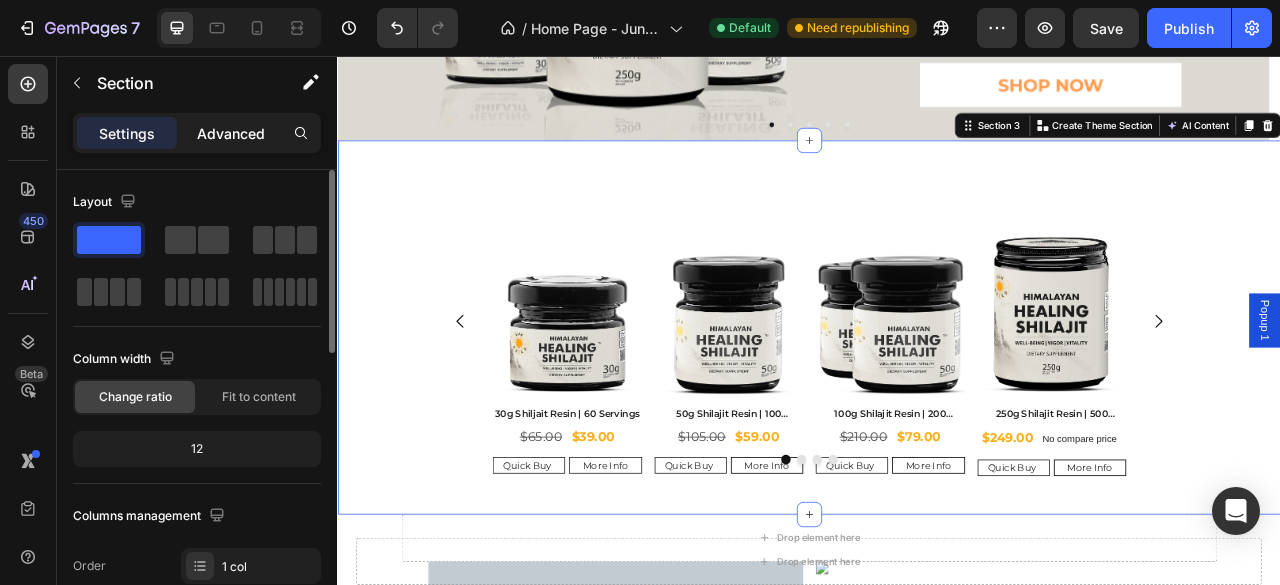 click on "Advanced" at bounding box center [231, 133] 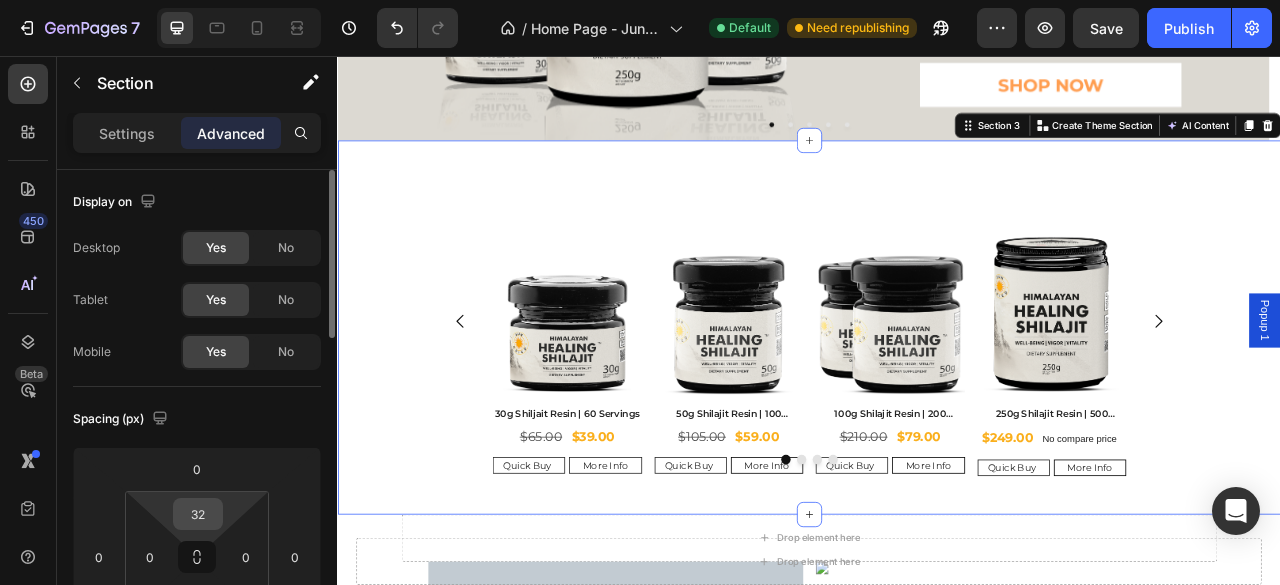 click on "32" at bounding box center [198, 514] 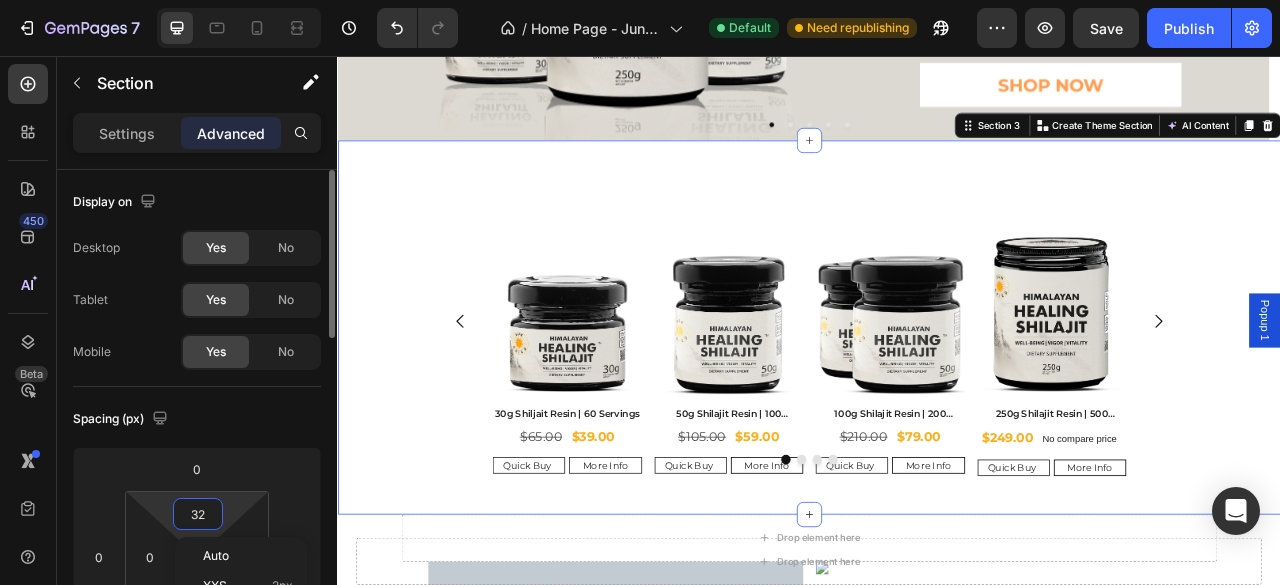 type on "0" 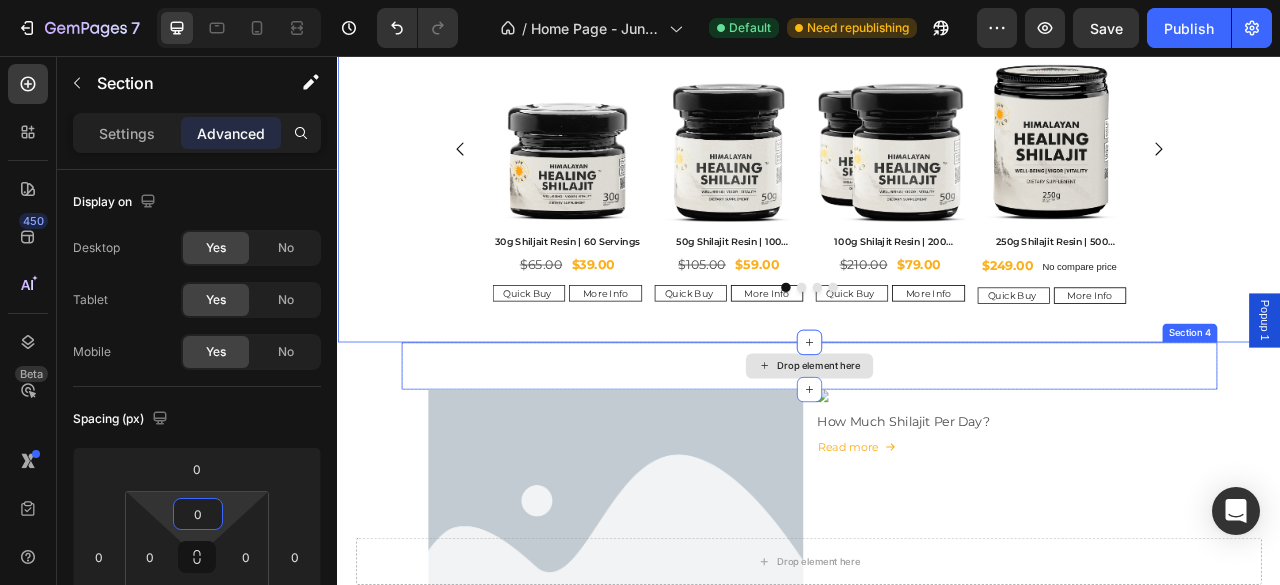 scroll, scrollTop: 664, scrollLeft: 0, axis: vertical 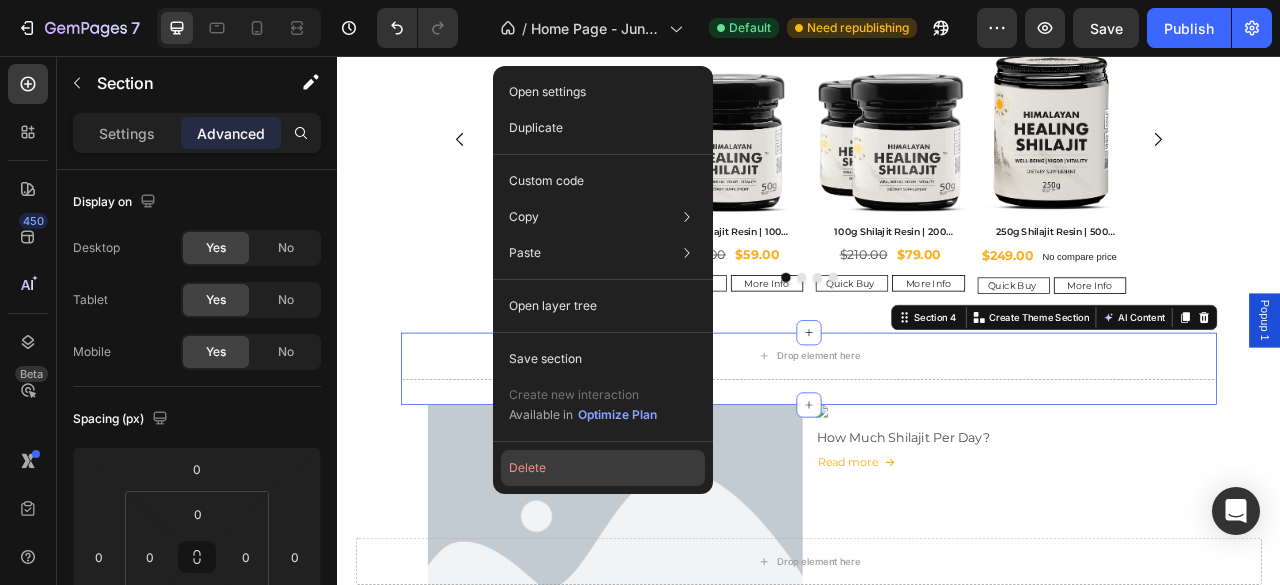click on "Delete" 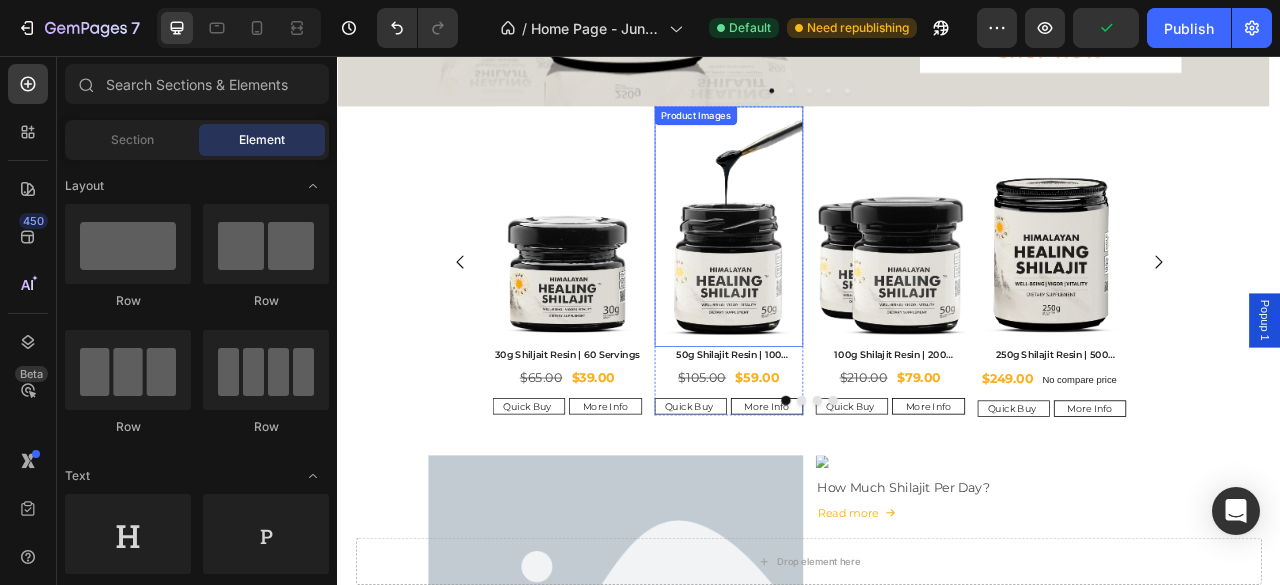scroll, scrollTop: 506, scrollLeft: 0, axis: vertical 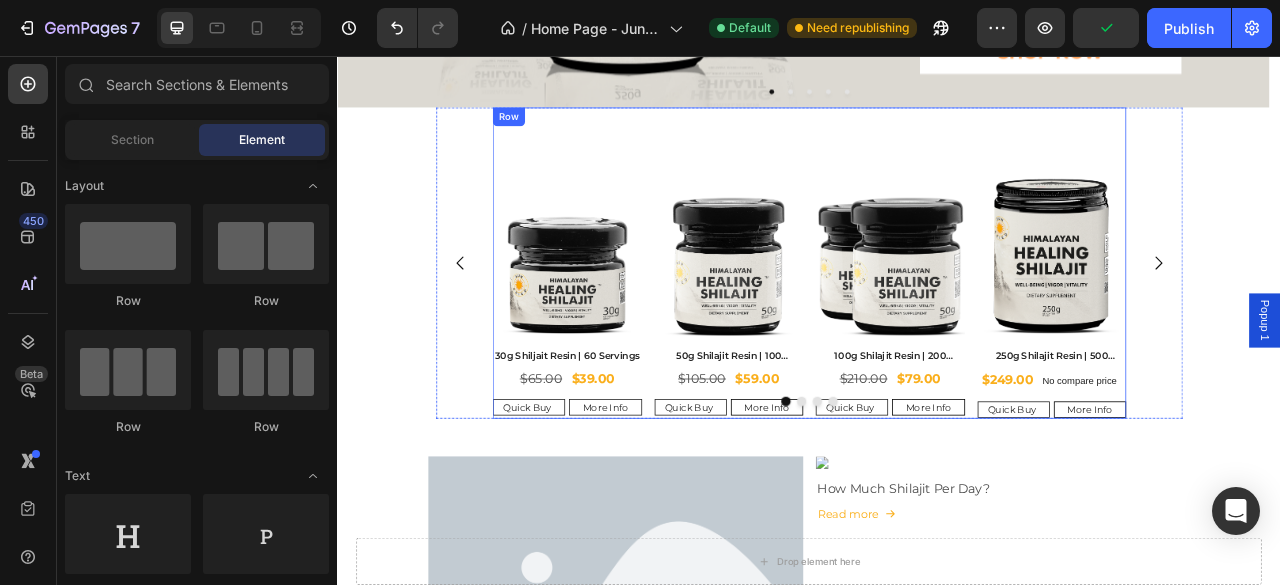click on "Product Images 30g Shiljait Resin | 60 Servings Product Title $39.00 Product Price Product Price $65.00 Product Price Product Price Row Quick Buy Add to Cart More Info Product View More Row Product Product Images 50g Shilajit Resin | 100 Servings Product Title $59.00 Product Price Product Price $105.00 Product Price Product Price Row Quick Buy Add to Cart More Info Product View More Row Product Product Images 100g Shilajit Resin | 200 Servings Product Title $79.00 Product Price Product Price $210.00 Product Price Product Price Row Quick Buy Add to Cart More Info Product View More Row Product Product Images 250g Shilajit Resin | 500 Servings Product Title $249.00 Product Price Product Price No compare price Product Price Row Quick Buy Add to Cart More Info Product View More Row Product Row" at bounding box center [937, 320] 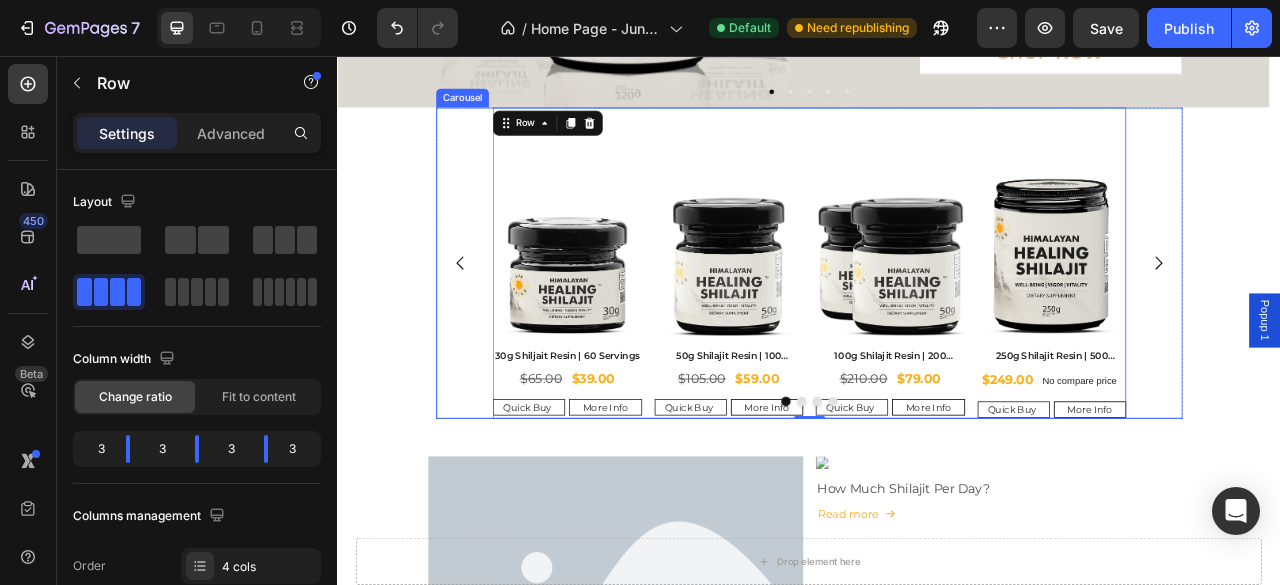 click 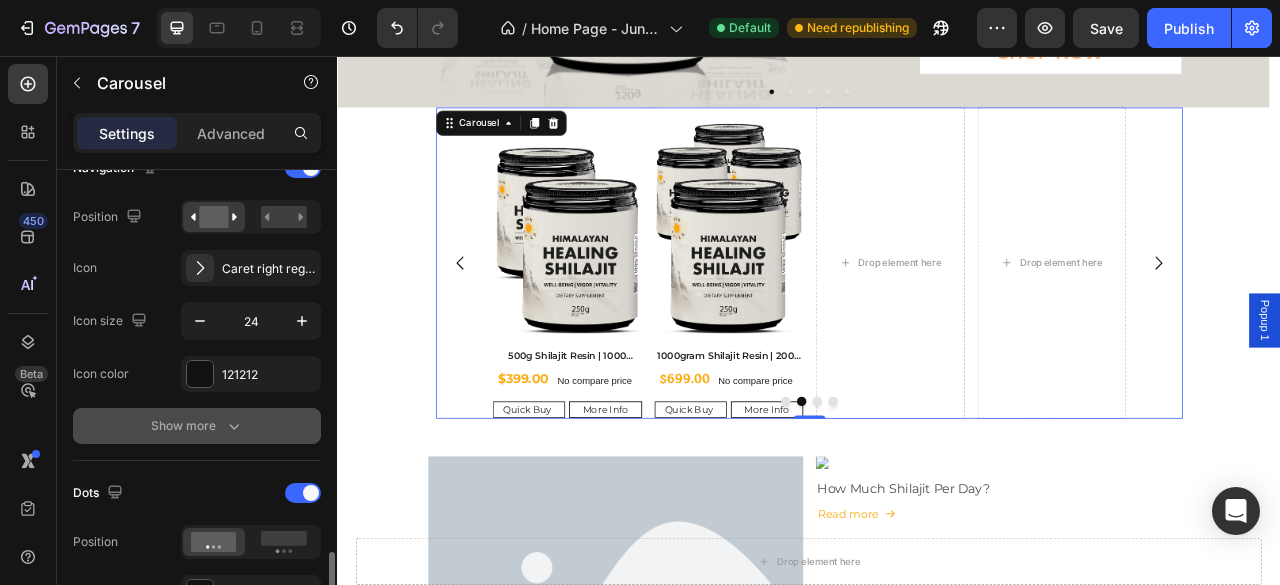 scroll, scrollTop: 966, scrollLeft: 0, axis: vertical 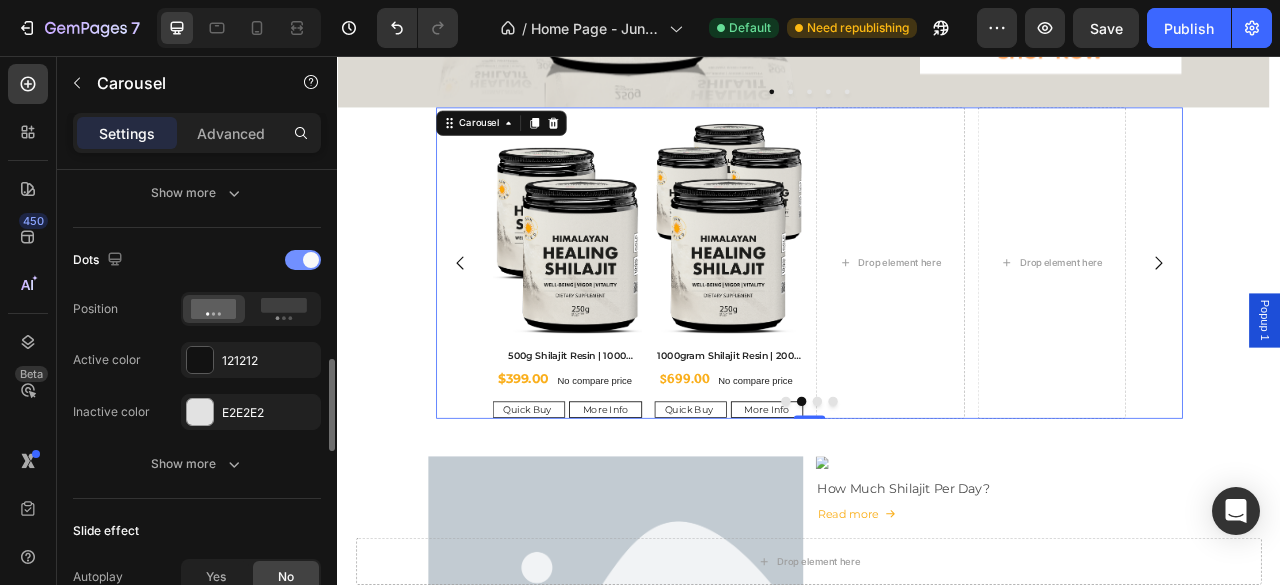 click at bounding box center [303, 260] 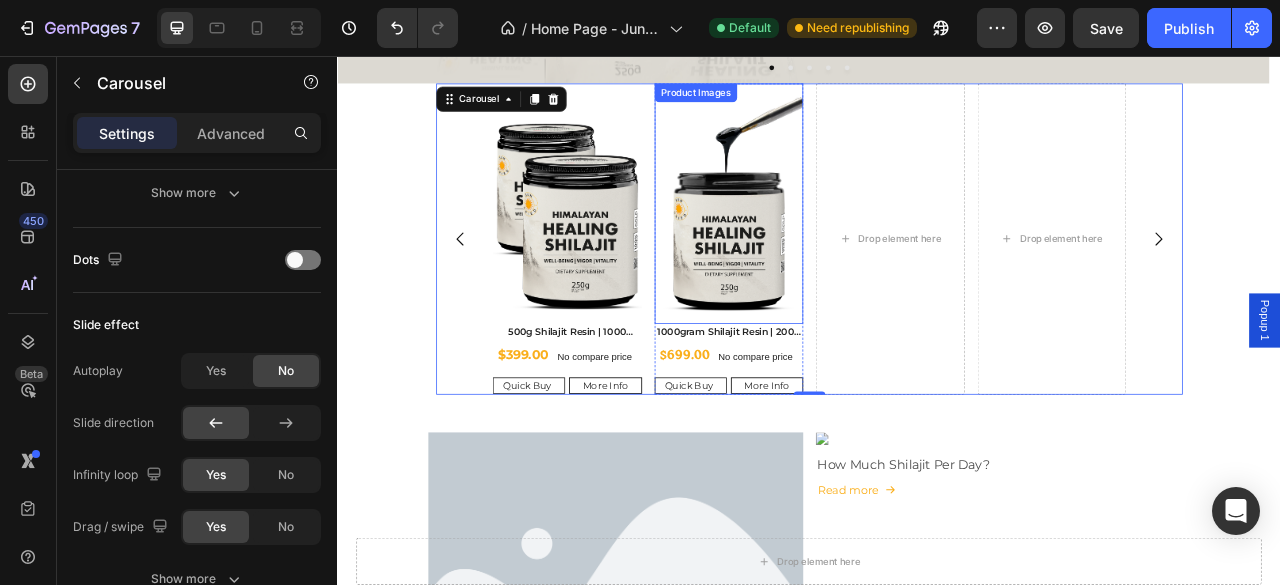 scroll, scrollTop: 540, scrollLeft: 0, axis: vertical 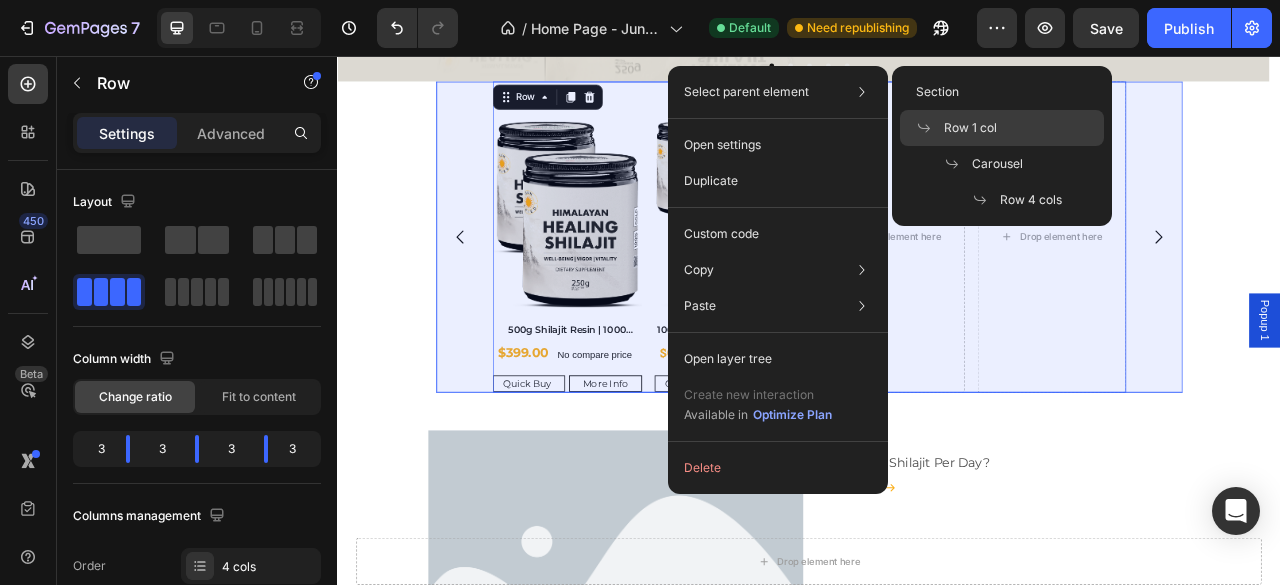 click on "Row 1 col" at bounding box center (970, 128) 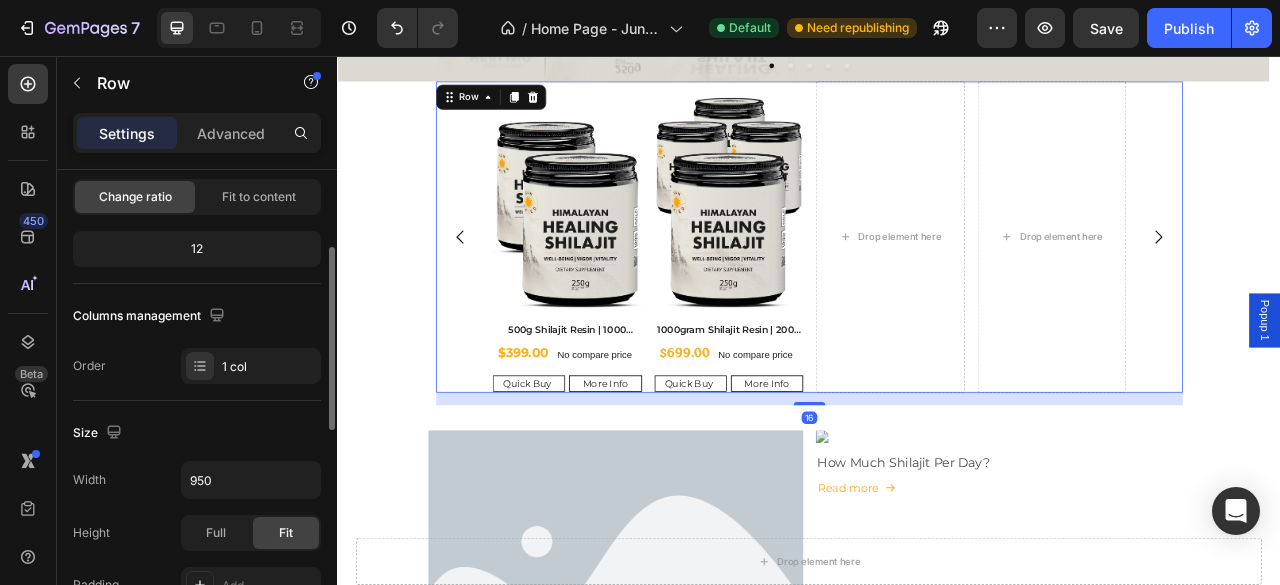 scroll, scrollTop: 333, scrollLeft: 0, axis: vertical 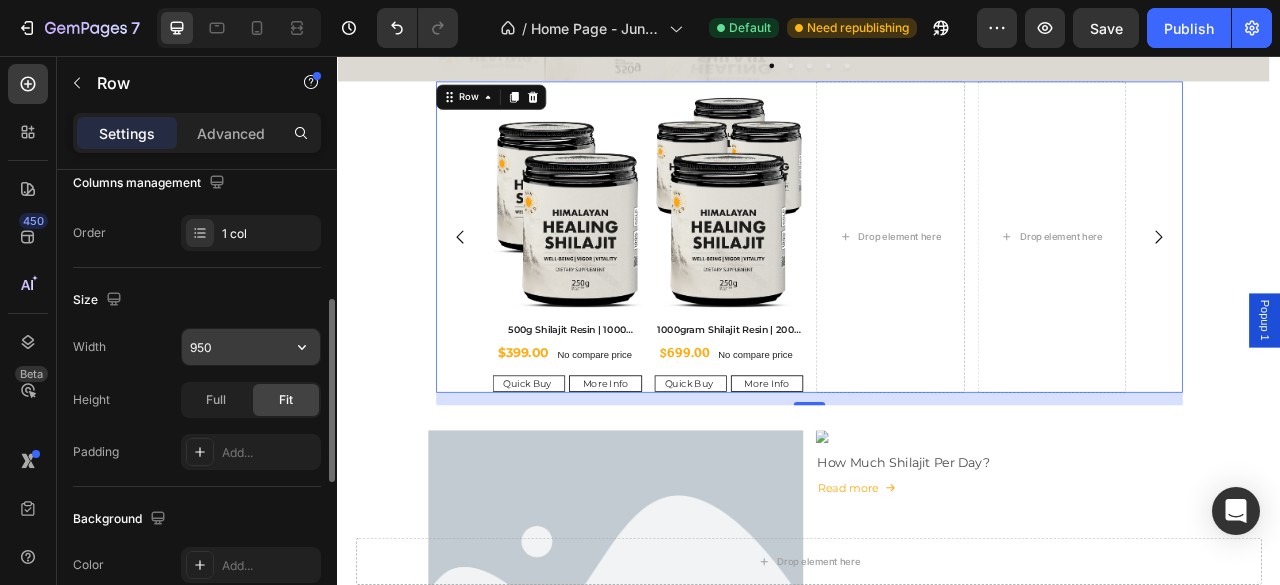 click on "950" at bounding box center [251, 347] 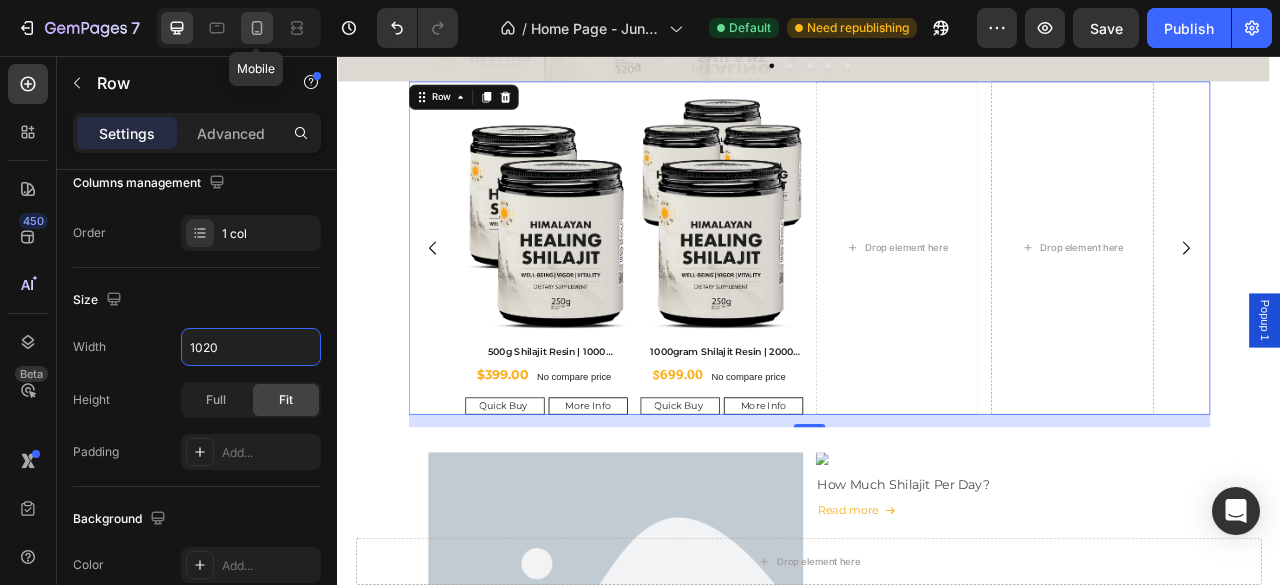 type on "1020" 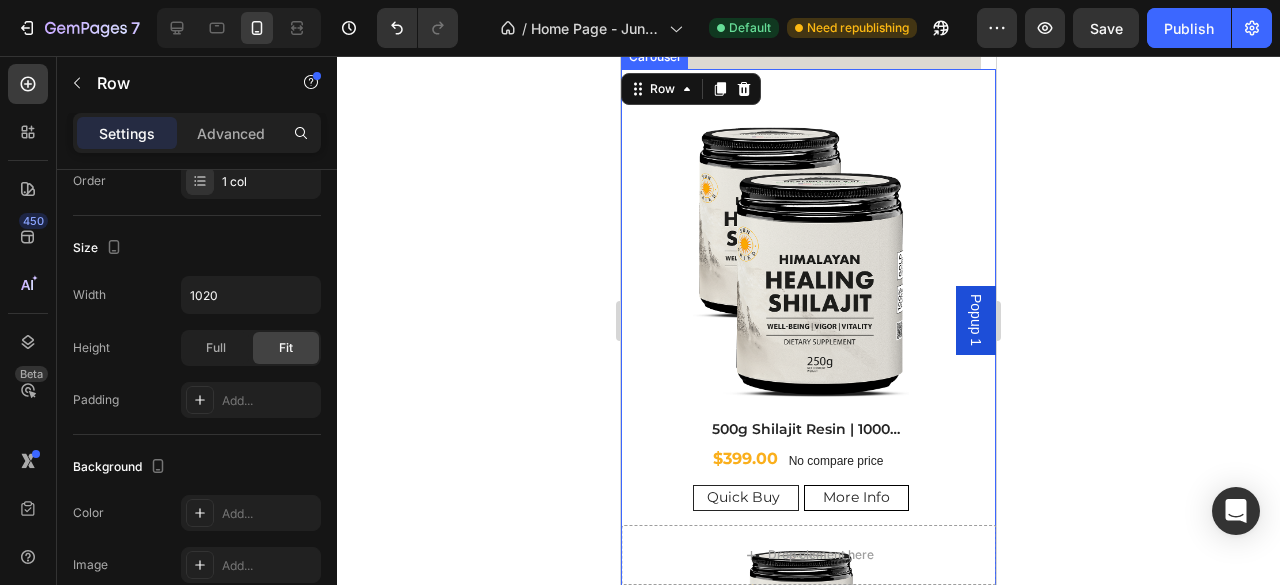 scroll, scrollTop: 572, scrollLeft: 0, axis: vertical 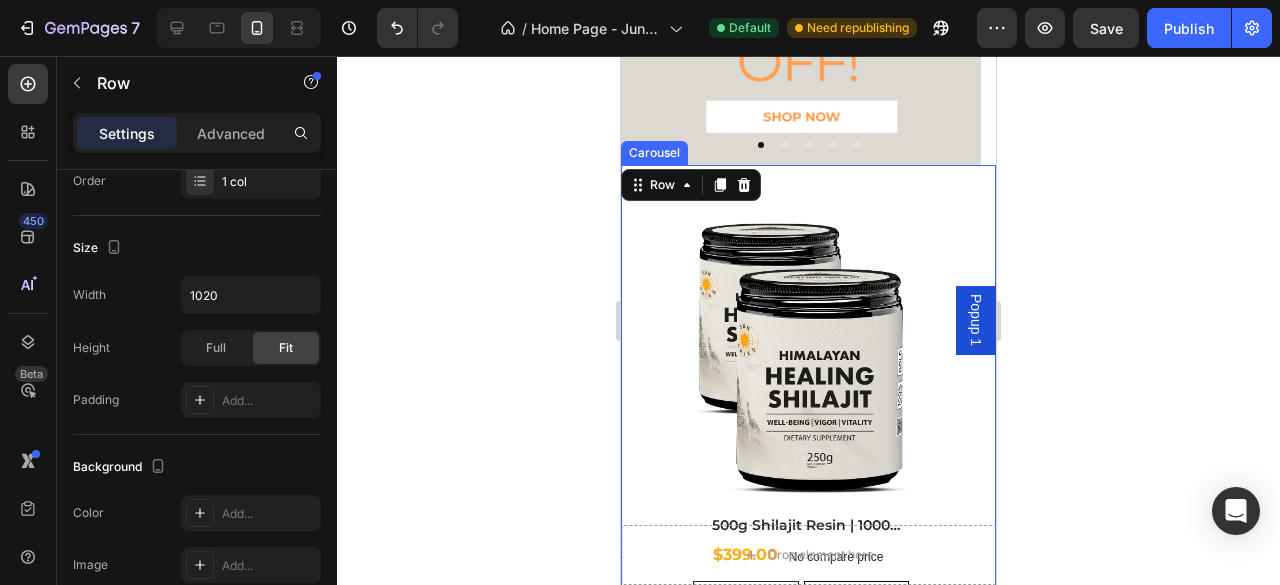 click on "Product Images 30g Shiljait Resin | 60 Servings Product Title $39.00 Product Price Product Price $65.00 Product Price Product Price Row Quick Buy Add to Cart More Info Product View More Row Product Product Images 50g Shilajit Resin | 100 Servings Product Title $59.00 Product Price Product Price $105.00 Product Price Product Price Row Quick Buy Add to Cart More Info Product View More Row Product Product Images 100g Shilajit Resin | 200 Servings Product Title $79.00 Product Price Product Price $210.00 Product Price Product Price Row Quick Buy Add to Cart More Info Product View More Row Product Product Images 250g Shilajit Resin | 500 Servings Product Title $249.00 Product Price Product Price No compare price Product Price Row Quick Buy Add to Cart More Info Product View More Row Product Row Product Images 500g Shilajit Resin | 1000 Servings Product Title $399.00 Product Price Product Price No compare price Product Price Row Quick Buy Add to Cart More Info Product View More Row Product $699.00 Row" at bounding box center [808, 1067] 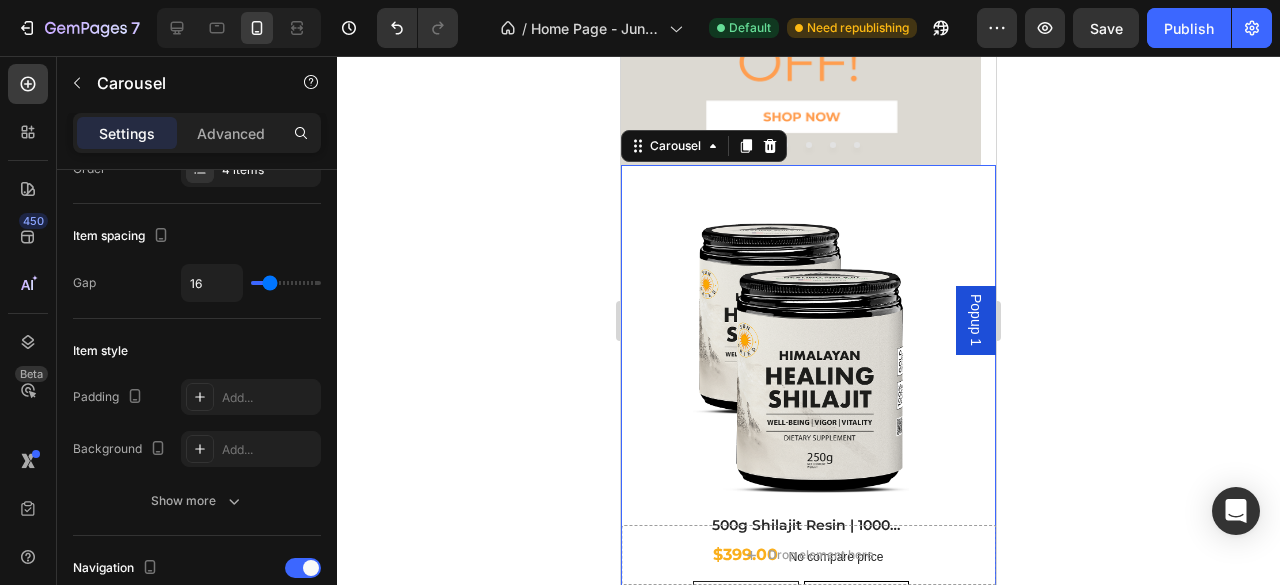 scroll, scrollTop: 0, scrollLeft: 0, axis: both 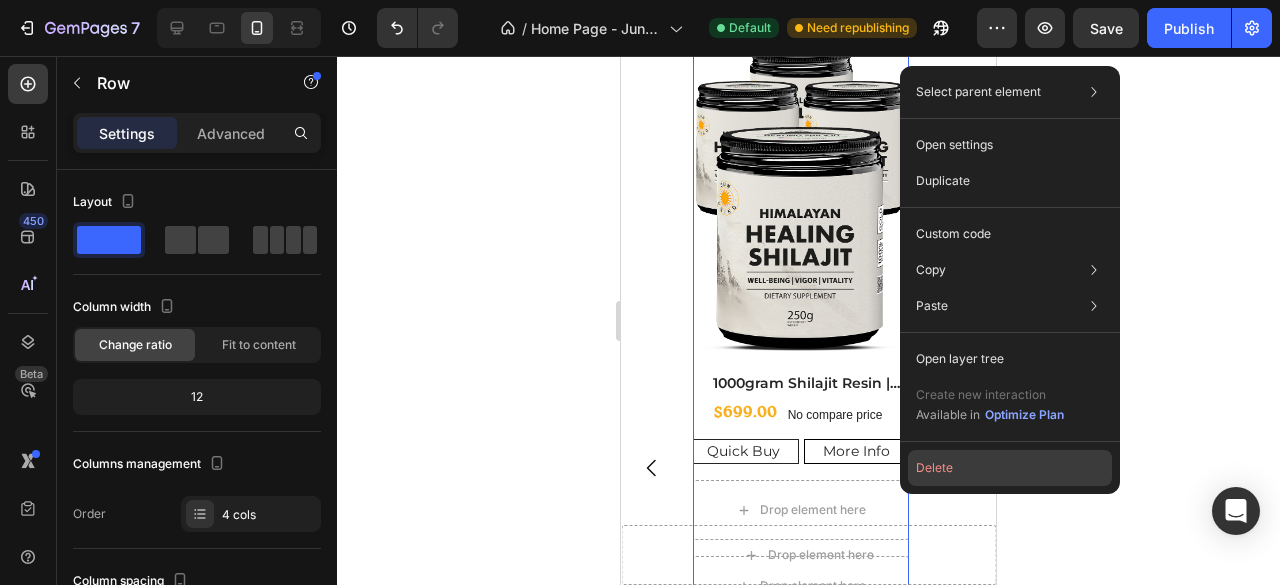 click on "Delete" 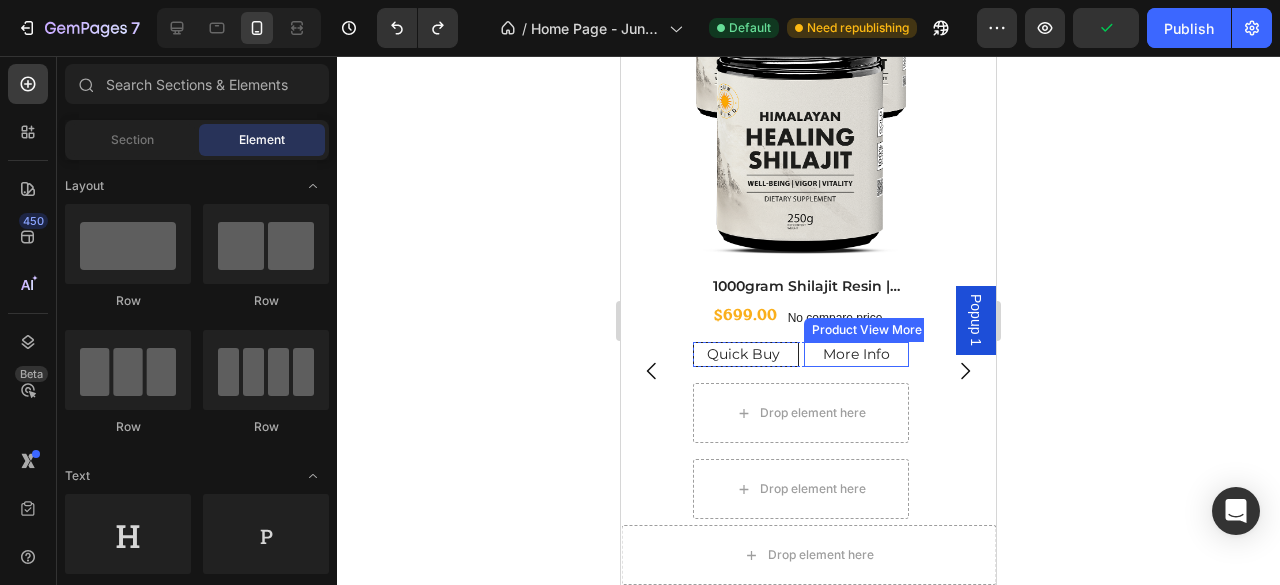scroll, scrollTop: 1206, scrollLeft: 0, axis: vertical 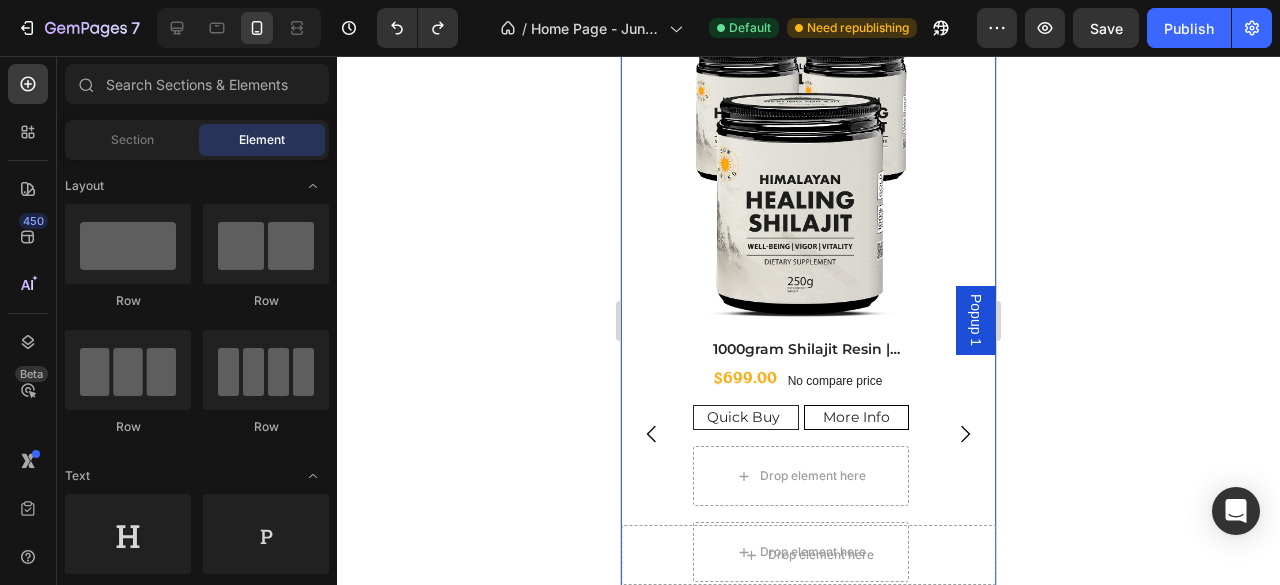 click 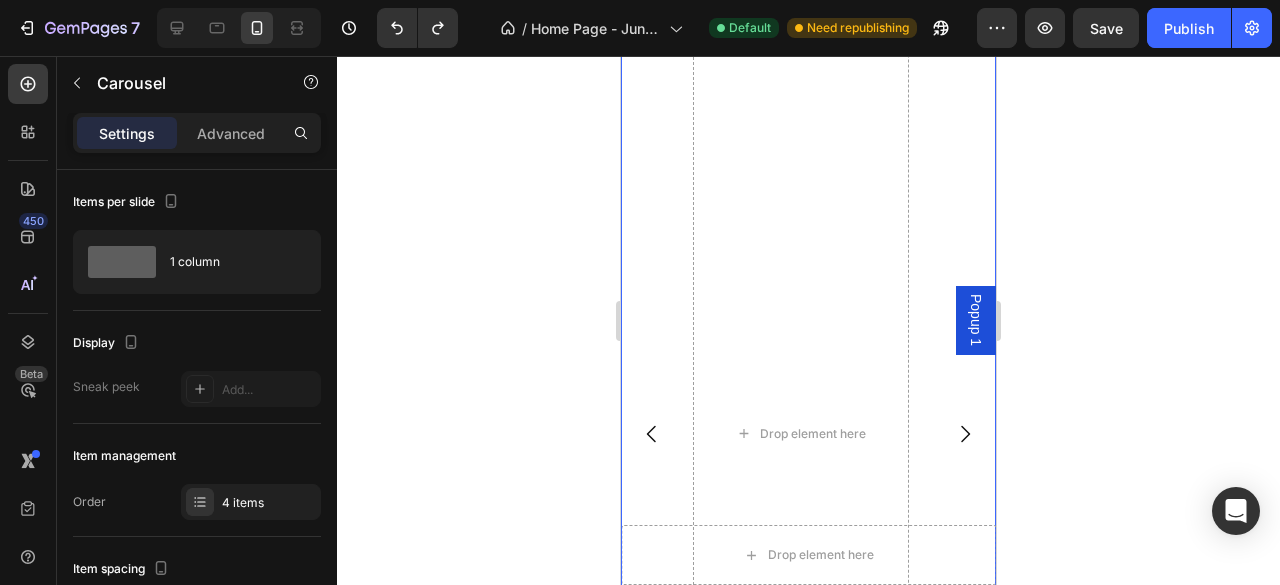 click 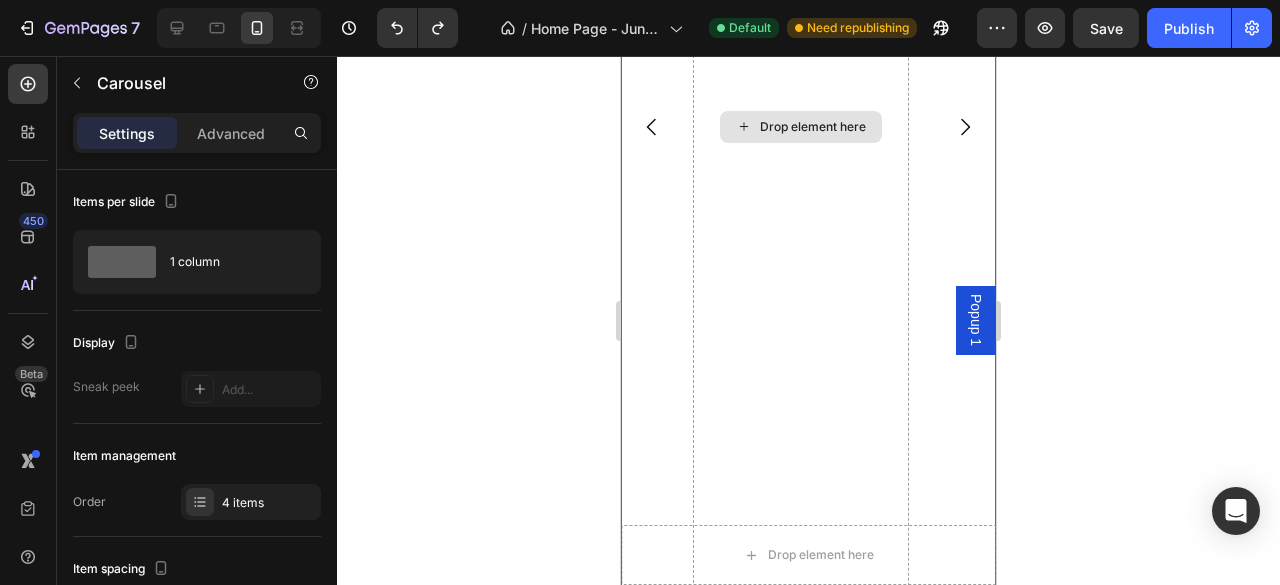 scroll, scrollTop: 772, scrollLeft: 0, axis: vertical 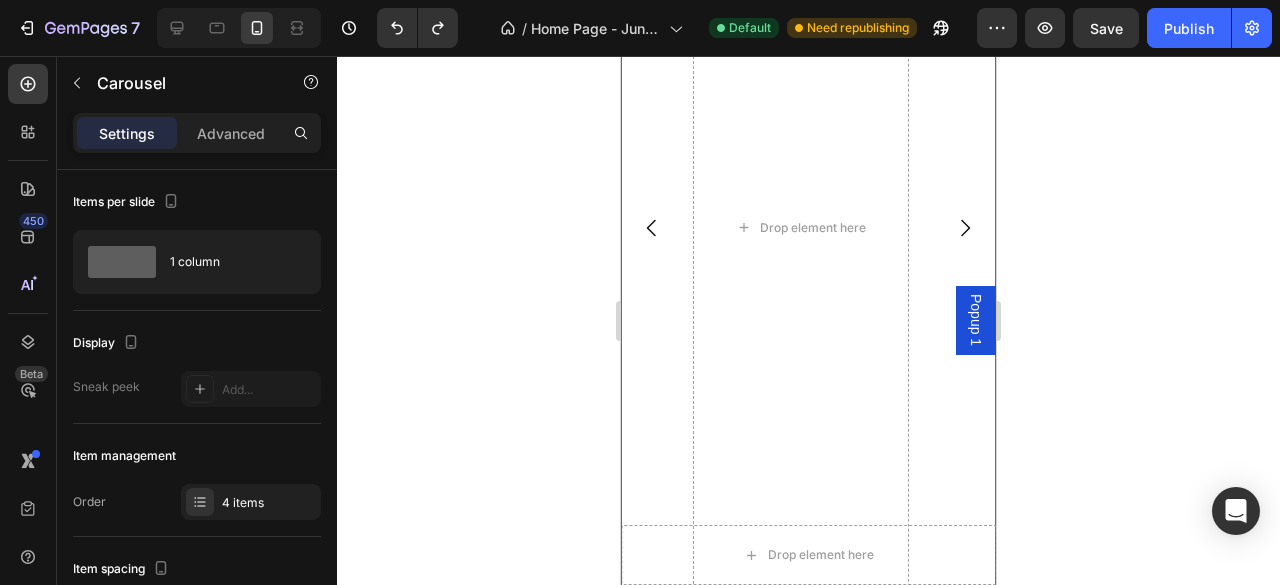 click 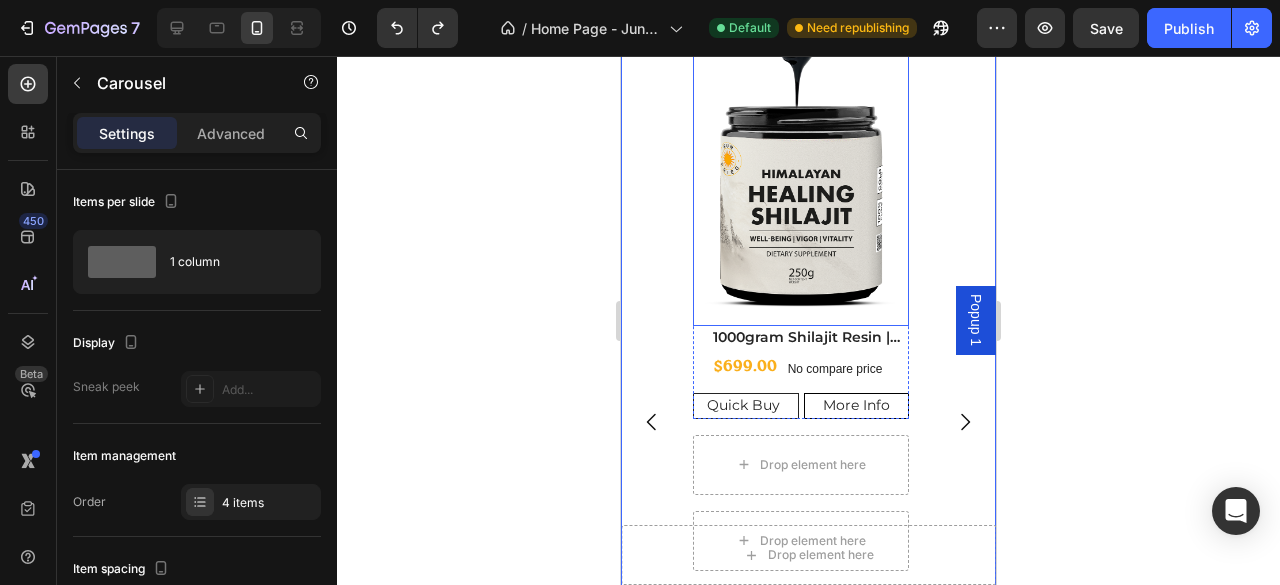 scroll, scrollTop: 572, scrollLeft: 0, axis: vertical 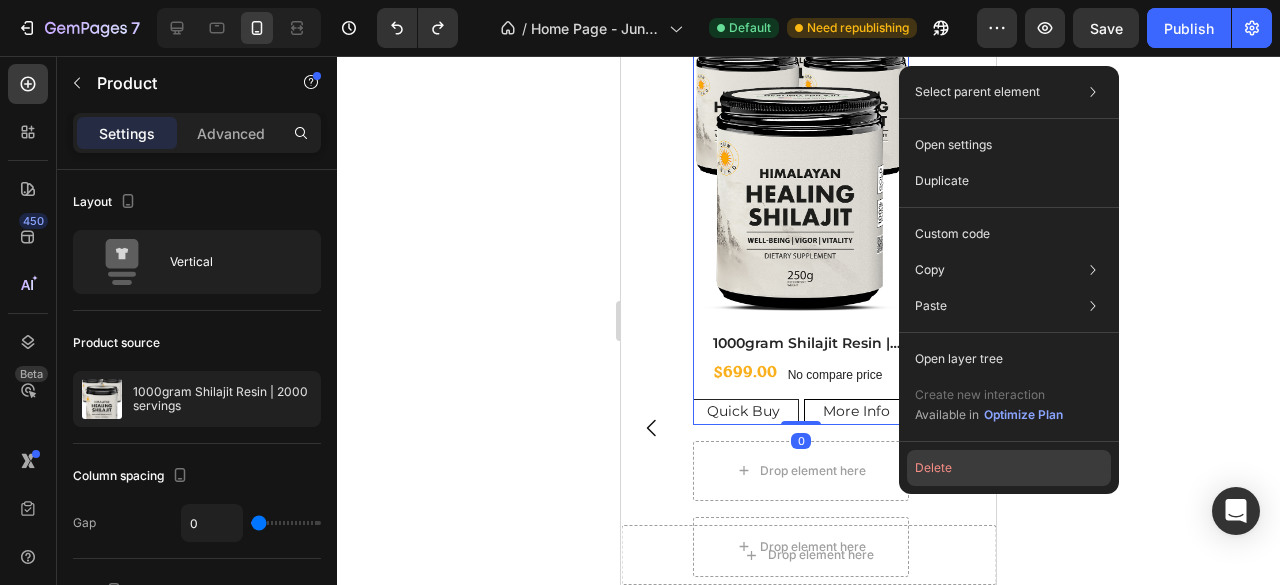 drag, startPoint x: 933, startPoint y: 459, endPoint x: 235, endPoint y: 363, distance: 704.5708 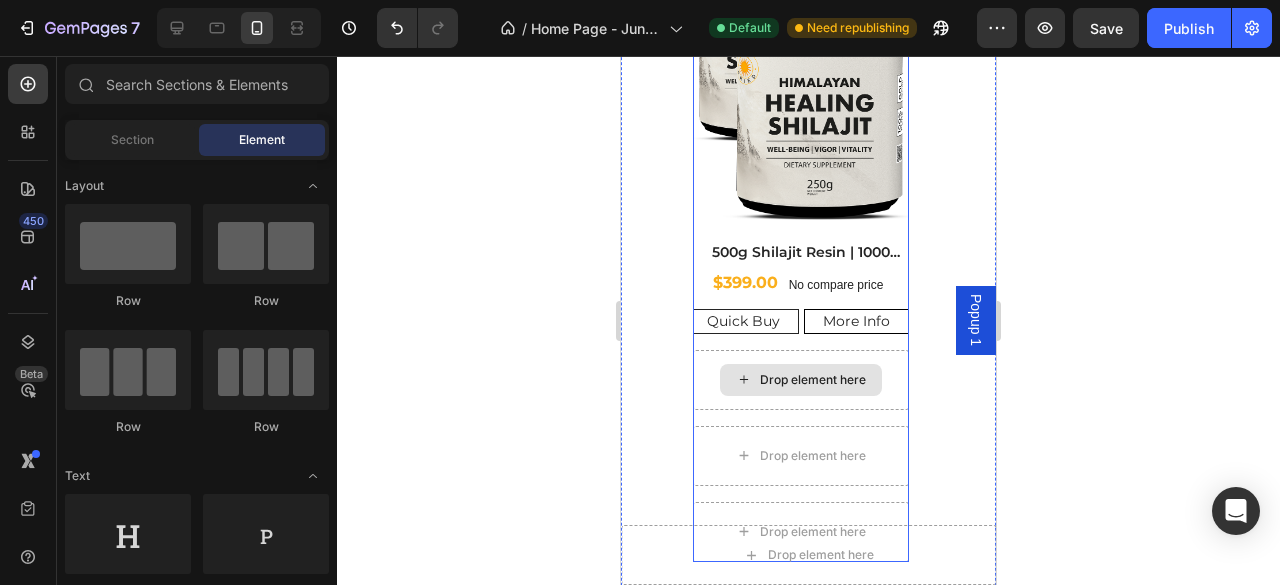 scroll, scrollTop: 206, scrollLeft: 0, axis: vertical 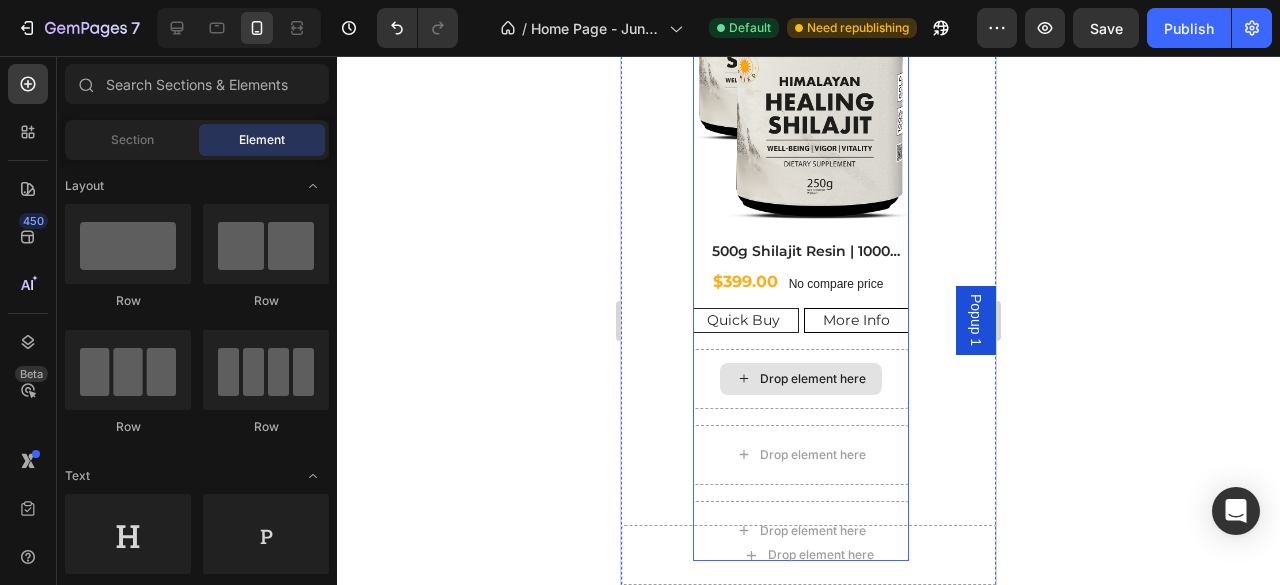 click on "Drop element here" at bounding box center [813, 379] 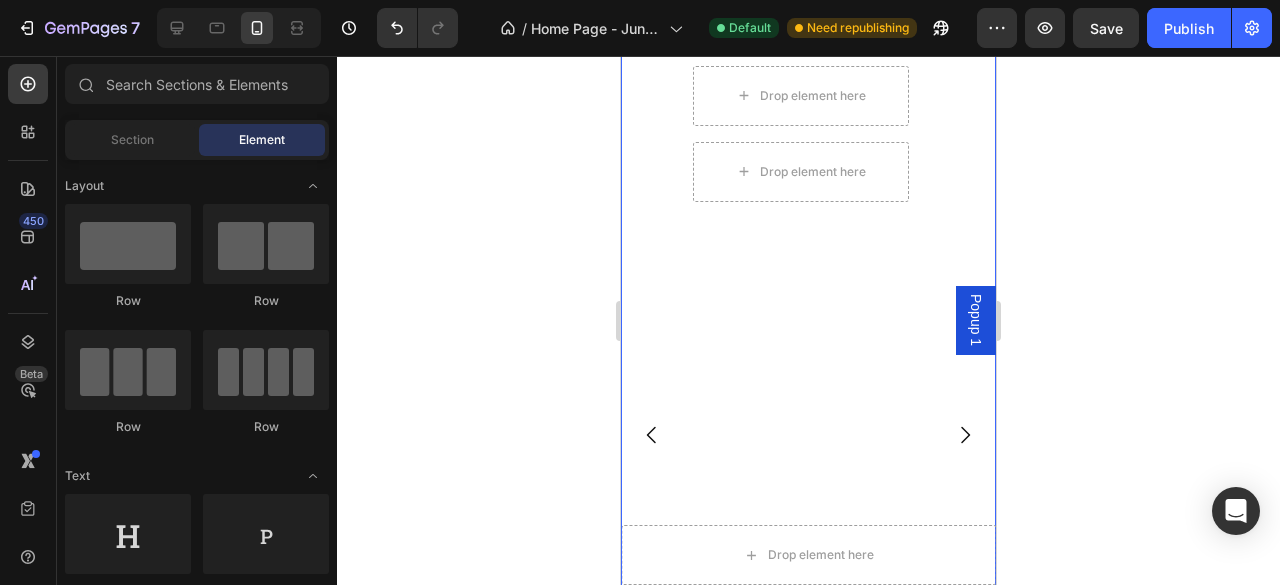 scroll, scrollTop: 572, scrollLeft: 0, axis: vertical 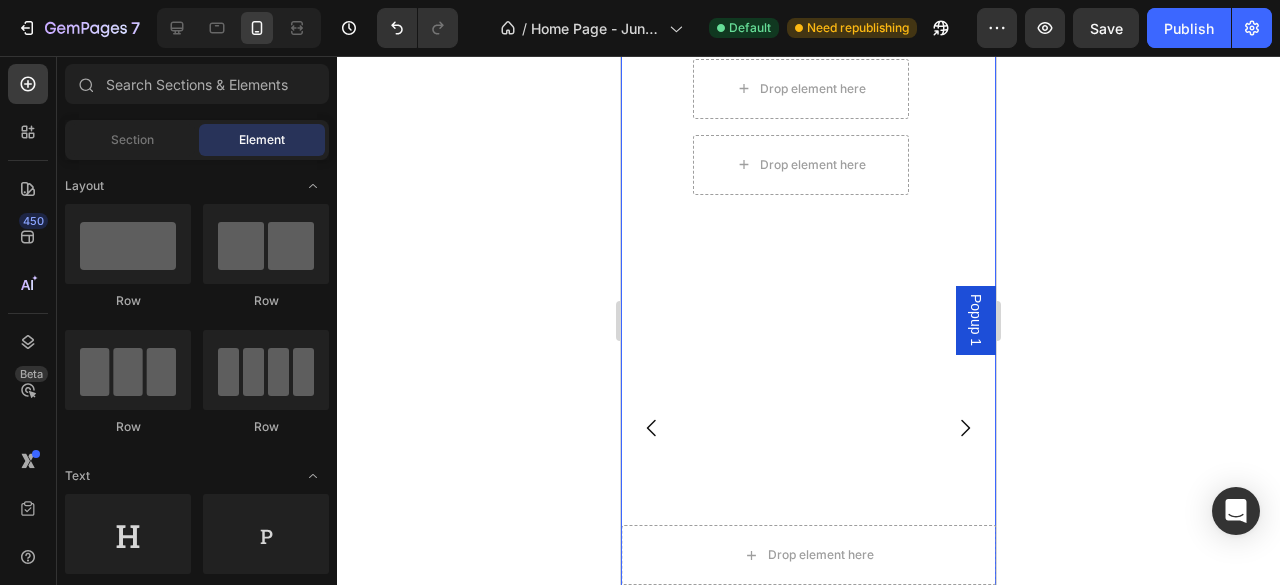 click 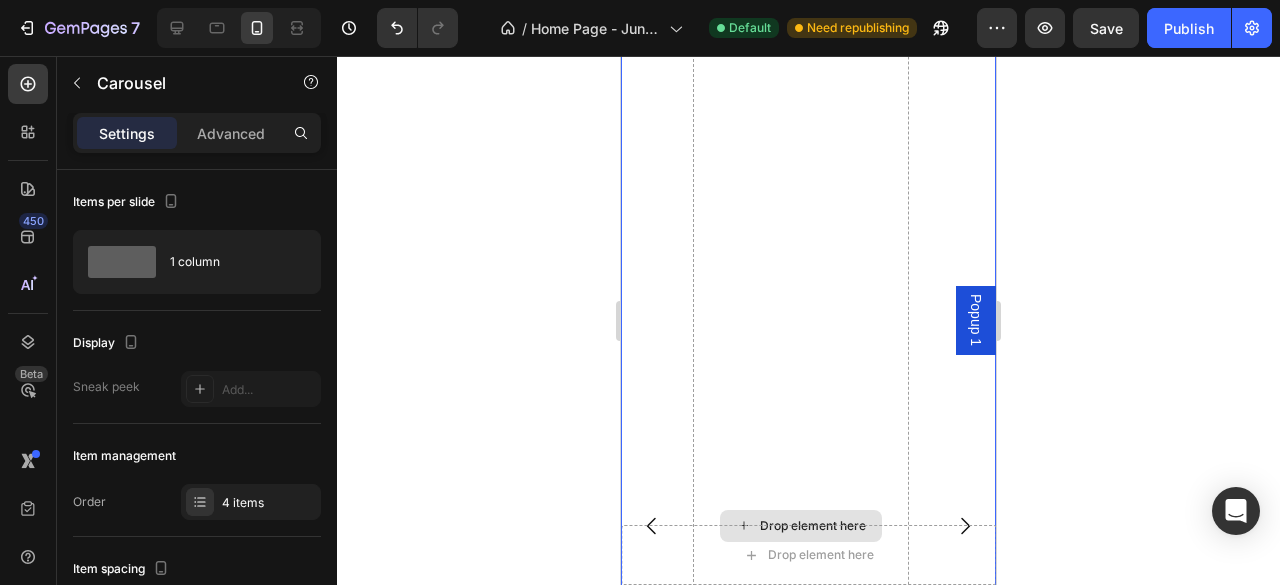 scroll, scrollTop: 572, scrollLeft: 0, axis: vertical 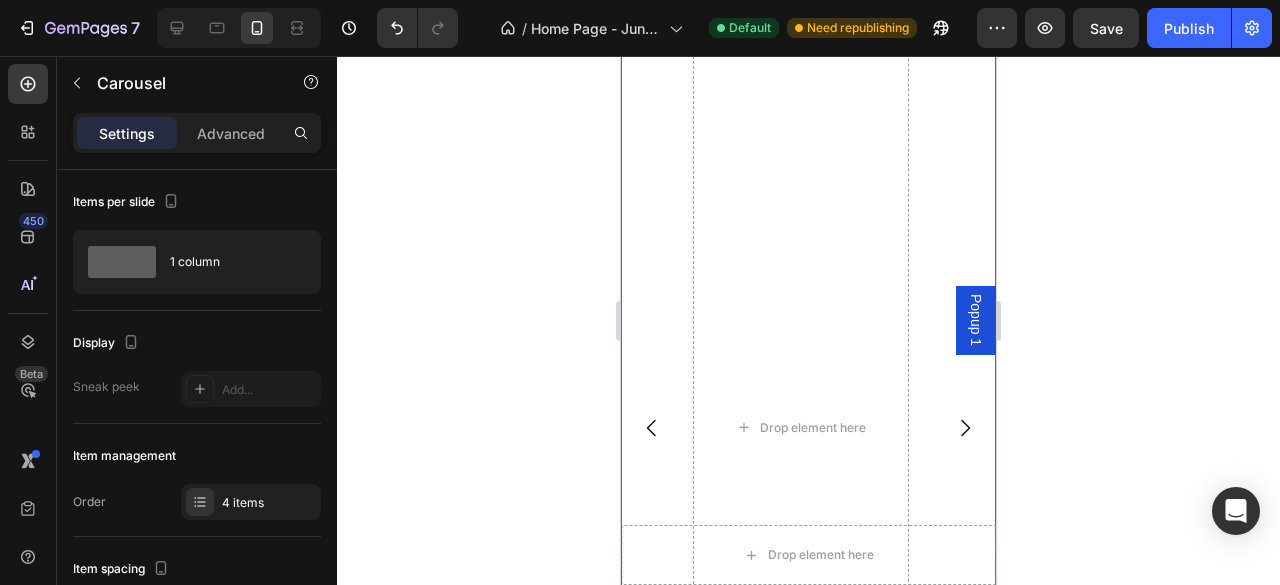 click 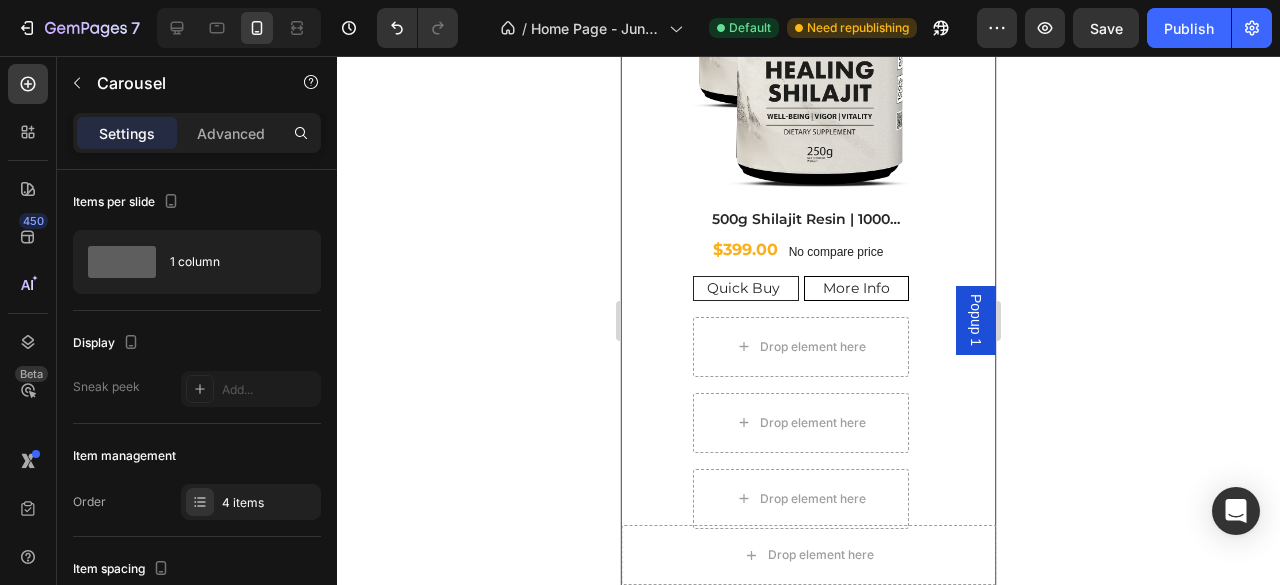 scroll, scrollTop: 206, scrollLeft: 0, axis: vertical 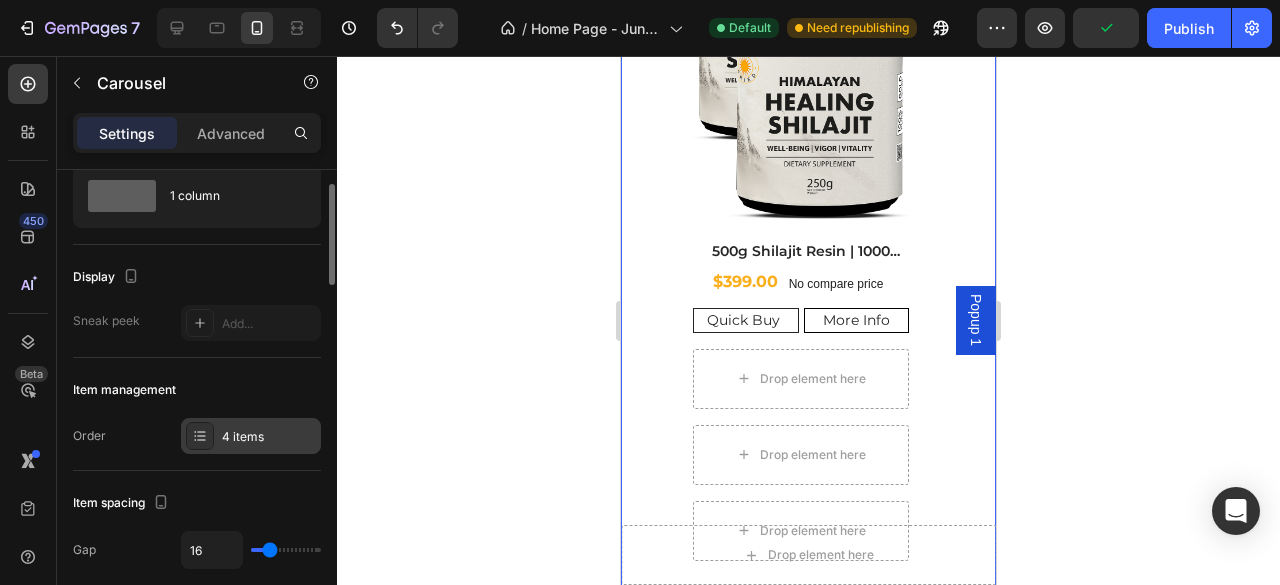click on "4 items" at bounding box center [251, 436] 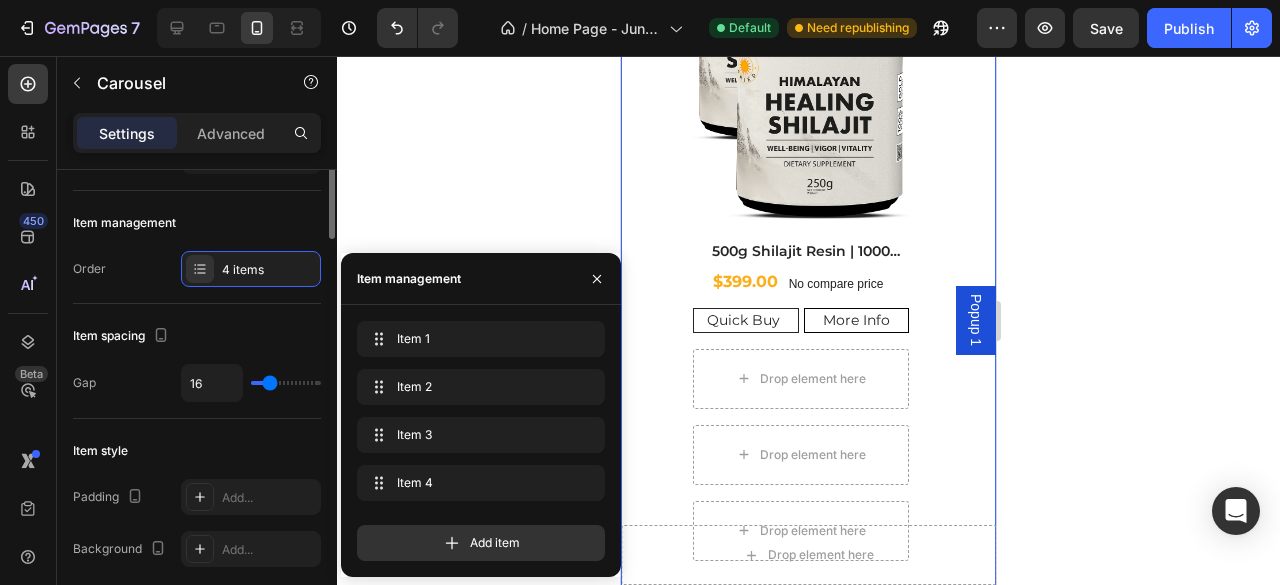scroll, scrollTop: 100, scrollLeft: 0, axis: vertical 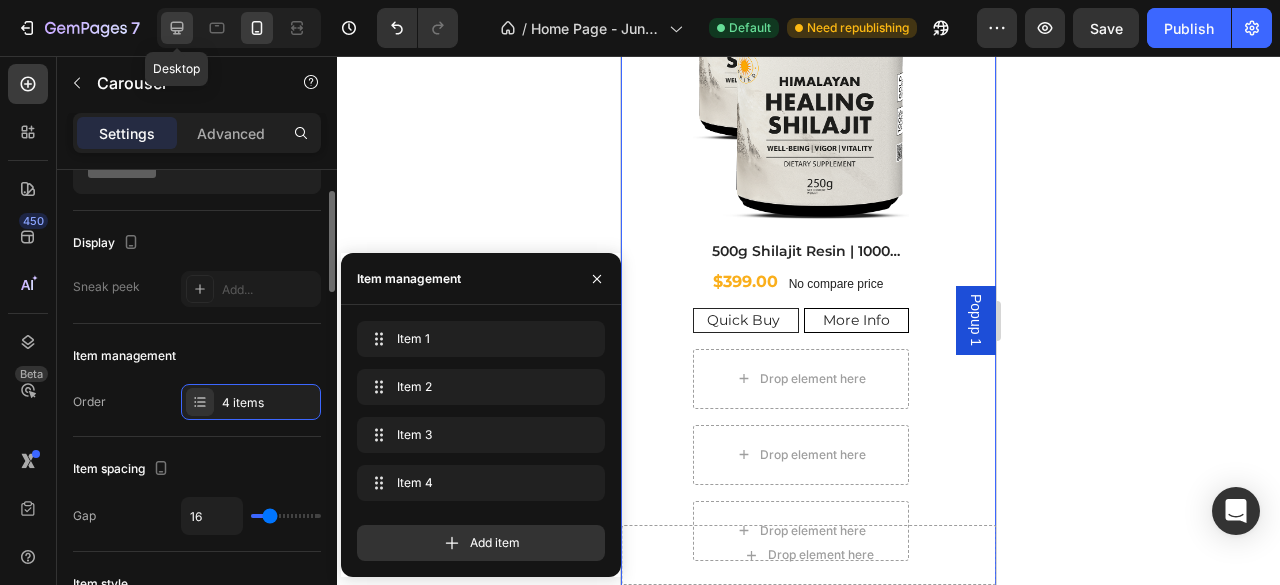 click 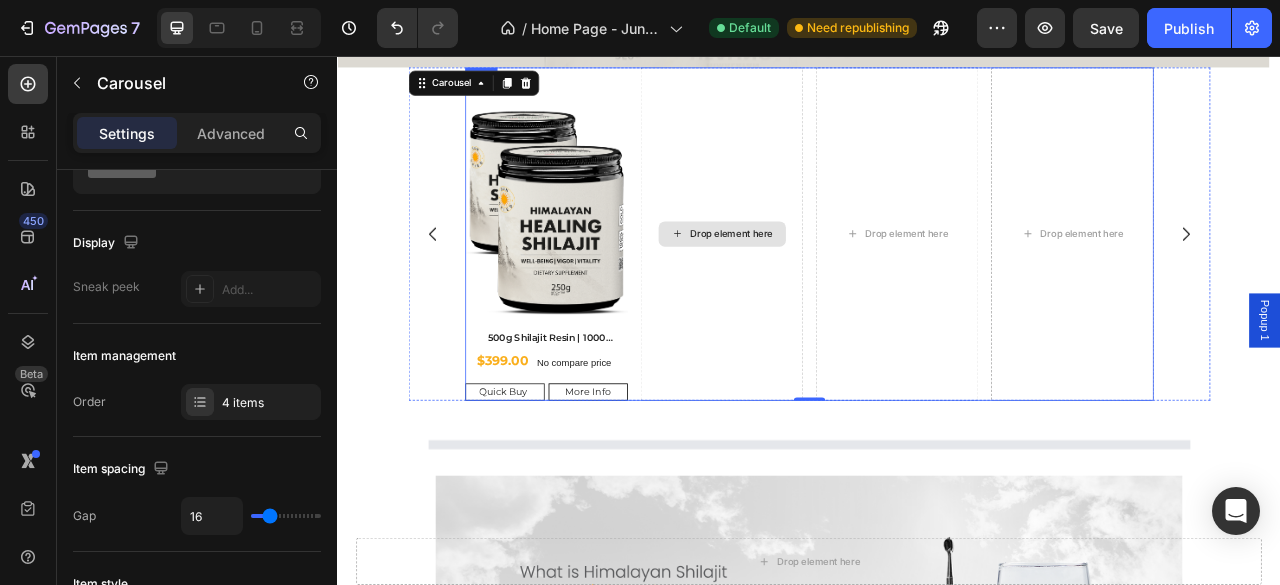 scroll, scrollTop: 566, scrollLeft: 0, axis: vertical 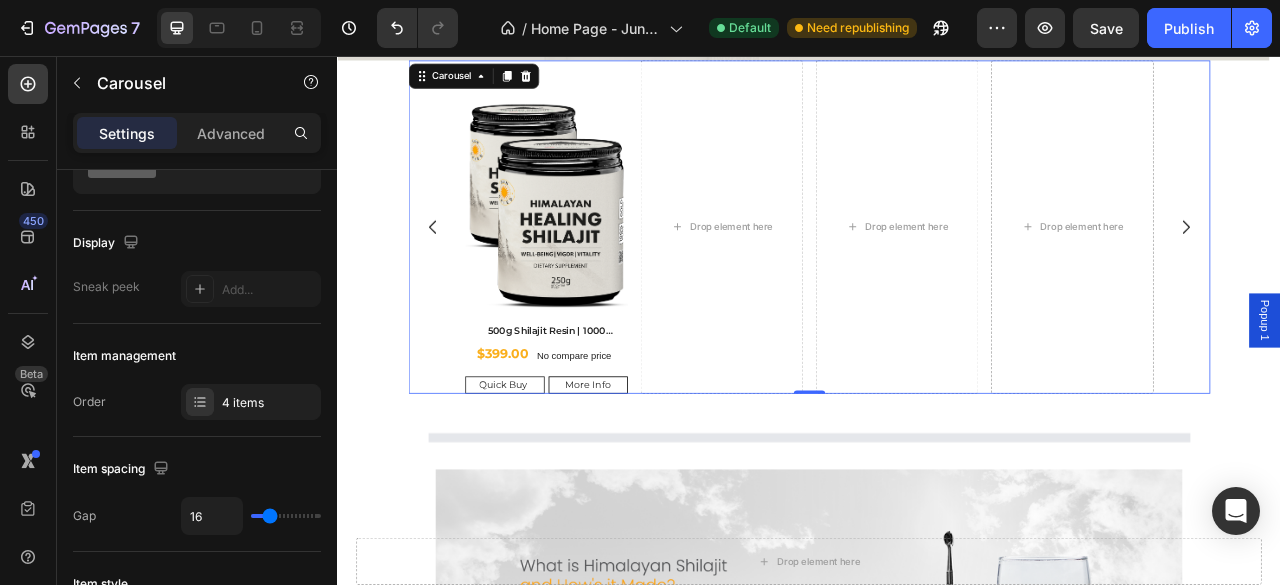 click 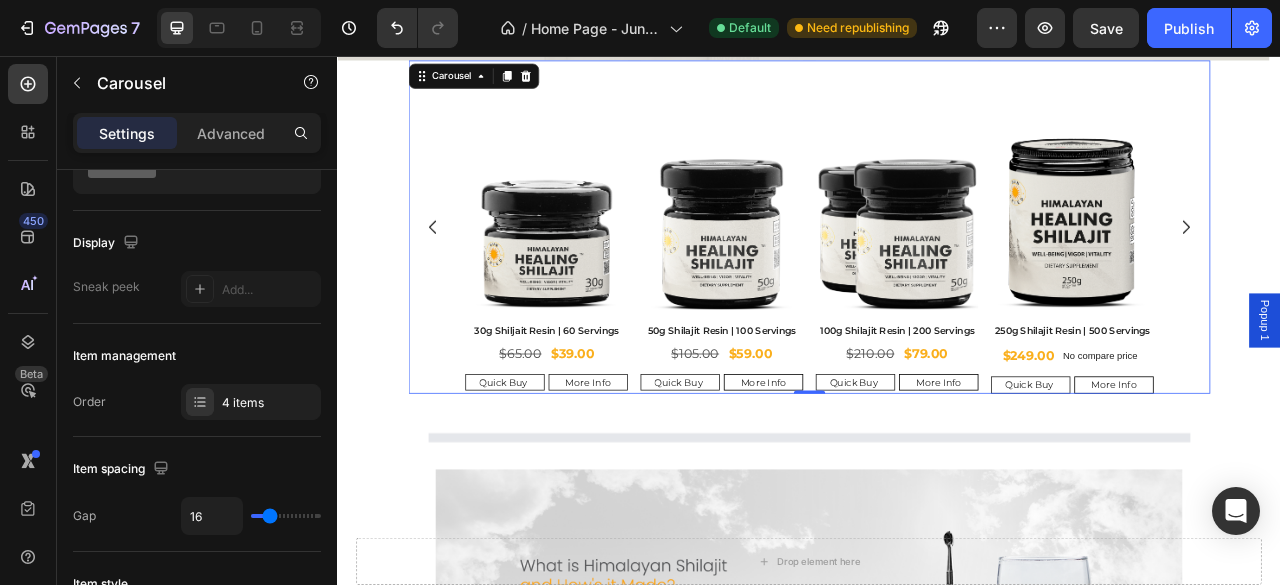 click 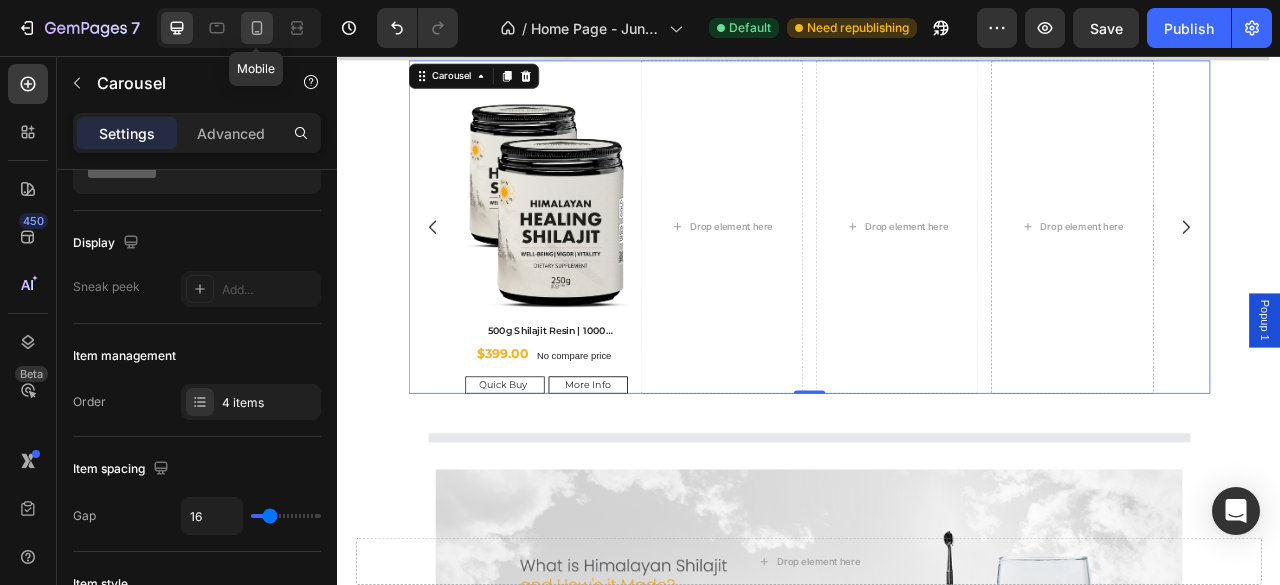 drag, startPoint x: 265, startPoint y: 28, endPoint x: 73, endPoint y: 281, distance: 317.6051 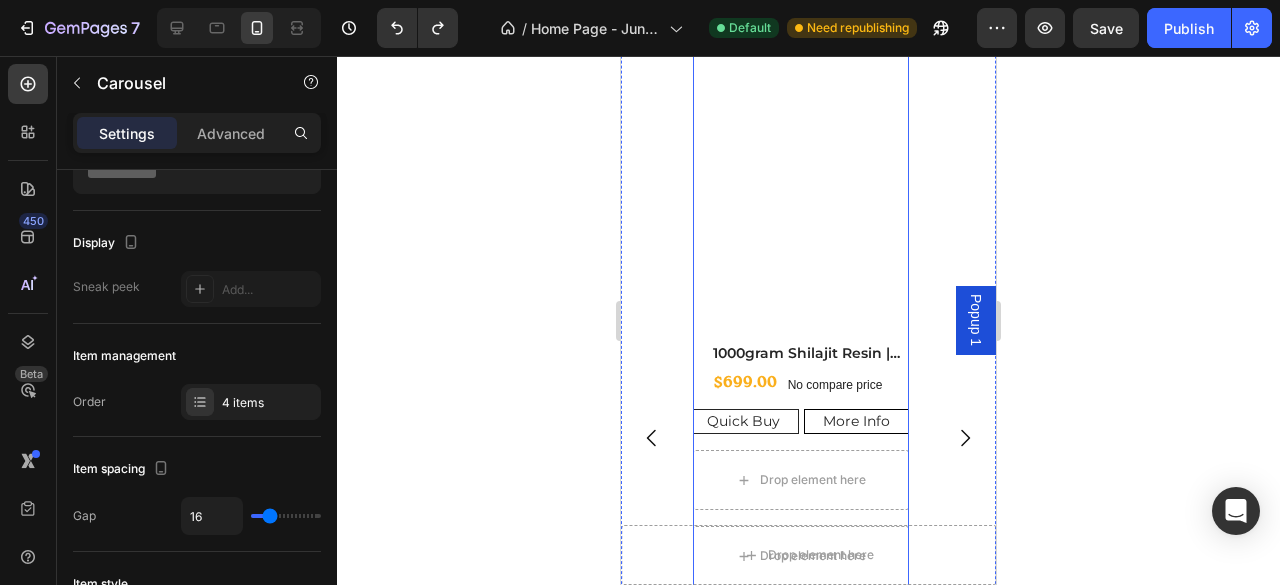 scroll, scrollTop: 1188, scrollLeft: 0, axis: vertical 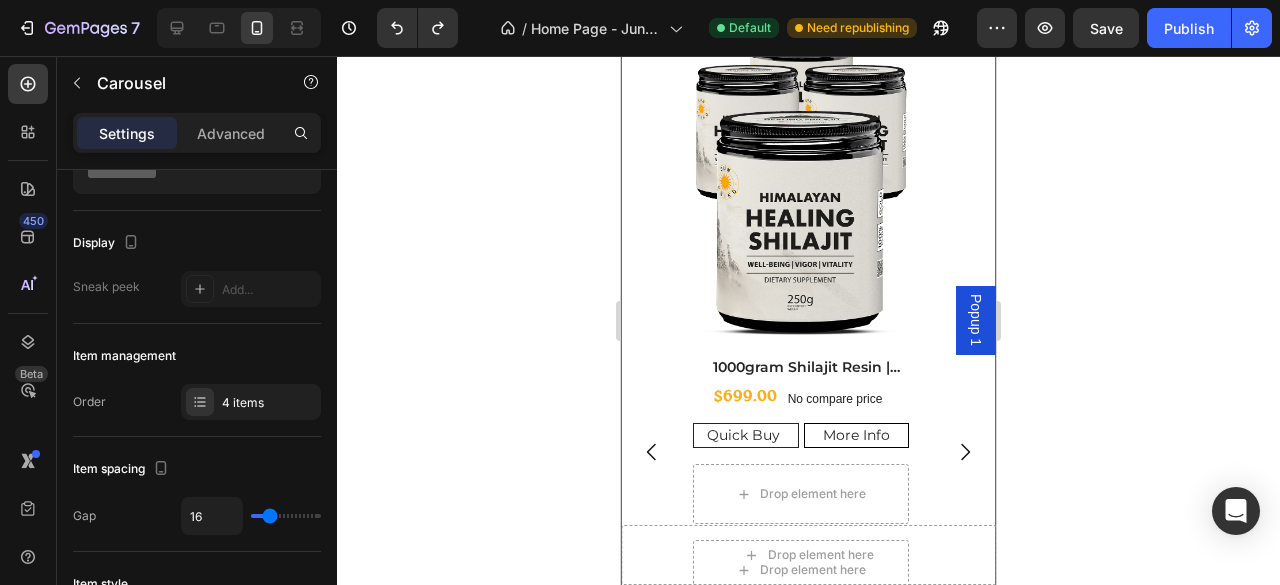 click at bounding box center [965, 452] 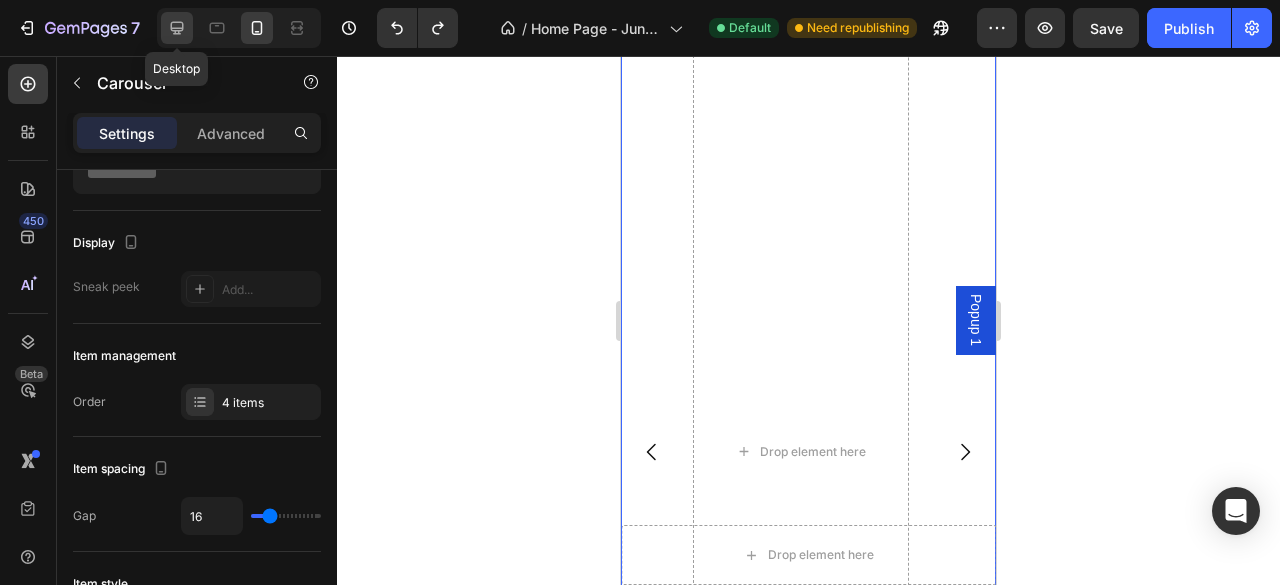 click 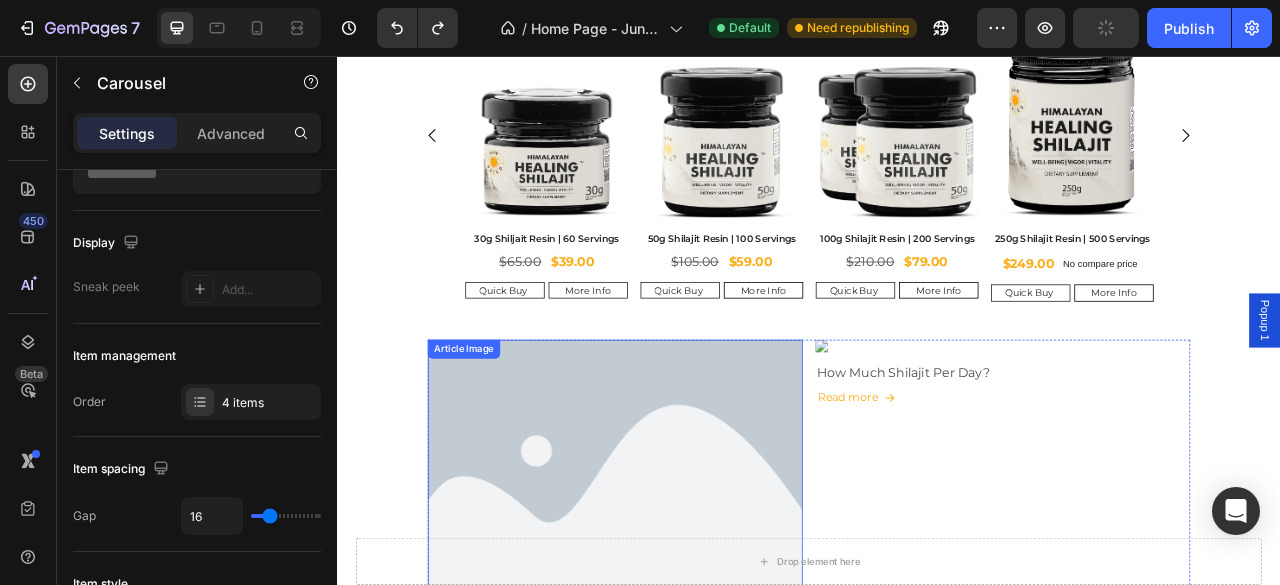 scroll, scrollTop: 650, scrollLeft: 0, axis: vertical 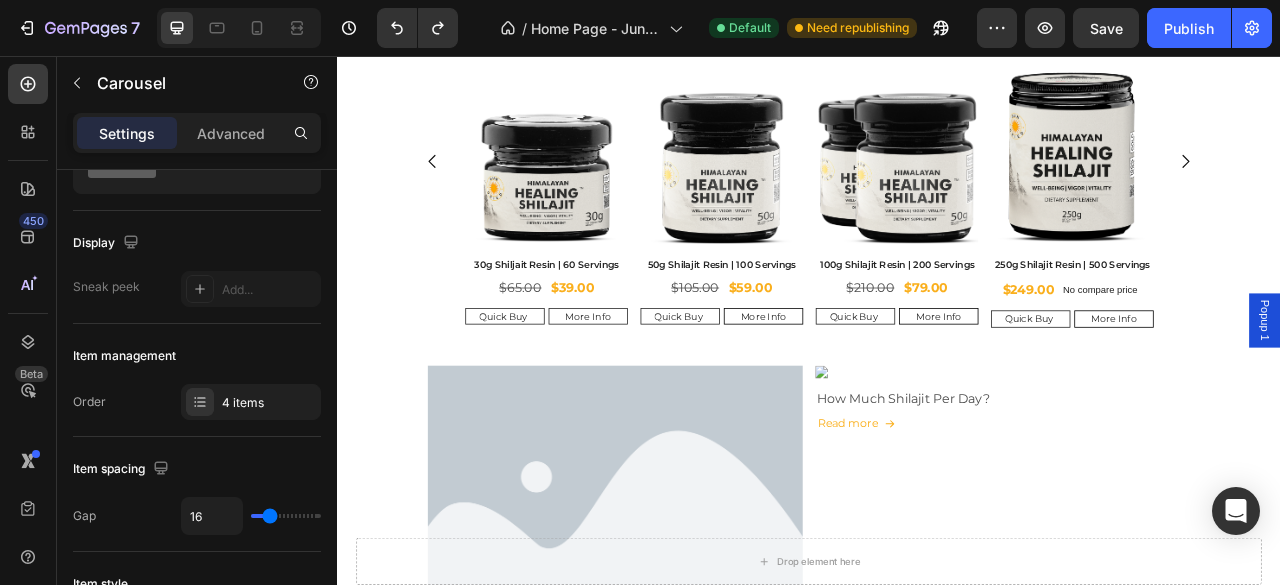 click at bounding box center (1416, 190) 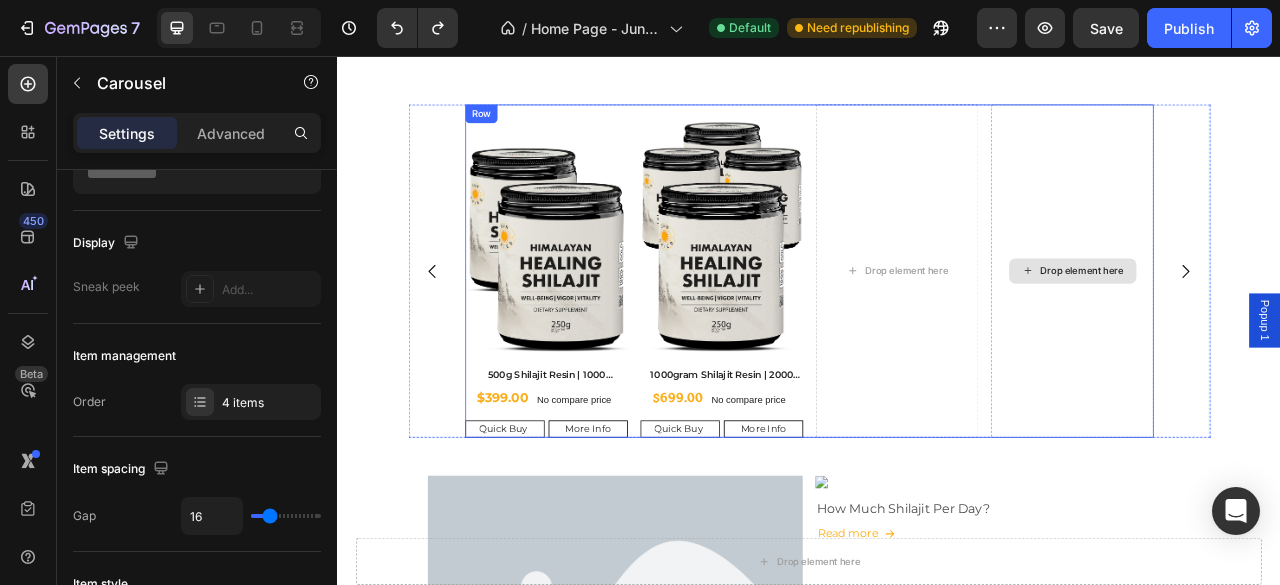 scroll, scrollTop: 483, scrollLeft: 0, axis: vertical 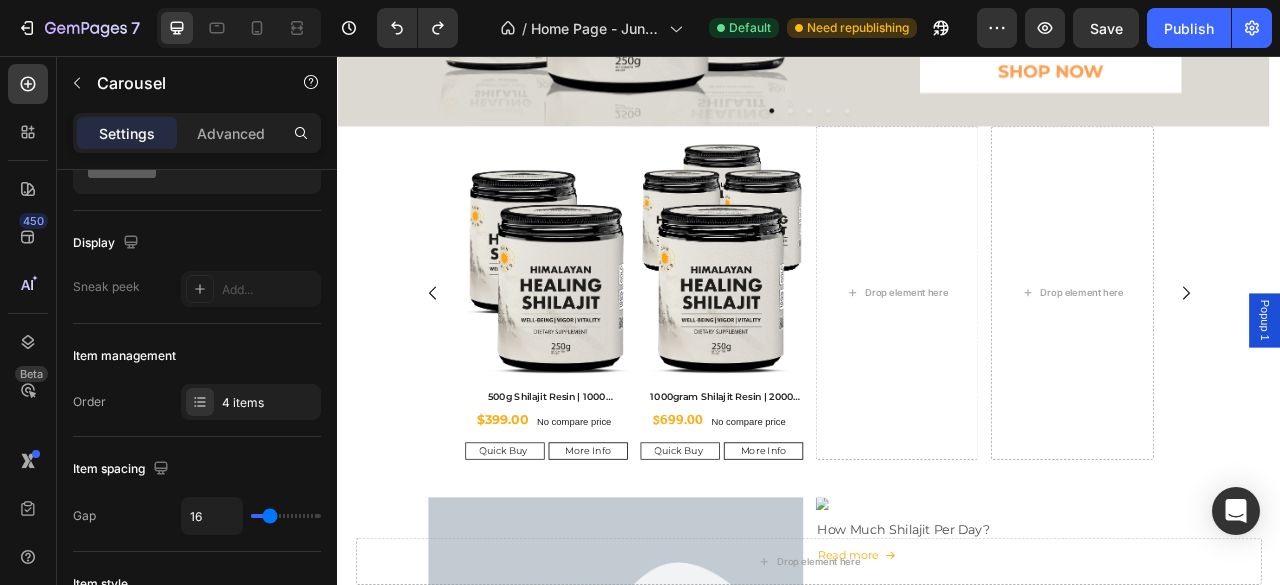 click 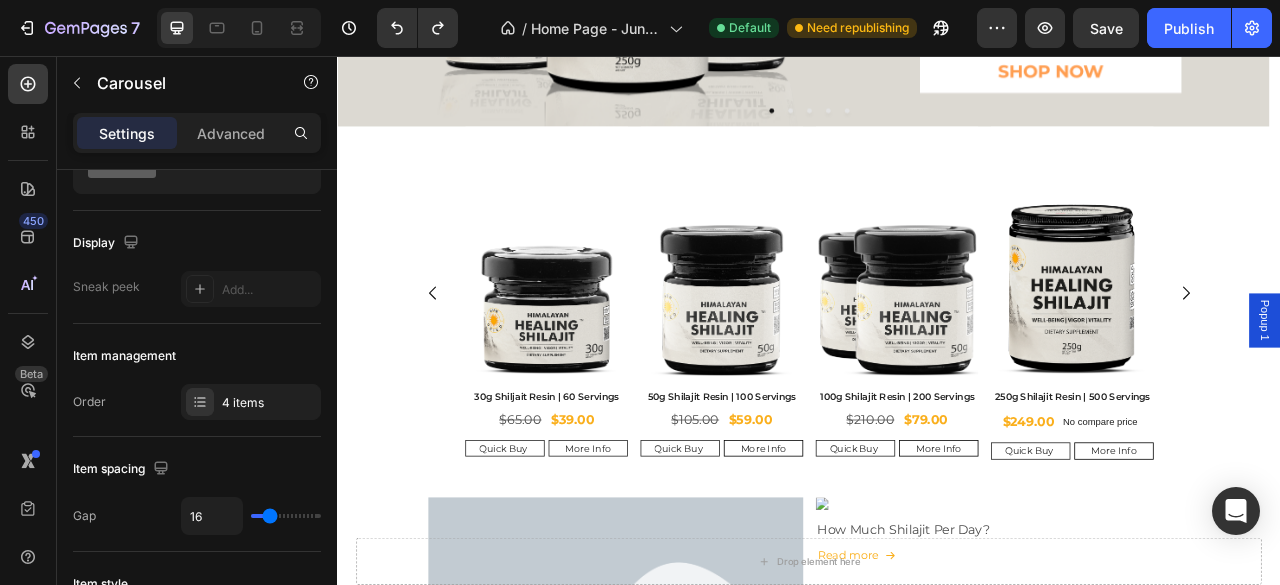 click 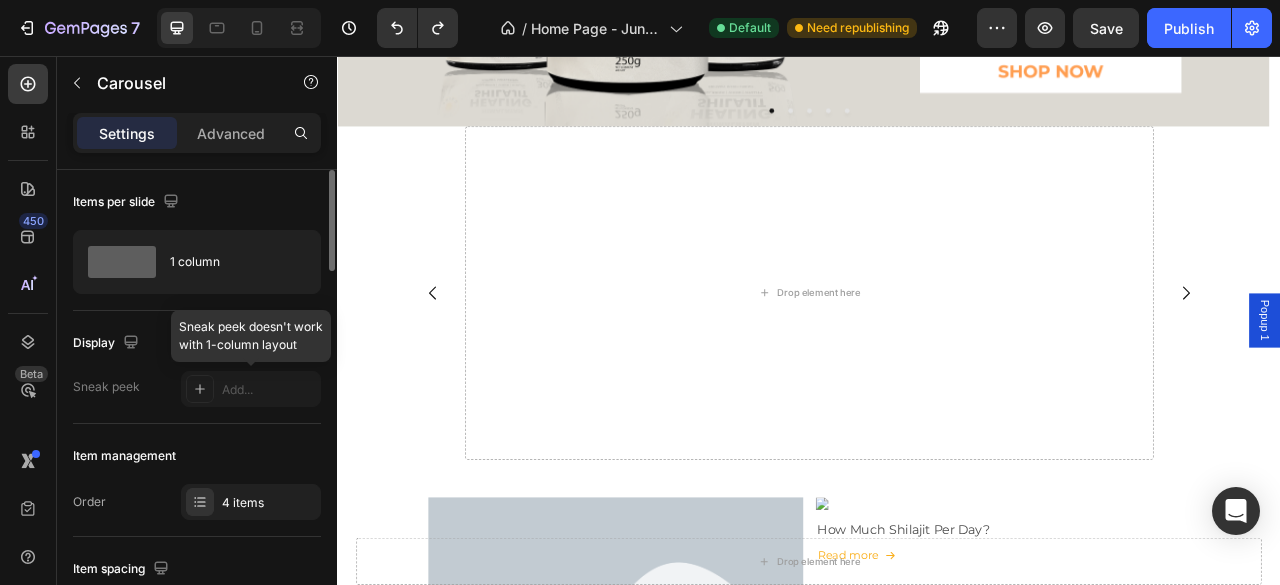 scroll, scrollTop: 100, scrollLeft: 0, axis: vertical 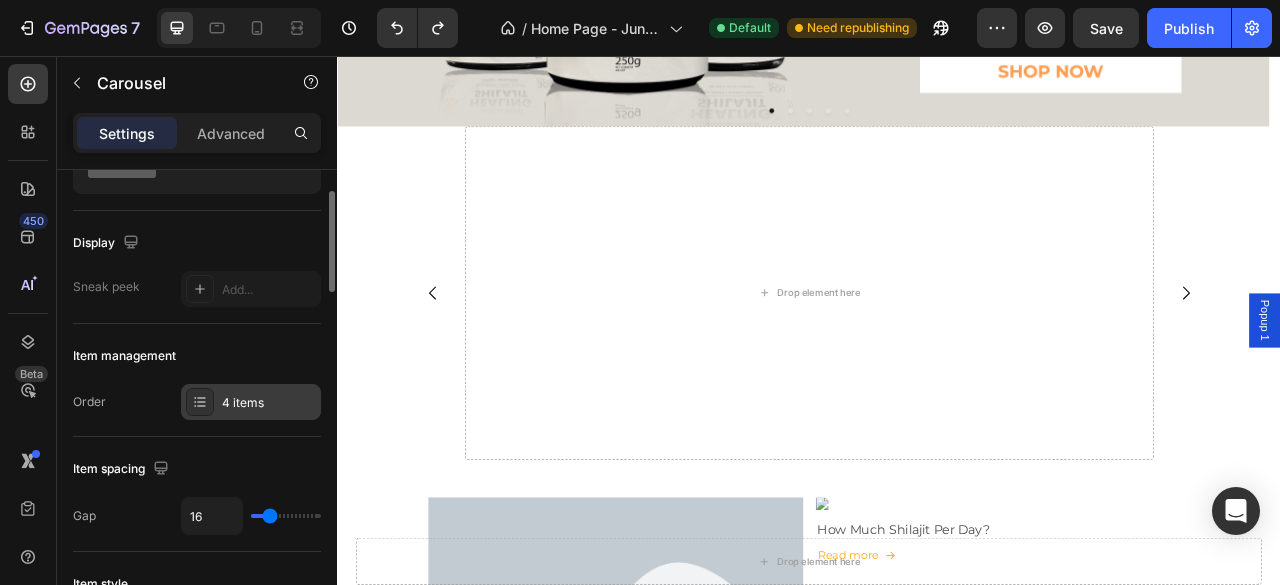click on "4 items" at bounding box center (269, 403) 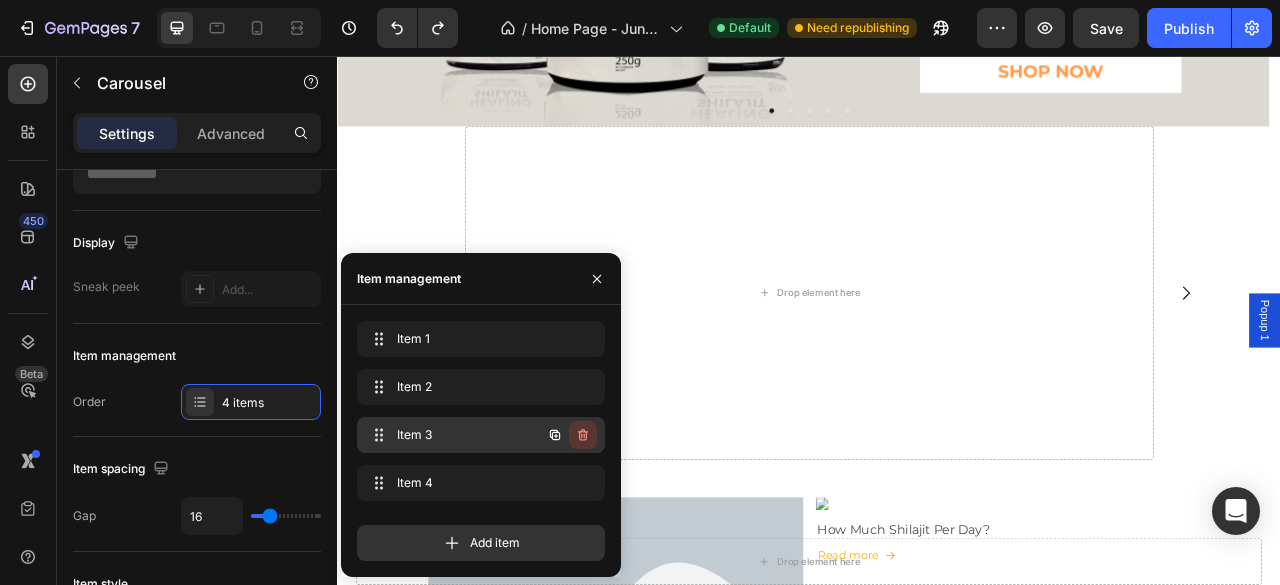 click 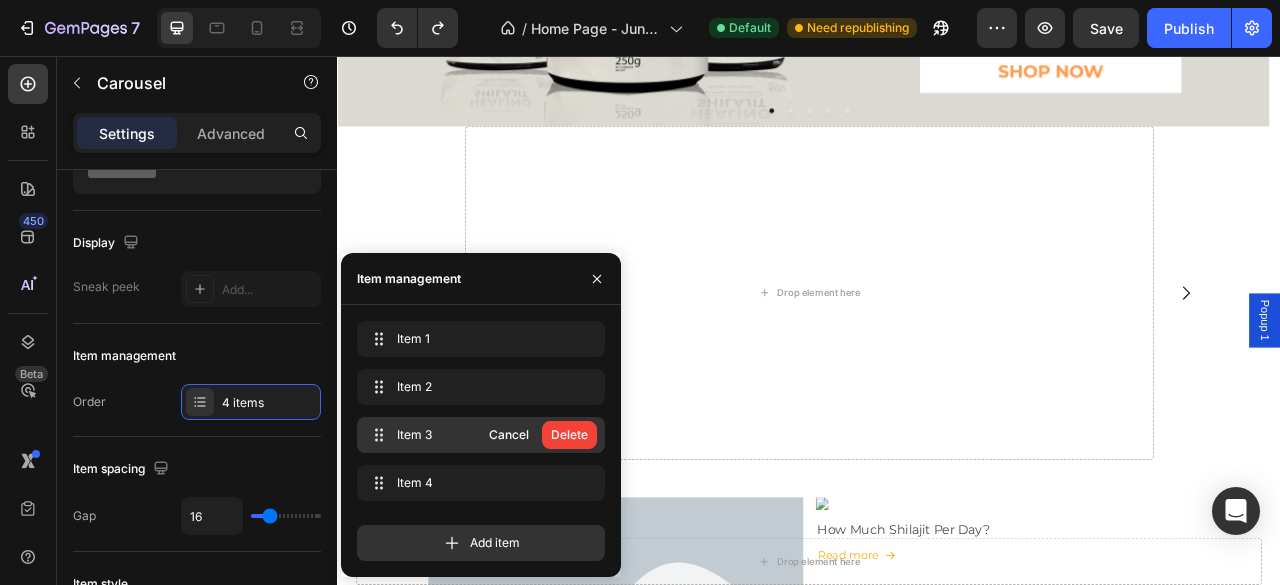 click on "Delete" at bounding box center [569, 435] 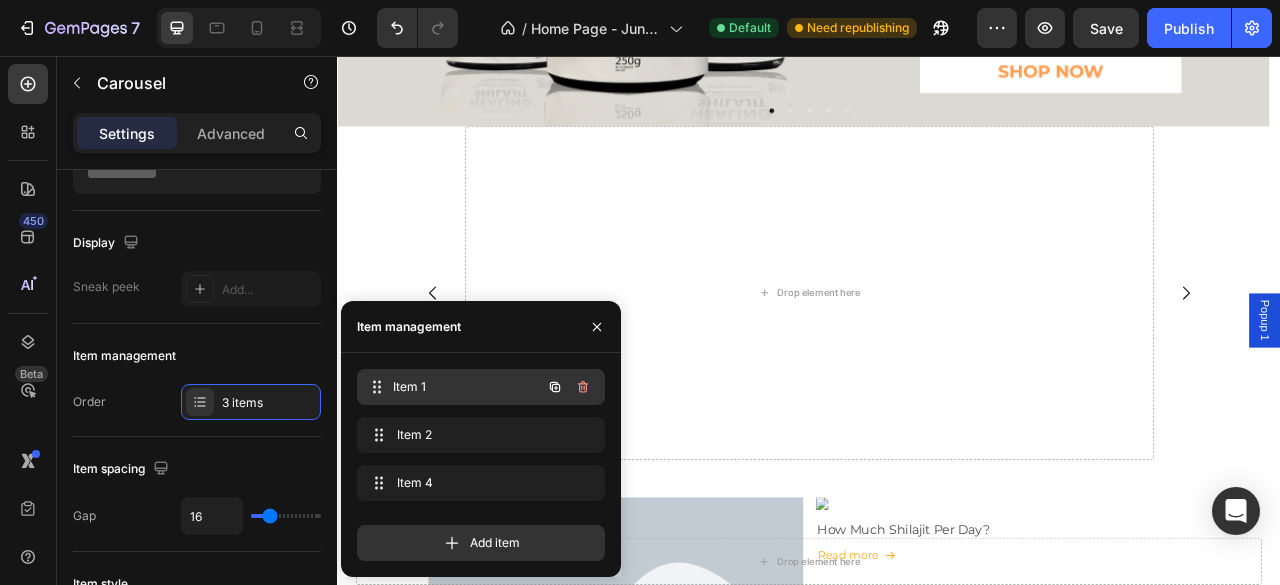 click on "Item 1" at bounding box center [467, 387] 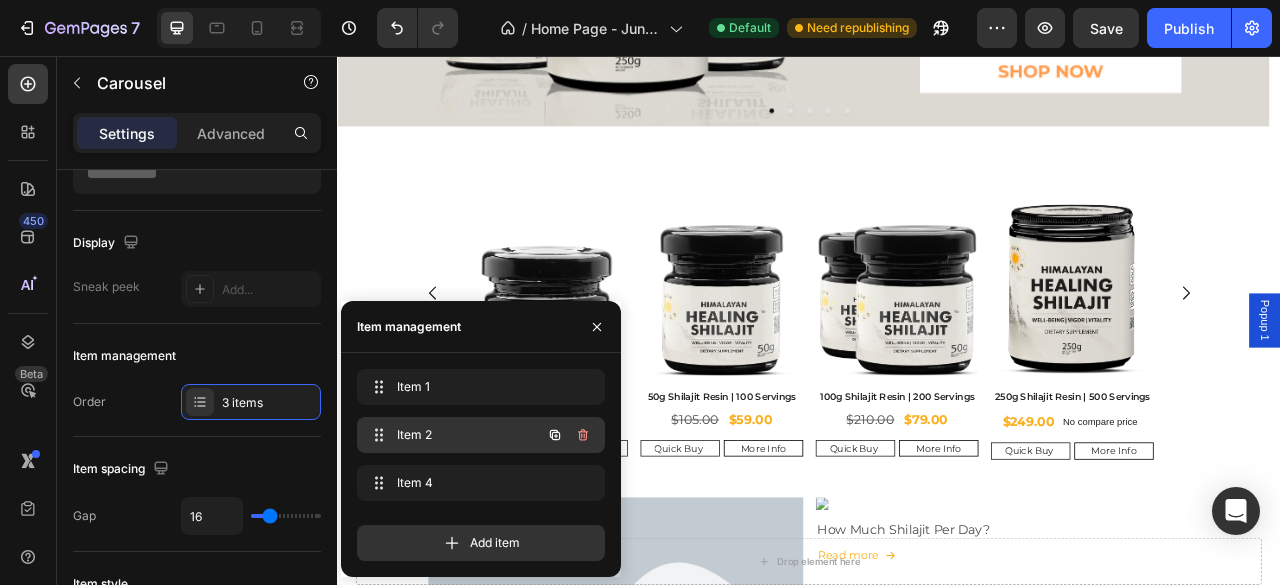 click on "Item 2 Item 2" at bounding box center [453, 435] 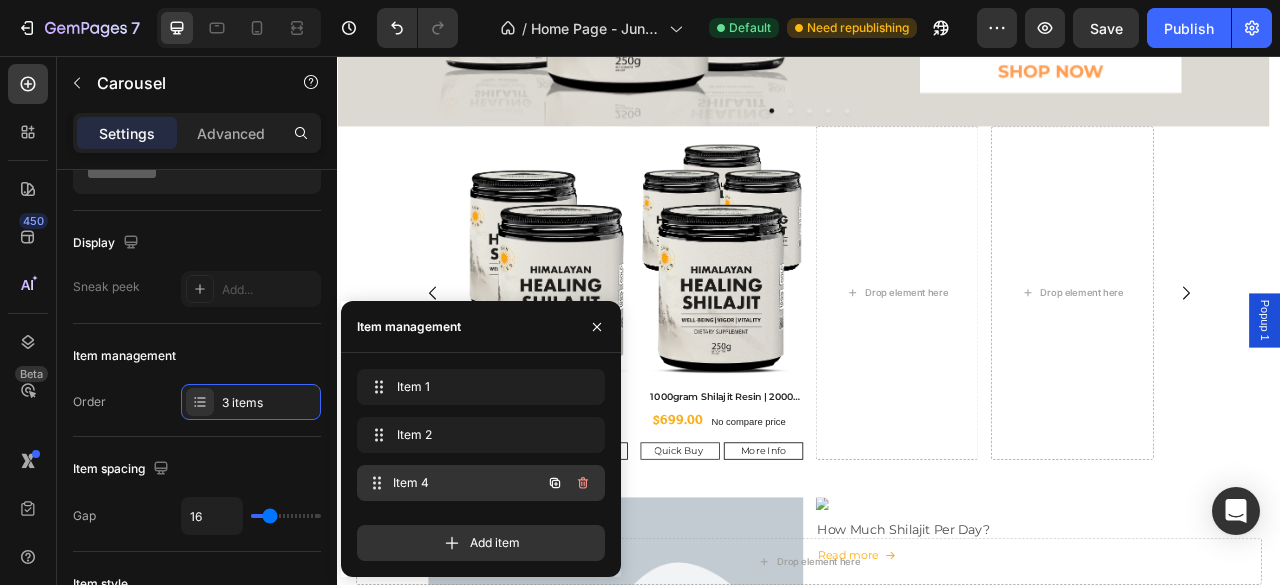 click on "Item 4 Item 4" at bounding box center (453, 483) 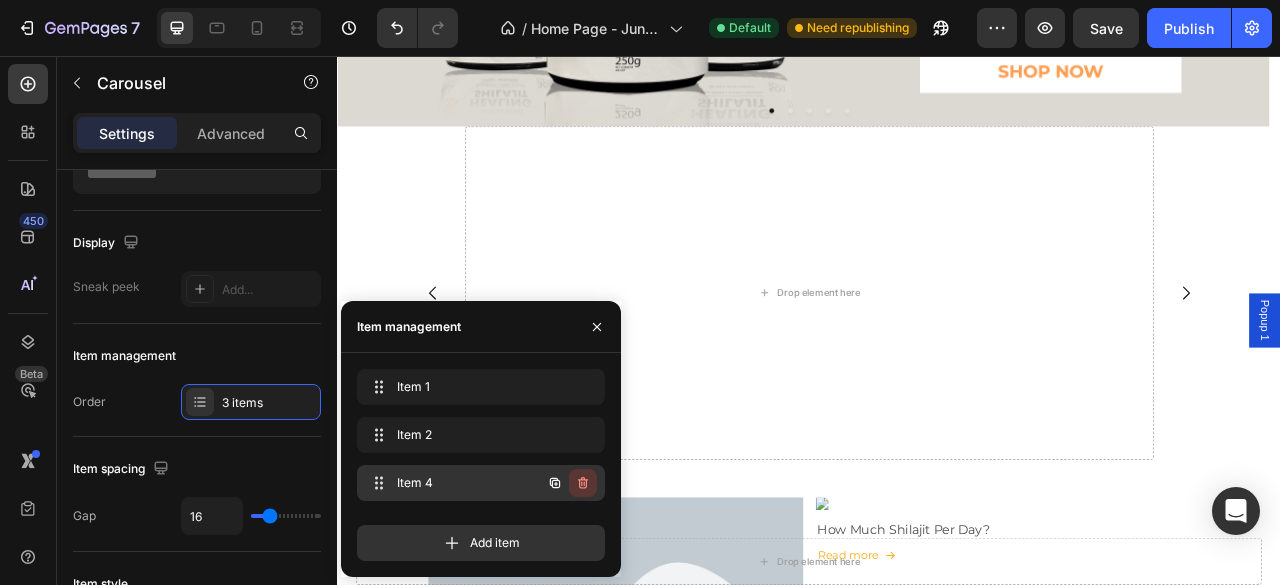 click 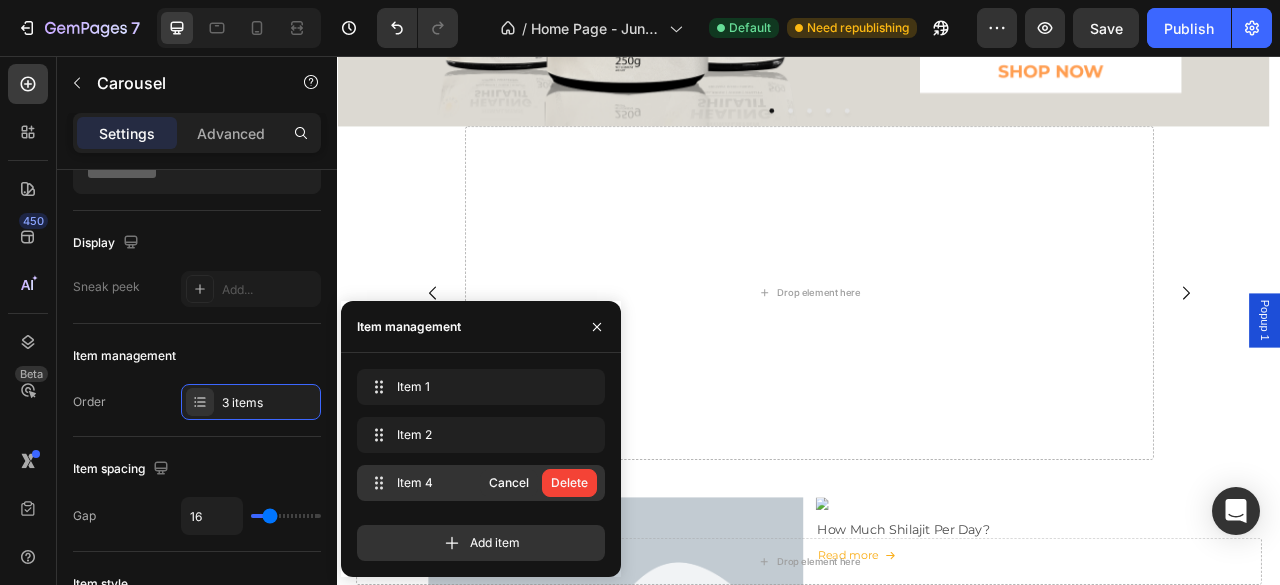 click on "Delete" at bounding box center (569, 483) 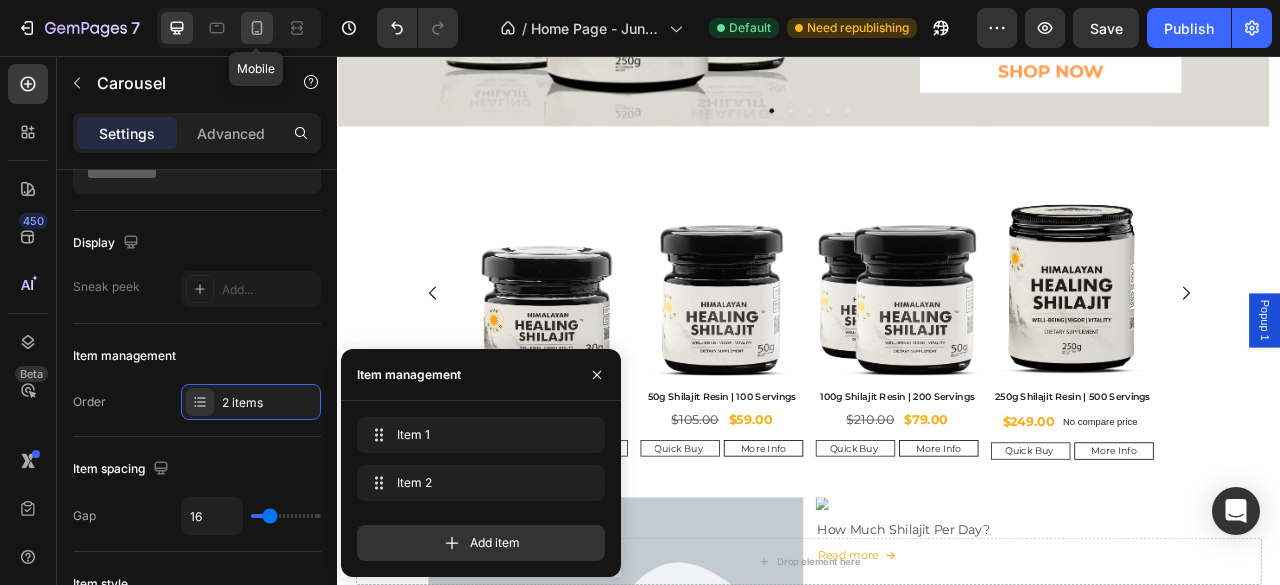 click 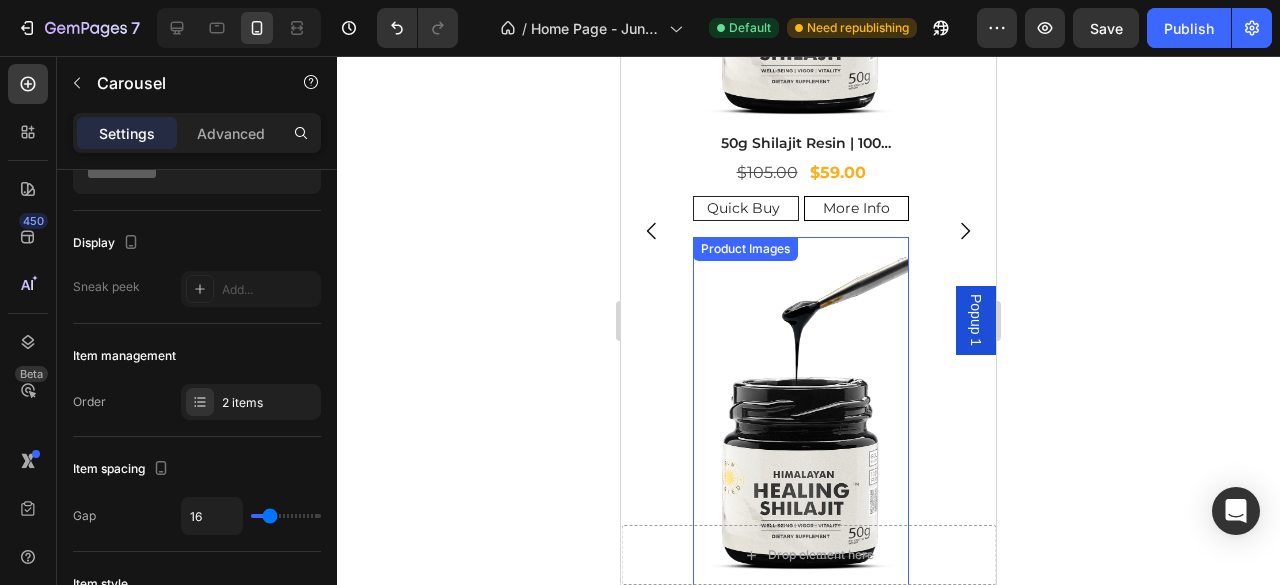 scroll, scrollTop: 916, scrollLeft: 0, axis: vertical 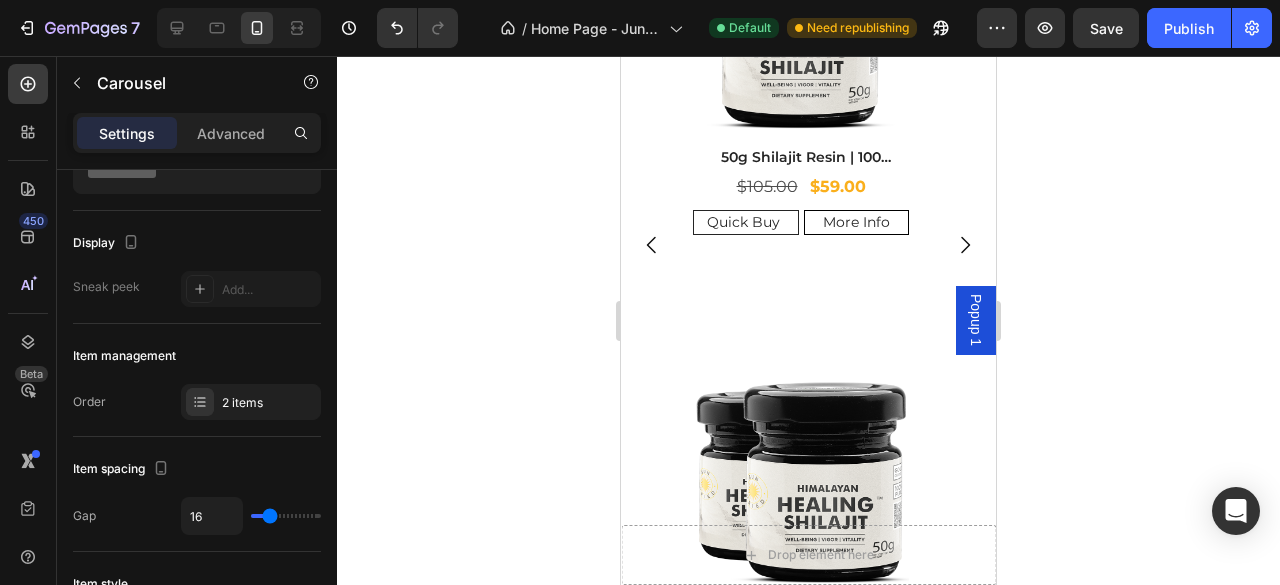 click 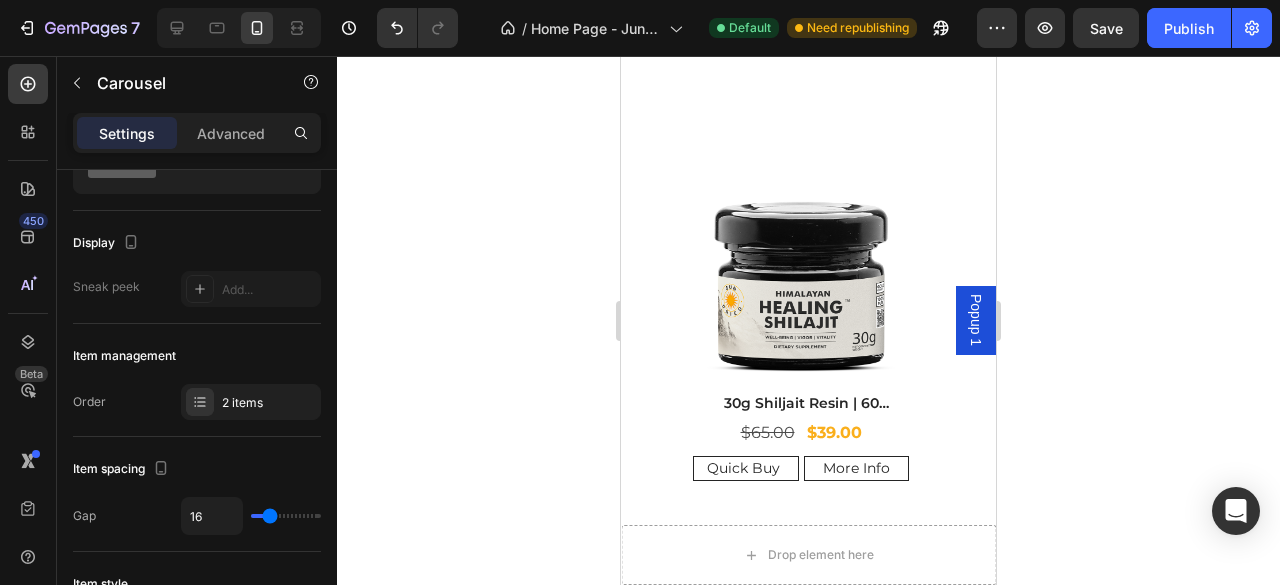 scroll, scrollTop: 733, scrollLeft: 0, axis: vertical 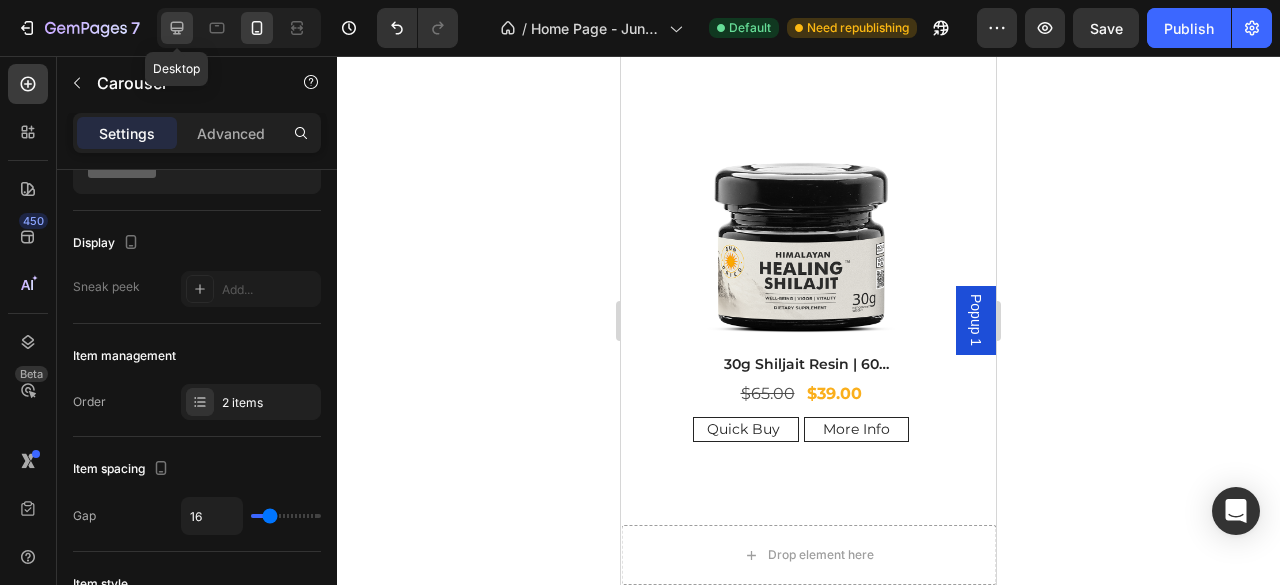 click 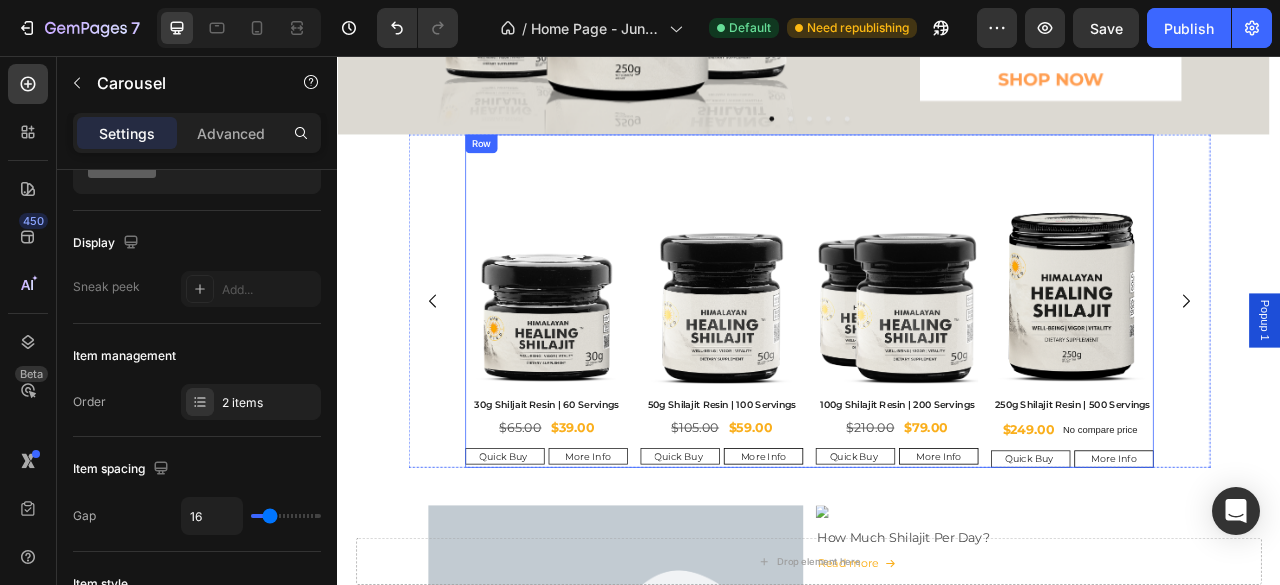 scroll, scrollTop: 410, scrollLeft: 0, axis: vertical 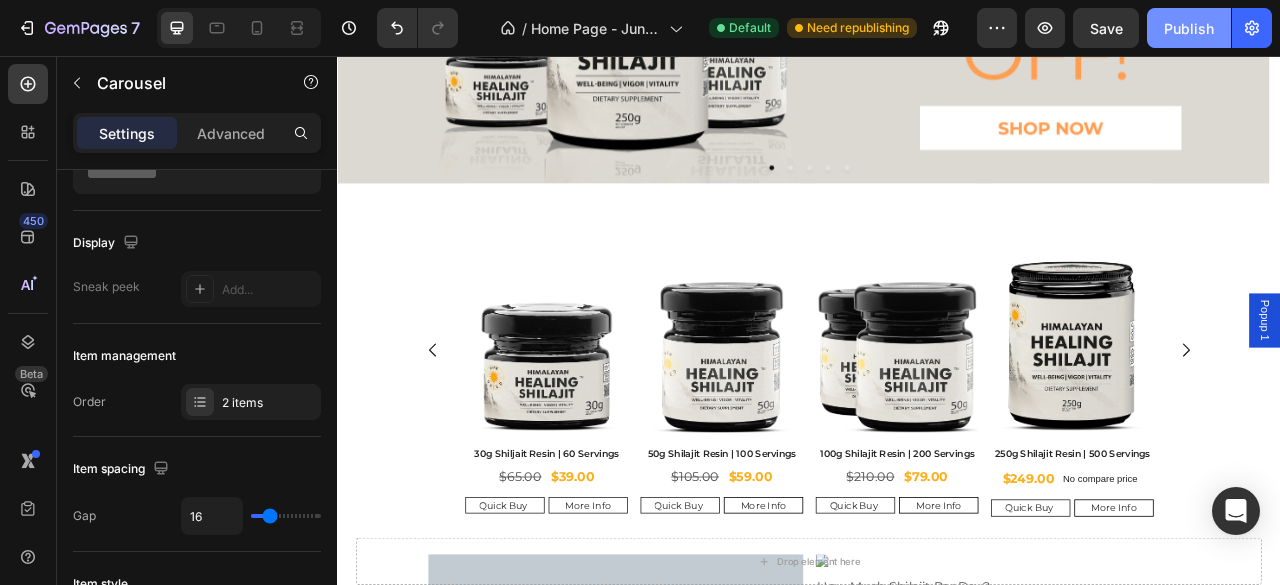 drag, startPoint x: 1203, startPoint y: 29, endPoint x: 979, endPoint y: 39, distance: 224.2231 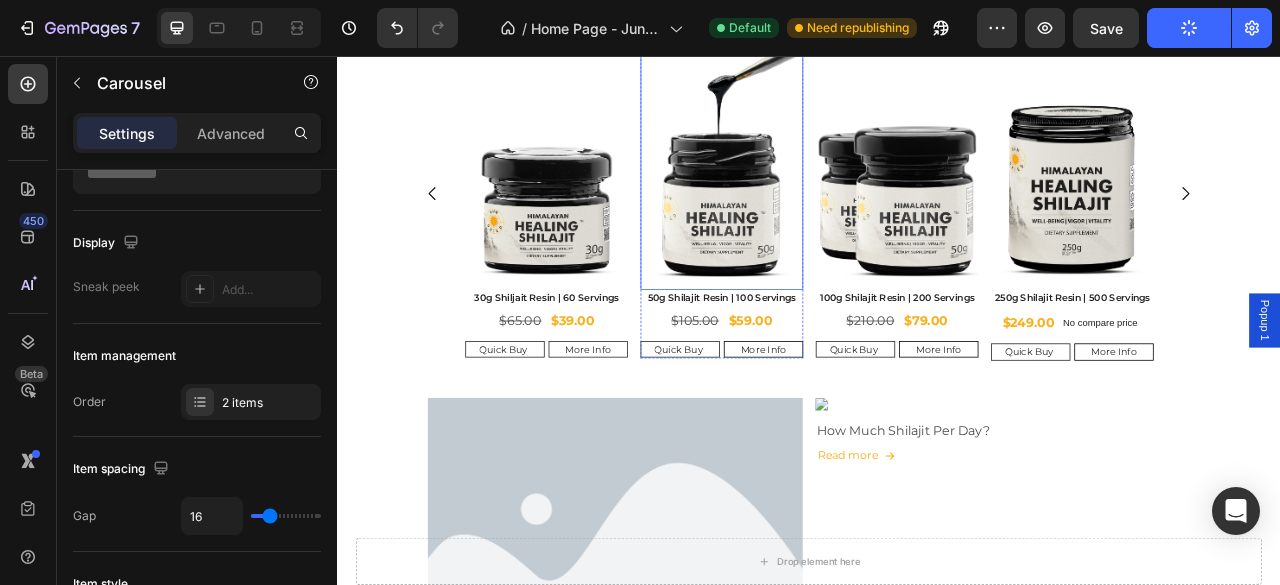 scroll, scrollTop: 610, scrollLeft: 0, axis: vertical 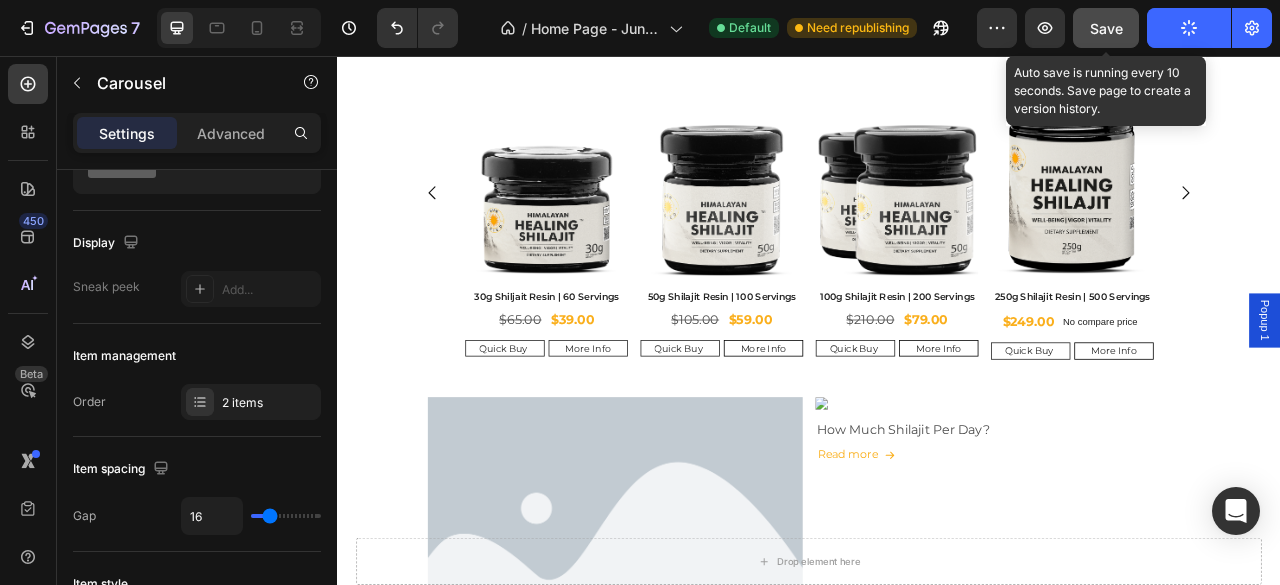 click on "Save" at bounding box center (1106, 28) 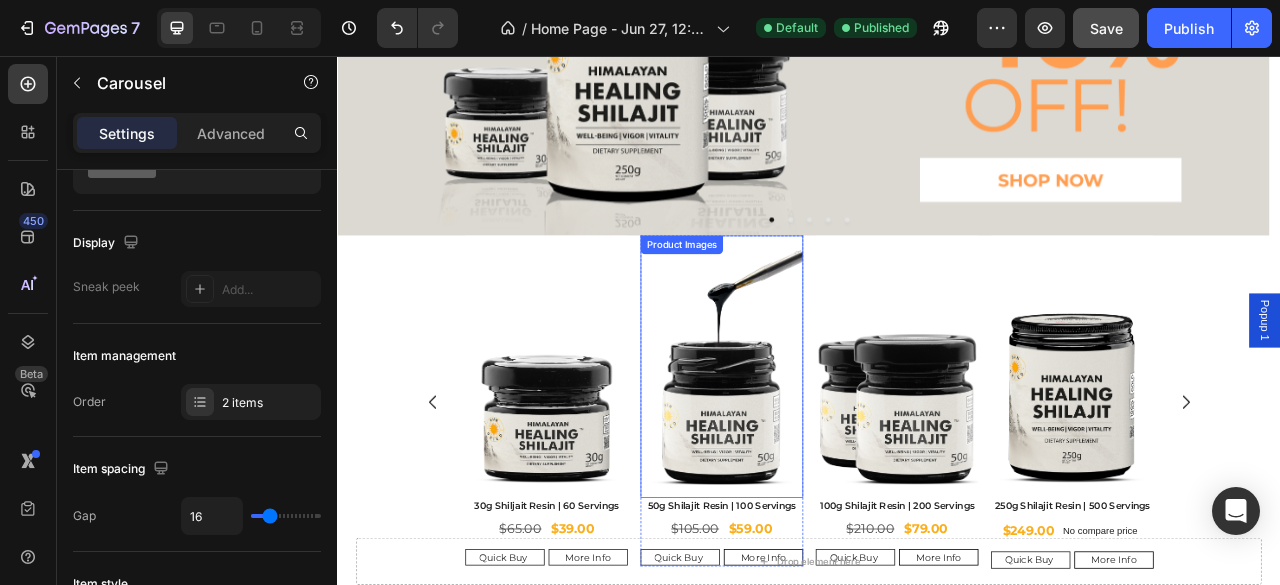 scroll, scrollTop: 385, scrollLeft: 0, axis: vertical 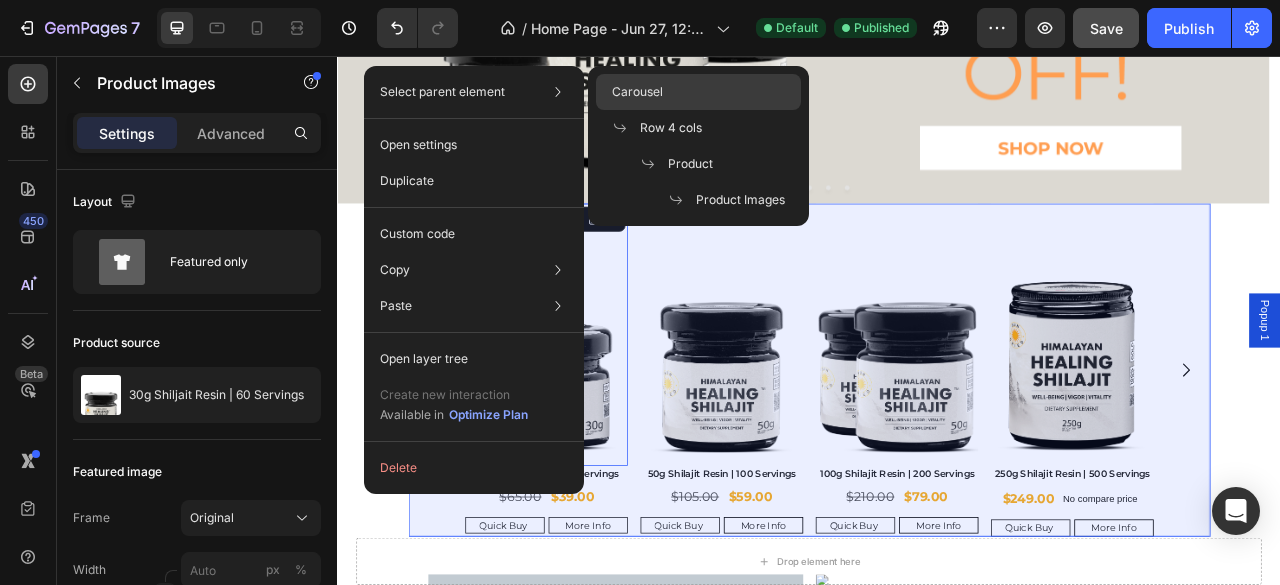 click on "Carousel" 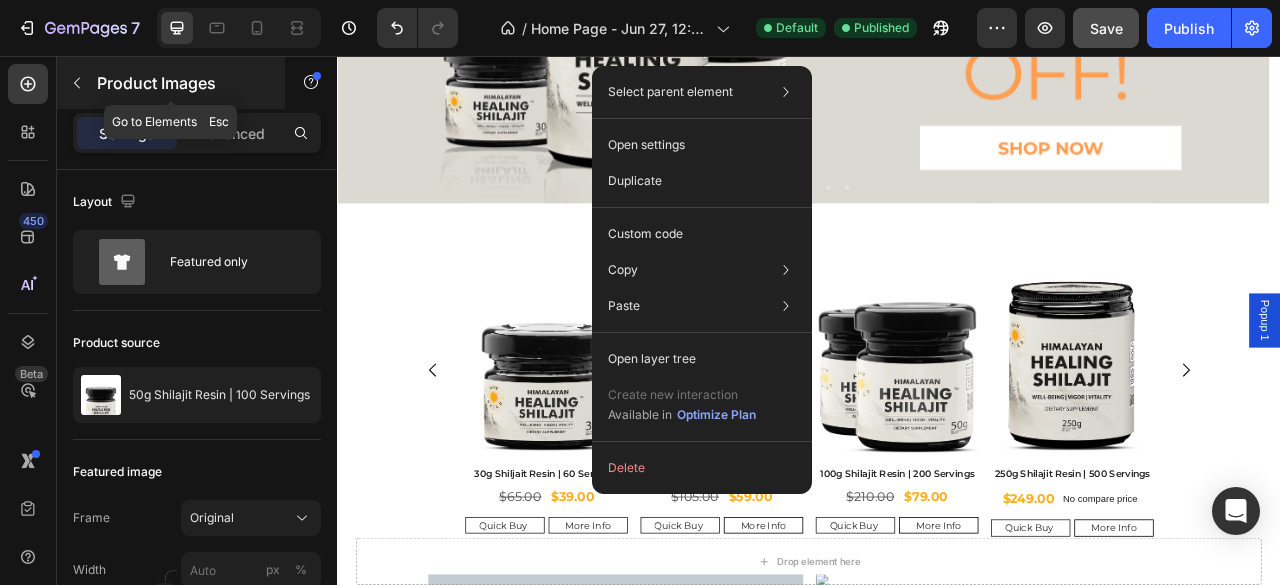 click 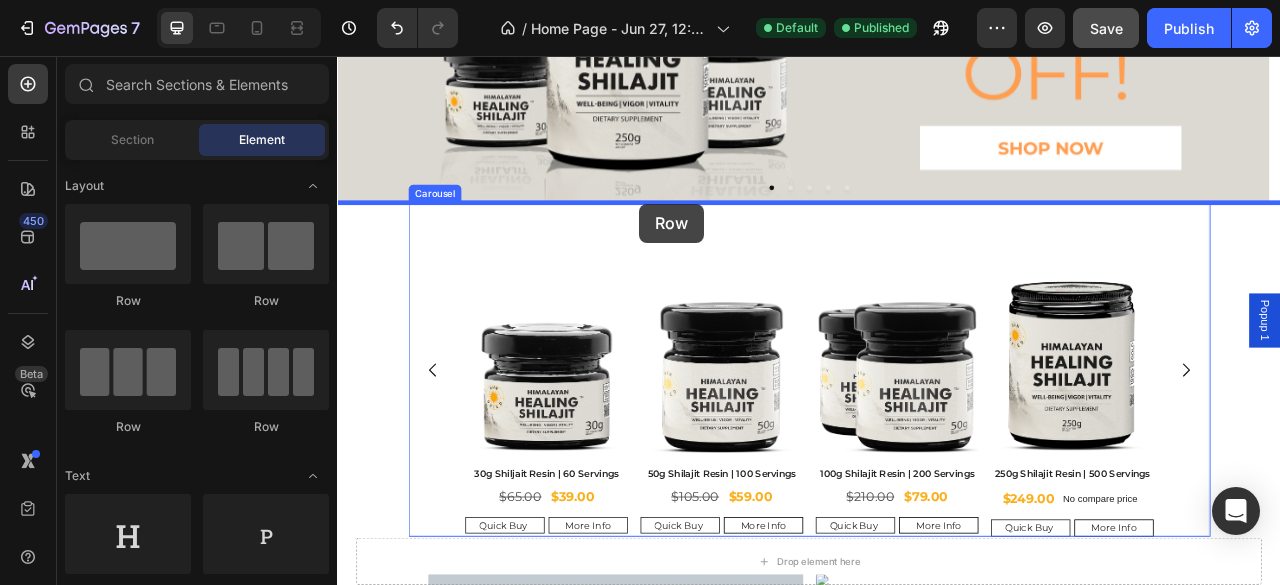 drag, startPoint x: 469, startPoint y: 311, endPoint x: 721, endPoint y: 244, distance: 260.75467 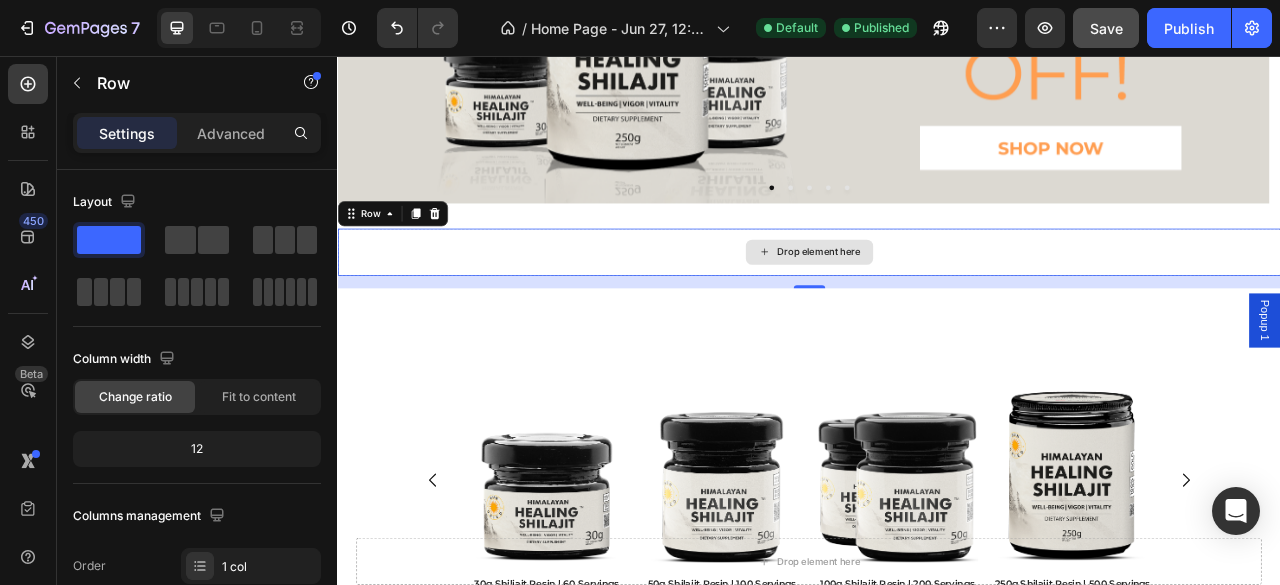 click on "Drop element here" at bounding box center (937, 305) 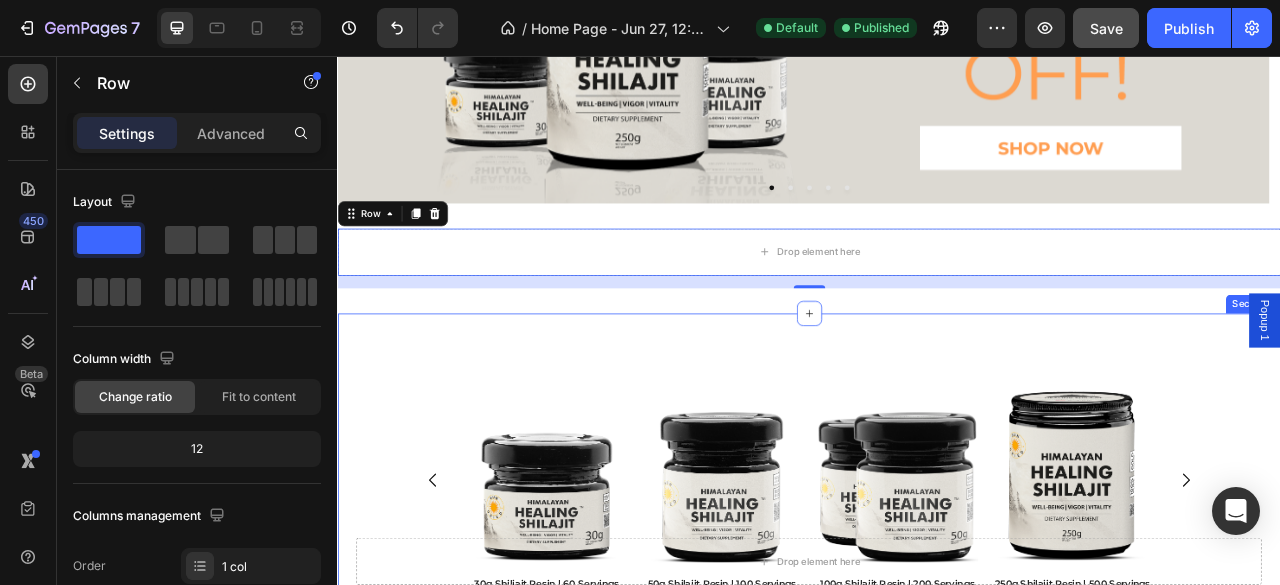 click on "Product Images 30g Shiljait Resin | 60 Servings Product Title $39.00 Product Price Product Price $65.00 Product Price Product Price Row Quick Buy Add to Cart More Info Product View More Row Product Product Images 50g Shilajit Resin | 100 Servings Product Title $59.00 Product Price Product Price $105.00 Product Price Product Price Row Quick Buy Add to Cart More Info Product View More Row Product Product Images 100g Shilajit Resin | 200 Servings Product Title $79.00 Product Price Product Price $210.00 Product Price Product Price Row Quick Buy Add to Cart More Info Product View More Row Product Product Images 250g Shilajit Resin | 500 Servings Product Title $249.00 Product Price Product Price No compare price Product Price Row Quick Buy Add to Cart More Info Product View More Row Product Row Product Images 500g Shilajit Resin | 1000 Servings Product Title $399.00 Product Price Product Price No compare price Product Price Row Quick Buy Add to Cart More Info Product View More Row Product $699.00 Row" at bounding box center [937, 603] 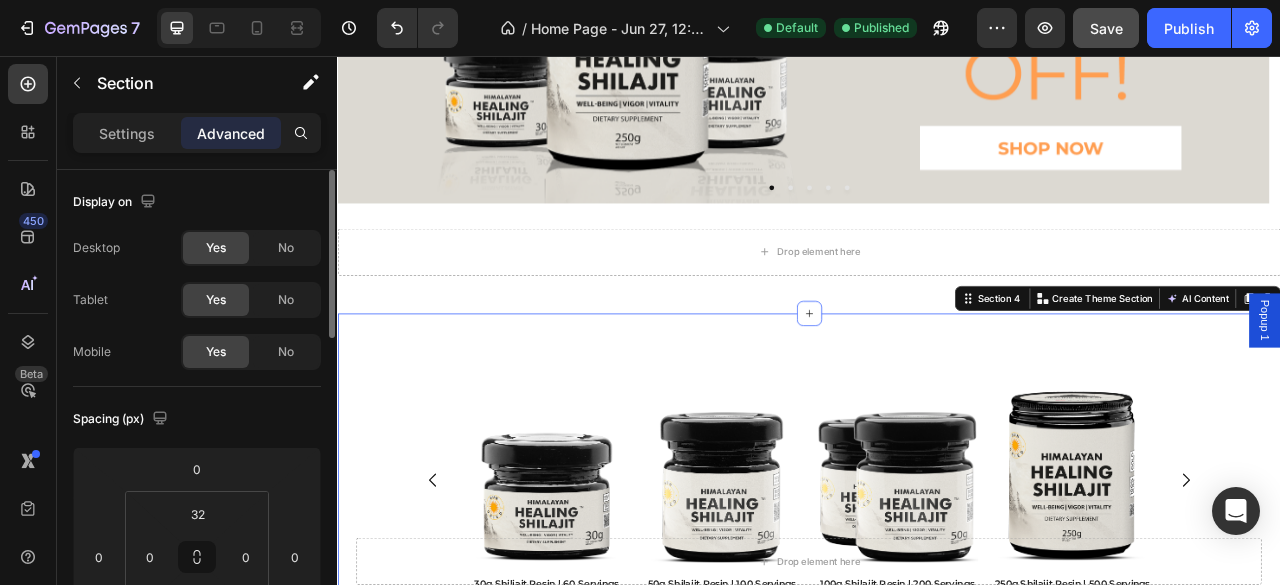 scroll, scrollTop: 200, scrollLeft: 0, axis: vertical 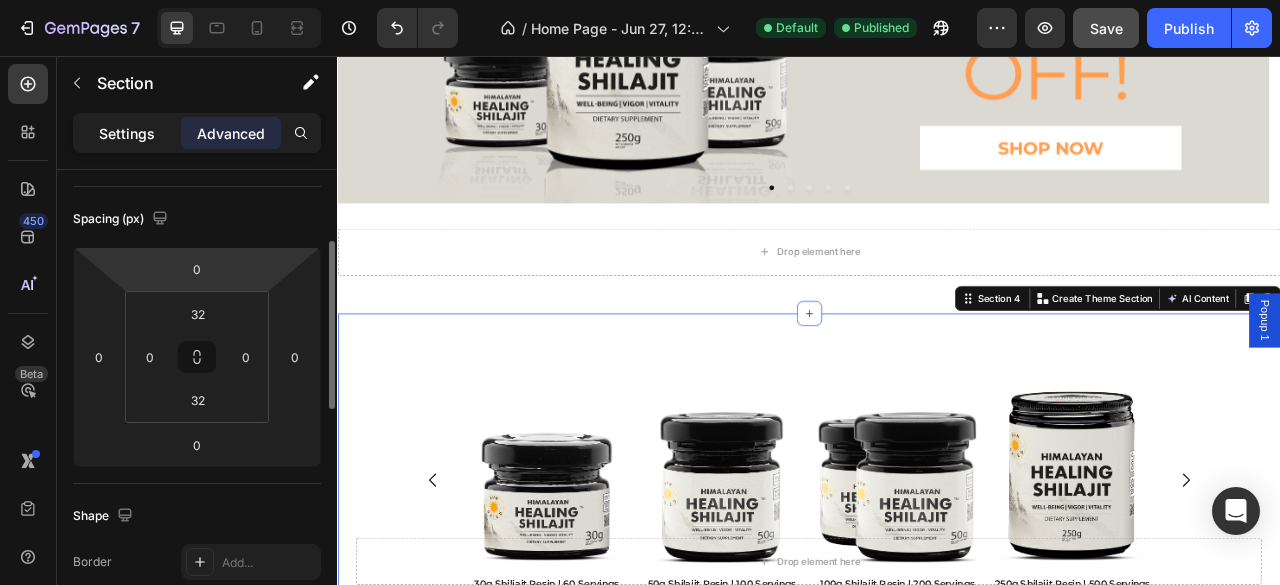 click on "Settings" at bounding box center (127, 133) 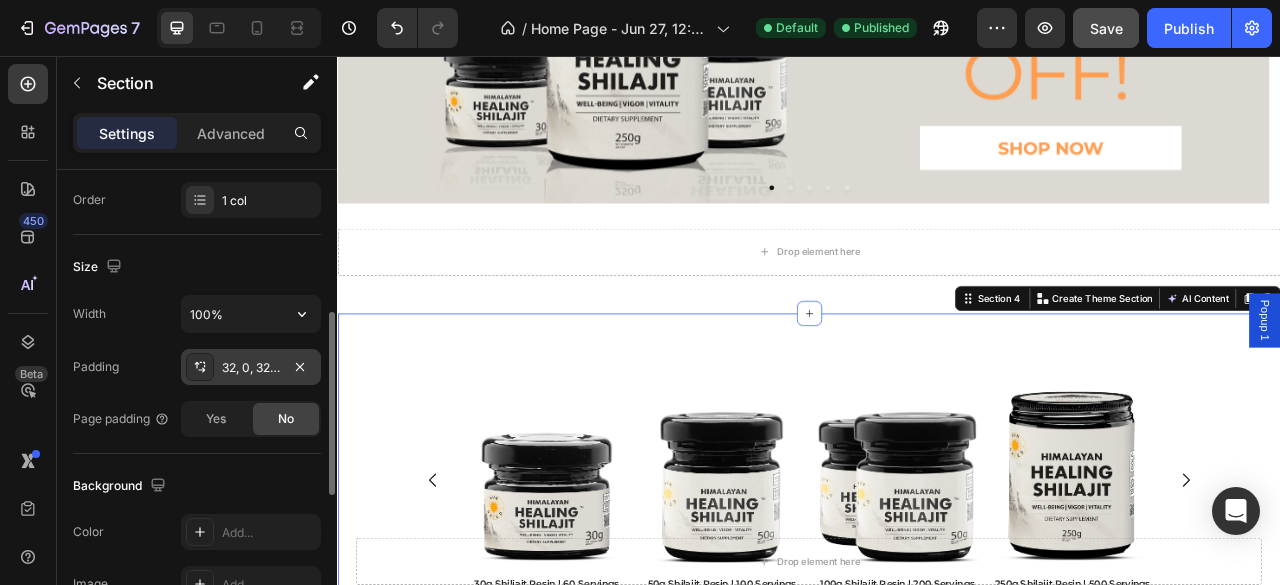 scroll, scrollTop: 400, scrollLeft: 0, axis: vertical 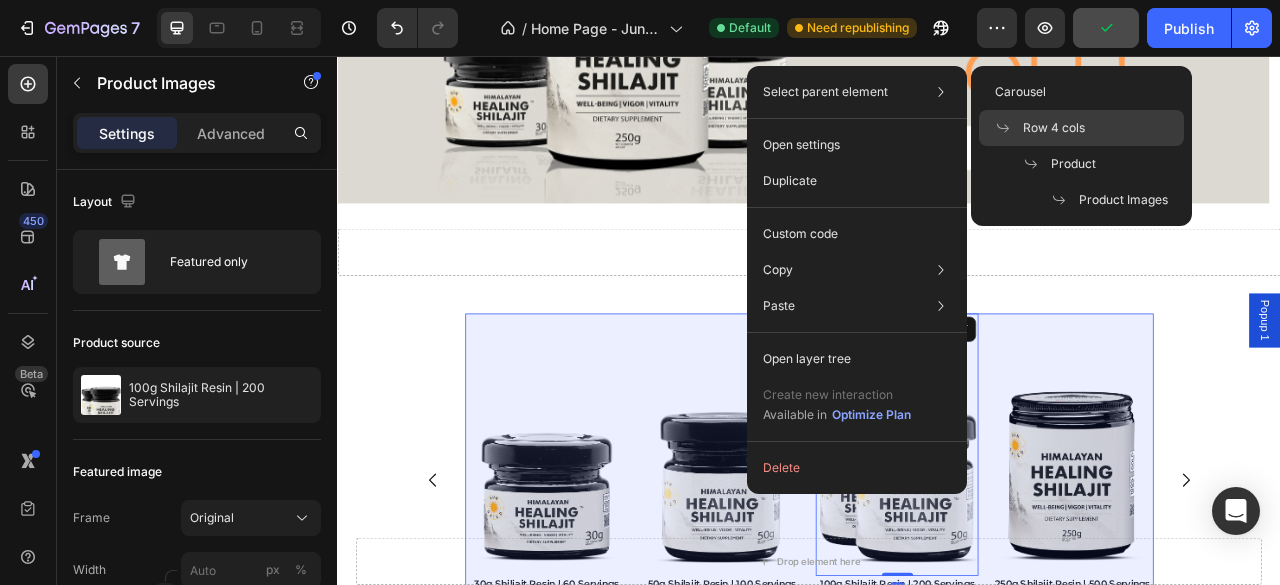 click on "Row 4 cols" at bounding box center [1054, 128] 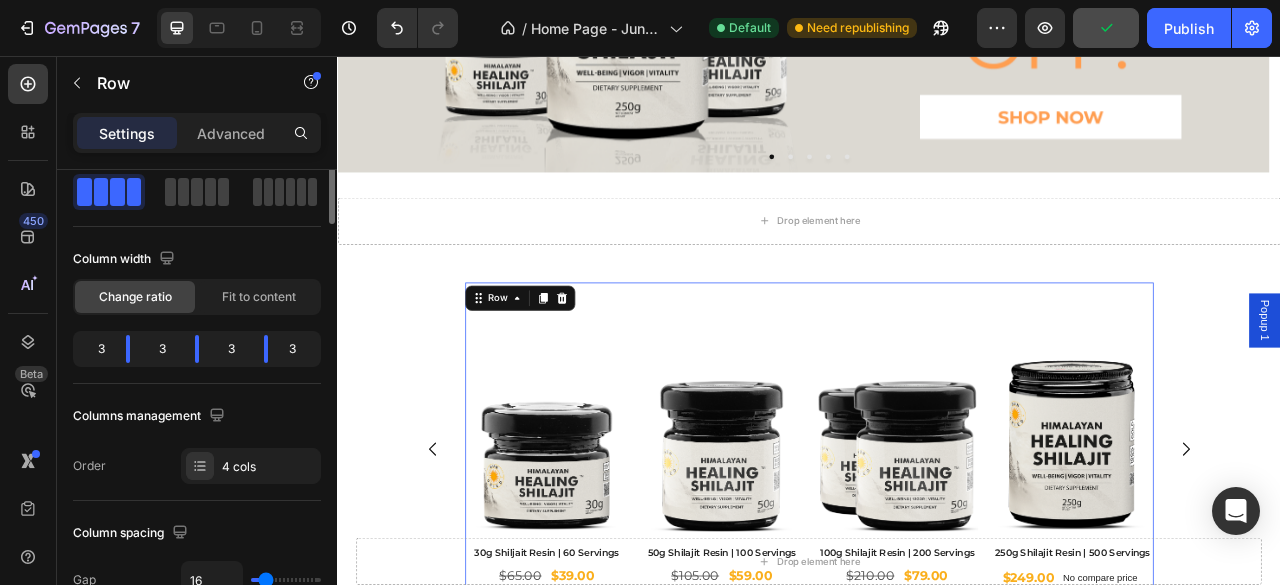 scroll, scrollTop: 452, scrollLeft: 0, axis: vertical 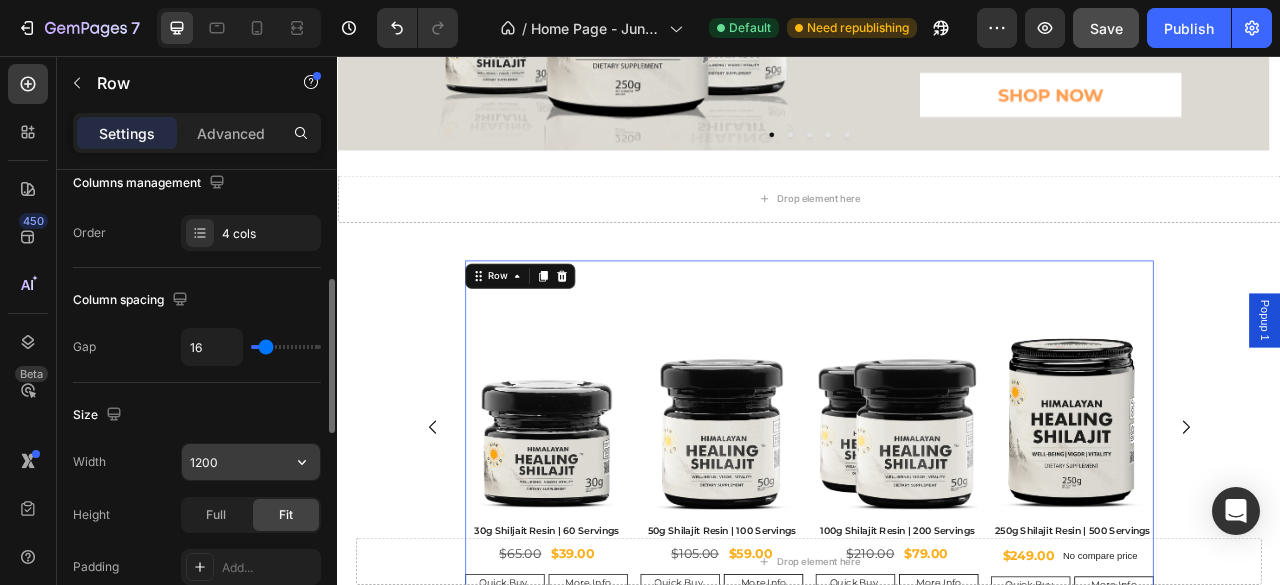 click on "1200" at bounding box center (251, 462) 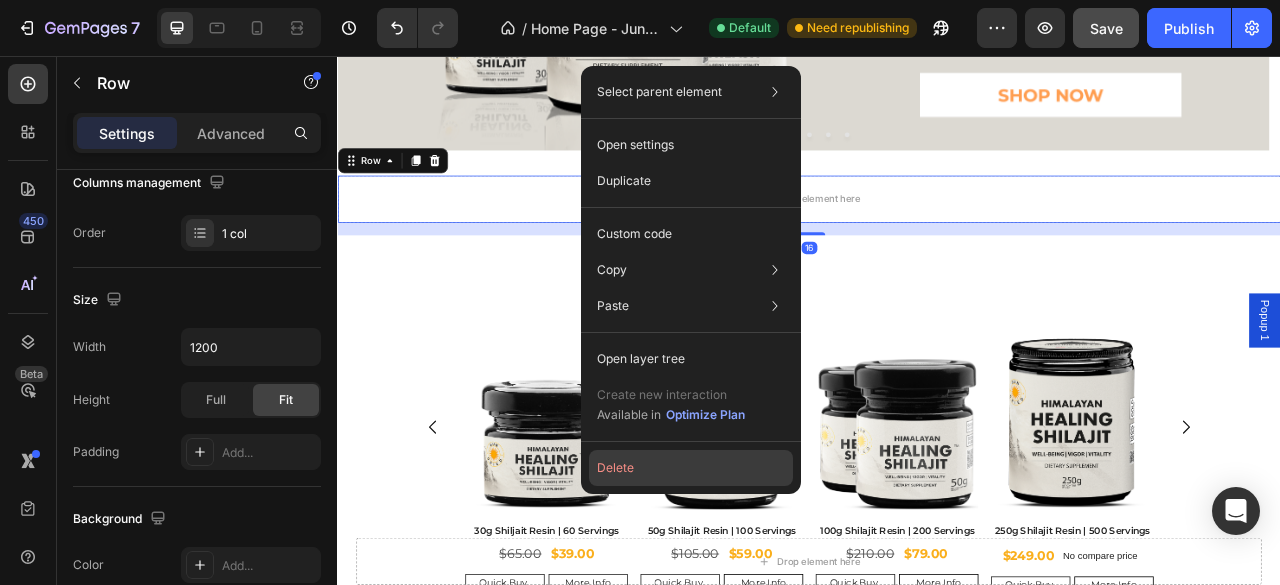 click on "Delete" 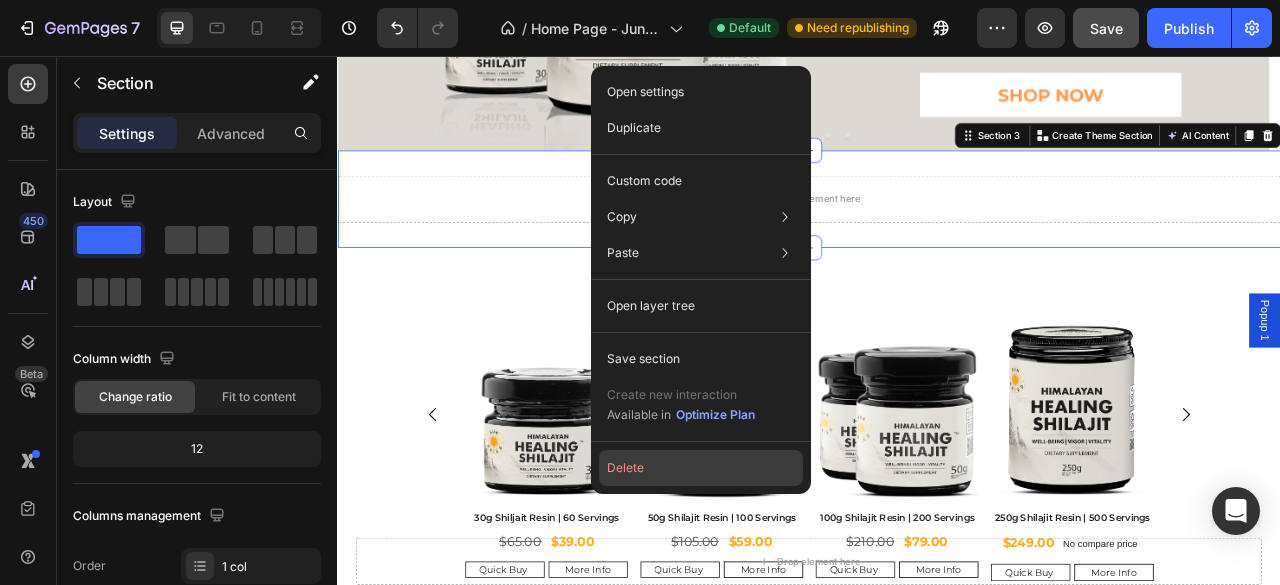 drag, startPoint x: 668, startPoint y: 457, endPoint x: 419, endPoint y: 509, distance: 254.37178 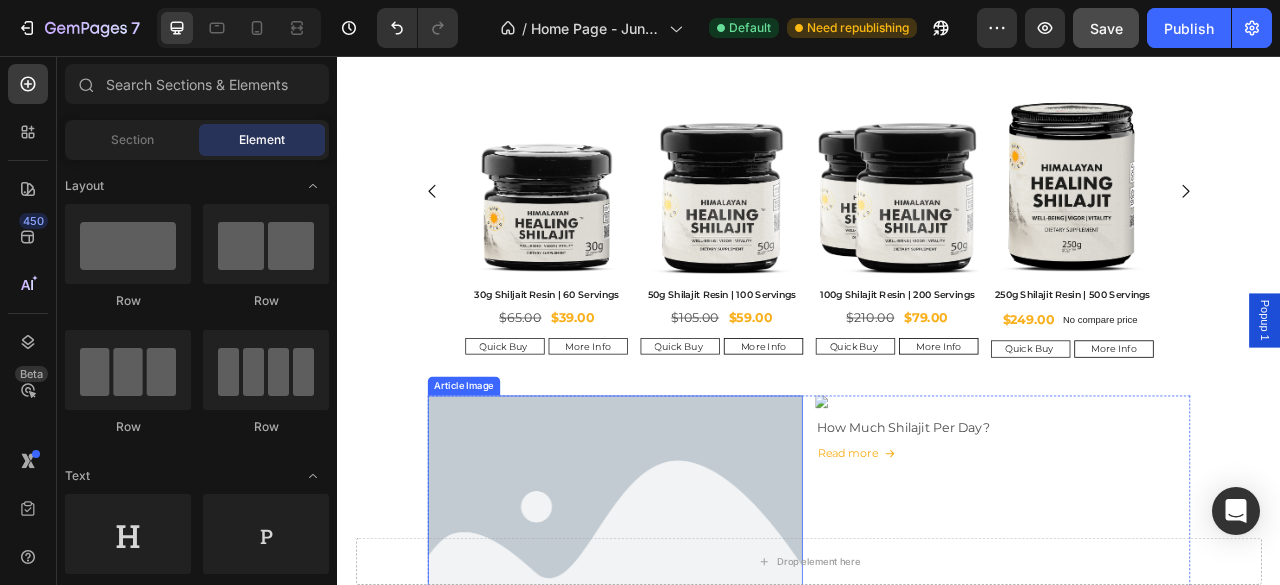 scroll, scrollTop: 552, scrollLeft: 0, axis: vertical 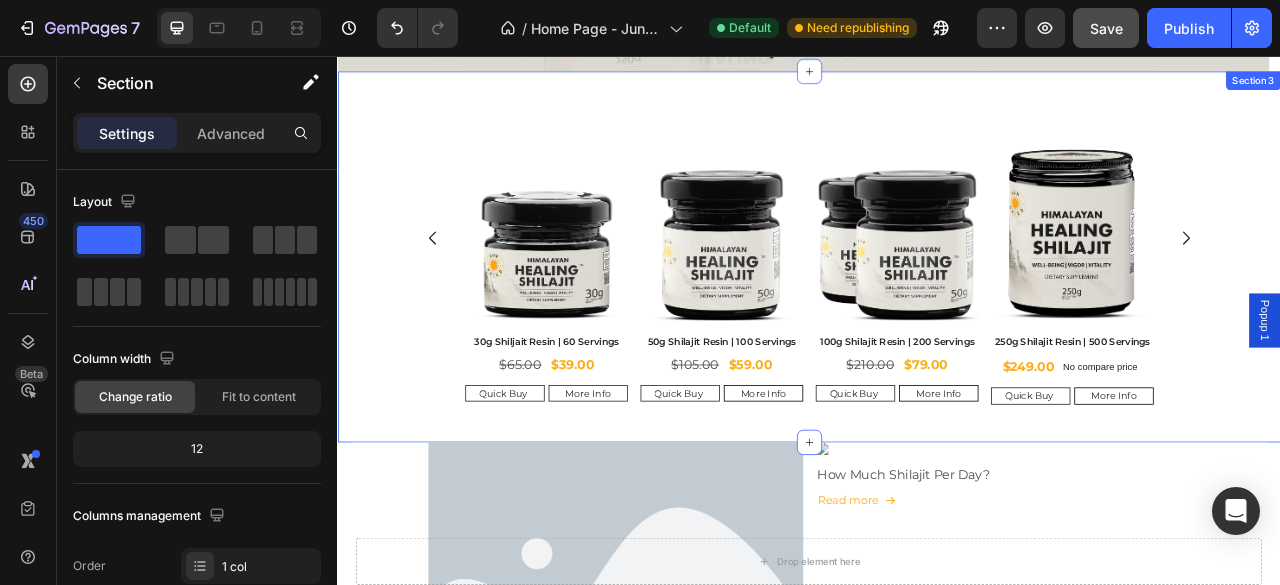 click on "Product Images 30g Shiljait Resin | 60 Servings Product Title $39.00 Product Price Product Price $65.00 Product Price Product Price Row Quick Buy Add to Cart More Info Product View More Row Product Product Images 50g Shilajit Resin | 100 Servings Product Title $59.00 Product Price Product Price $105.00 Product Price Product Price Row Quick Buy Add to Cart More Info Product View More Row Product Product Images 100g Shilajit Resin | 200 Servings Product Title $79.00 Product Price Product Price $210.00 Product Price Product Price Row Quick Buy Add to Cart More Info Product View More Row Product Product Images 250g Shilajit Resin | 500 Servings Product Title $249.00 Product Price Product Price No compare price Product Price Row Quick Buy Add to Cart More Info Product View More Row Product Row Product Images 500g Shilajit Resin | 1000 Servings Product Title $399.00 Product Price Product Price No compare price Product Price Row Quick Buy Add to Cart More Info Product View More Row Product $699.00 Row" at bounding box center [937, 296] 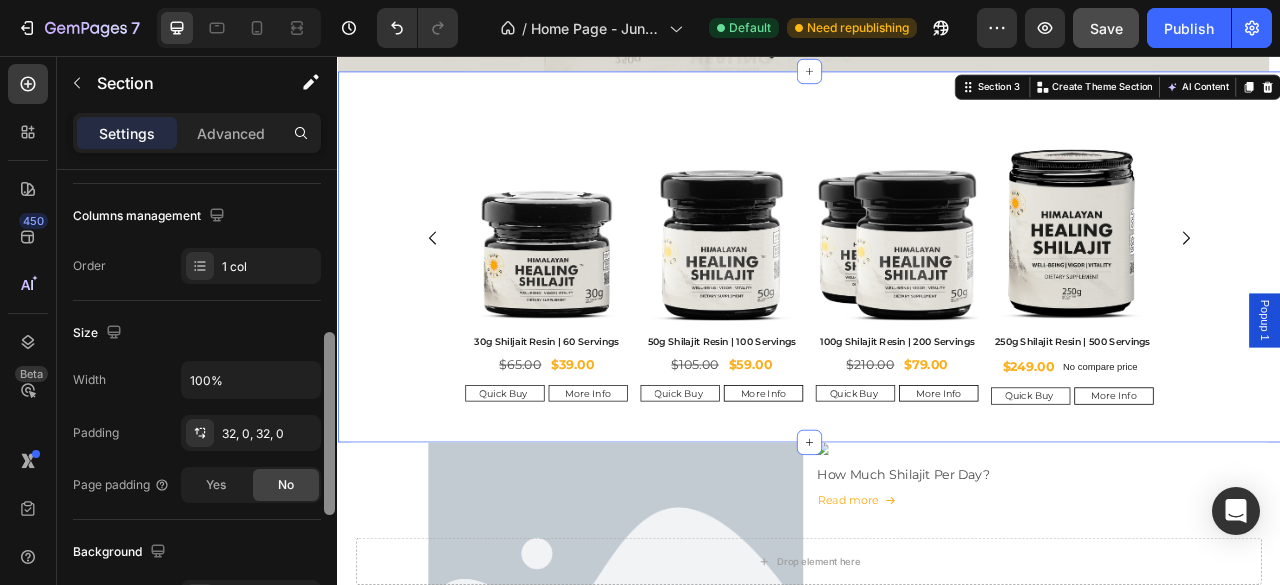 scroll, scrollTop: 333, scrollLeft: 0, axis: vertical 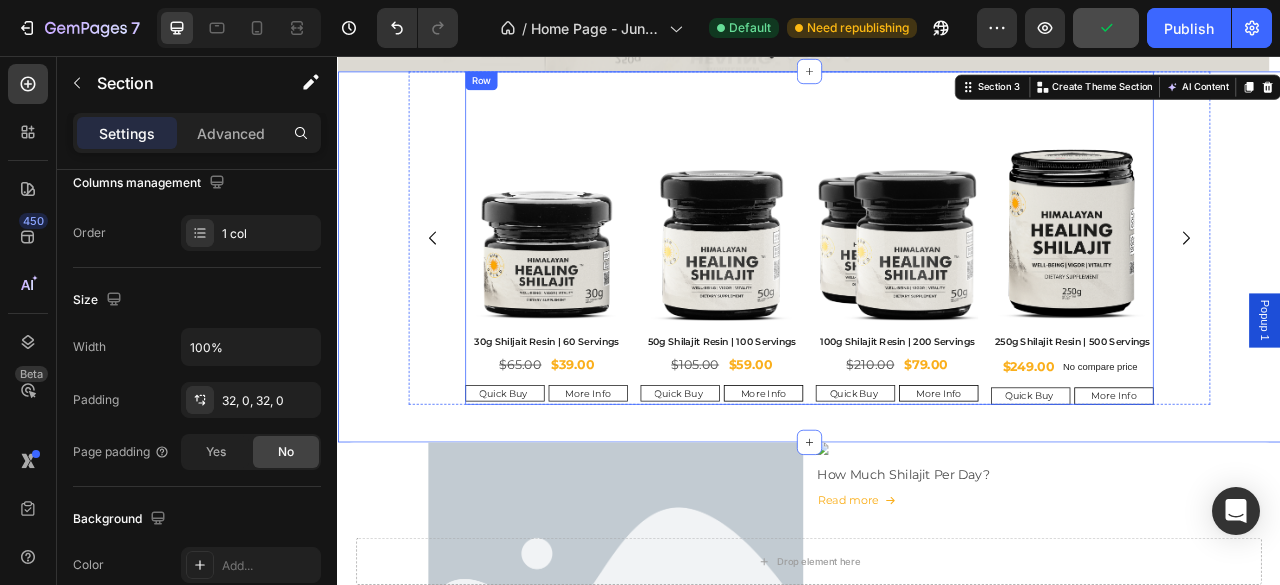 click on "Product Images 30g Shiljait Resin | 60 Servings Product Title $39.00 Product Price Product Price $65.00 Product Price Product Price Row Quick Buy Add to Cart More Info Product View More Row Product Product Images 50g Shilajit Resin | 100 Servings Product Title $59.00 Product Price Product Price $105.00 Product Price Product Price Row Quick Buy Add to Cart More Info Product View More Row Product Product Images 100g Shilajit Resin | 200 Servings Product Title $79.00 Product Price Product Price $210.00 Product Price Product Price Row Quick Buy Add to Cart More Info Product View More Row Product Product Images 250g Shilajit Resin | 500 Servings Product Title $249.00 Product Price Product Price No compare price Product Price Row Quick Buy Add to Cart More Info Product View More Row Product Row" at bounding box center [937, 288] 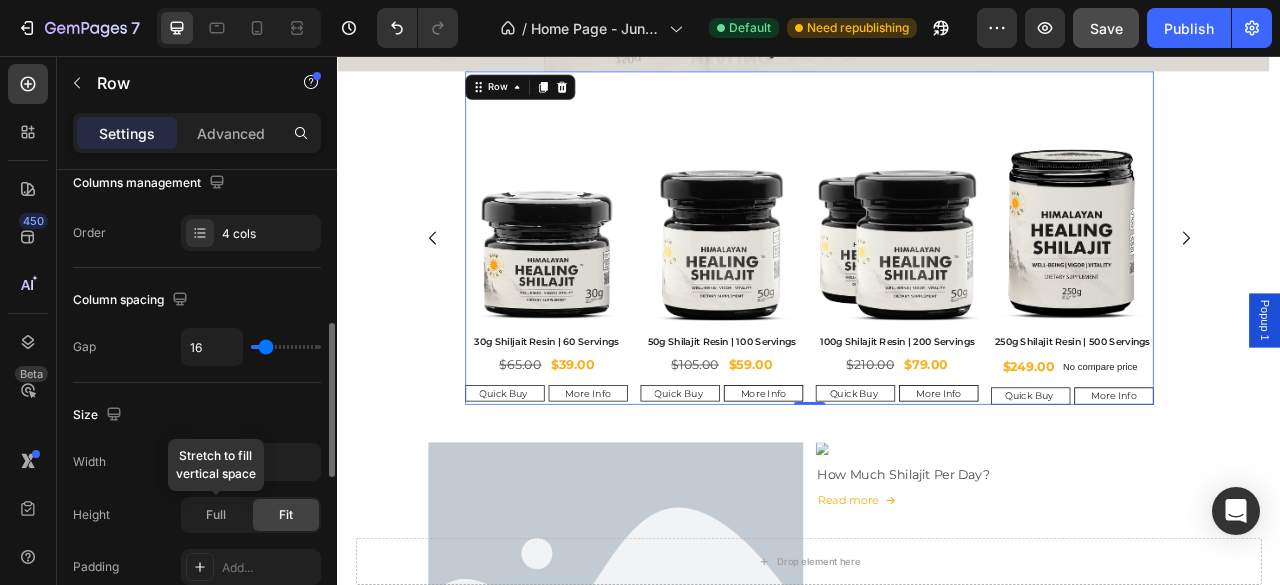 scroll, scrollTop: 366, scrollLeft: 0, axis: vertical 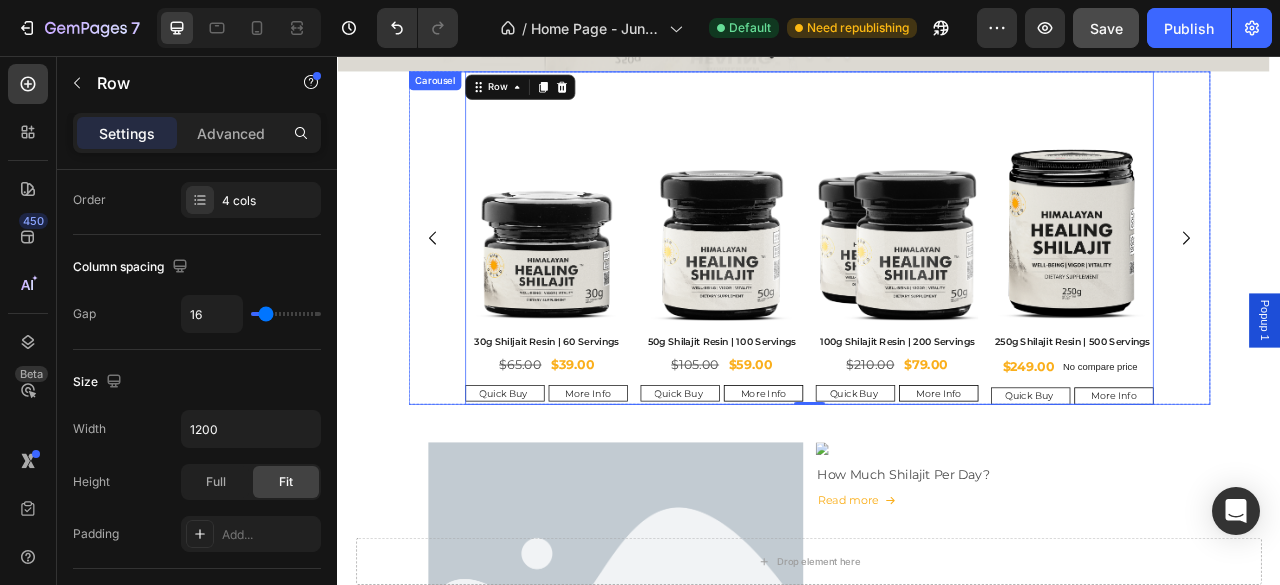 click on "Product Images 30g Shiljait Resin | 60 Servings Product Title $39.00 Product Price Product Price $65.00 Product Price Product Price Row Quick Buy Add to Cart More Info Product View More Row Product Product Images 50g Shilajit Resin | 100 Servings Product Title $59.00 Product Price Product Price $105.00 Product Price Product Price Row Quick Buy Add to Cart More Info Product View More Row Product Product Images 100g Shilajit Resin | 200 Servings Product Title $79.00 Product Price Product Price $210.00 Product Price Product Price Row Quick Buy Add to Cart More Info Product View More Row Product Product Images 250g Shilajit Resin | 500 Servings Product Title $249.00 Product Price Product Price No compare price Product Price Row Quick Buy Add to Cart More Info Product View More Row Product Row   0 Product Images 500g Shilajit Resin | 1000 Servings Product Title $399.00 Product Price Product Price No compare price Product Price Row Quick Buy Add to Cart More Info Product View More Row Product $699.00" at bounding box center [937, 288] 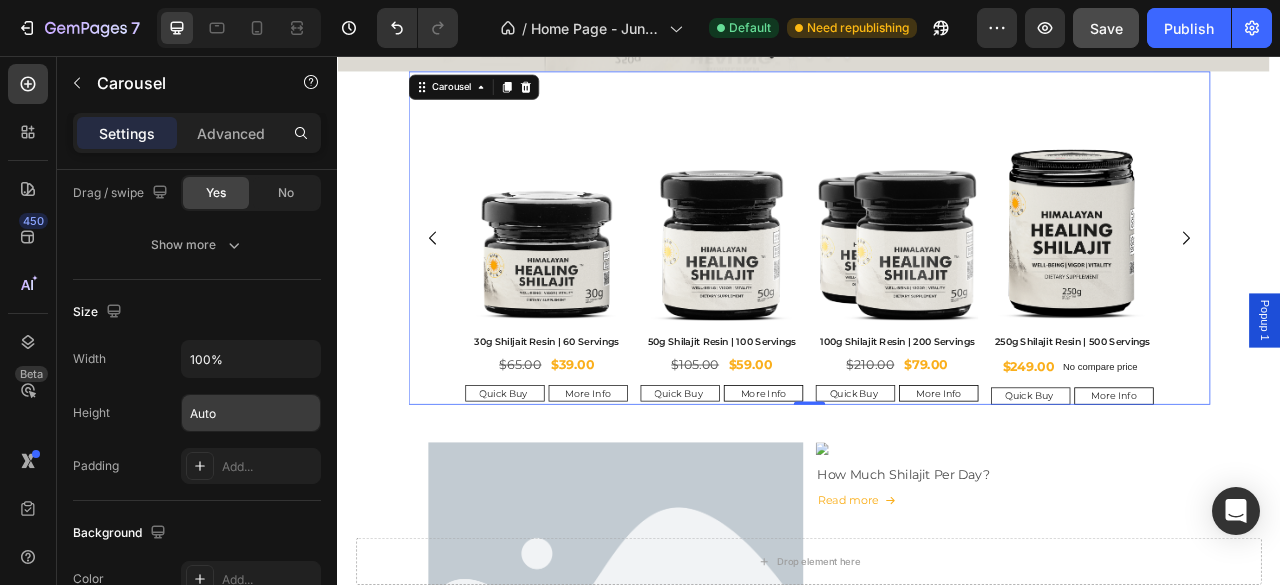 scroll, scrollTop: 1433, scrollLeft: 0, axis: vertical 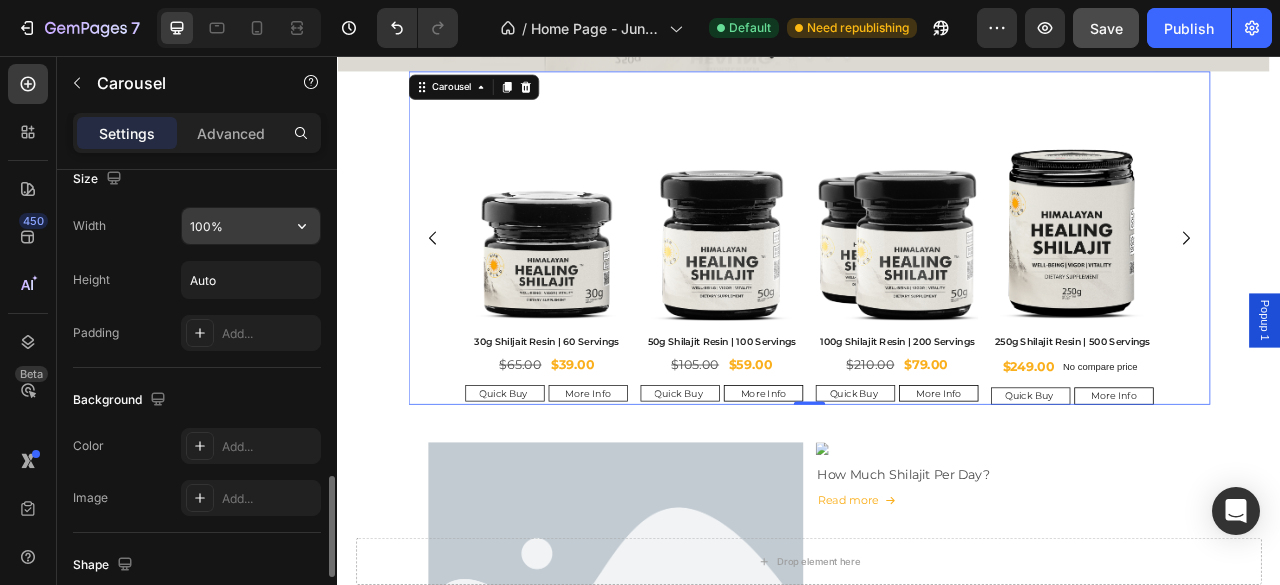 click on "100%" at bounding box center [251, 226] 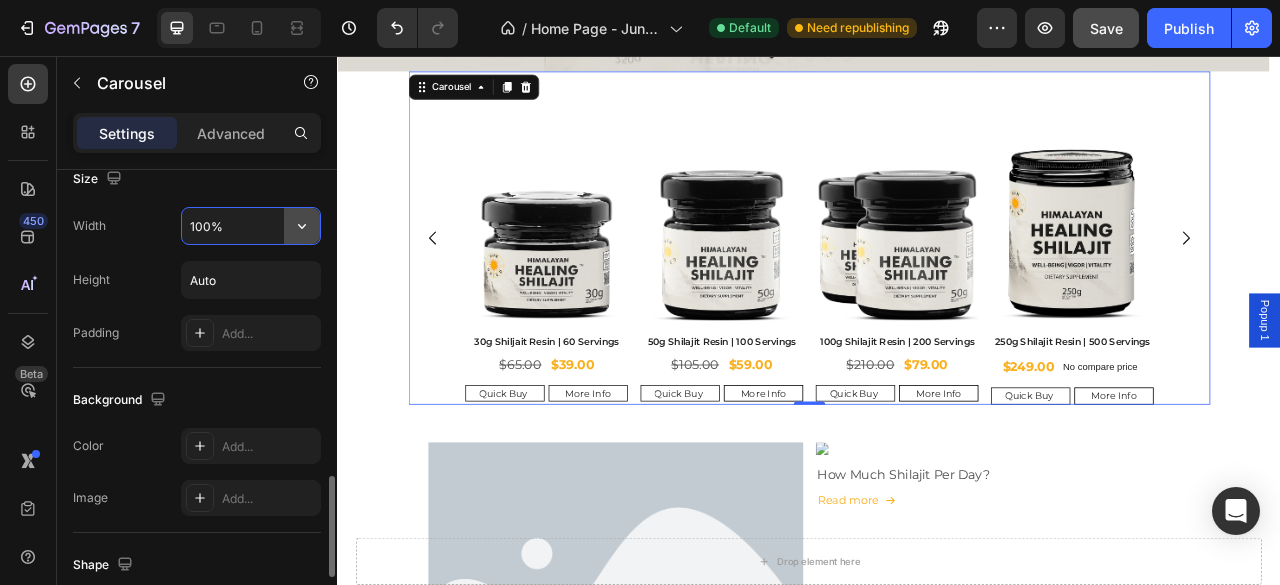 click 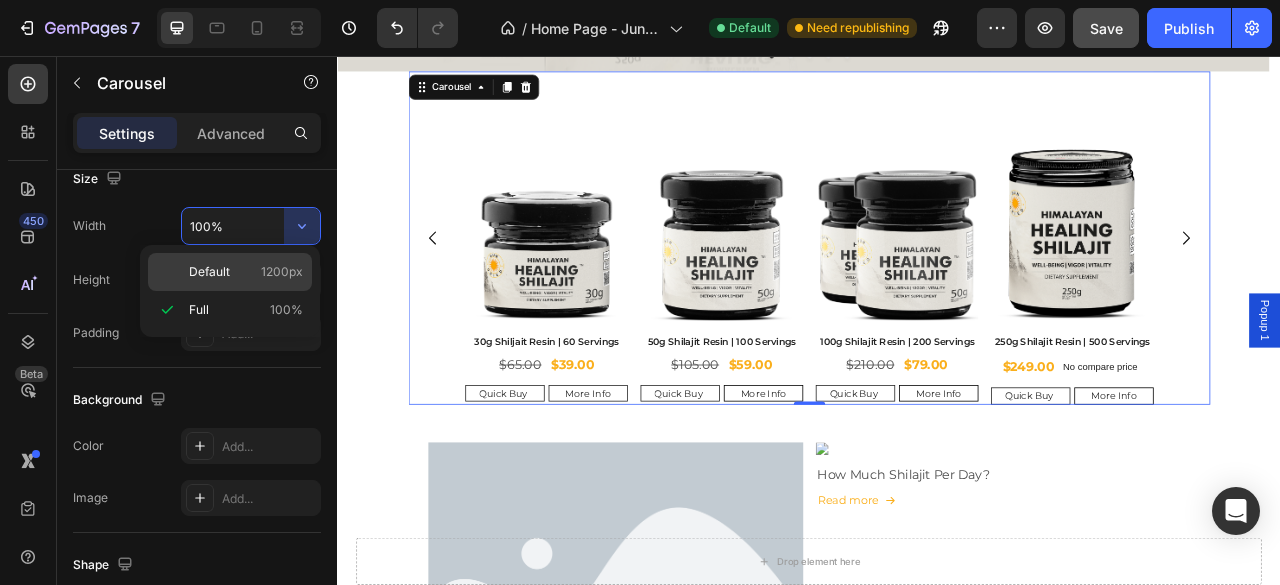 click on "1200px" at bounding box center (282, 272) 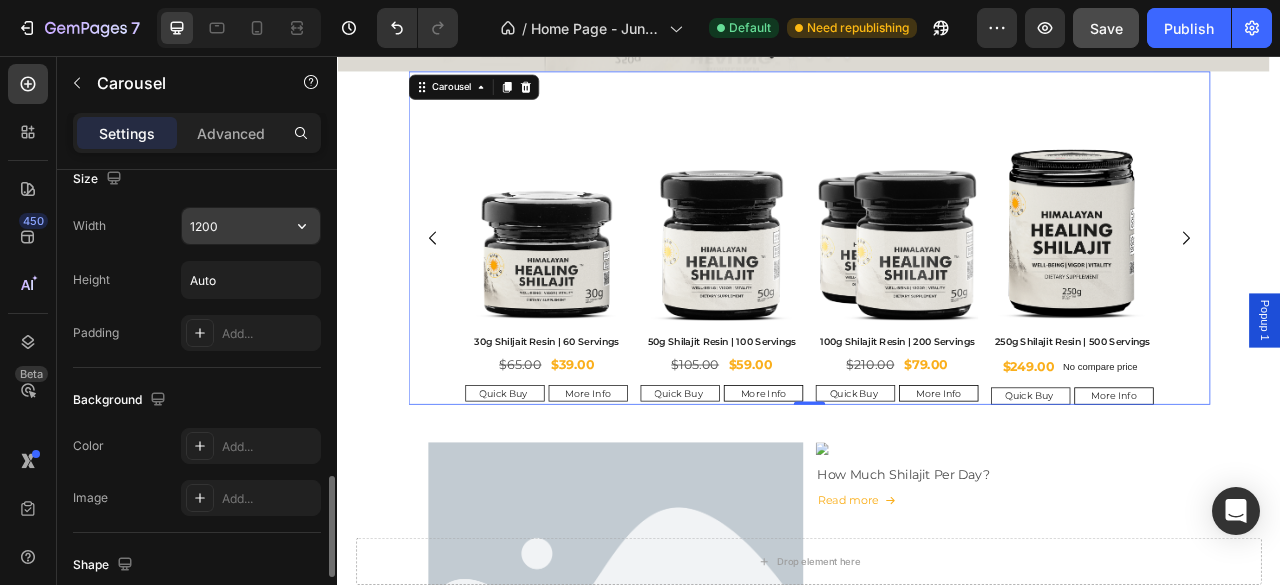 click on "1200" at bounding box center (251, 226) 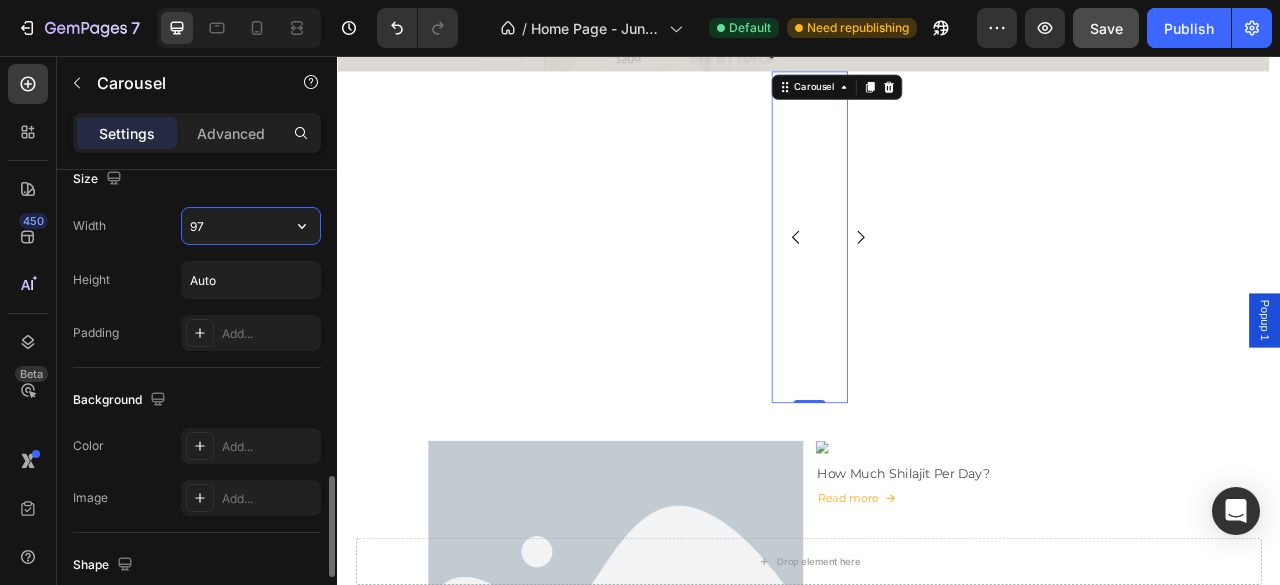type on "9" 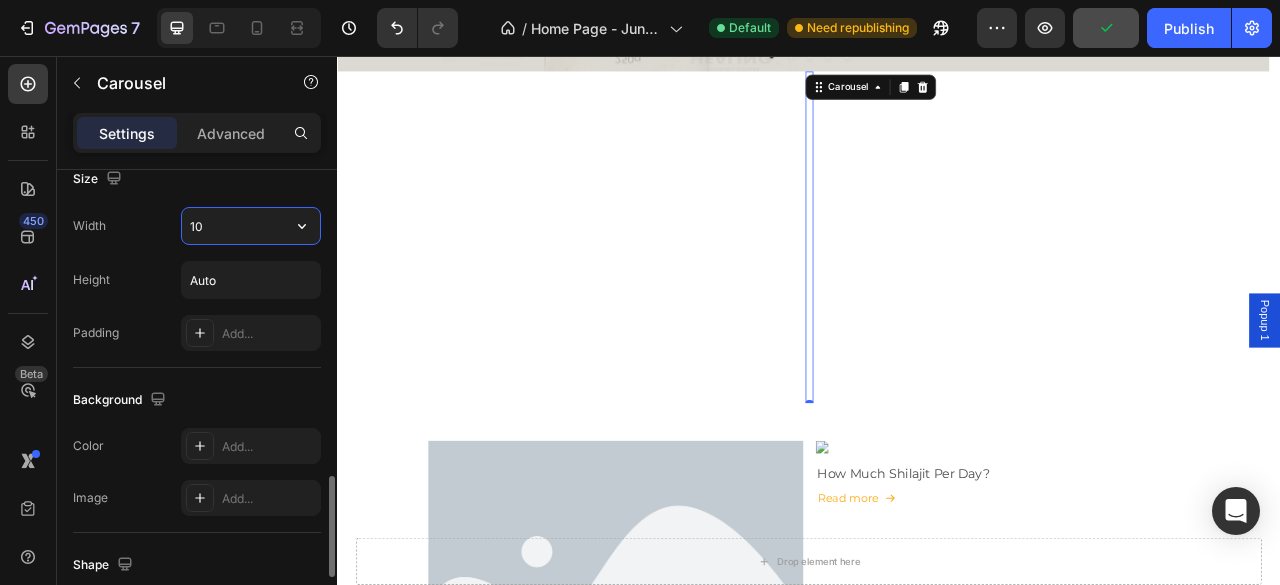 type on "1" 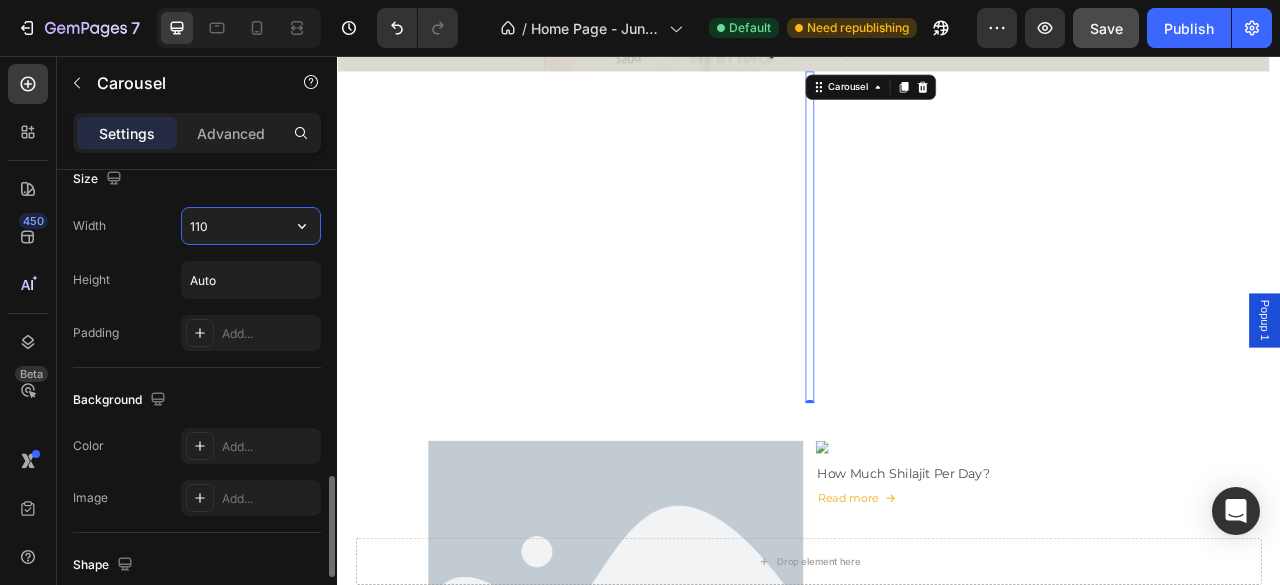 type on "1100" 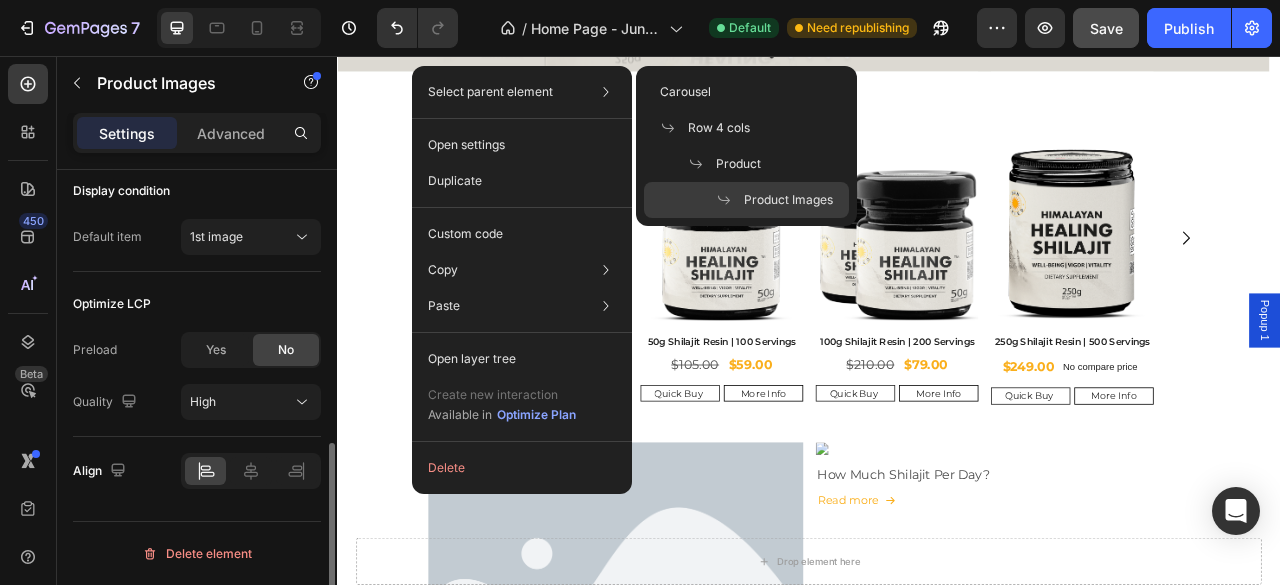 scroll, scrollTop: 0, scrollLeft: 0, axis: both 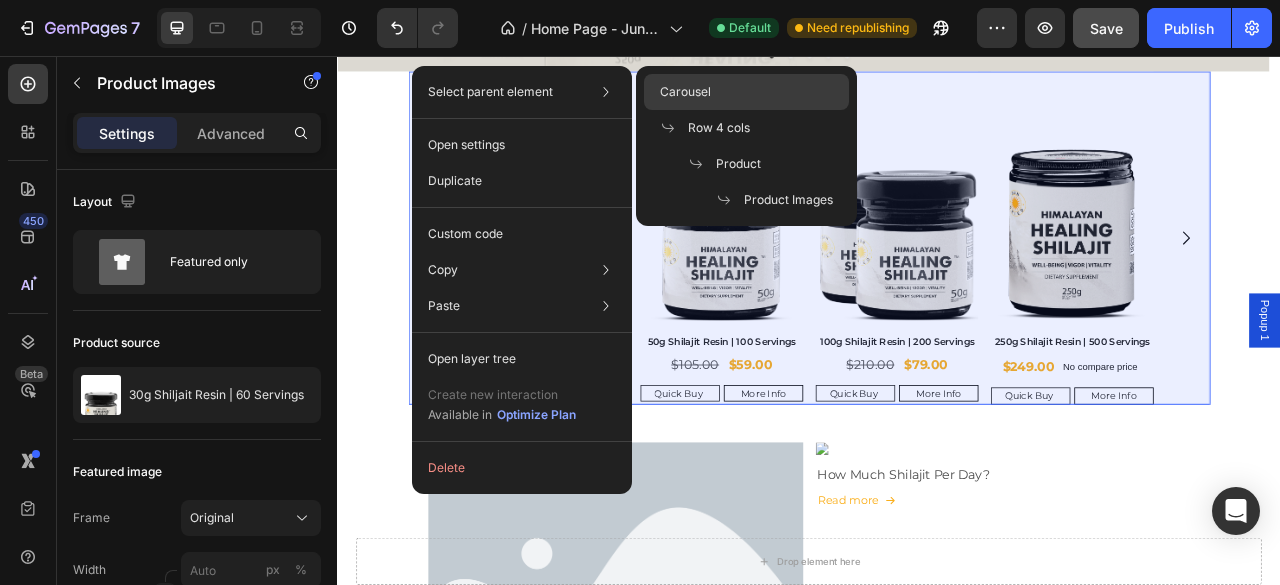 click on "Carousel" 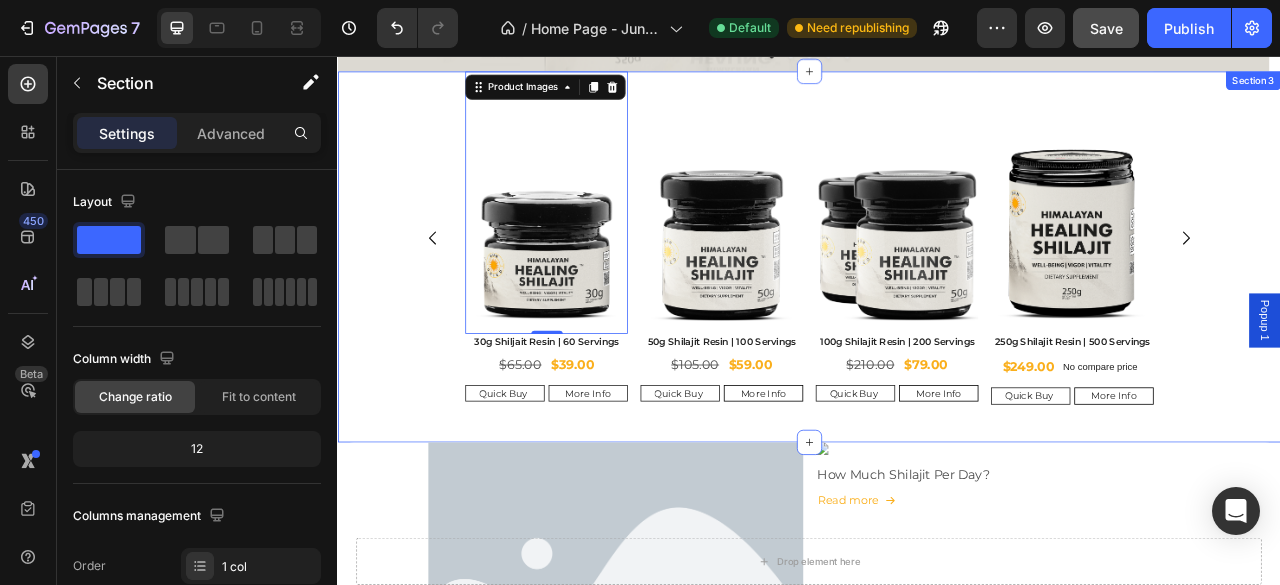 click on "Product Images   0 30g Shiljait Resin | 60 Servings Product Title $39.00 Product Price Product Price $65.00 Product Price Product Price Row Quick Buy Add to Cart More Info Product View More Row Product Product Images 50g Shilajit Resin | 100 Servings Product Title $59.00 Product Price Product Price $105.00 Product Price Product Price Row Quick Buy Add to Cart More Info Product View More Row Product Product Images 100g Shilajit Resin | 200 Servings Product Title $79.00 Product Price Product Price $210.00 Product Price Product Price Row Quick Buy Add to Cart More Info Product View More Row Product Product Images 250g Shilajit Resin | 500 Servings Product Title $249.00 Product Price Product Price No compare price Product Price Row Quick Buy Add to Cart More Info Product View More Row Product Row Product Images 500g Shilajit Resin | 1000 Servings Product Title $399.00 Product Price Product Price No compare price Product Price Row Quick Buy Add to Cart More Info Product View More Row Product $699.00" at bounding box center [937, 296] 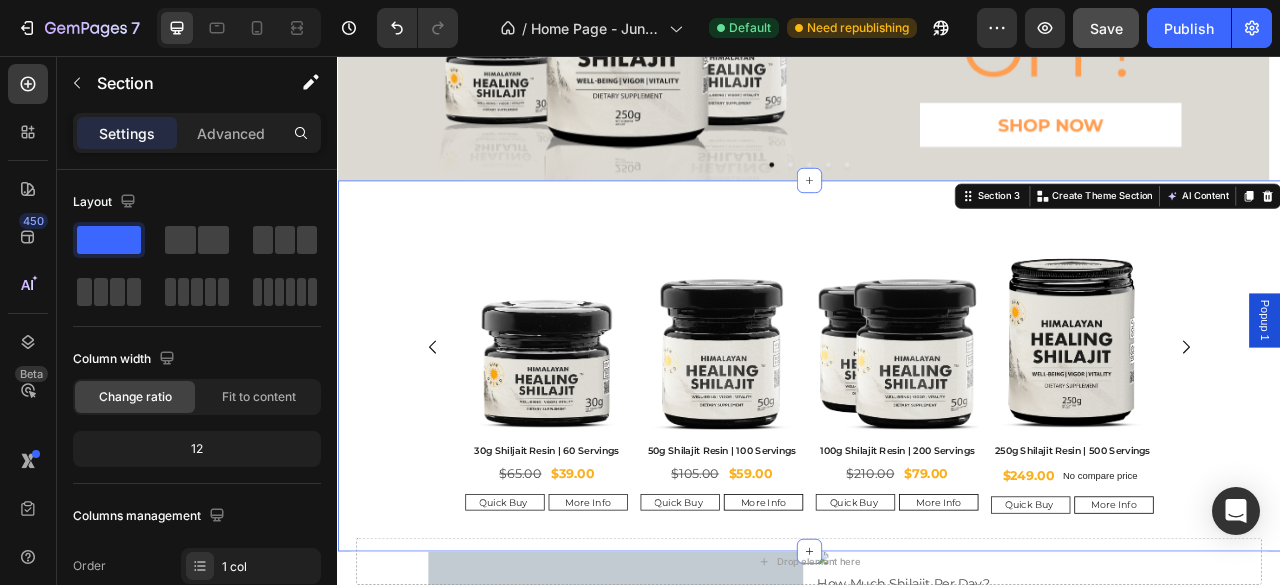 scroll, scrollTop: 385, scrollLeft: 0, axis: vertical 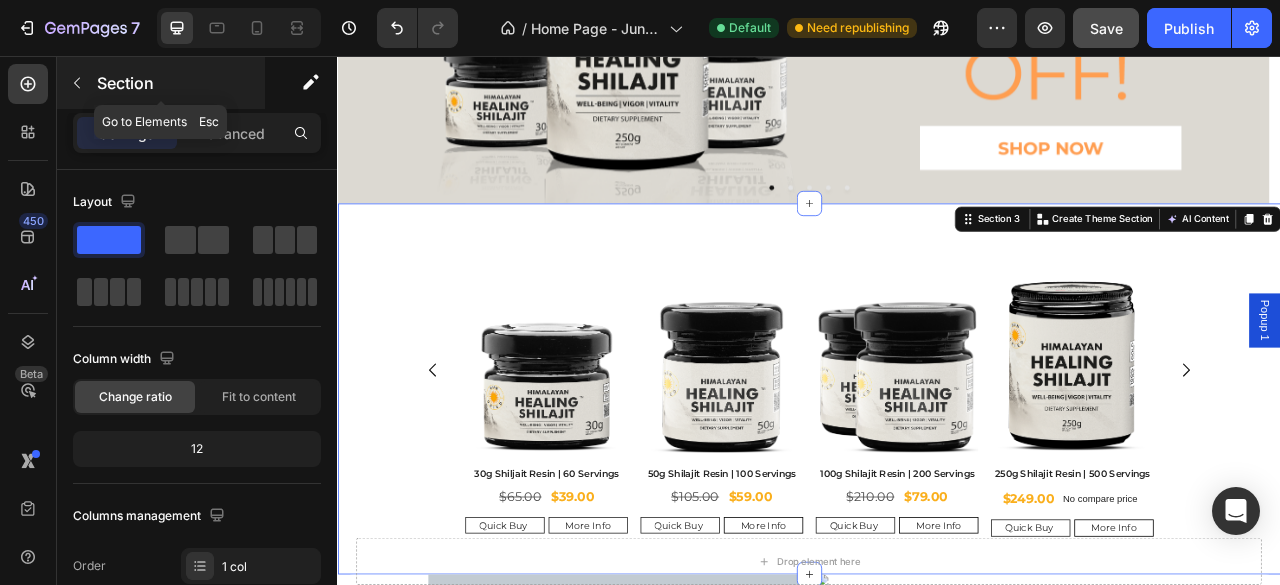 click 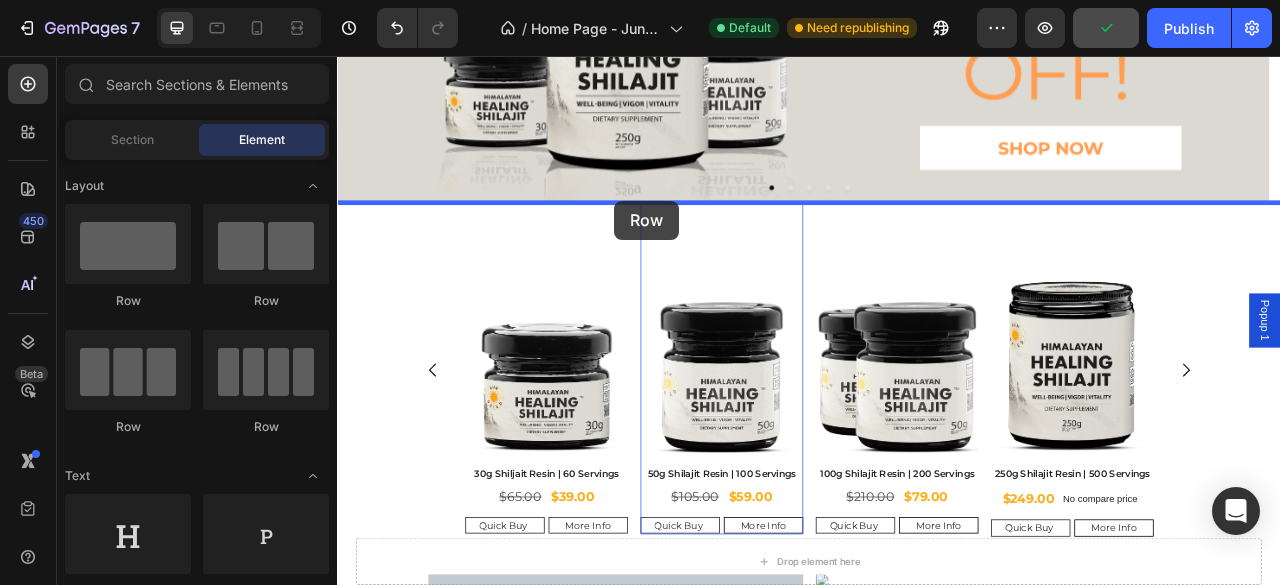 drag, startPoint x: 455, startPoint y: 307, endPoint x: 789, endPoint y: 244, distance: 339.88968 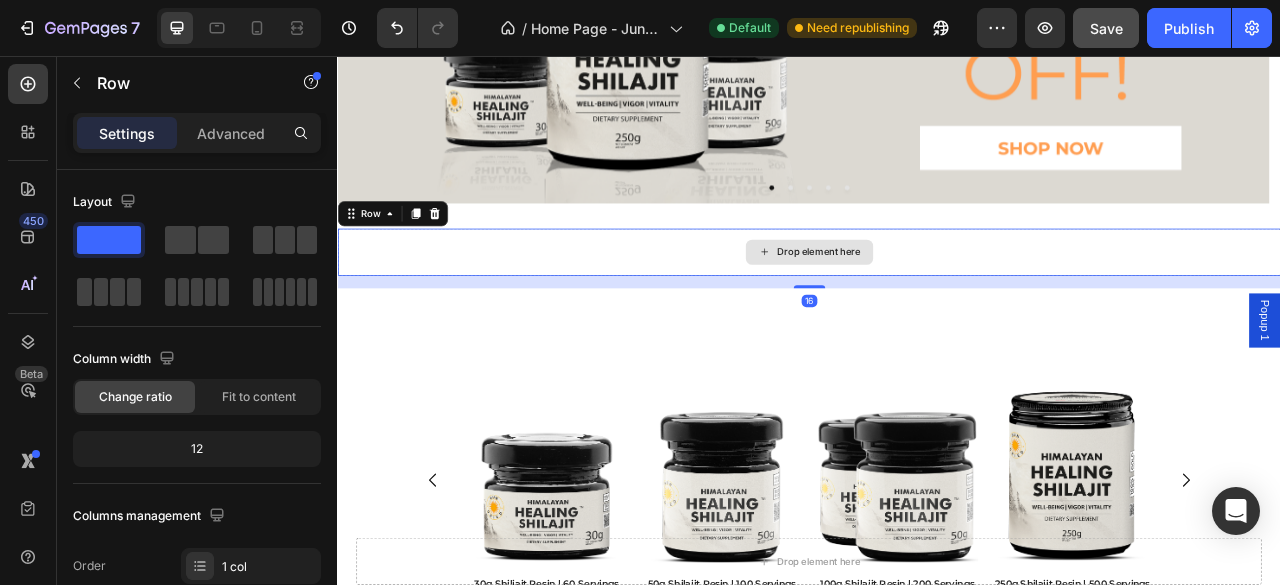 click on "Drop element here" at bounding box center (937, 305) 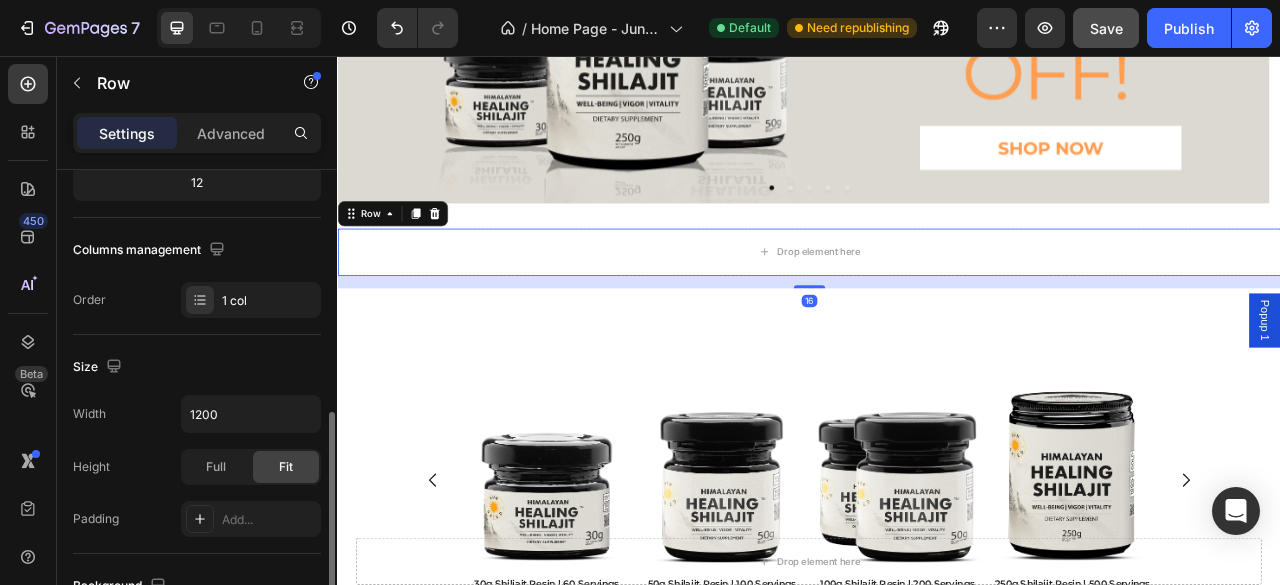 scroll, scrollTop: 400, scrollLeft: 0, axis: vertical 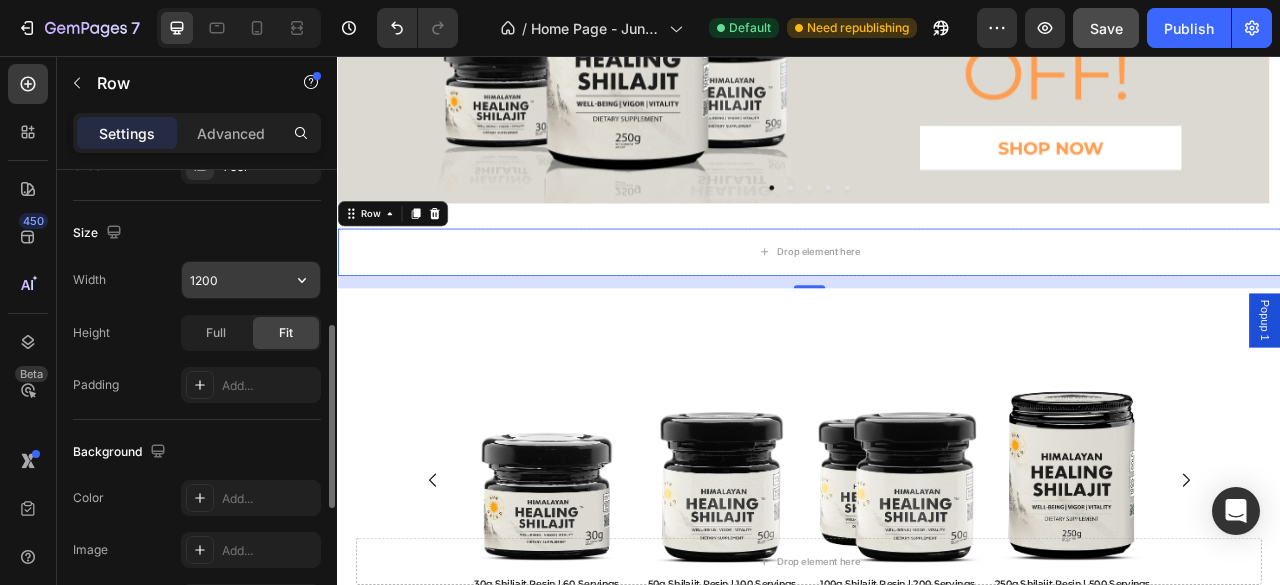 click on "1200" at bounding box center [251, 280] 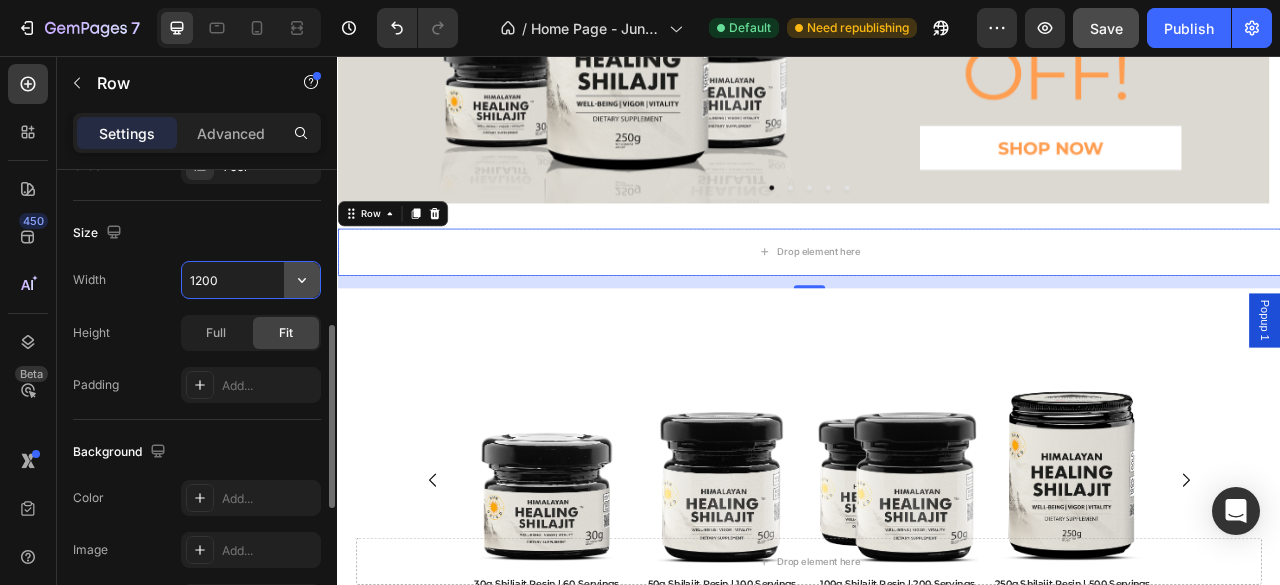 click 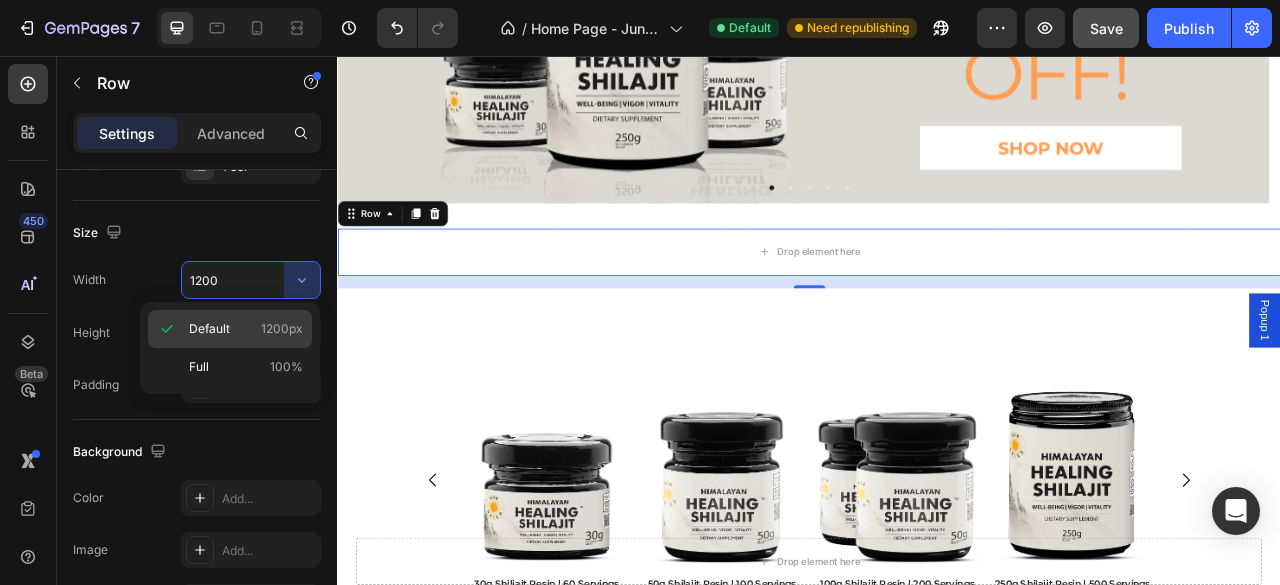 click on "Default 1200px" at bounding box center (246, 329) 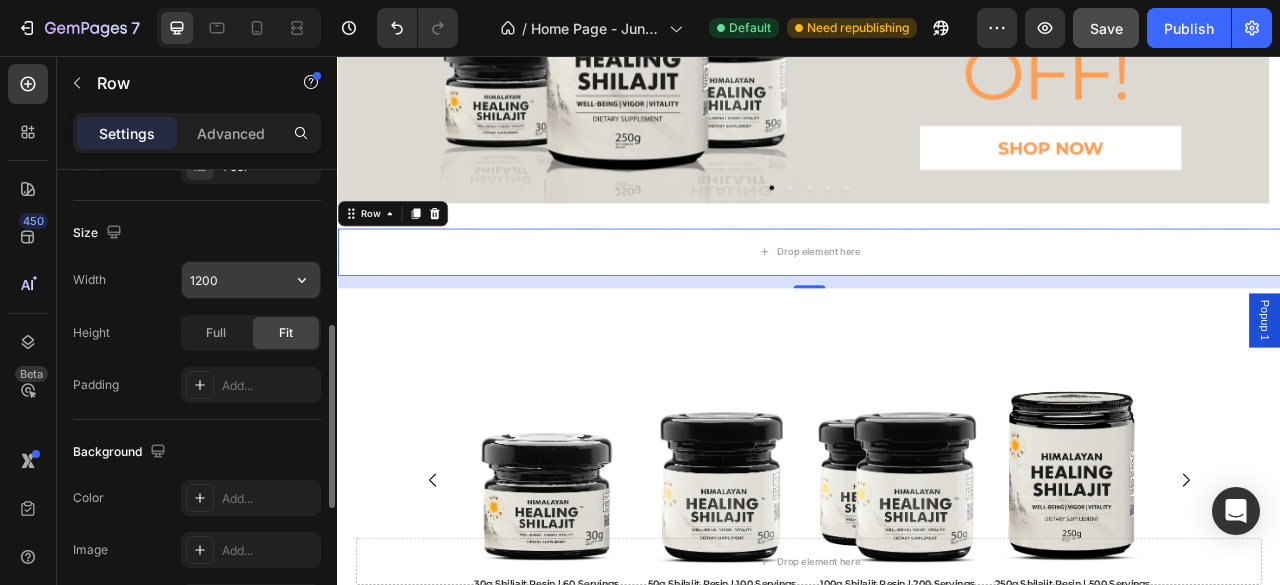 click on "1200" at bounding box center (251, 280) 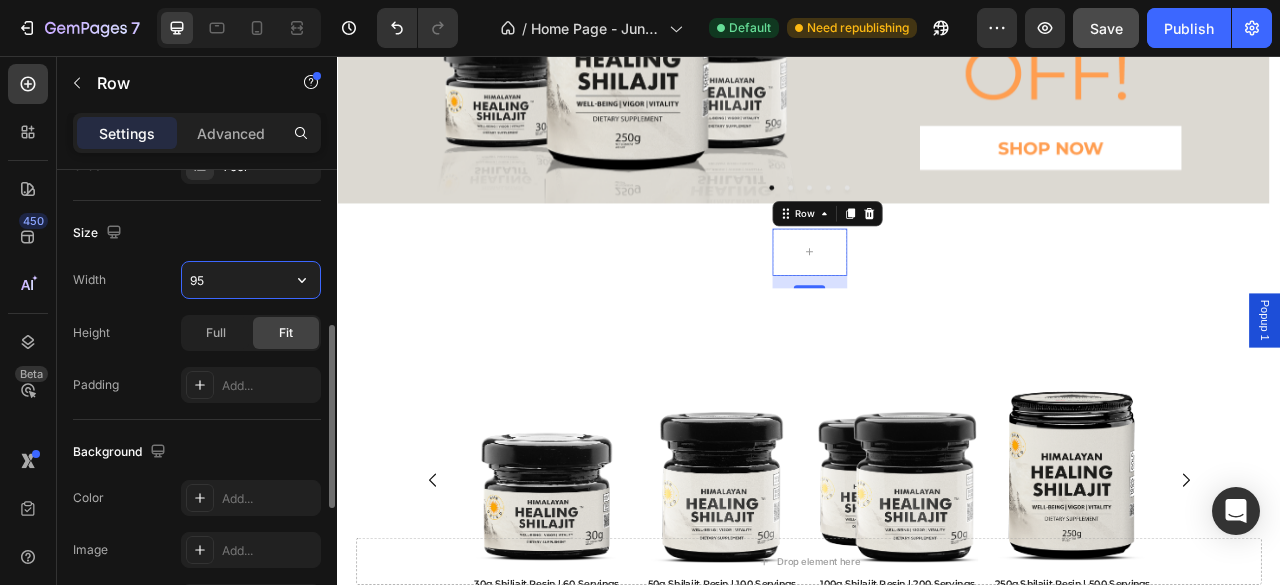type on "950" 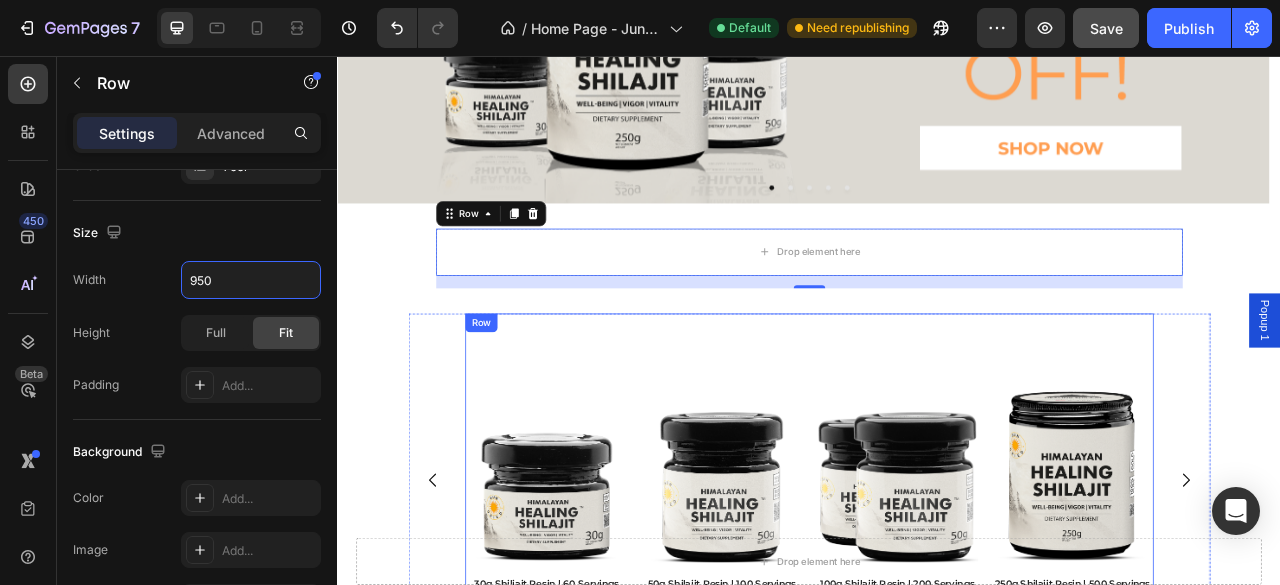 click on "Product Images 30g Shiljait Resin | 60 Servings Product Title $39.00 Product Price Product Price $65.00 Product Price Product Price Row Quick Buy Add to Cart More Info Product View More Row Product Product Images 50g Shilajit Resin | 100 Servings Product Title $59.00 Product Price Product Price $105.00 Product Price Product Price Row Quick Buy Add to Cart More Info Product View More Row Product Product Images 100g Shilajit Resin | 200 Servings Product Title $79.00 Product Price Product Price $210.00 Product Price Product Price Row Quick Buy Add to Cart More Info Product View More Row Product Product Images 250g Shilajit Resin | 500 Servings Product Title $249.00 Product Price Product Price No compare price Product Price Row Quick Buy Add to Cart More Info Product View More Row Product Row" at bounding box center (937, 595) 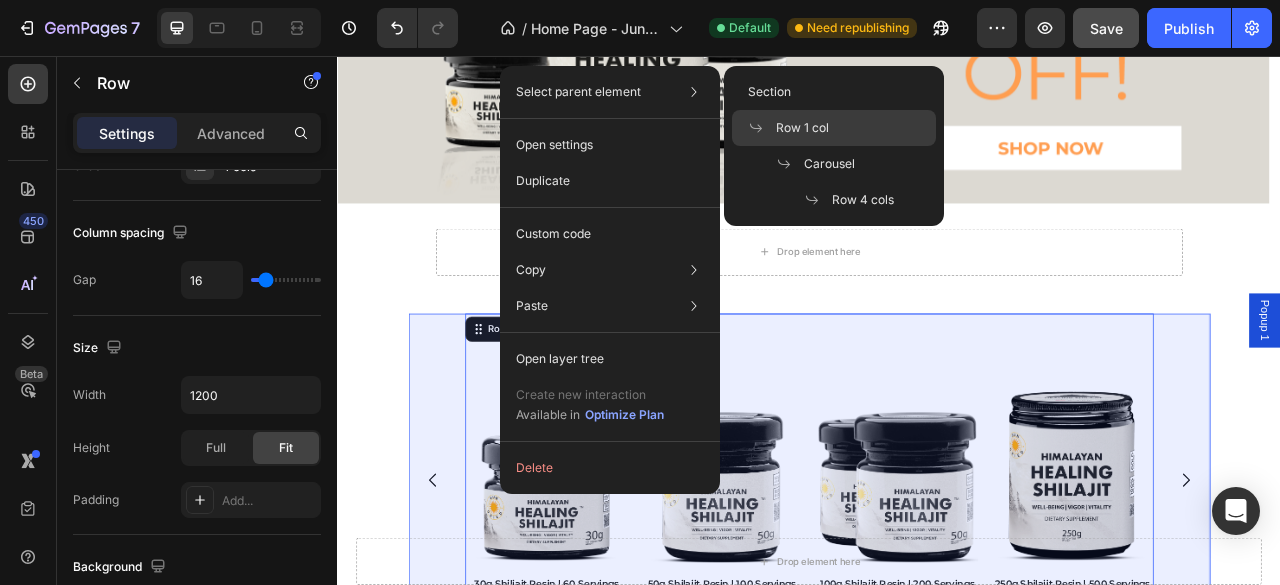 click on "Row 1 col" at bounding box center (802, 128) 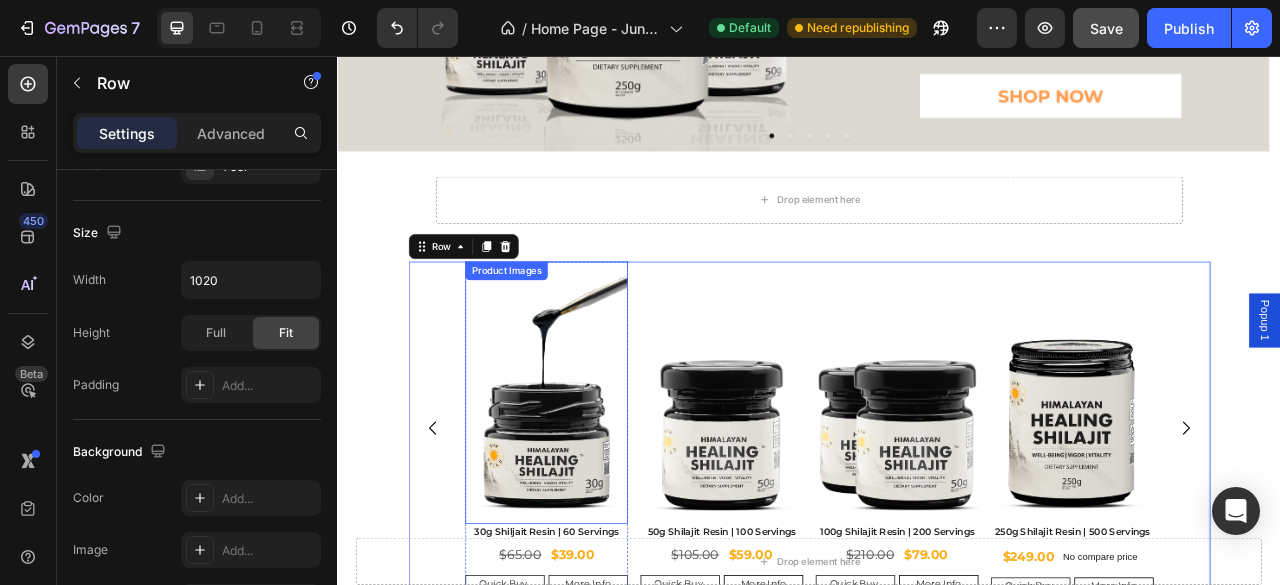 scroll, scrollTop: 452, scrollLeft: 0, axis: vertical 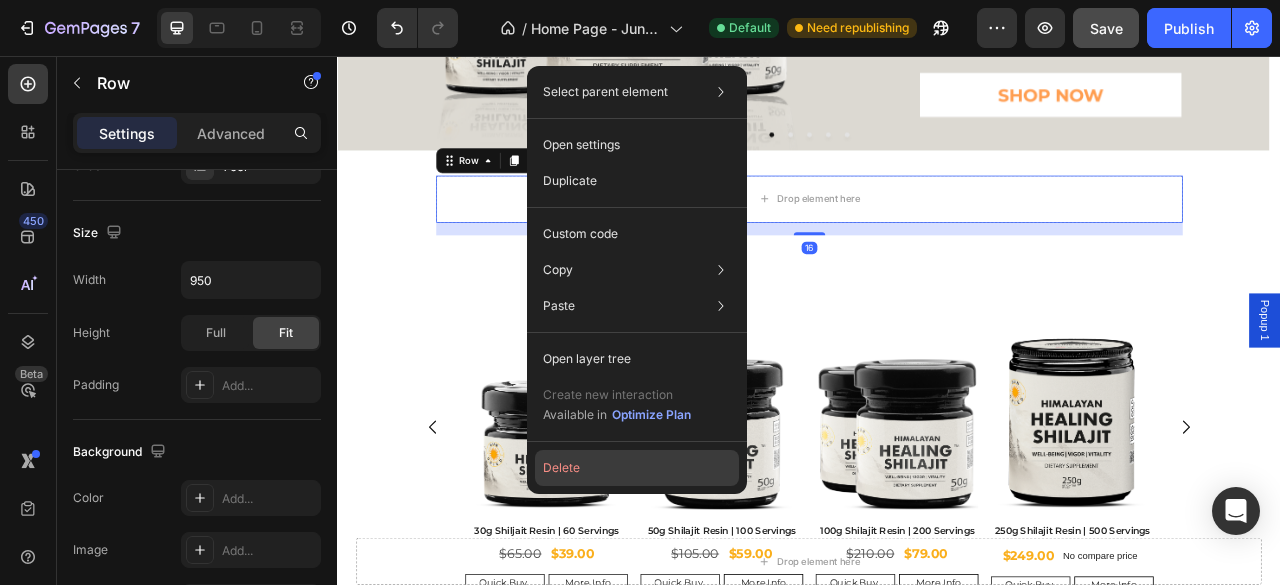click on "Delete" 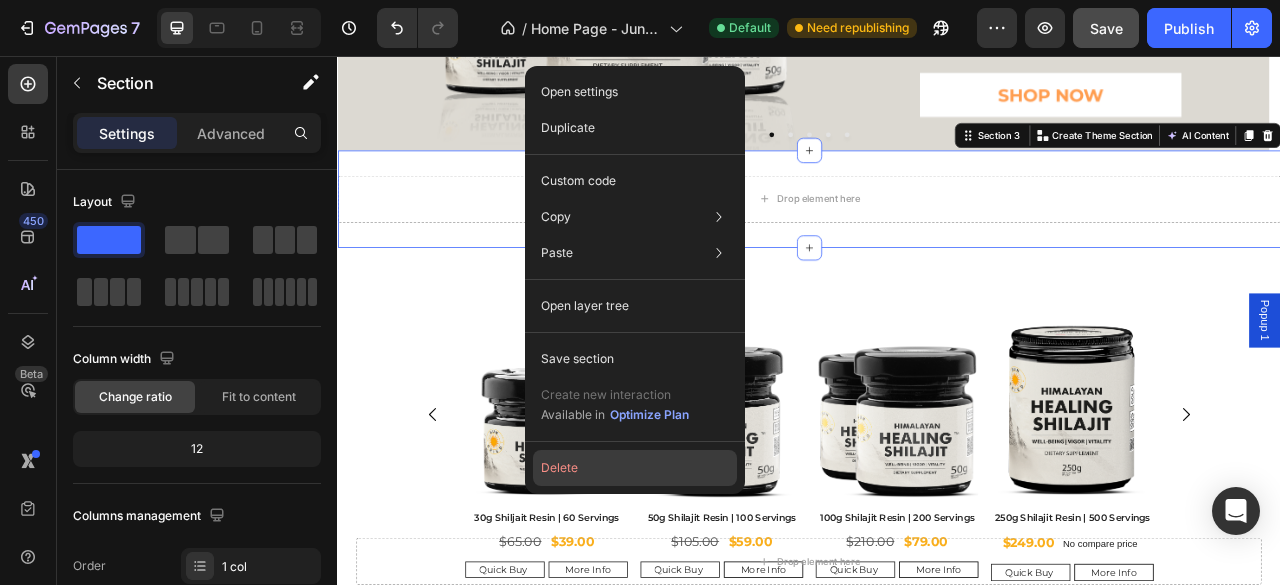 click on "Delete" 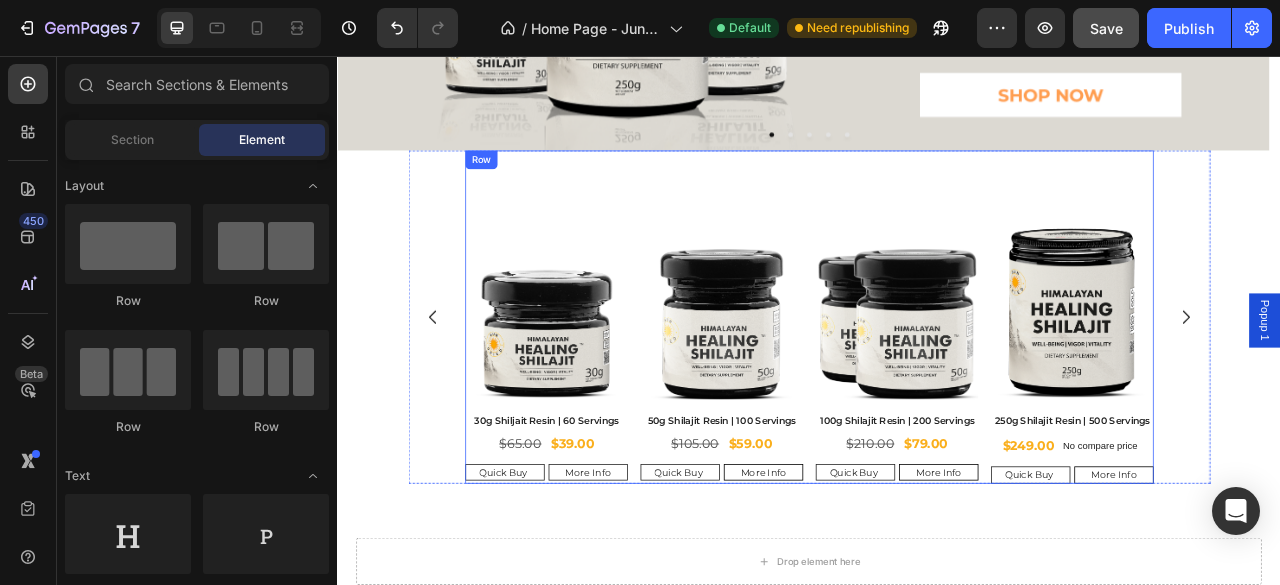click on "Product Images 30g Shiljait Resin | 60 Servings Product Title $39.00 Product Price Product Price $65.00 Product Price Product Price Row Quick Buy Add to Cart More Info Product View More Row Product Product Images 50g Shilajit Resin | 100 Servings Product Title $59.00 Product Price Product Price $105.00 Product Price Product Price Row Quick Buy Add to Cart More Info Product View More Row Product Product Images 100g Shilajit Resin | 200 Servings Product Title $79.00 Product Price Product Price $210.00 Product Price Product Price Row Quick Buy Add to Cart More Info Product View More Row Product Product Images 250g Shilajit Resin | 500 Servings Product Title $249.00 Product Price Product Price No compare price Product Price Row Quick Buy Add to Cart More Info Product View More Row Product Row" at bounding box center (937, 388) 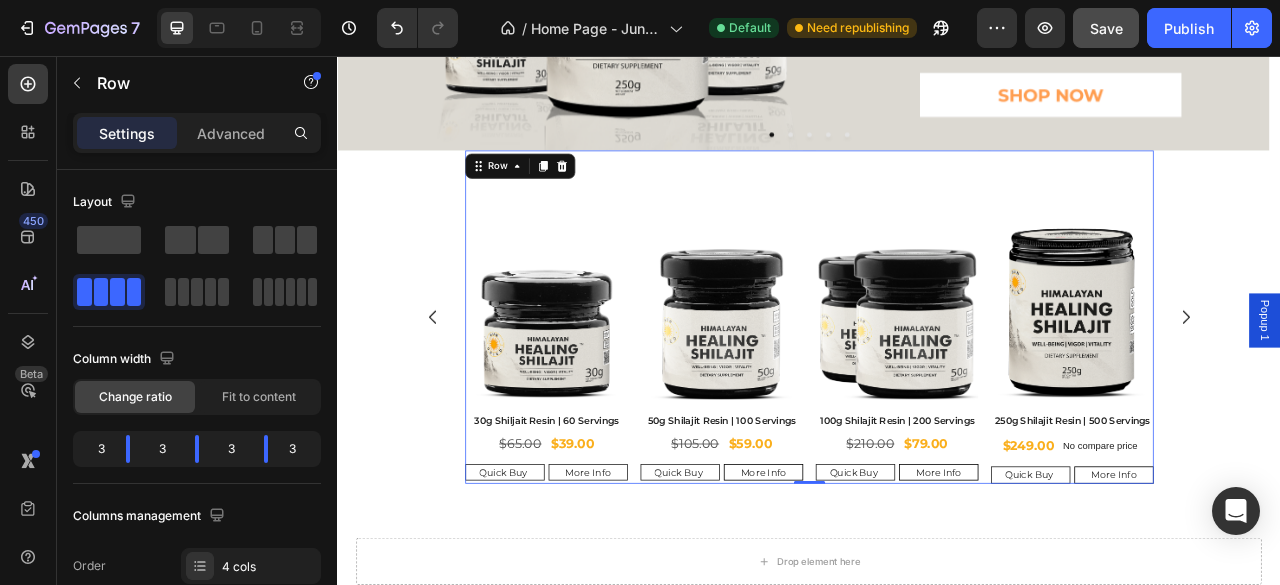drag, startPoint x: 703, startPoint y: 433, endPoint x: 976, endPoint y: 242, distance: 333.18164 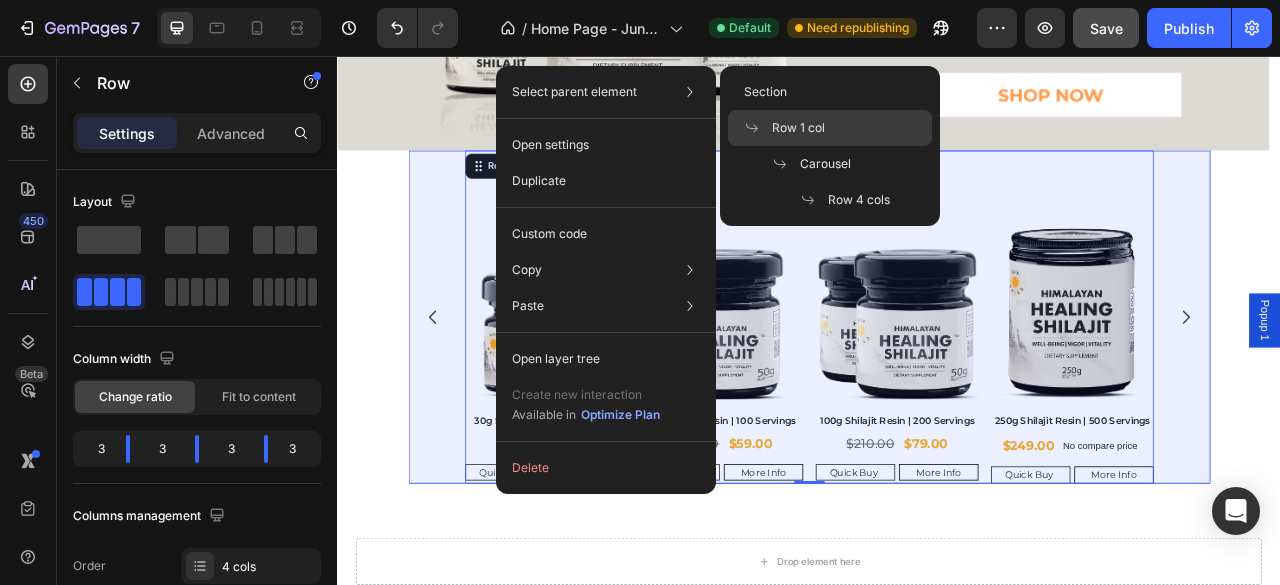 click on "Row 1 col" 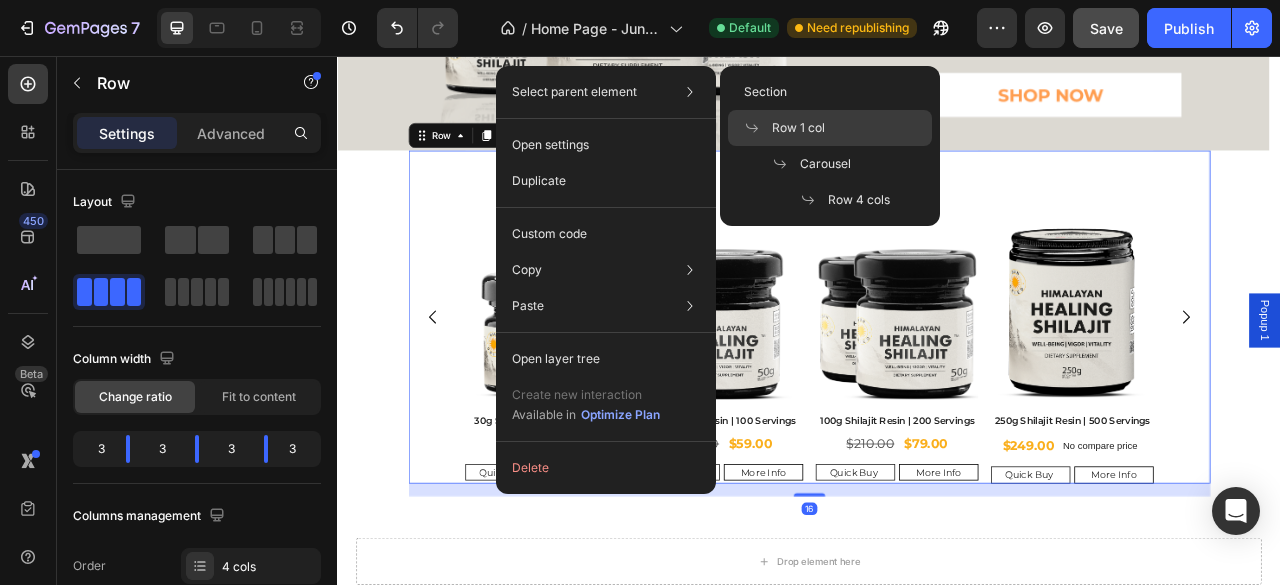scroll, scrollTop: 400, scrollLeft: 0, axis: vertical 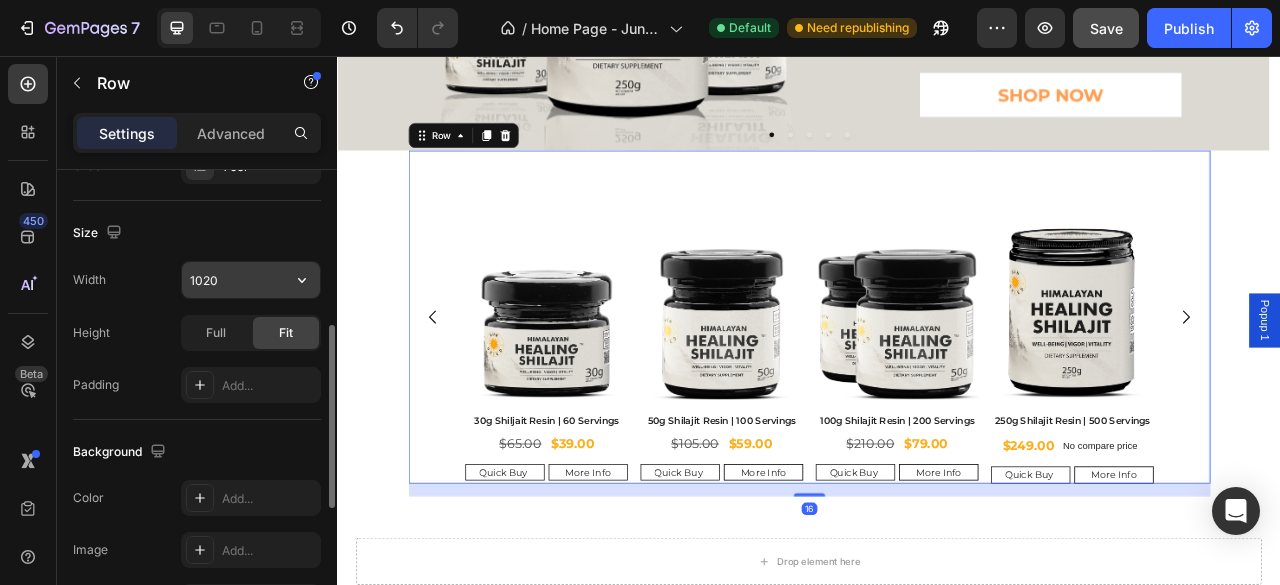click on "1020" at bounding box center [251, 280] 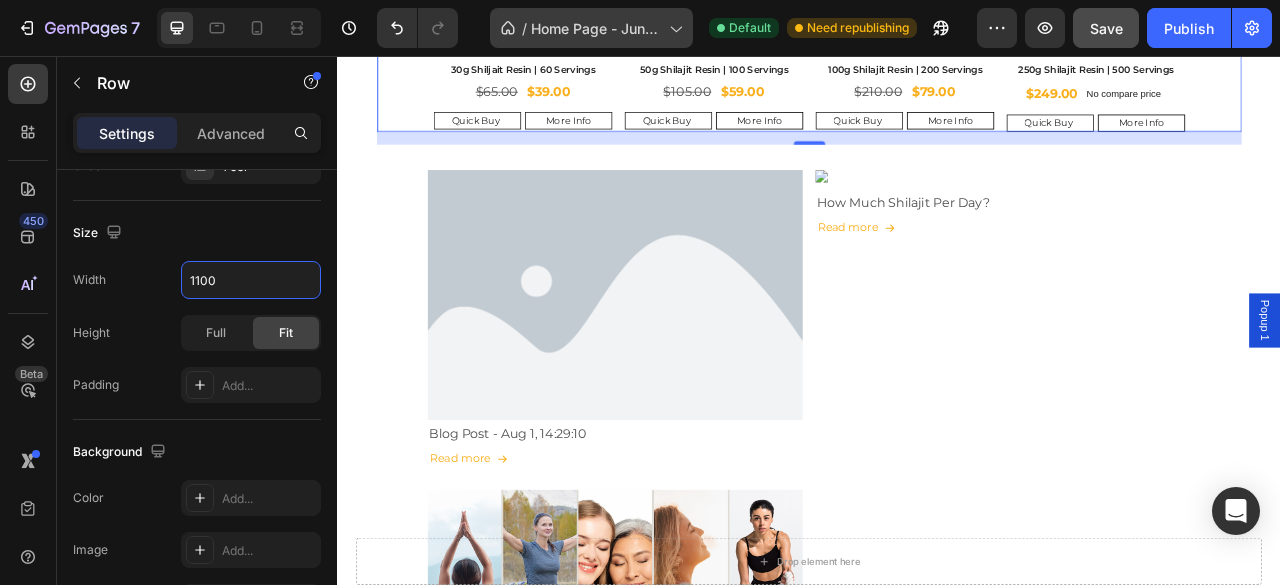 scroll, scrollTop: 933, scrollLeft: 0, axis: vertical 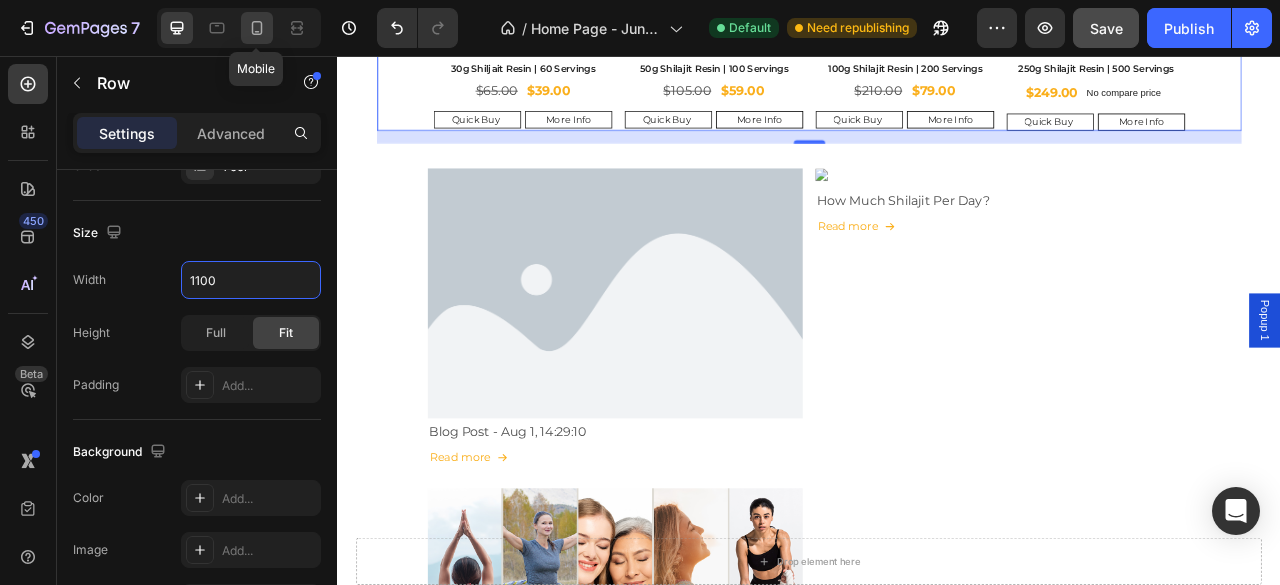 type on "1100" 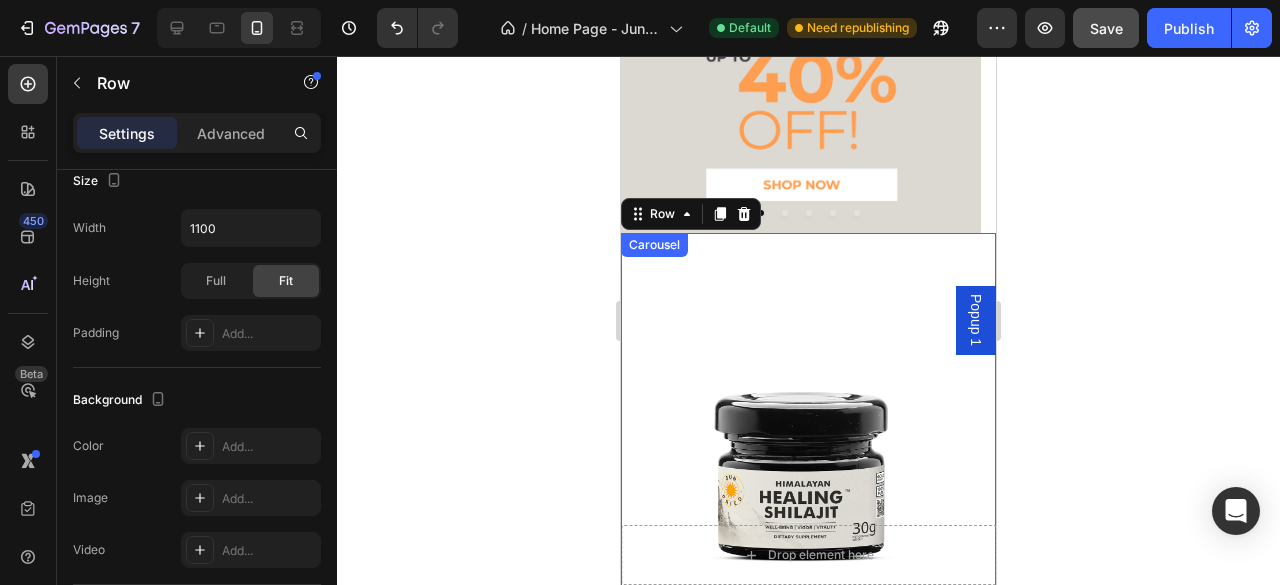 scroll, scrollTop: 504, scrollLeft: 0, axis: vertical 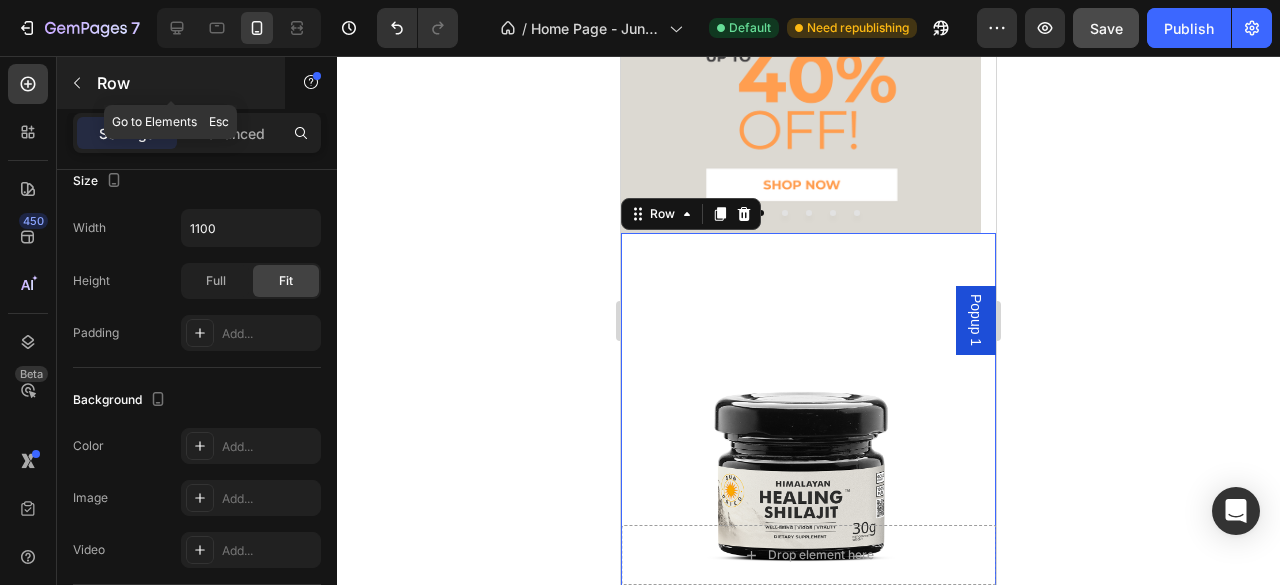 click at bounding box center (77, 83) 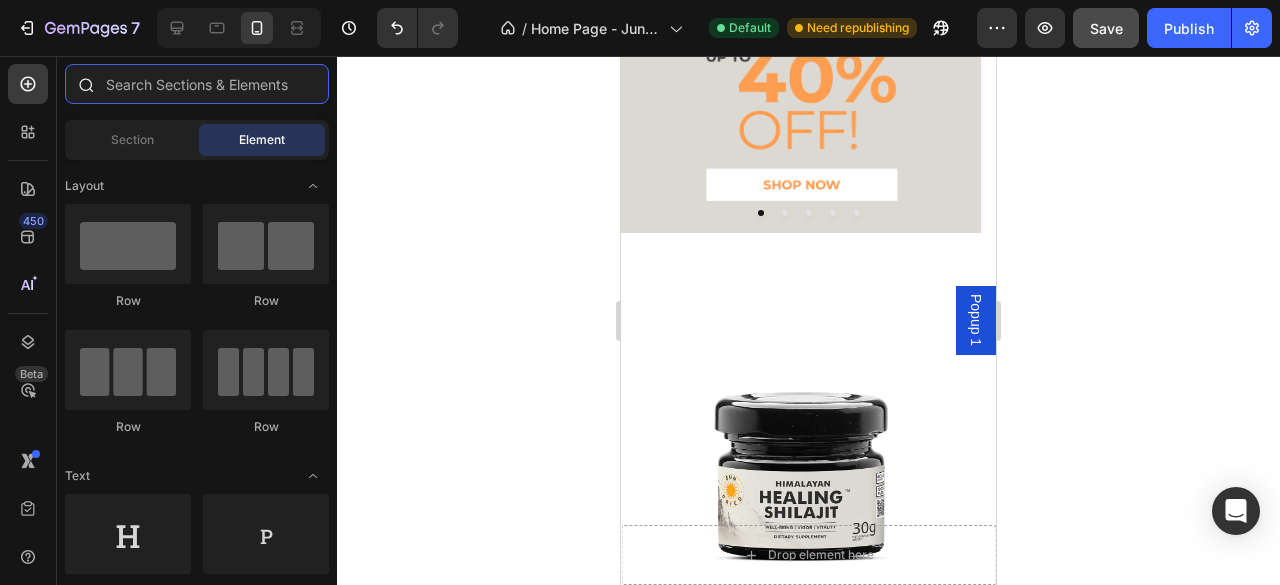 click at bounding box center (197, 84) 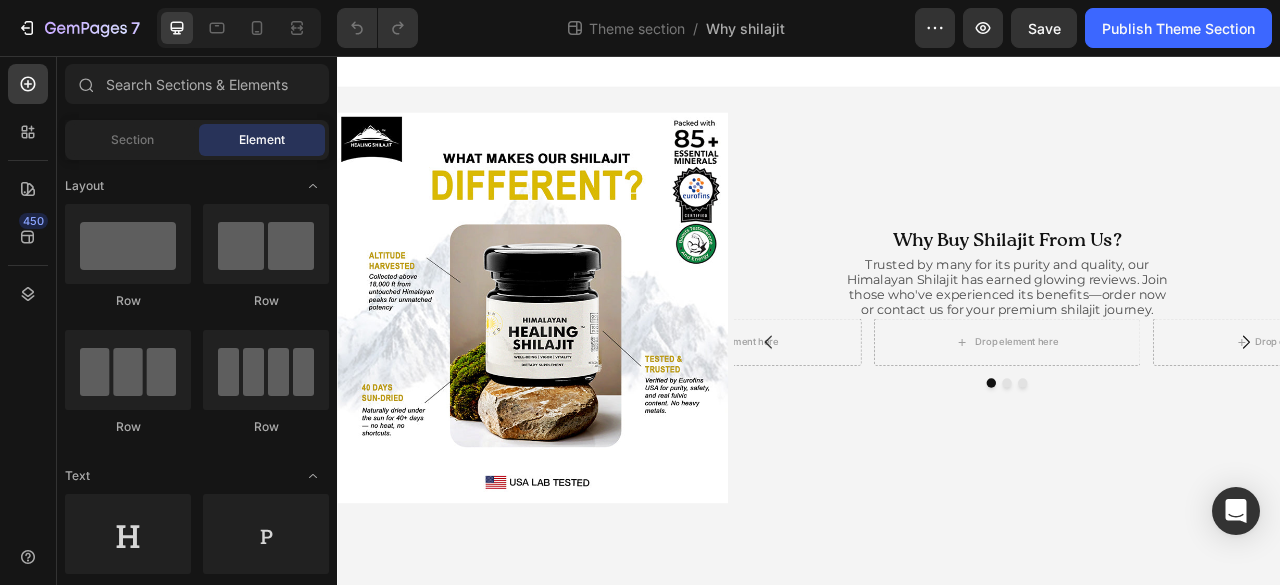 scroll, scrollTop: 0, scrollLeft: 0, axis: both 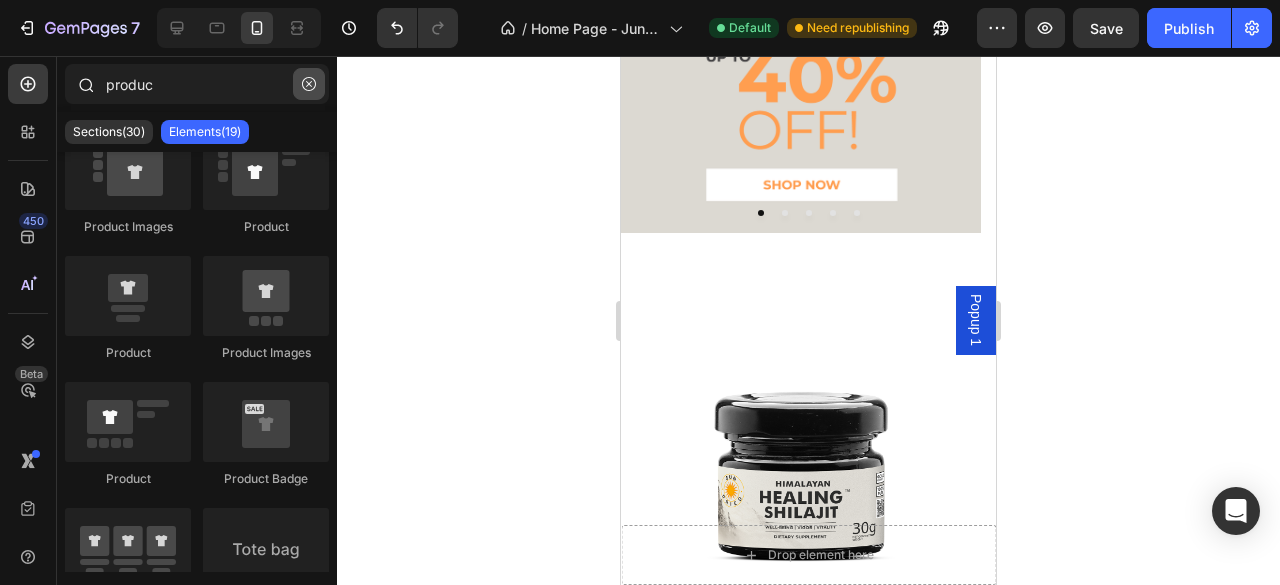 type on "produc" 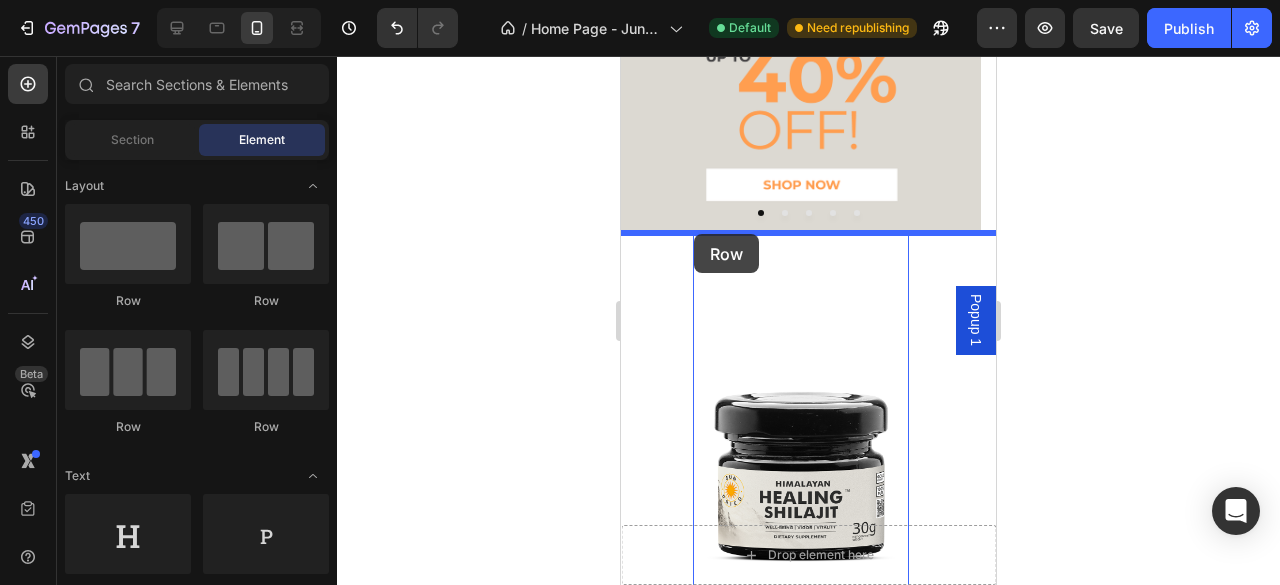 drag, startPoint x: 759, startPoint y: 299, endPoint x: 694, endPoint y: 234, distance: 91.92388 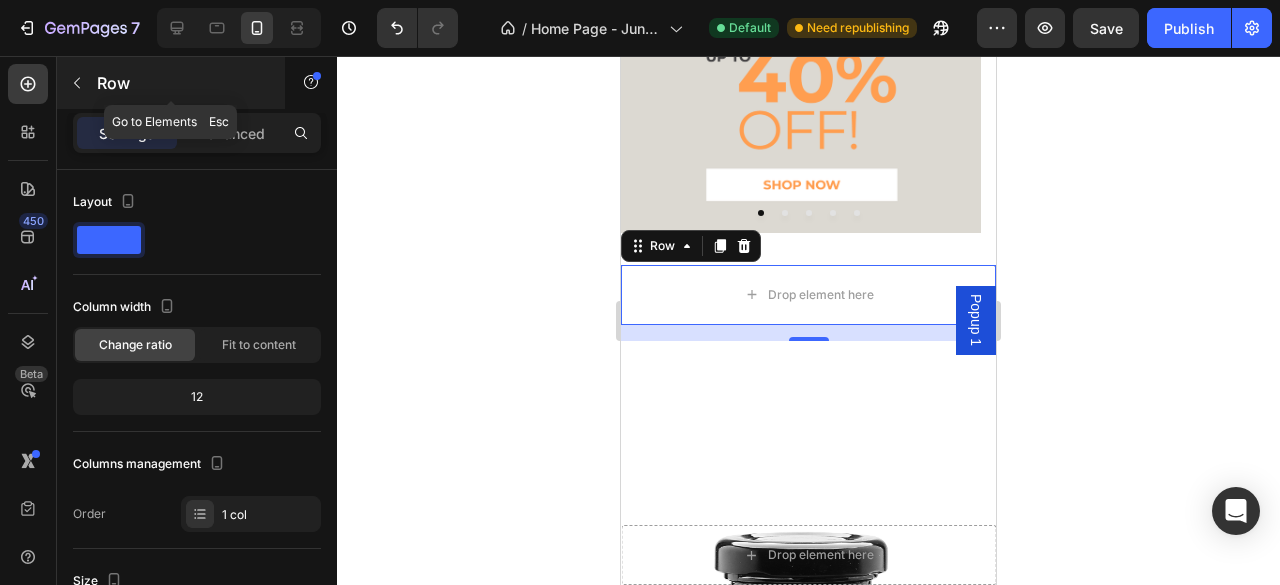 click 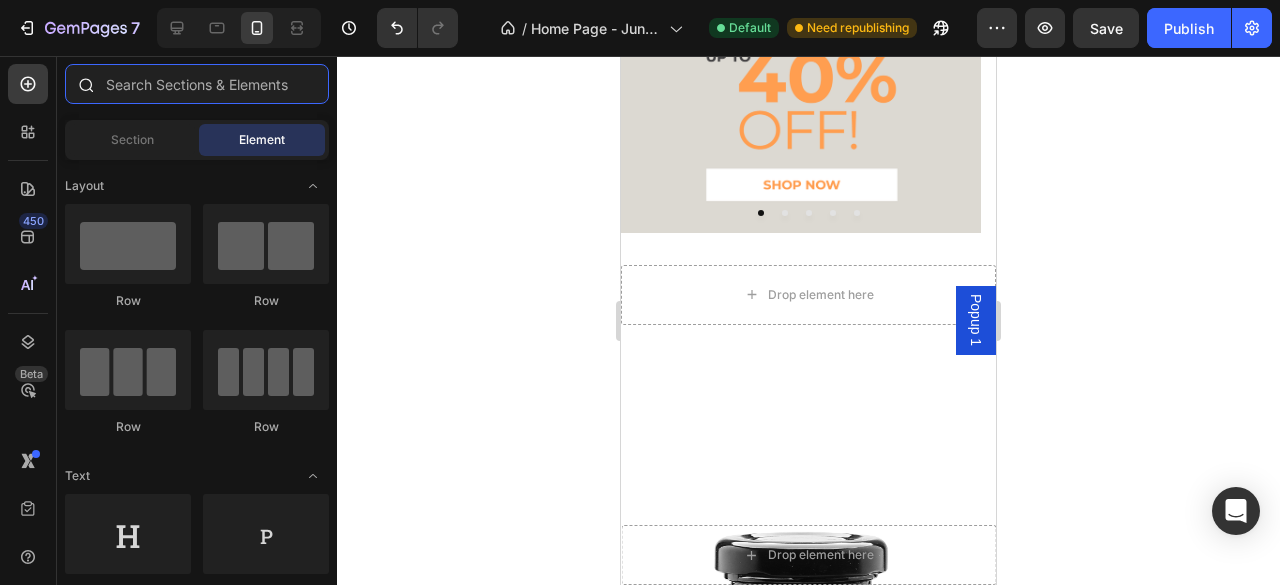 click at bounding box center [197, 84] 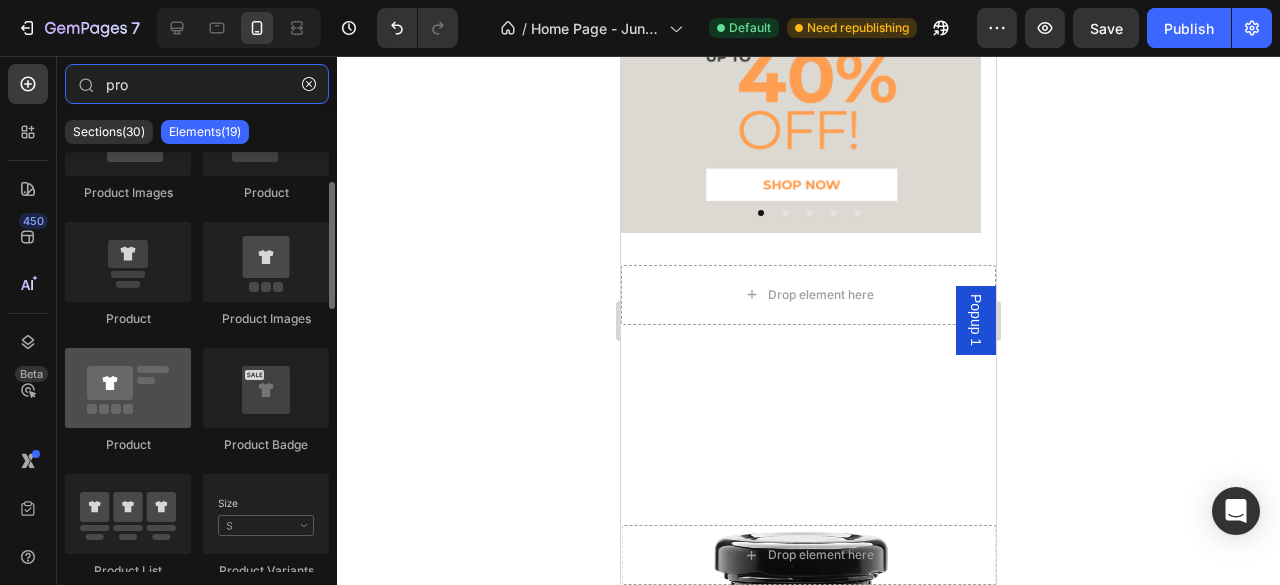scroll, scrollTop: 166, scrollLeft: 0, axis: vertical 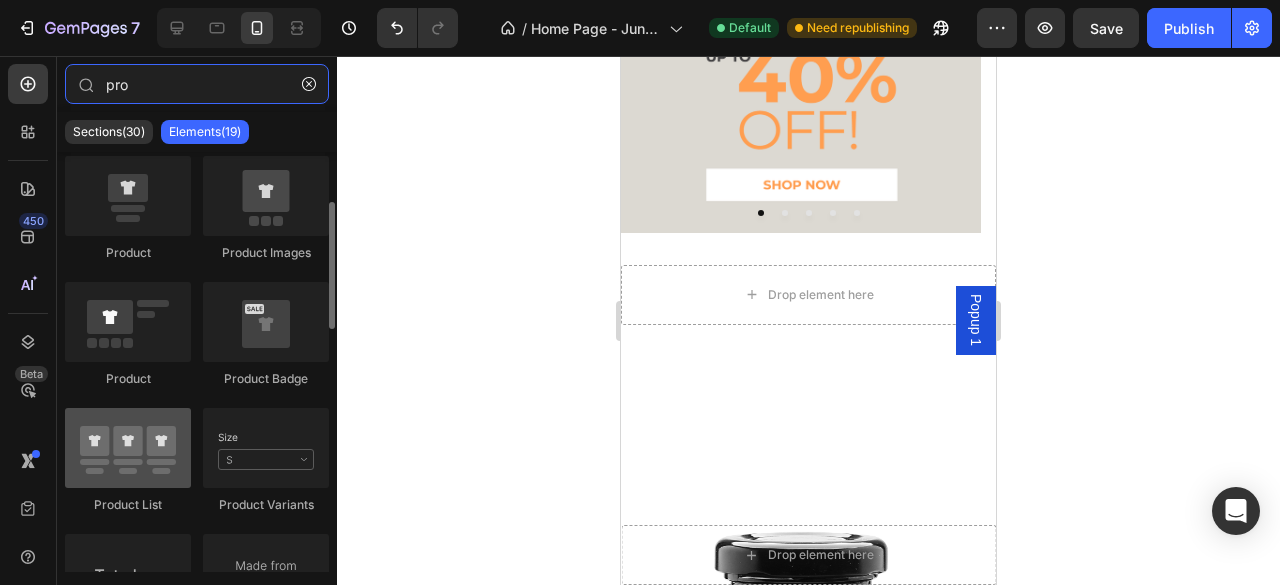 type on "pro" 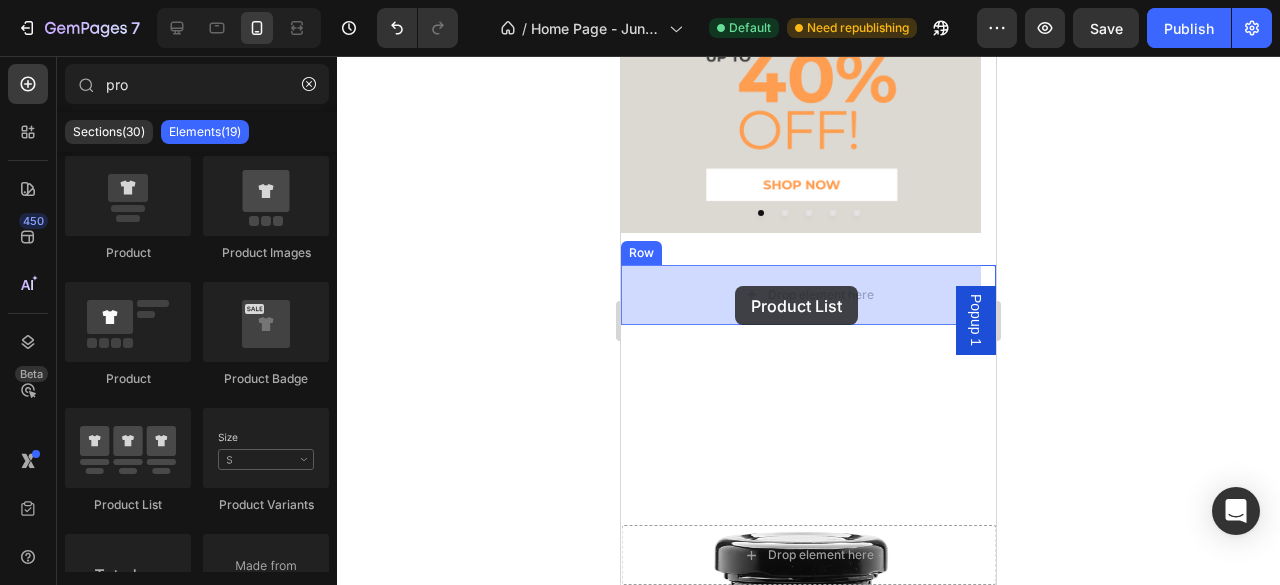 drag, startPoint x: 763, startPoint y: 523, endPoint x: 735, endPoint y: 286, distance: 238.64827 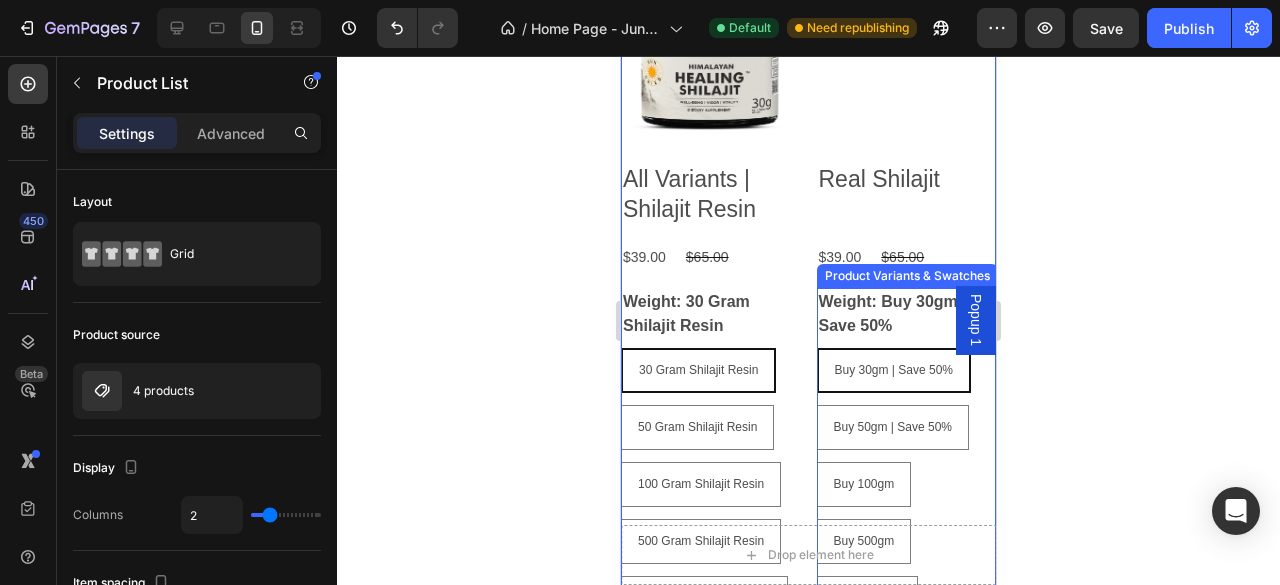 scroll, scrollTop: 804, scrollLeft: 0, axis: vertical 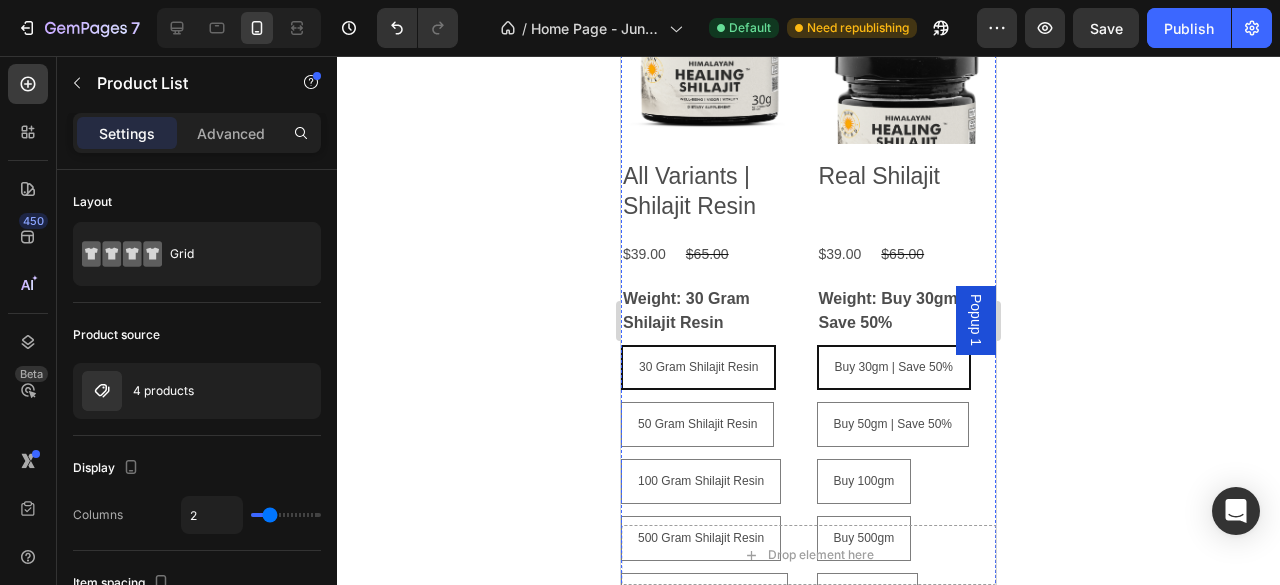 click on "Product Images All Variants | Shilajit Resin Product Title $39.00 Product Price Product Price $65.00 Product Price Product Price Row Weight: 30 Gram Shilajit Resin 30 Gram Shilajit Resin 30 Gram Shilajit Resin 30 Gram Shilajit Resin 50 Gram Shilajit Resin 50 Gram Shilajit Resin 50 Gram Shilajit Resin 100 Gram Shilajit Resin 100 Gram Shilajit Resin 100 Gram Shilajit Resin 500 Gram Shilajit Resin 500 Gram Shilajit Resin 500 Gram Shilajit Resin 1000 Gram Shilajit Resin 1000 Gram Shilajit Resin 1000 Gram Shilajit Resin Product Variants & Swatches Add to cart Add to Cart Row" at bounding box center [711, 332] 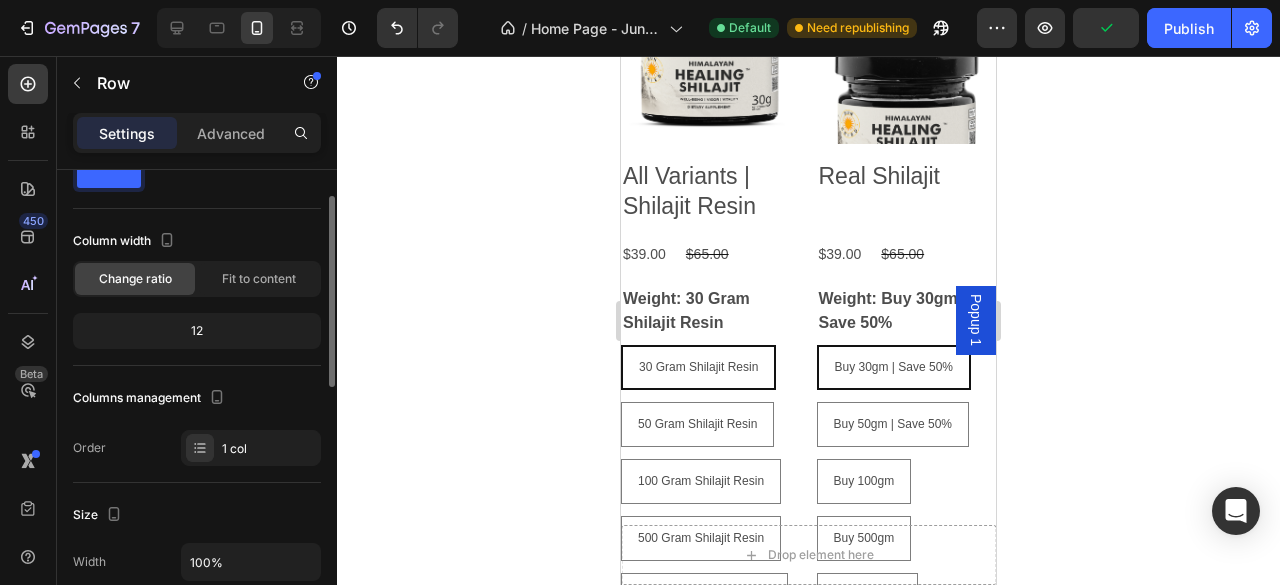 scroll, scrollTop: 0, scrollLeft: 0, axis: both 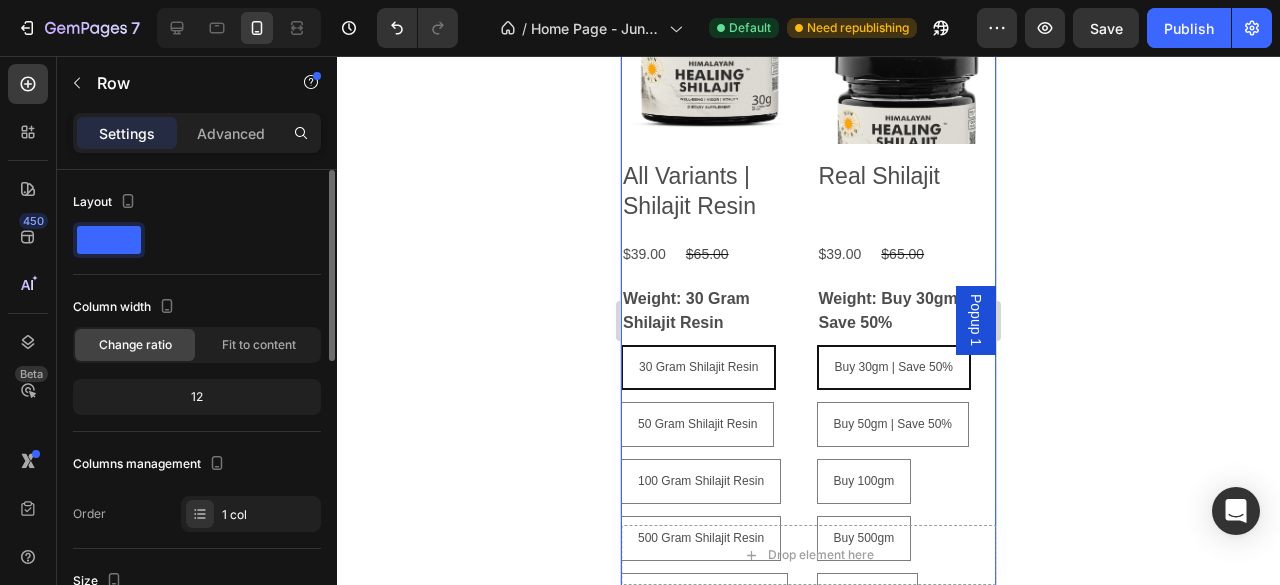 click on "Product Images All Variants | Shilajit Resin Product Title $39.00 Product Price Product Price $65.00 Product Price Product Price Row Weight: 30 Gram Shilajit Resin 30 Gram Shilajit Resin 30 Gram Shilajit Resin 30 Gram Shilajit Resin 50 Gram Shilajit Resin 50 Gram Shilajit Resin 50 Gram Shilajit Resin 100 Gram Shilajit Resin 100 Gram Shilajit Resin 100 Gram Shilajit Resin 500 Gram Shilajit Resin 500 Gram Shilajit Resin 500 Gram Shilajit Resin 1000 Gram Shilajit Resin 1000 Gram Shilajit Resin 1000 Gram Shilajit Resin Product Variants & Swatches Add to cart Add to Cart Row 0 Product List Product Images Real Shilajit Product Title $39.00 Product Price Product Price $65.00 Product Price Product Price Row Weight: Buy 30gm | Save 50% Buy 30gm | Save 50% Buy 30gm | Save 50% Buy 30gm | Save 50% Buy 50gm | Save 50% Buy 50gm | Save 50% Buy 50gm | Save 50% Buy 100gm Buy 100gm Buy 100gm Buy 500gm Buy 500gm Buy 500gm Buy 1000gm Buy 1000gm Buy 1000gm Product Variants & Swatches Add to cart Add to Cart Row 0 Product List" at bounding box center [808, 621] 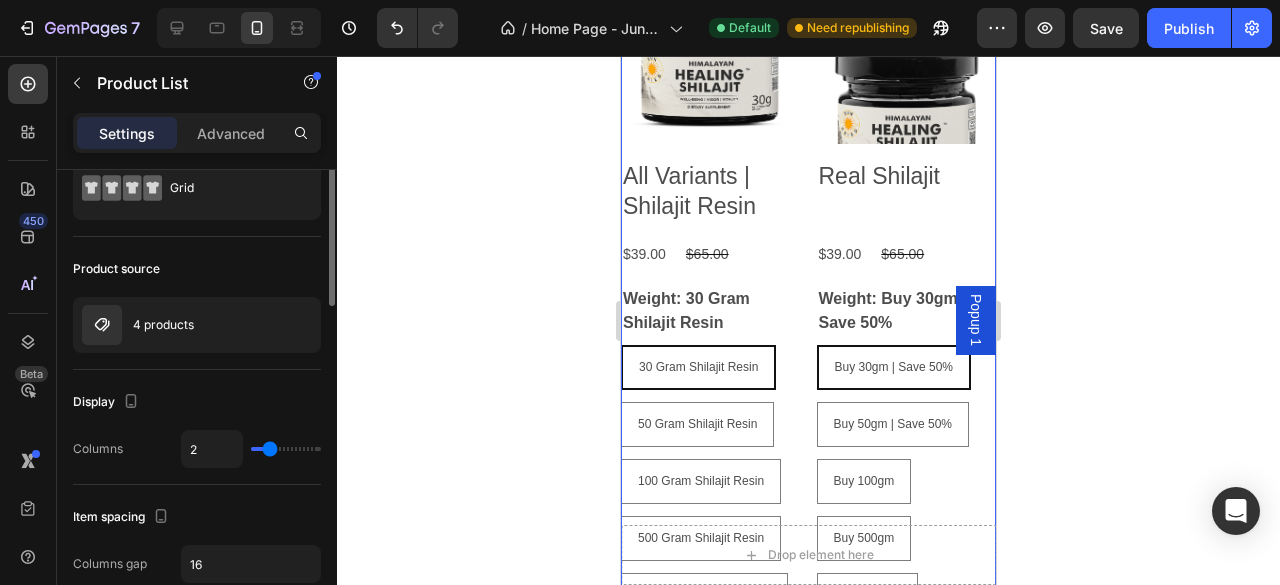 scroll, scrollTop: 100, scrollLeft: 0, axis: vertical 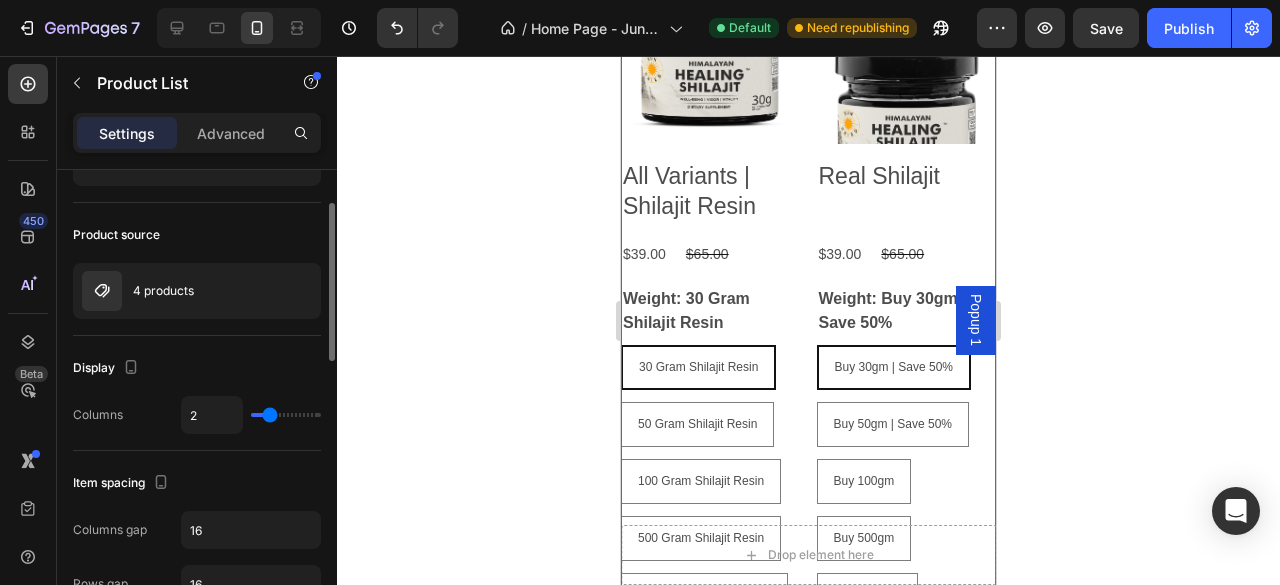 type on "1" 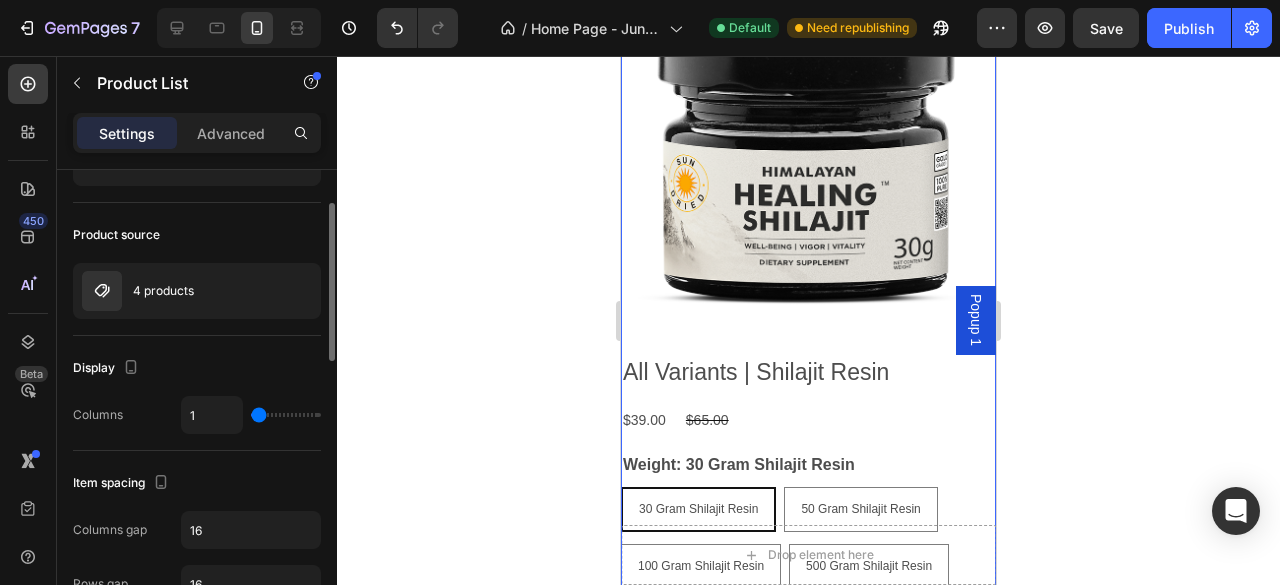 drag, startPoint x: 268, startPoint y: 418, endPoint x: 226, endPoint y: 415, distance: 42.107006 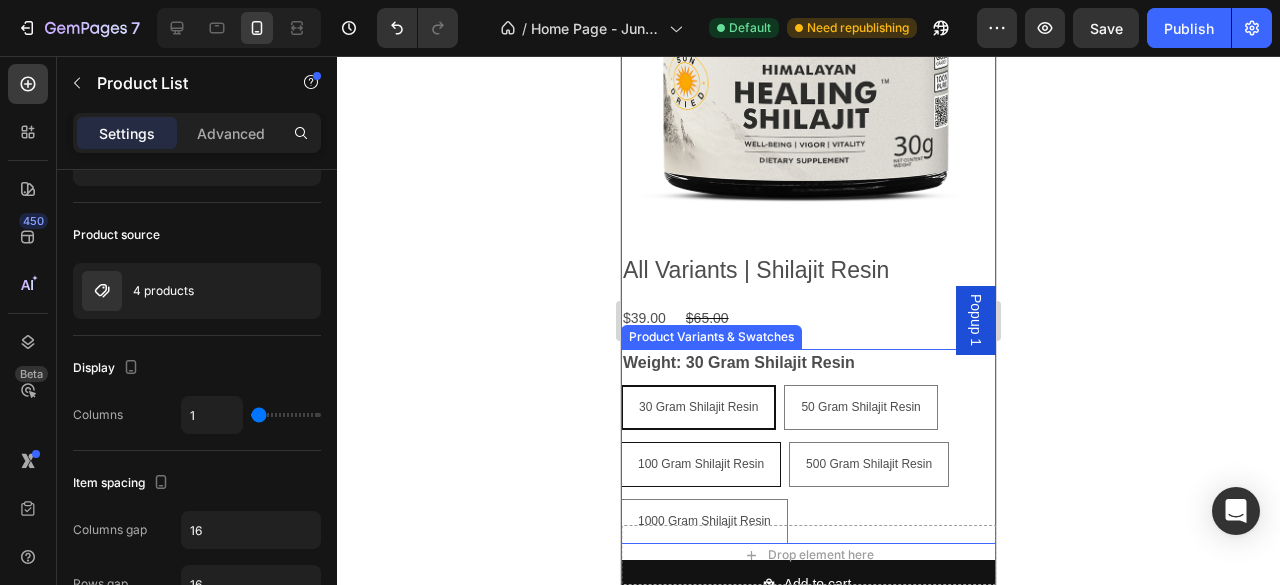 scroll, scrollTop: 970, scrollLeft: 0, axis: vertical 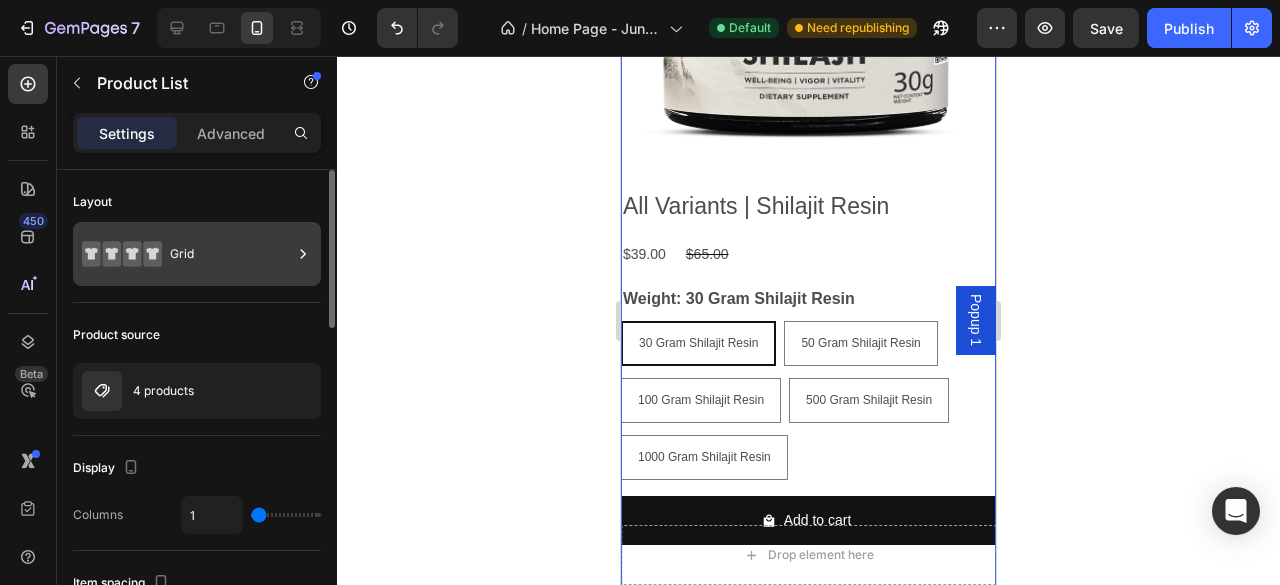 click on "Grid" at bounding box center [197, 254] 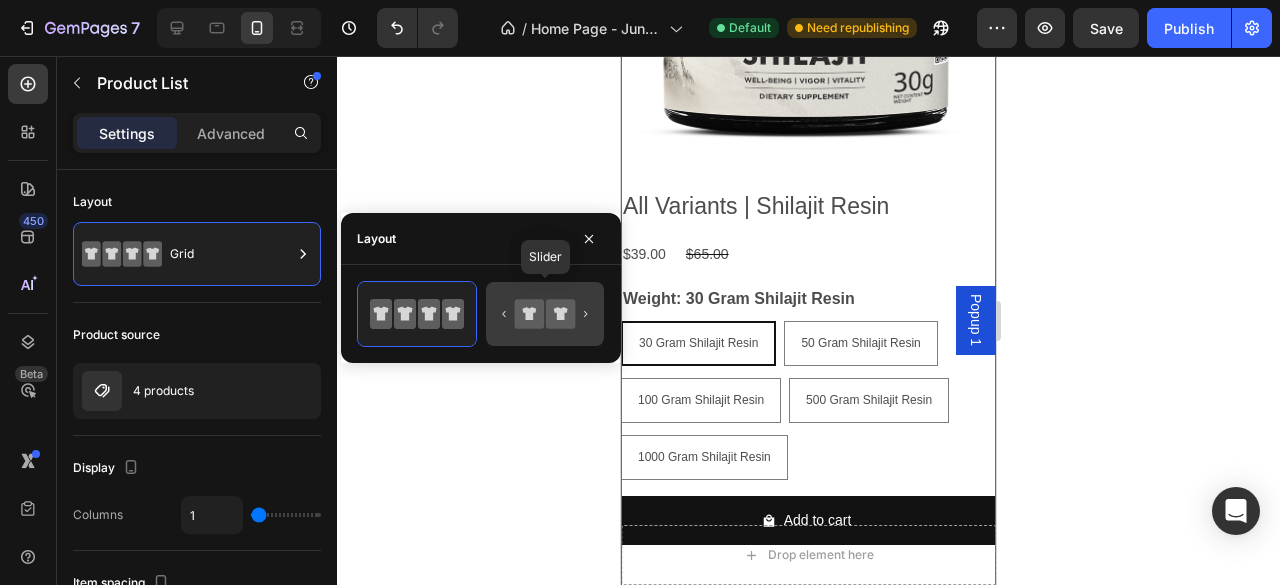click 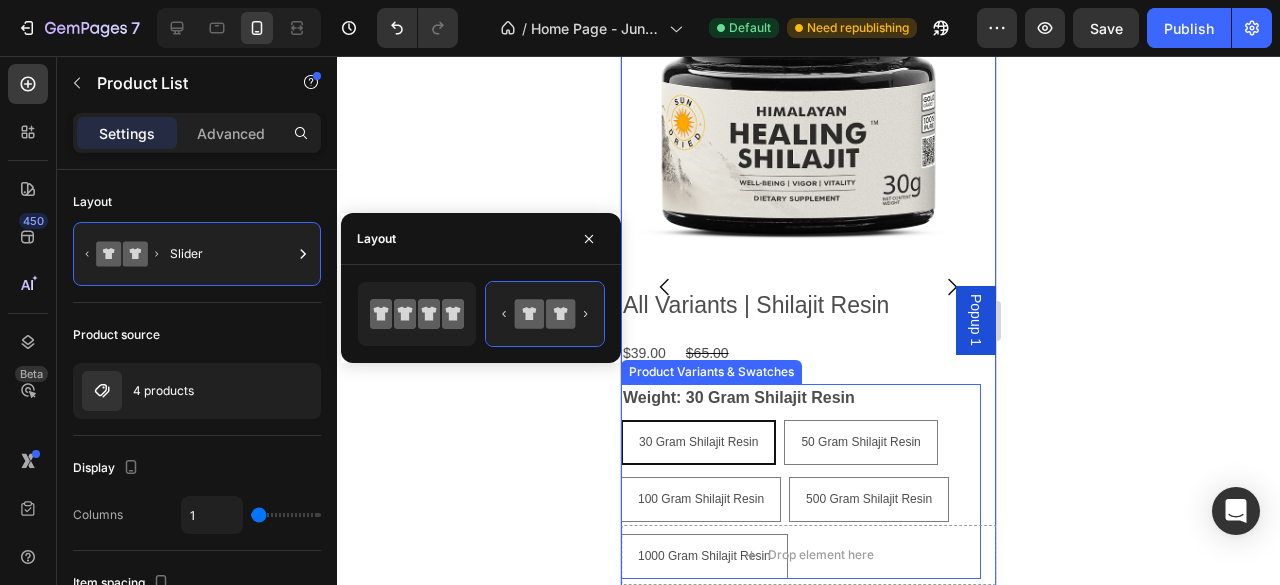 scroll, scrollTop: 804, scrollLeft: 0, axis: vertical 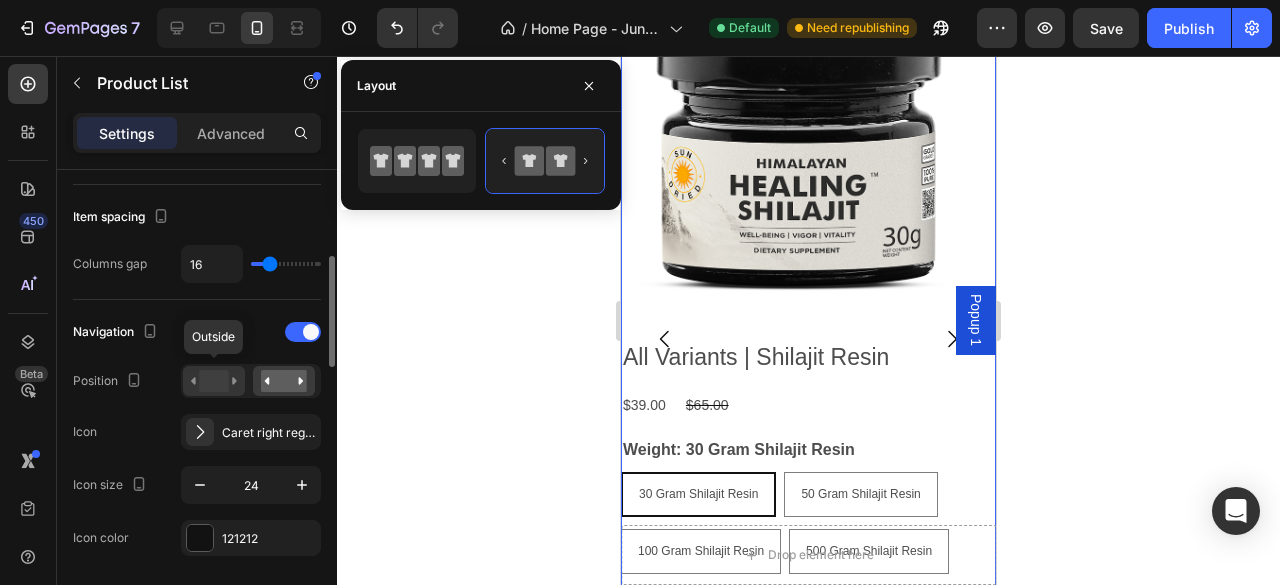 click 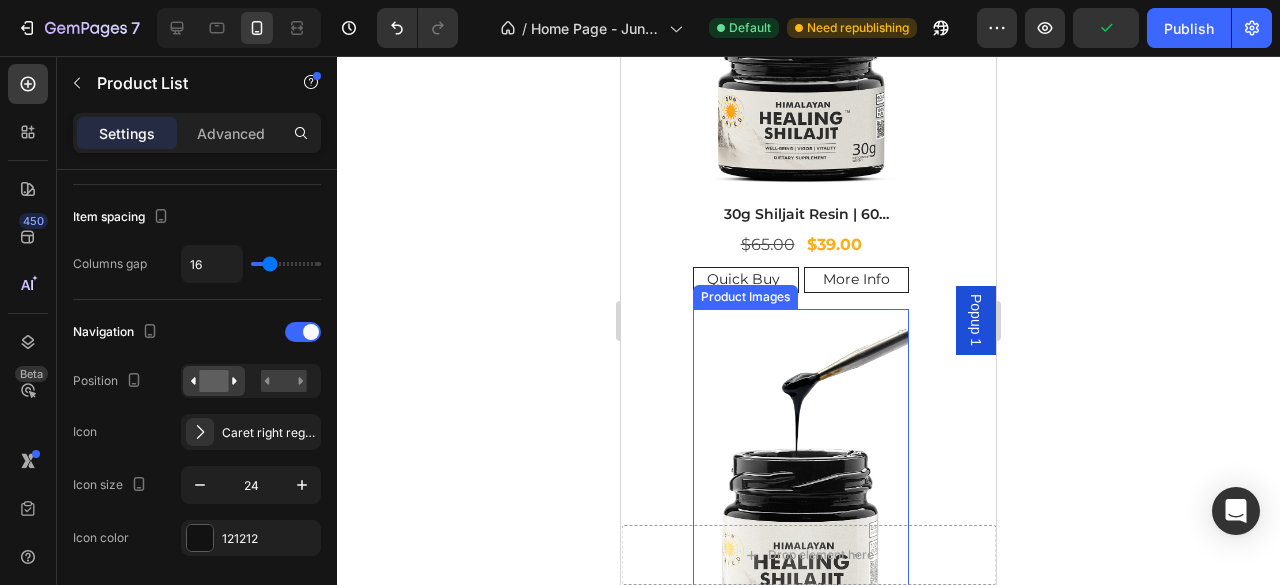 scroll, scrollTop: 1737, scrollLeft: 0, axis: vertical 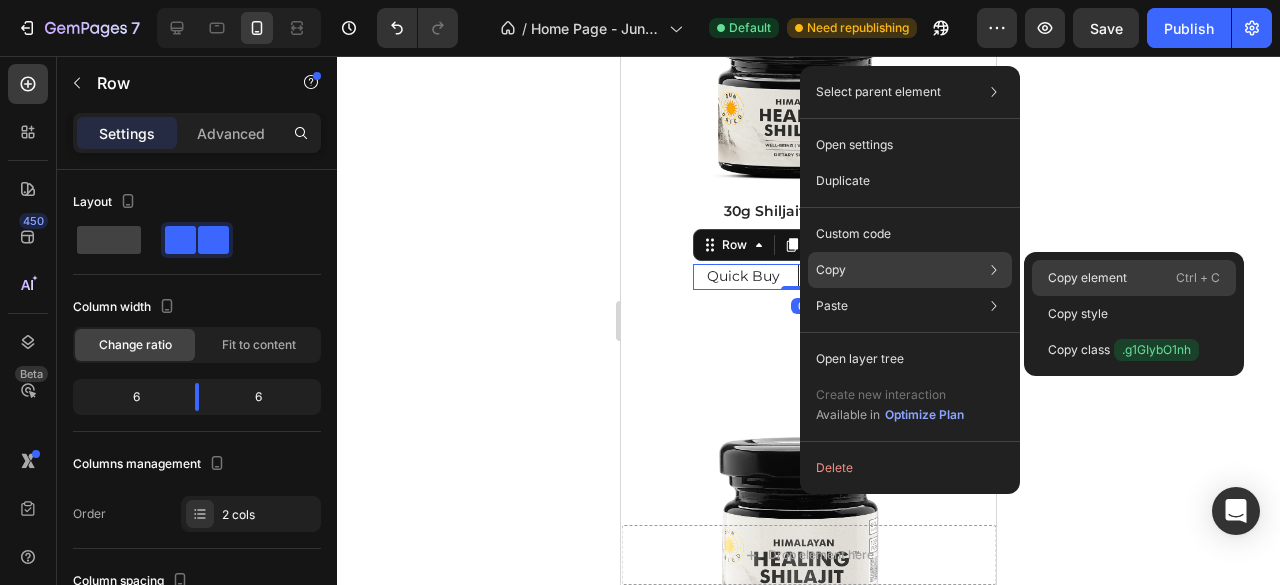 click on "Copy element" at bounding box center (1087, 278) 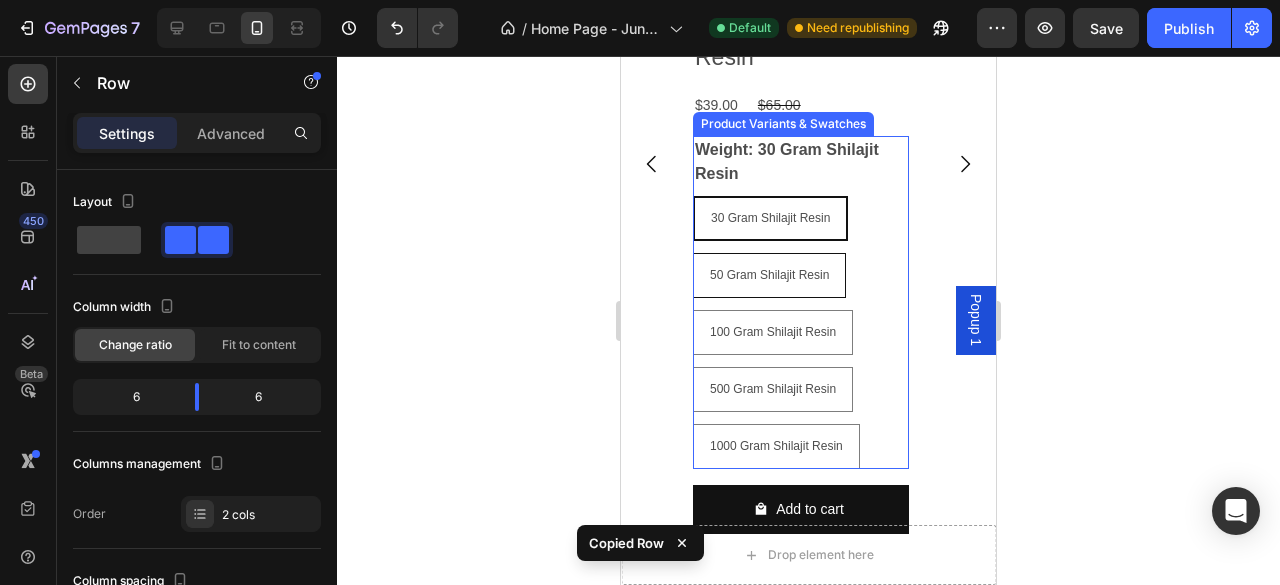 scroll, scrollTop: 1001, scrollLeft: 0, axis: vertical 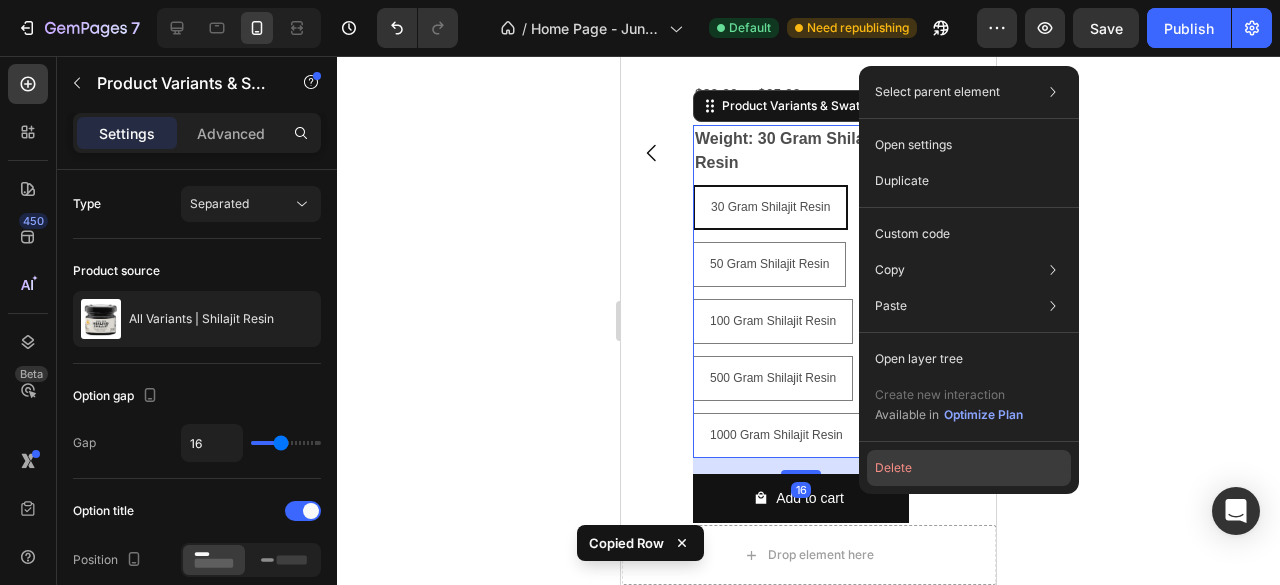 click on "Delete" 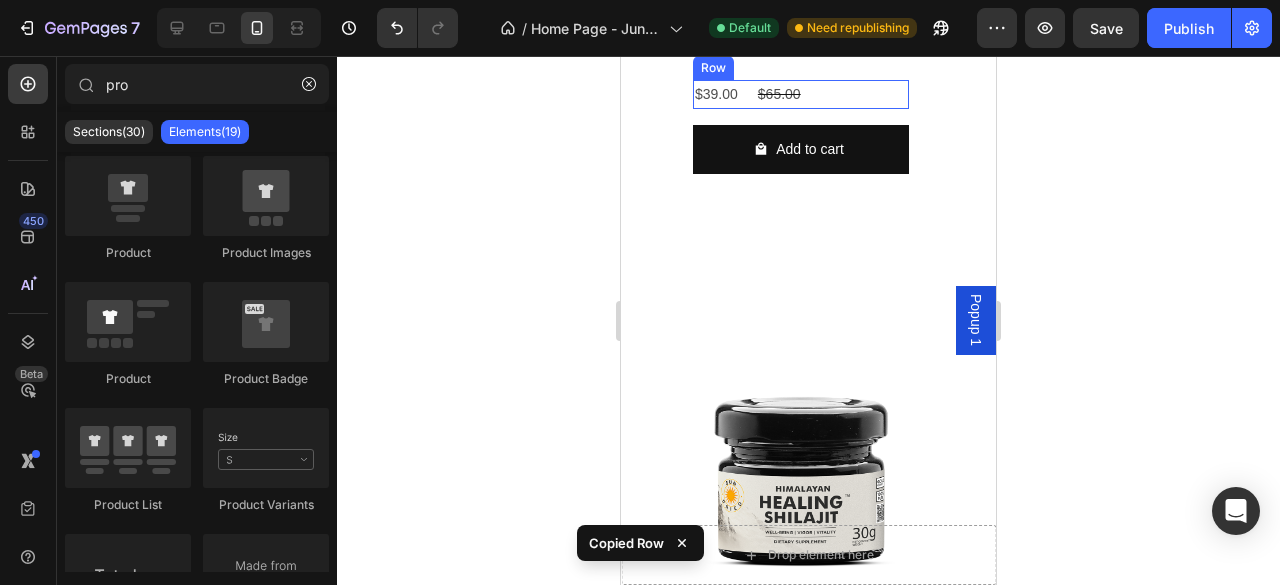 scroll, scrollTop: 826, scrollLeft: 0, axis: vertical 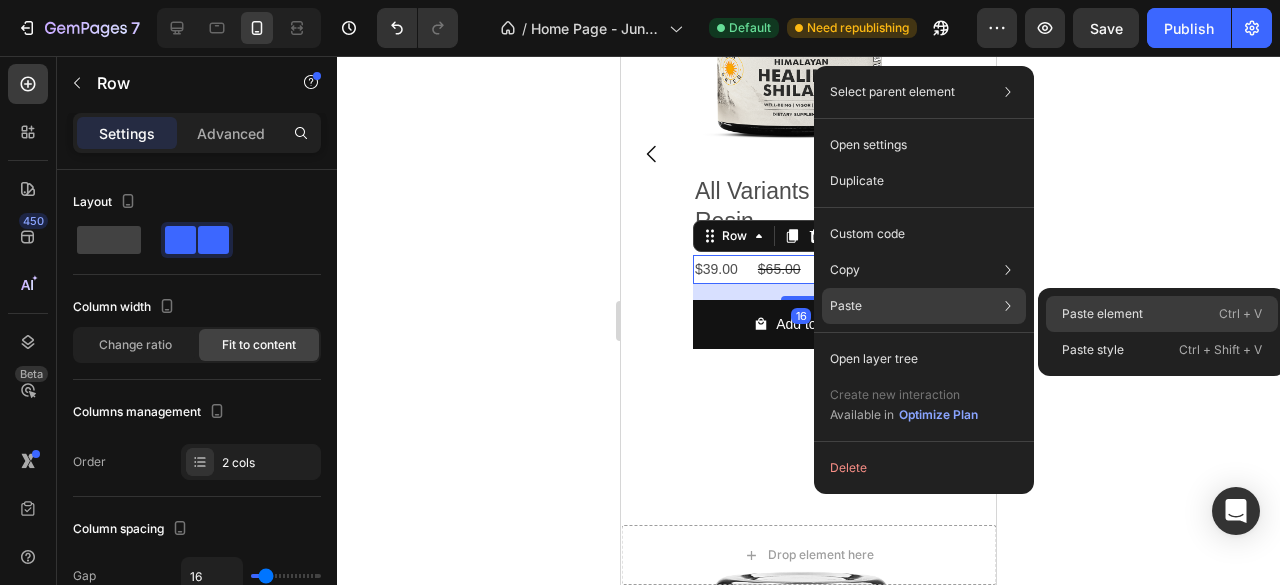 click on "Paste element" at bounding box center [1102, 314] 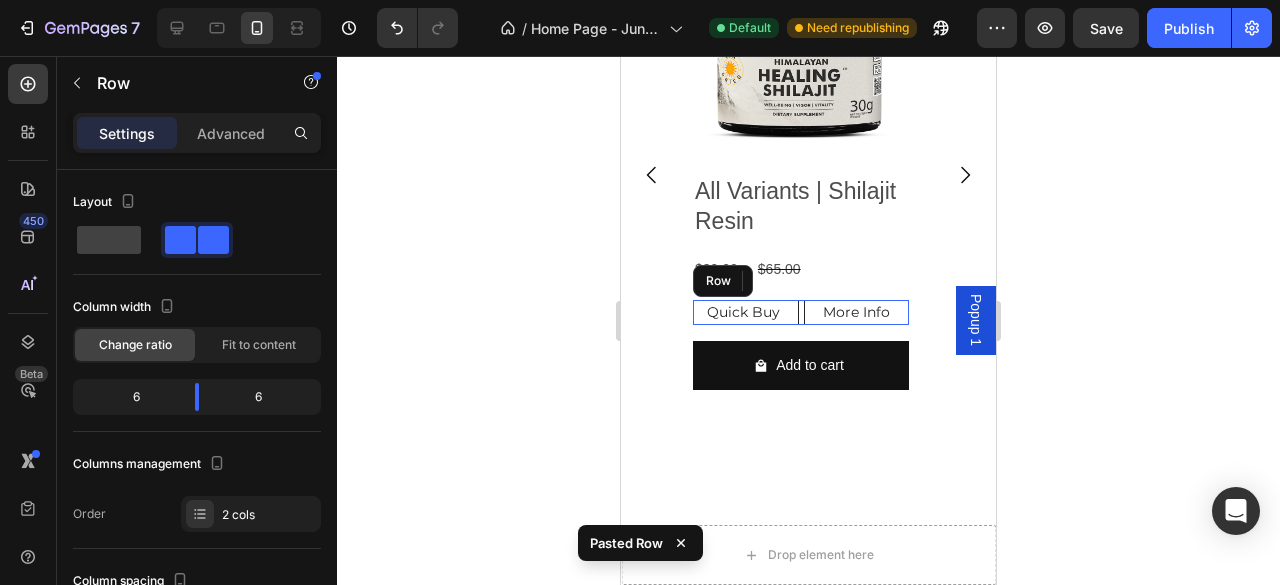 scroll, scrollTop: 847, scrollLeft: 0, axis: vertical 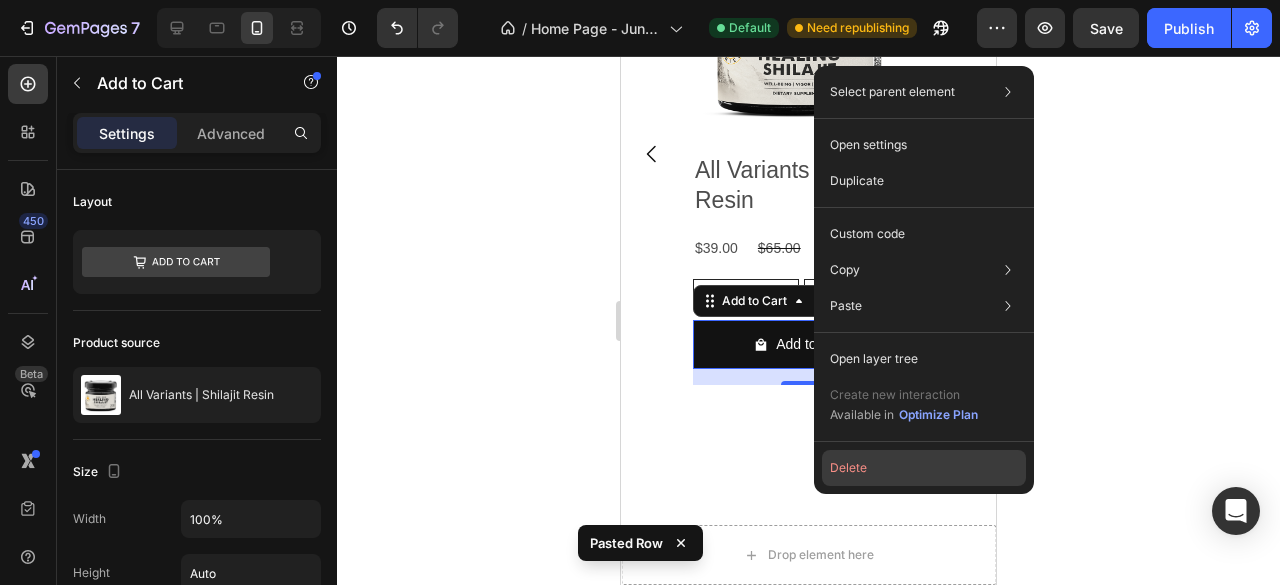 click on "Delete" 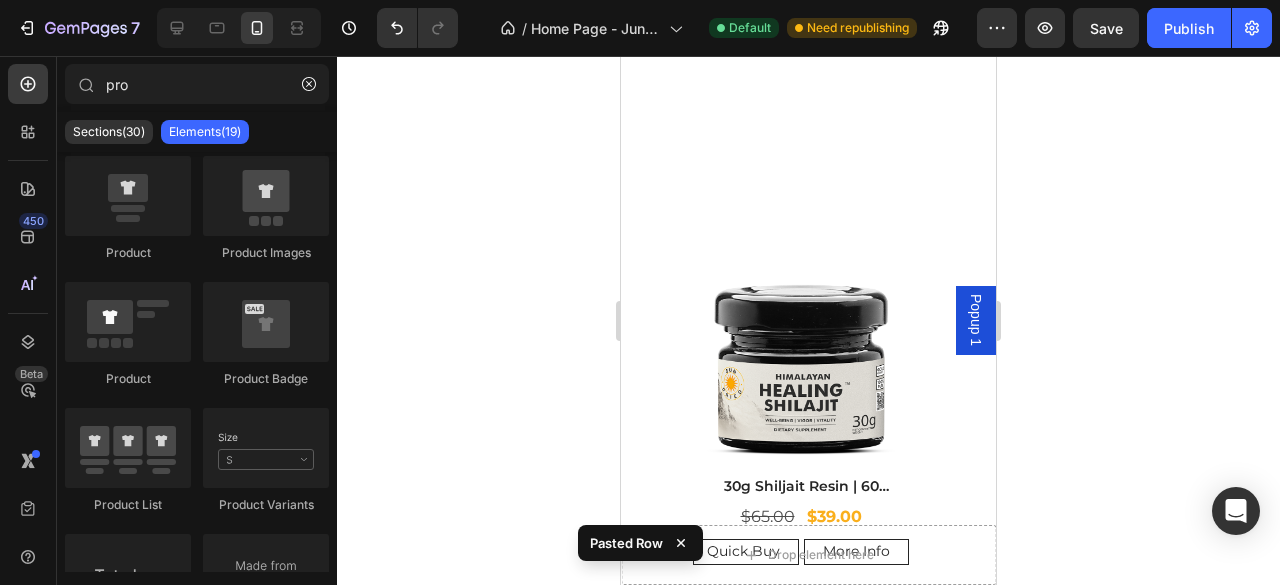 scroll, scrollTop: 1273, scrollLeft: 0, axis: vertical 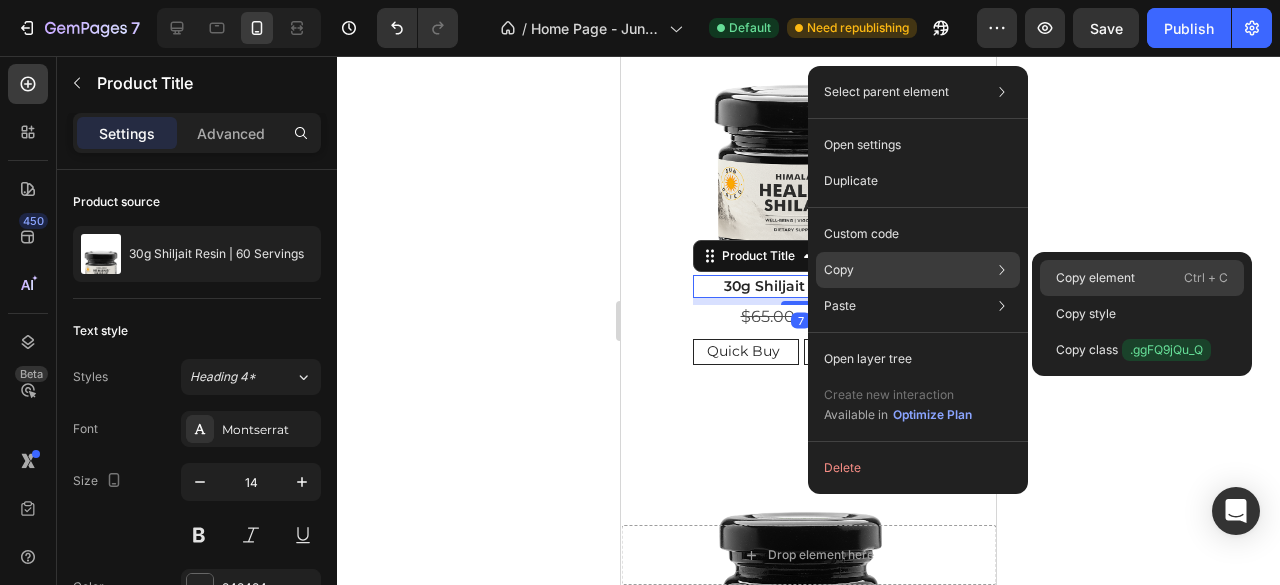 click on "Copy element" at bounding box center (1095, 278) 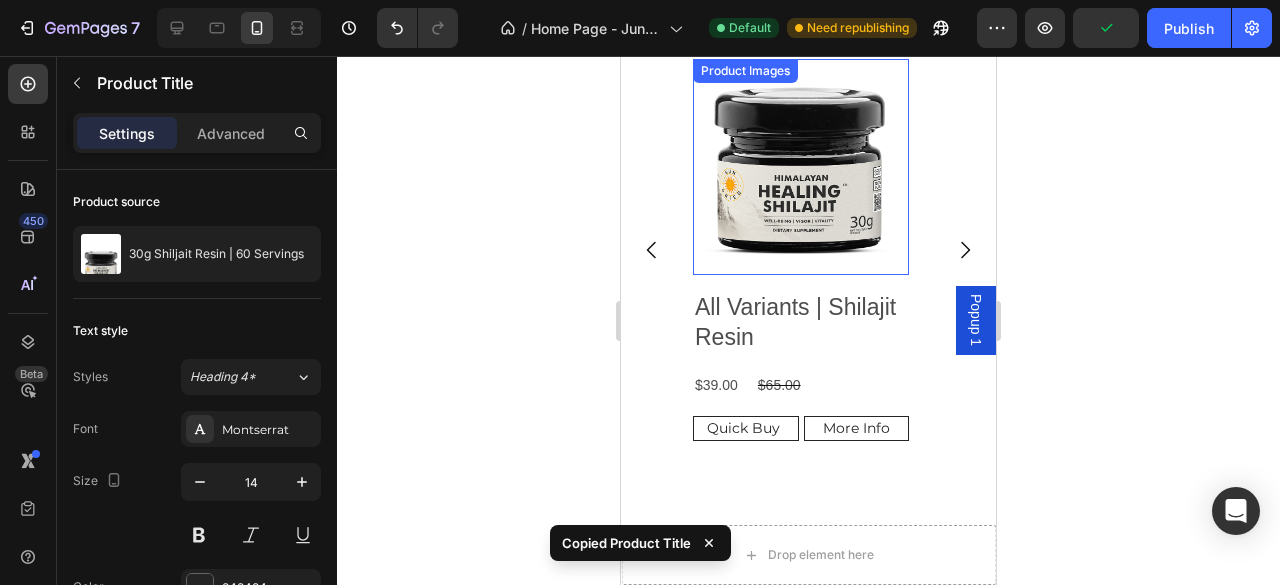 scroll, scrollTop: 757, scrollLeft: 0, axis: vertical 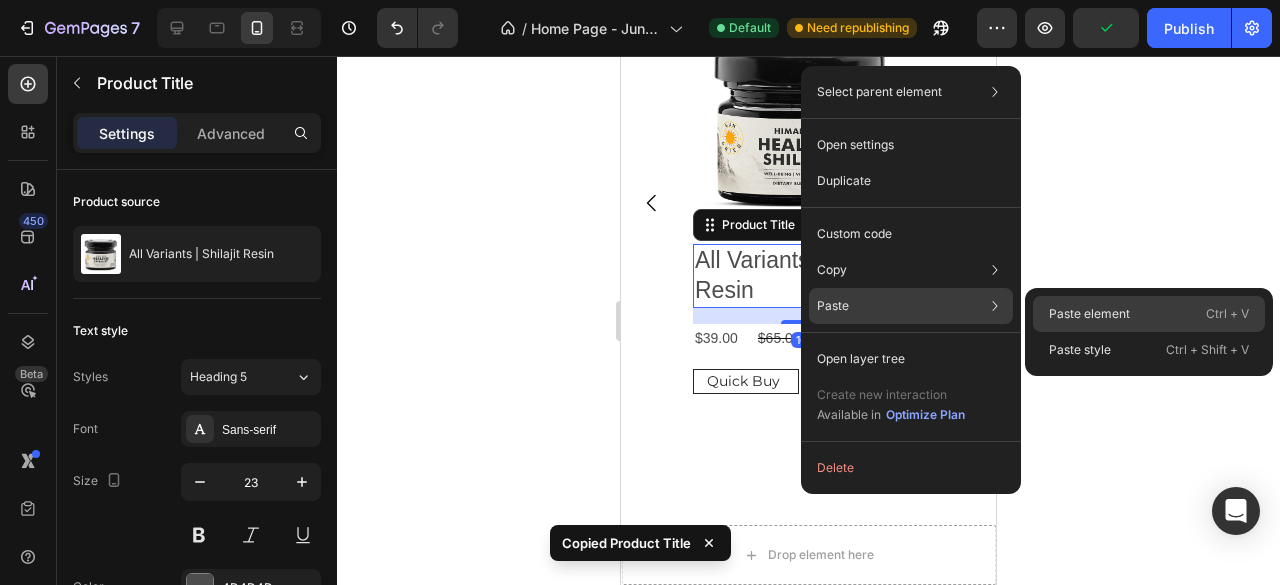 click on "Paste element" at bounding box center [1089, 314] 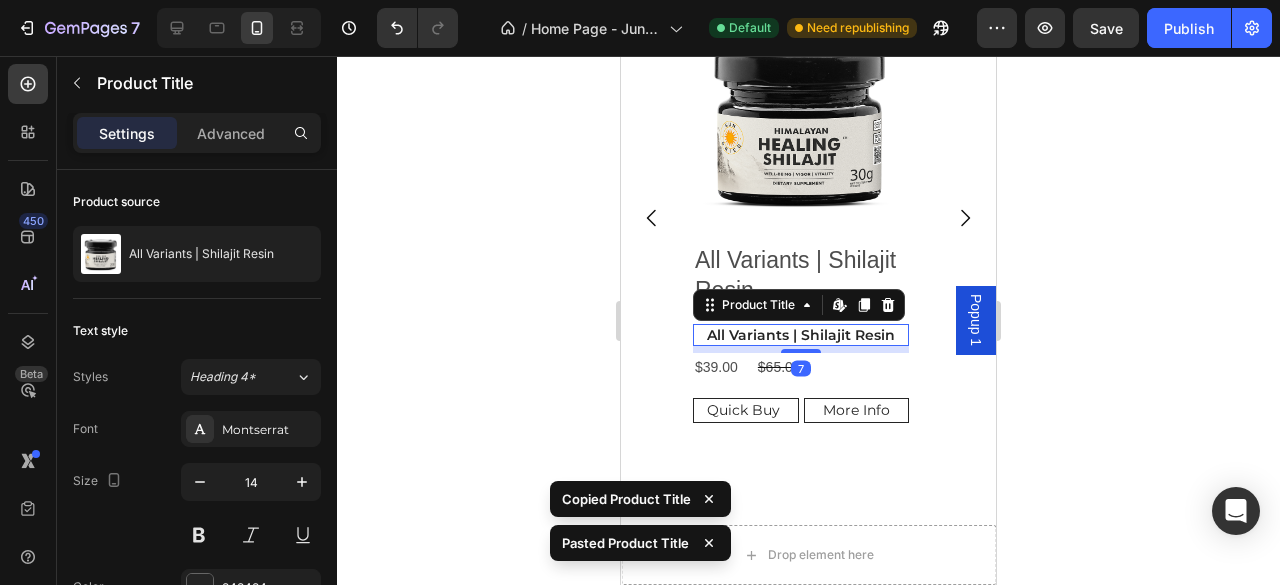 scroll, scrollTop: 772, scrollLeft: 0, axis: vertical 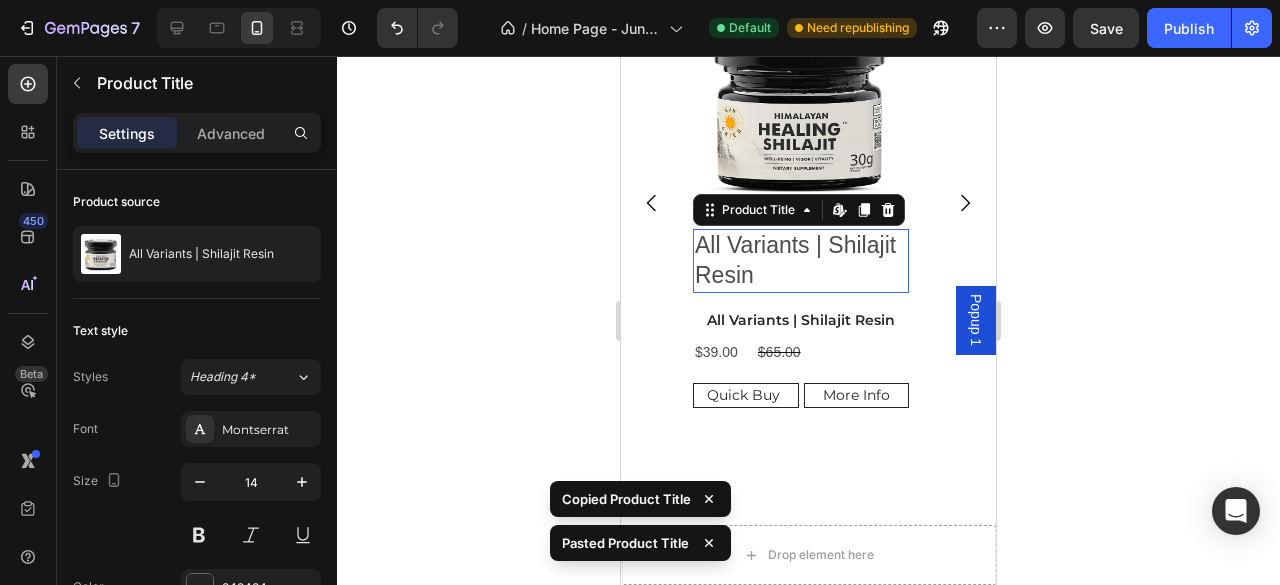 click on "All Variants | Shilajit Resin" at bounding box center (801, 261) 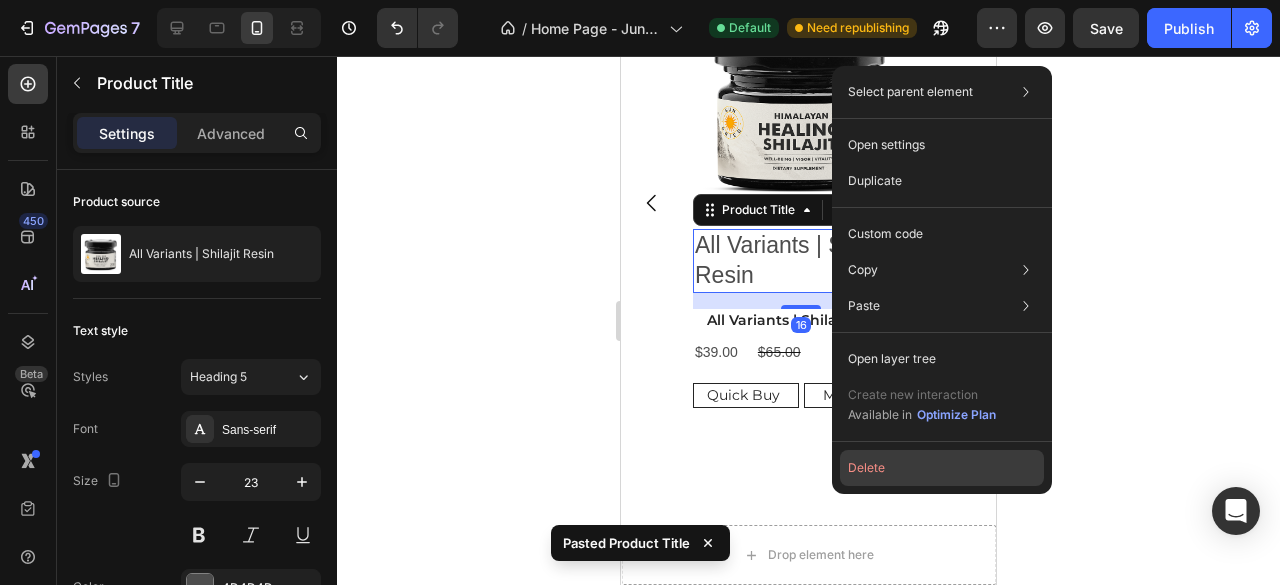 click on "Delete" 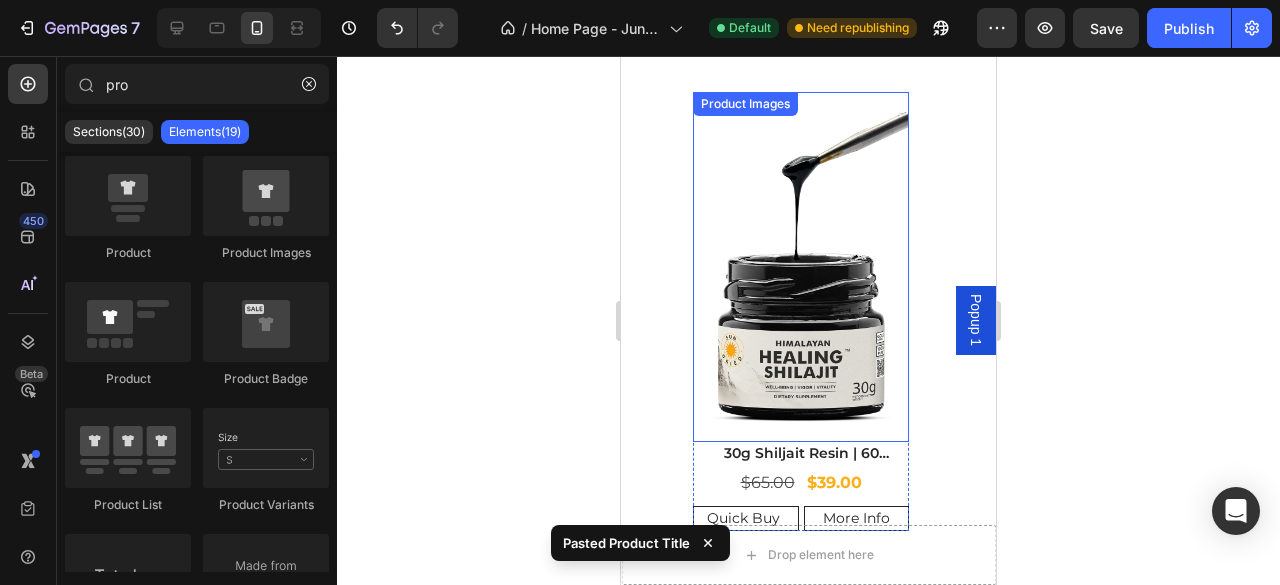 scroll, scrollTop: 1232, scrollLeft: 0, axis: vertical 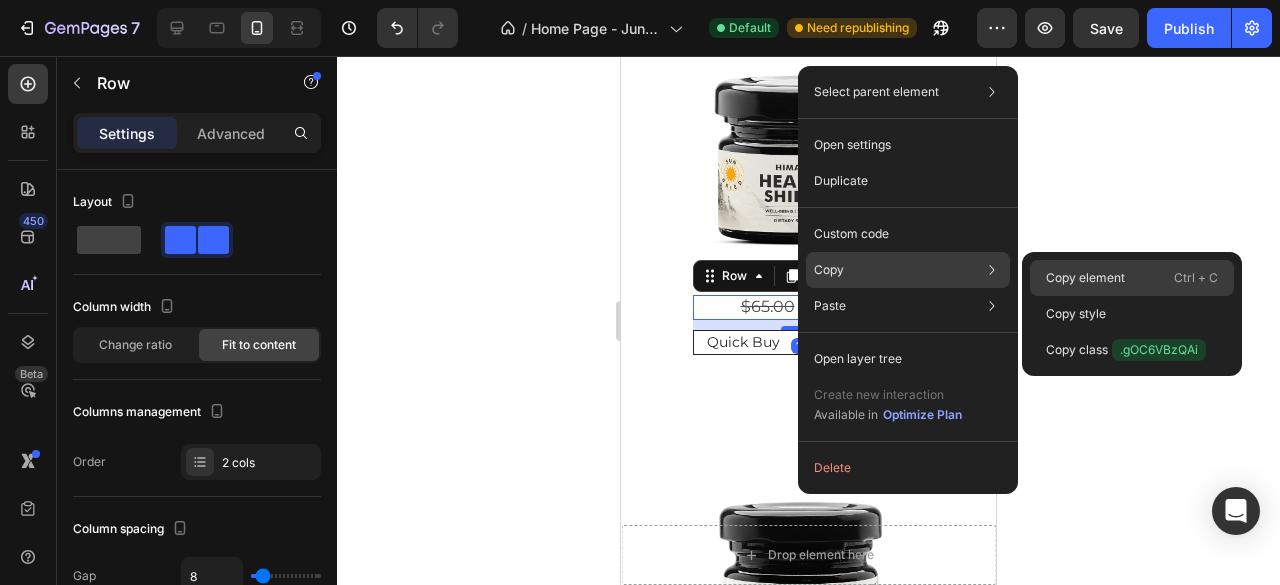 click on "Copy element" at bounding box center (1085, 278) 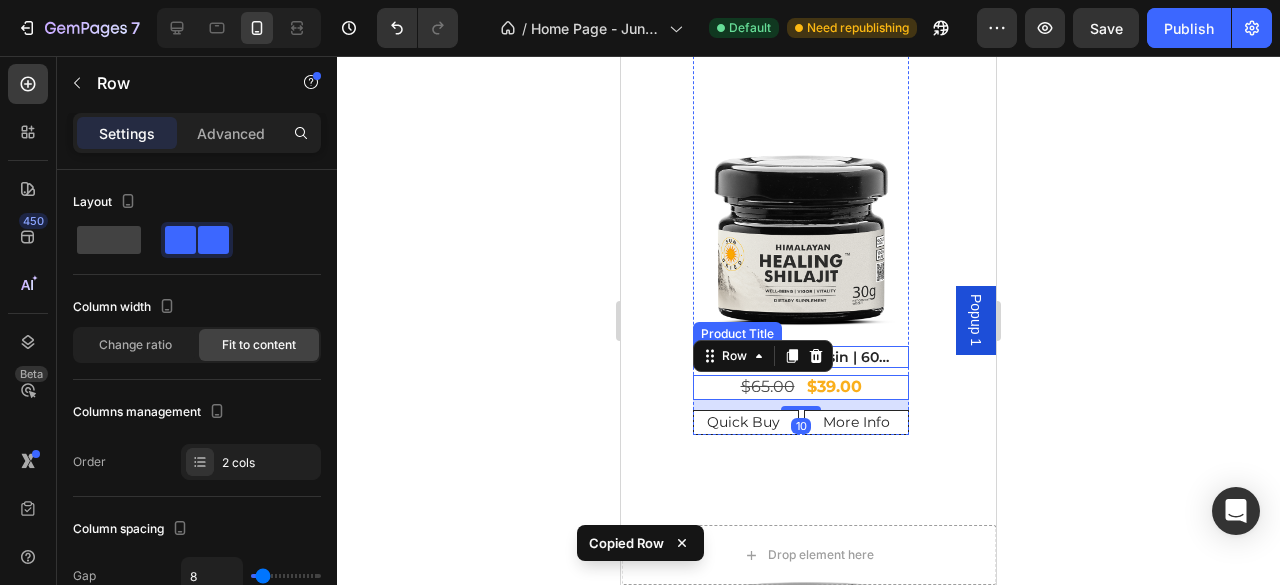 scroll, scrollTop: 660, scrollLeft: 0, axis: vertical 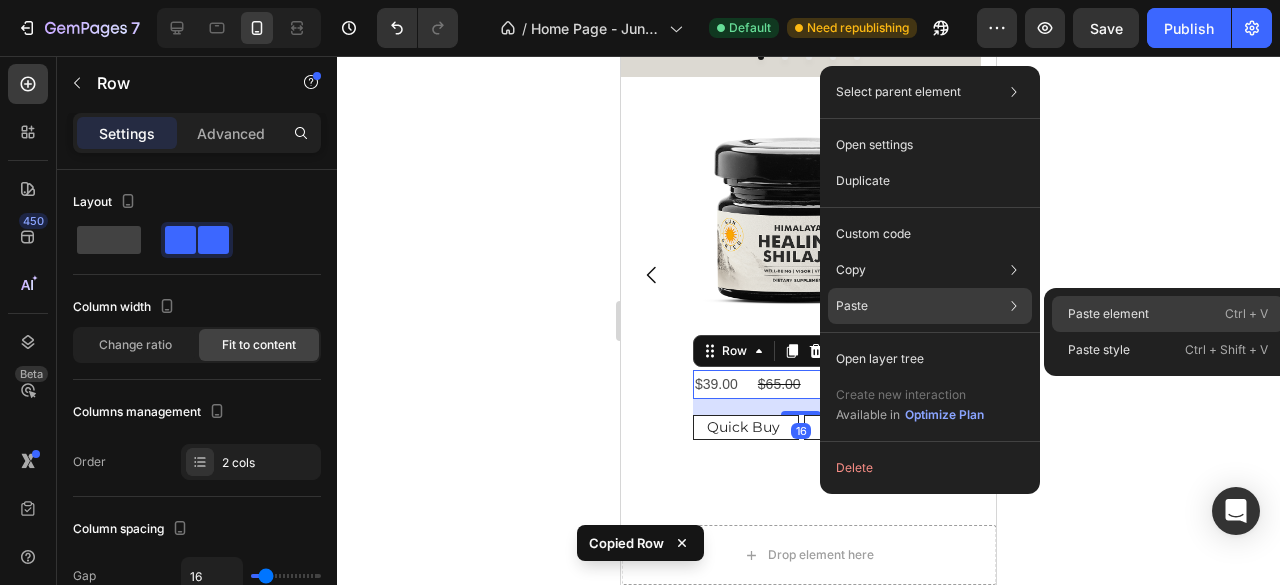 click on "Paste element" at bounding box center (1108, 314) 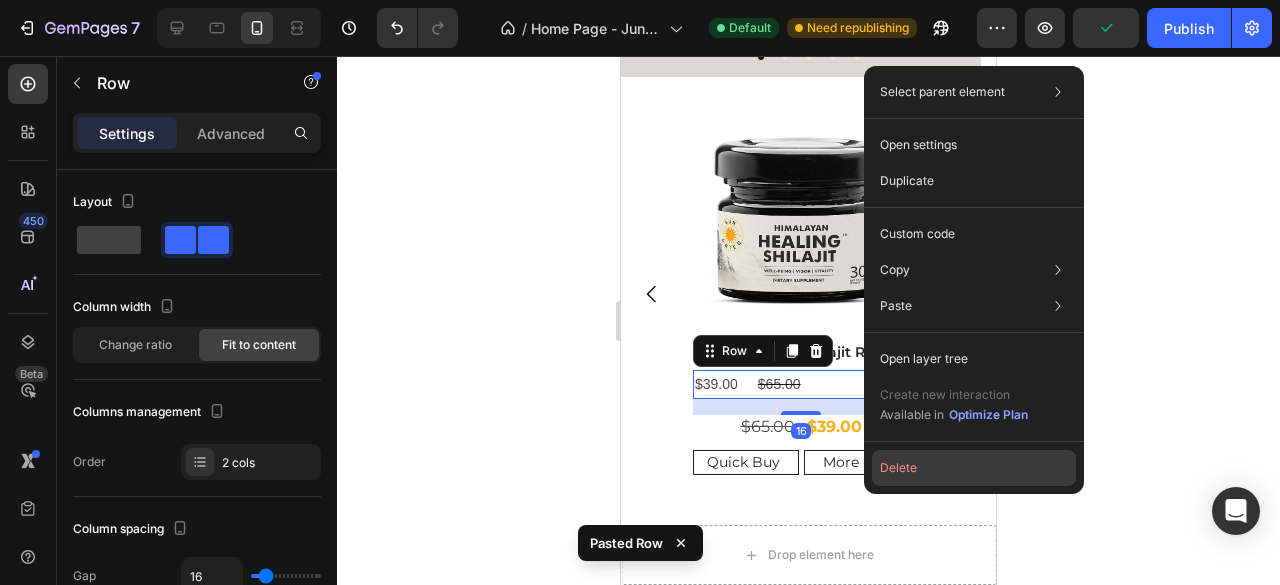 click on "Delete" 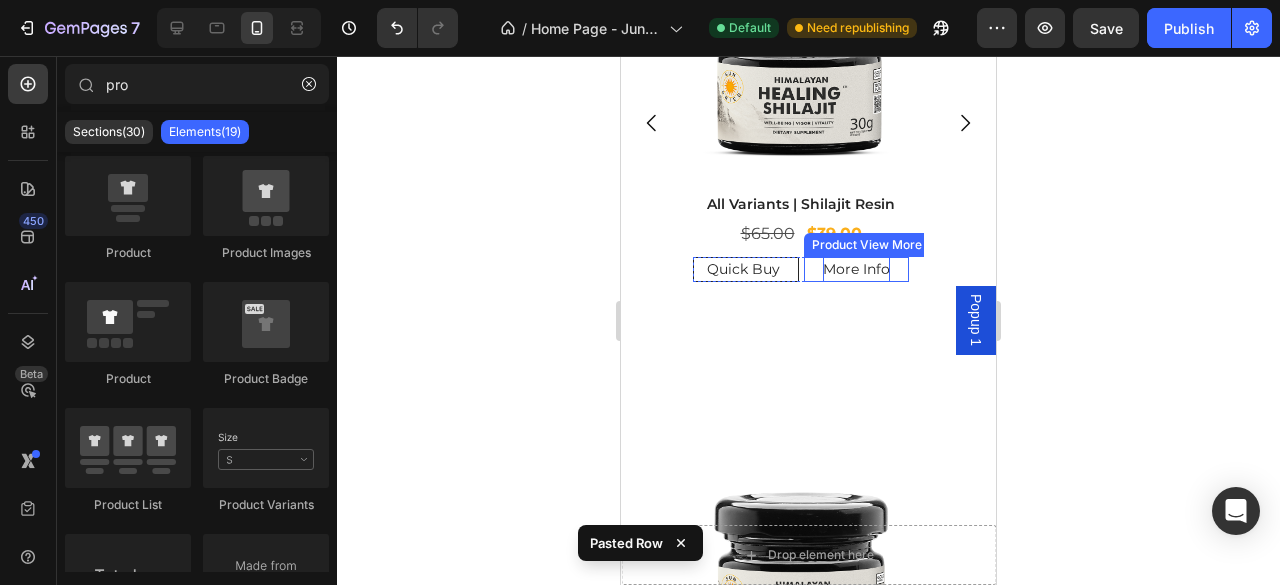 scroll, scrollTop: 793, scrollLeft: 0, axis: vertical 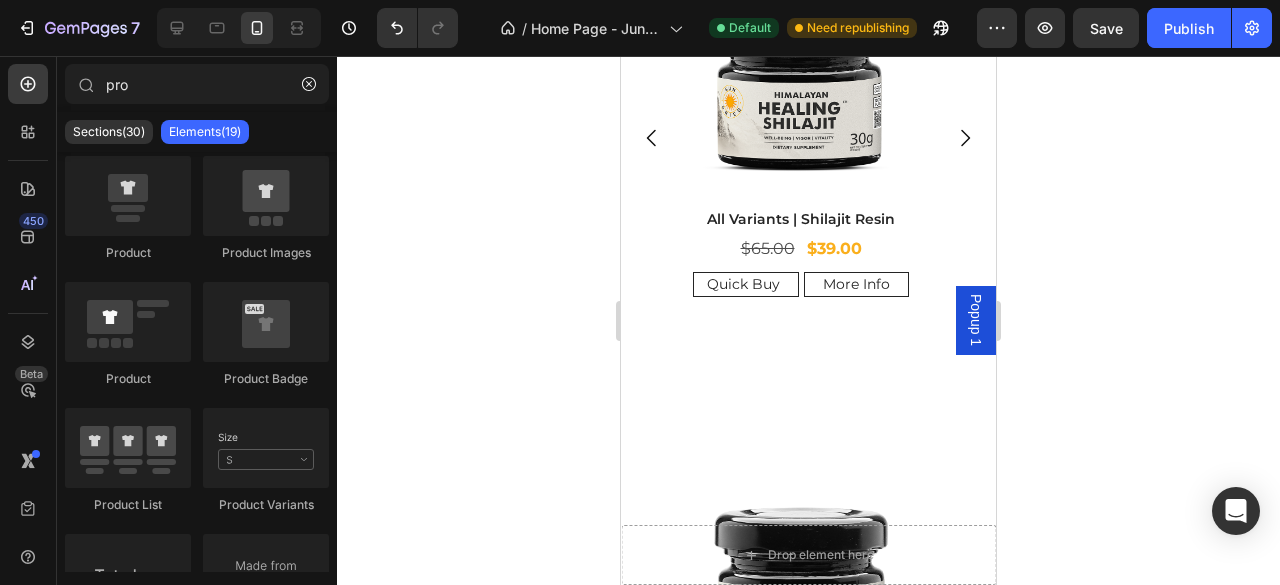 click on "Product Images All Variants | Shilajit Resin Product Title $39.00 Product Price Product Price $65.00 Product Price Product Price Row Quick Buy Add to Cart More Info Product View More Row Row   0" at bounding box center (801, 136) 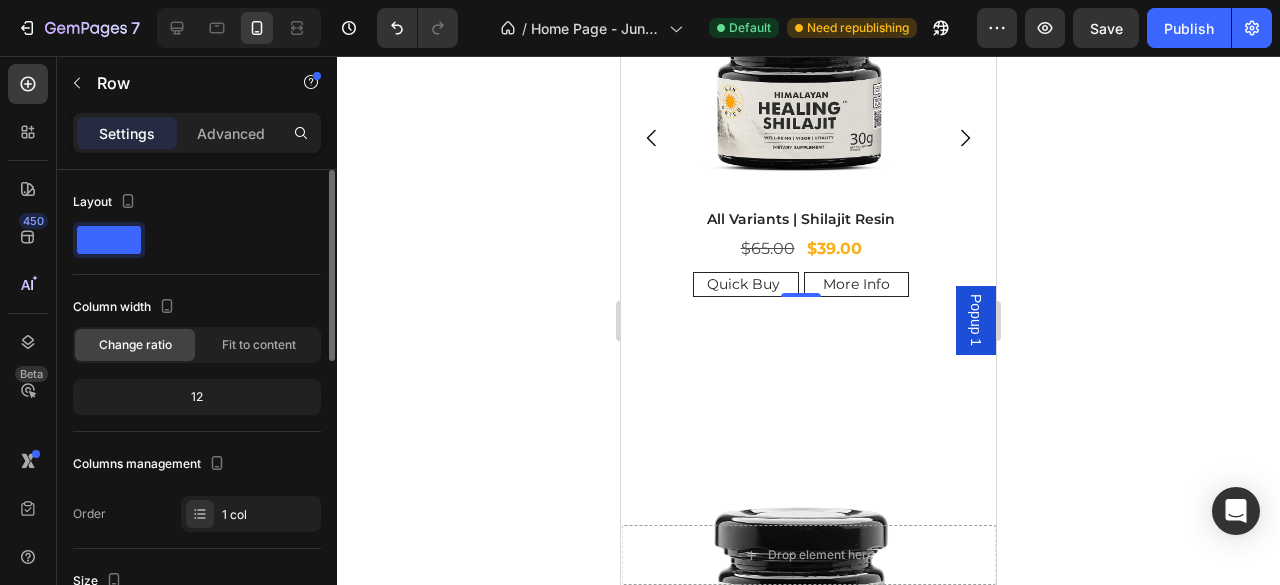scroll, scrollTop: 133, scrollLeft: 0, axis: vertical 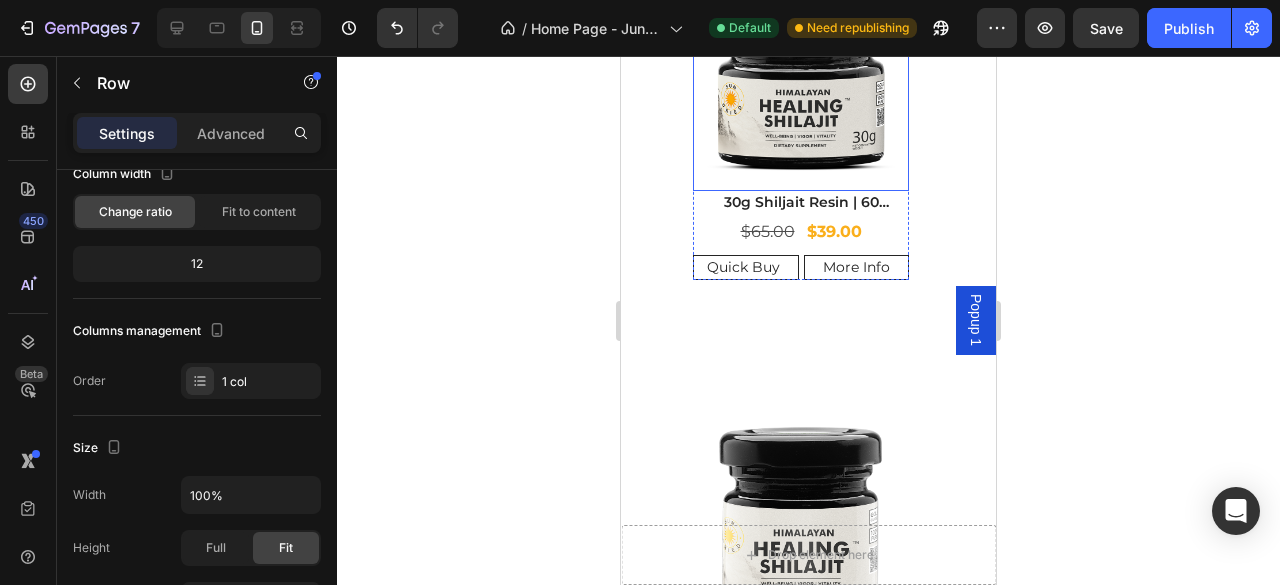 click at bounding box center [801, 15] 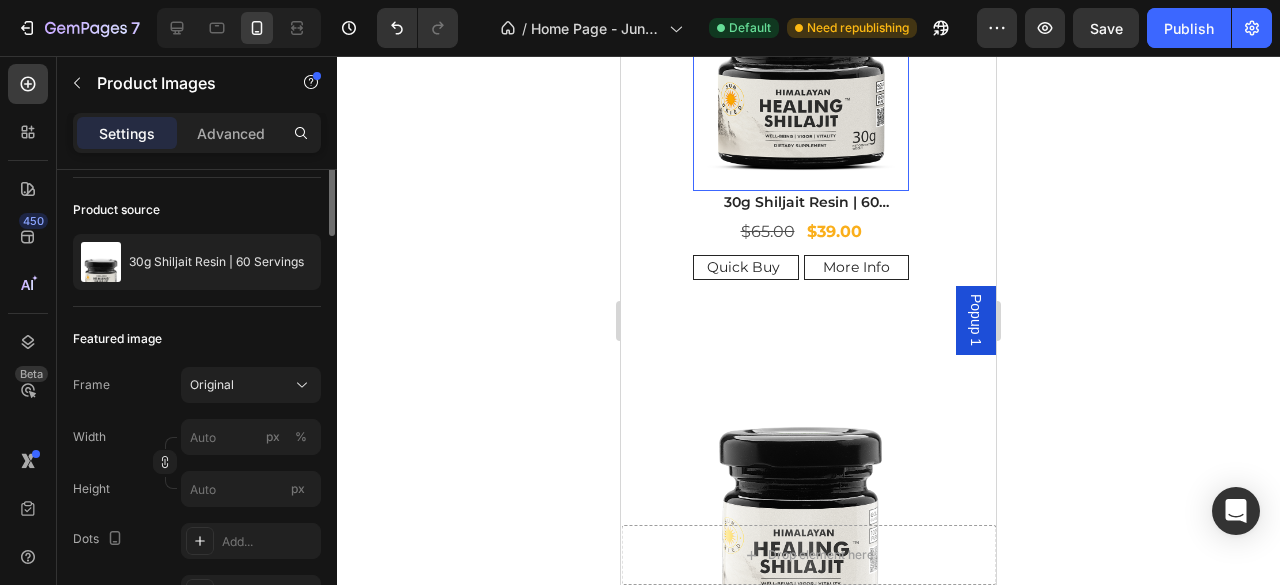 scroll, scrollTop: 0, scrollLeft: 0, axis: both 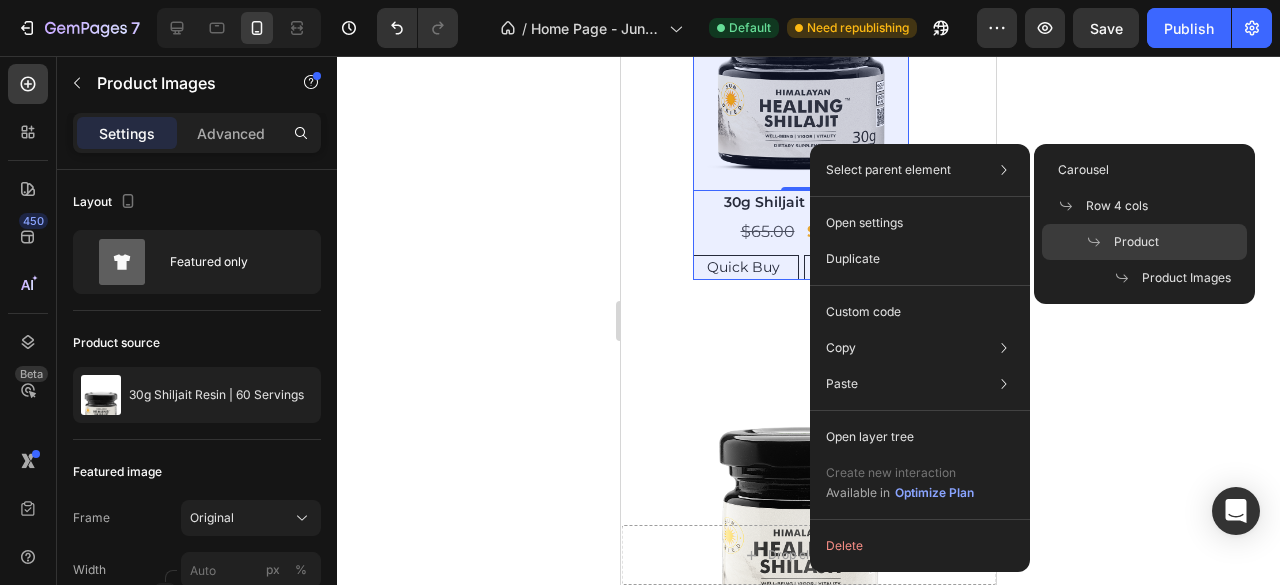 click on "Product" 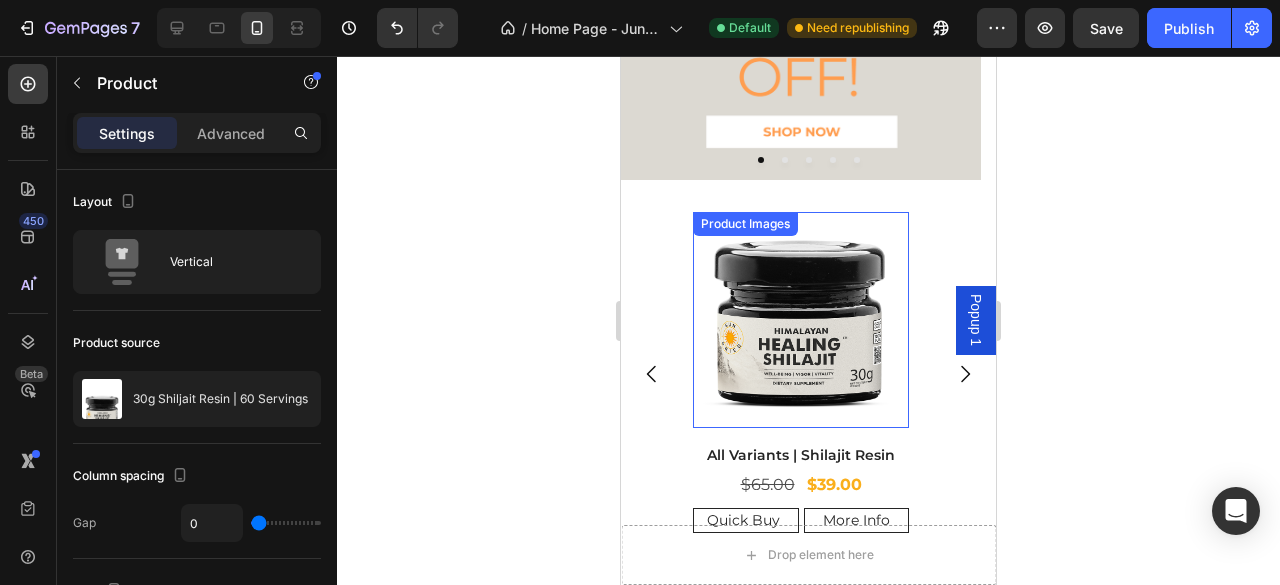 scroll, scrollTop: 528, scrollLeft: 0, axis: vertical 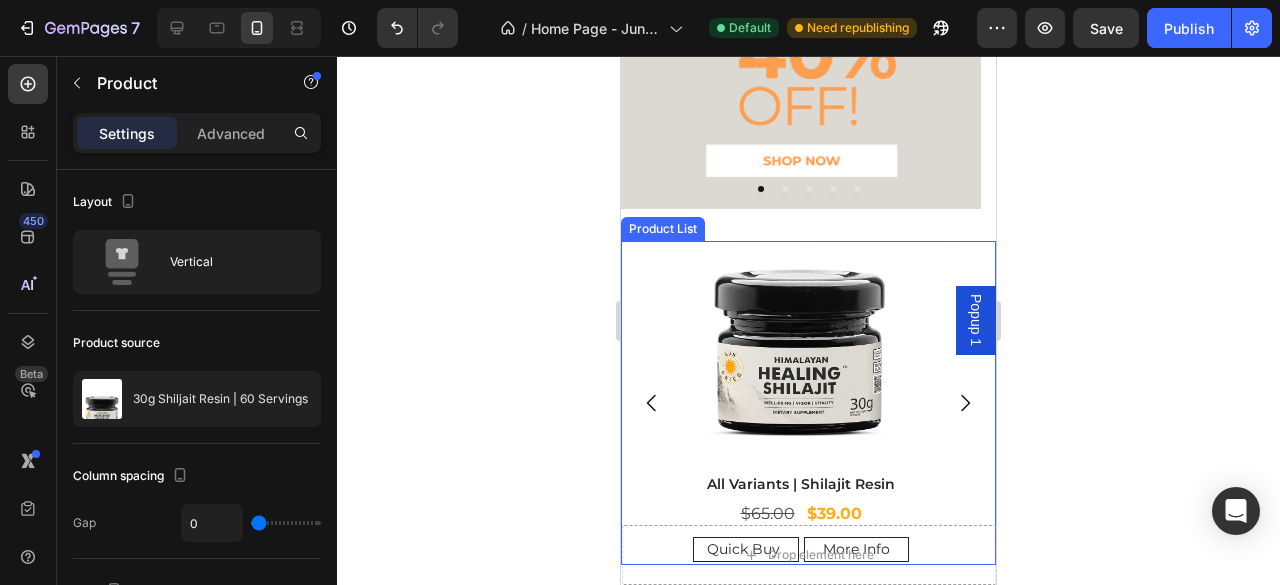 click at bounding box center [965, 403] 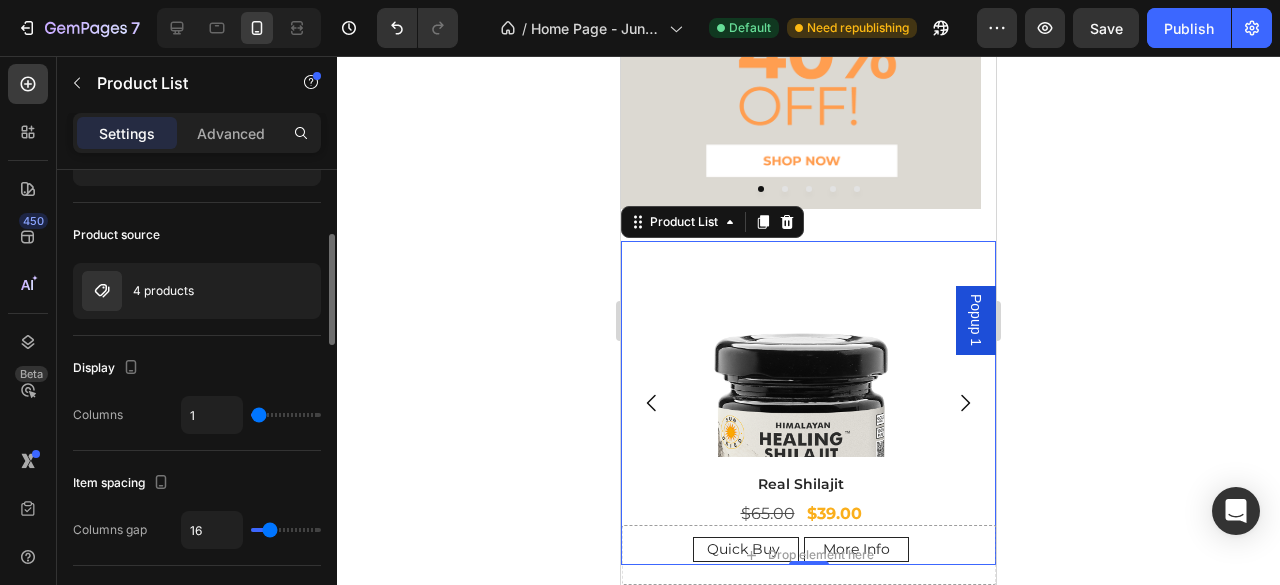 scroll, scrollTop: 133, scrollLeft: 0, axis: vertical 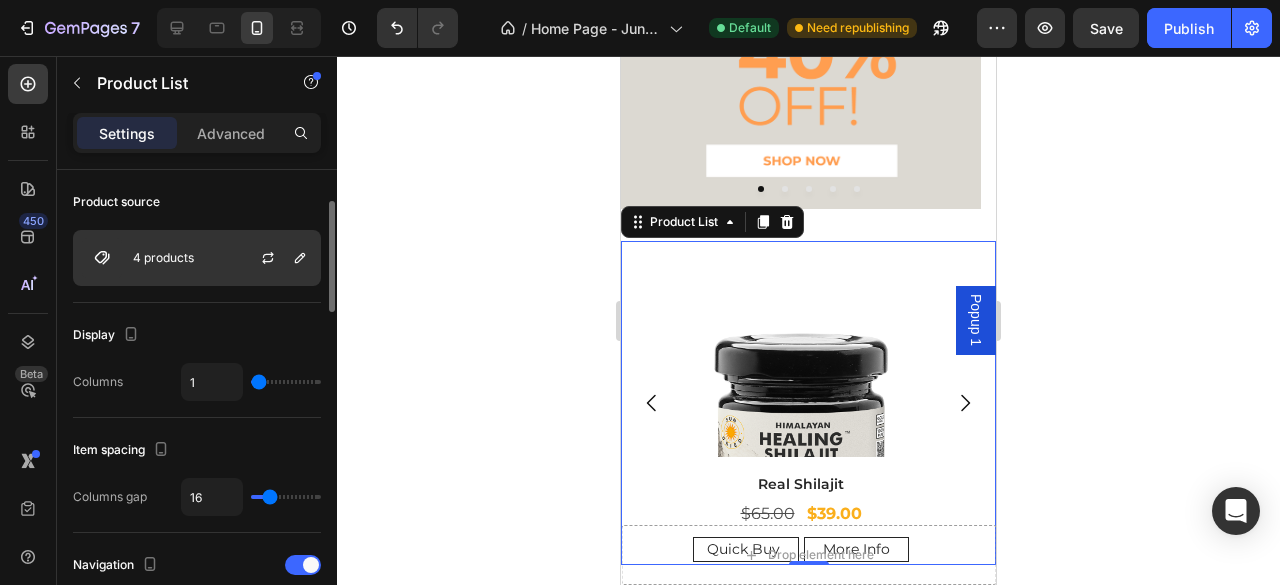 click on "4 products" at bounding box center (163, 258) 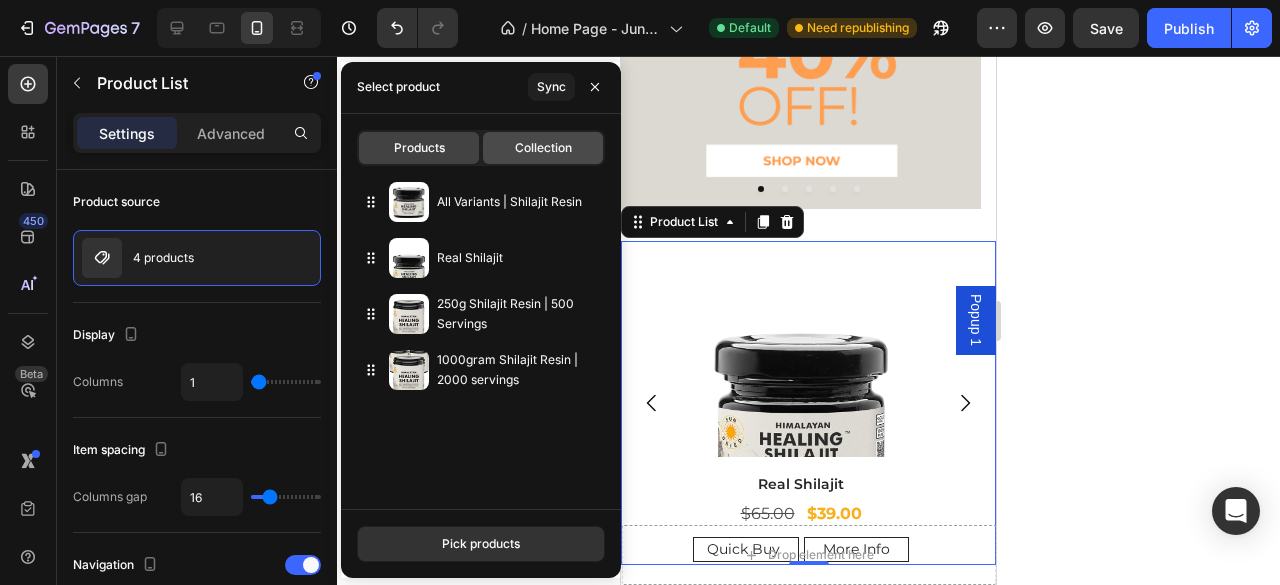 click on "Collection" 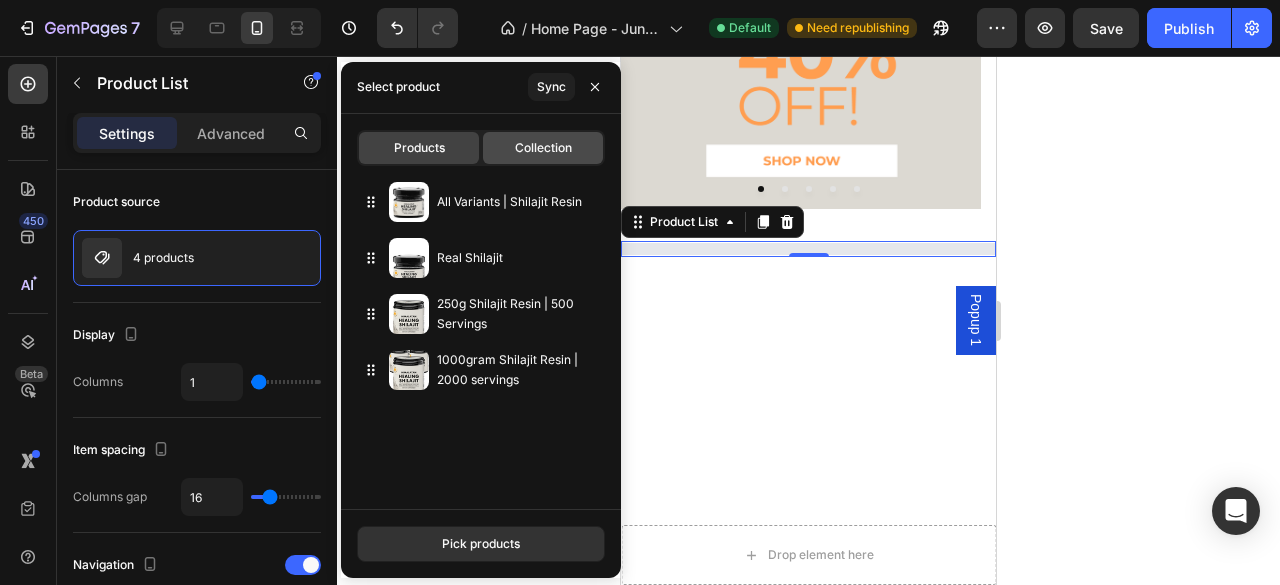 type on "10" 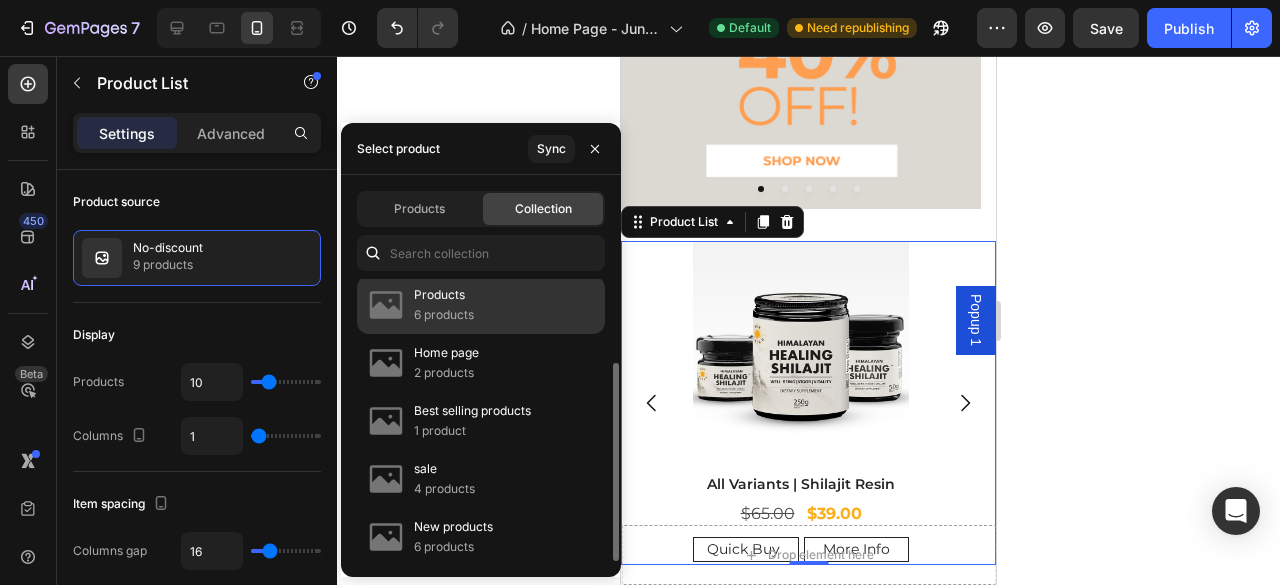 scroll, scrollTop: 0, scrollLeft: 0, axis: both 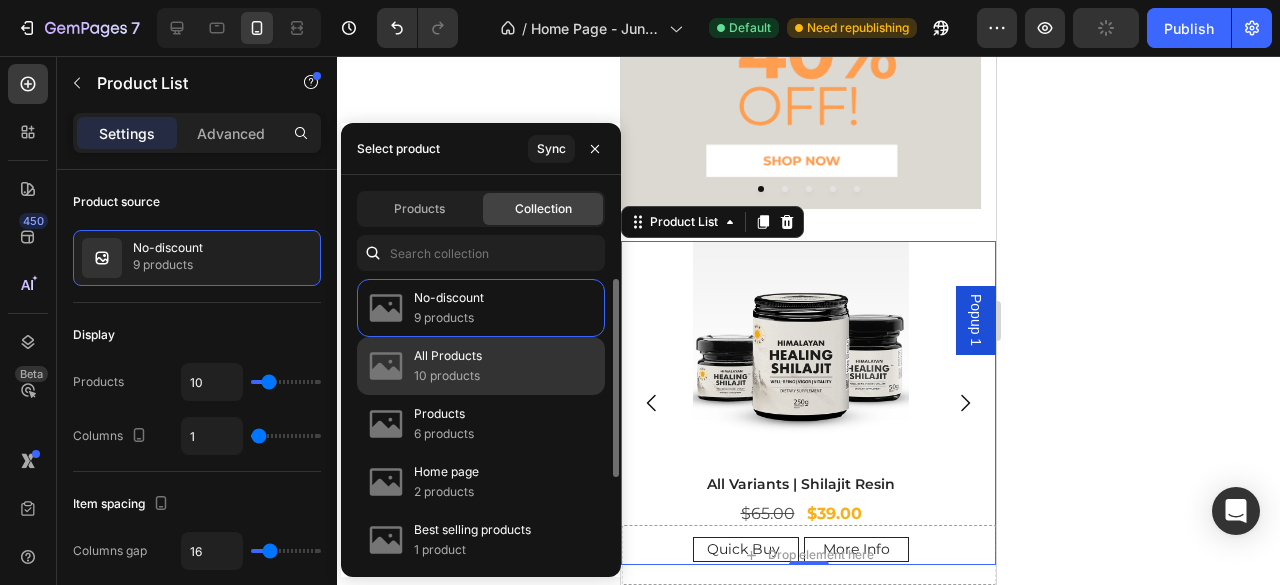 click on "10 products" at bounding box center [448, 376] 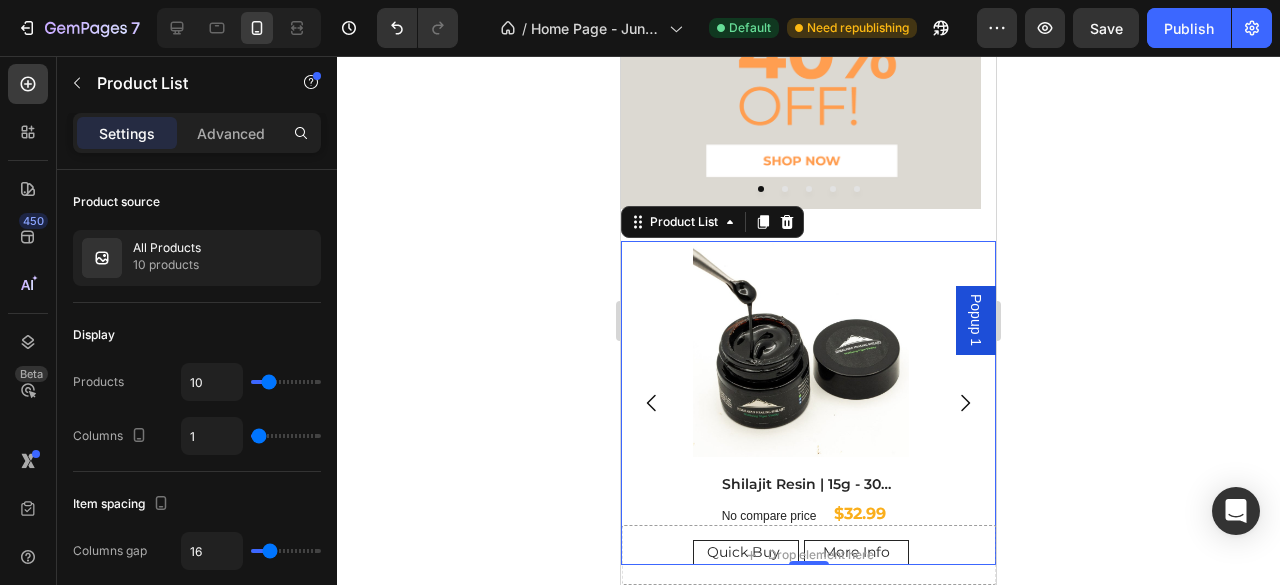 click 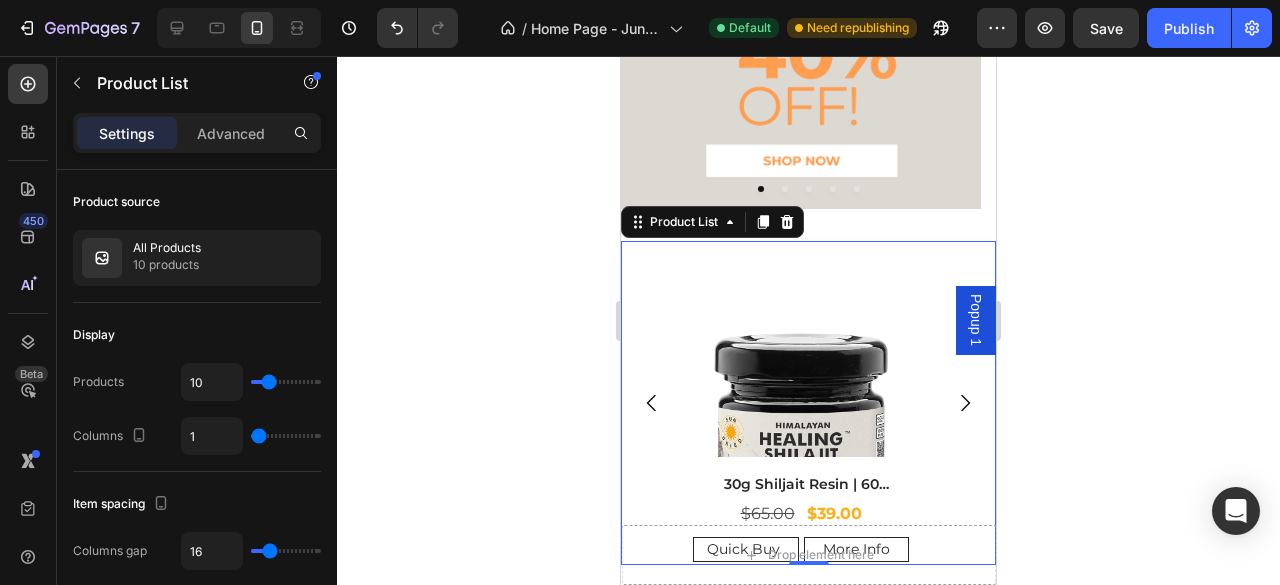 click 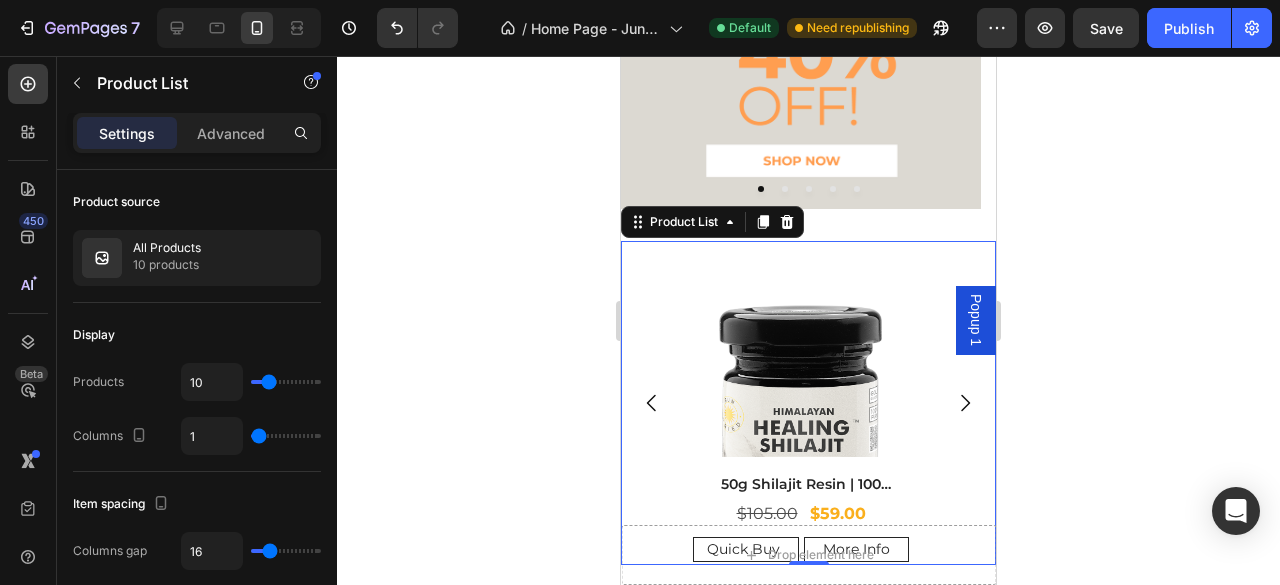 click 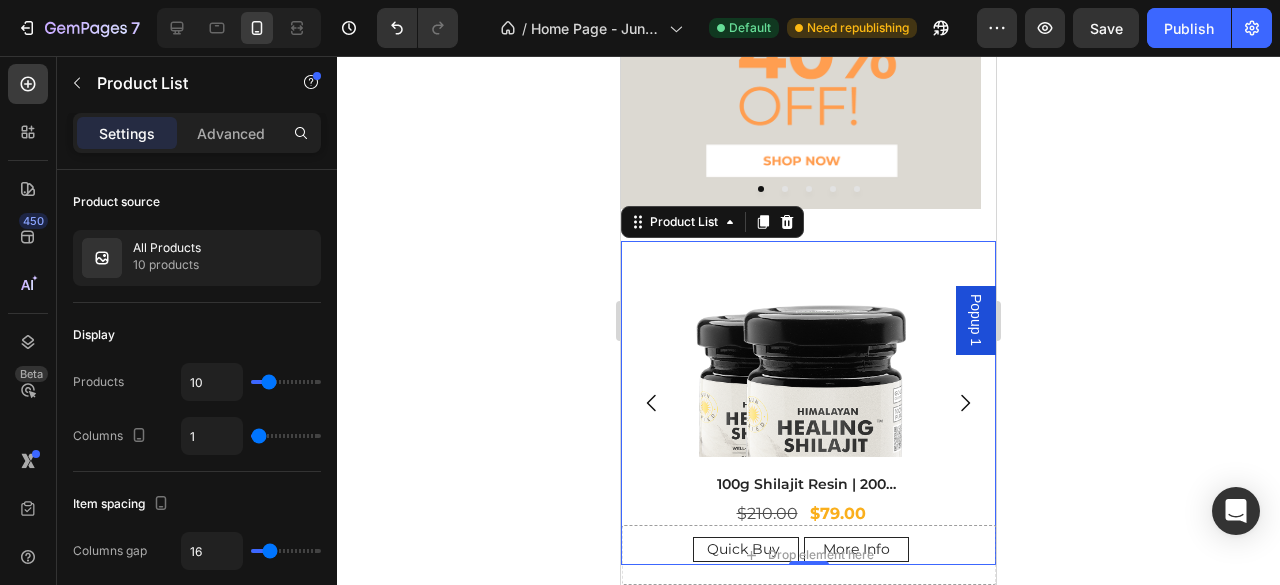 click 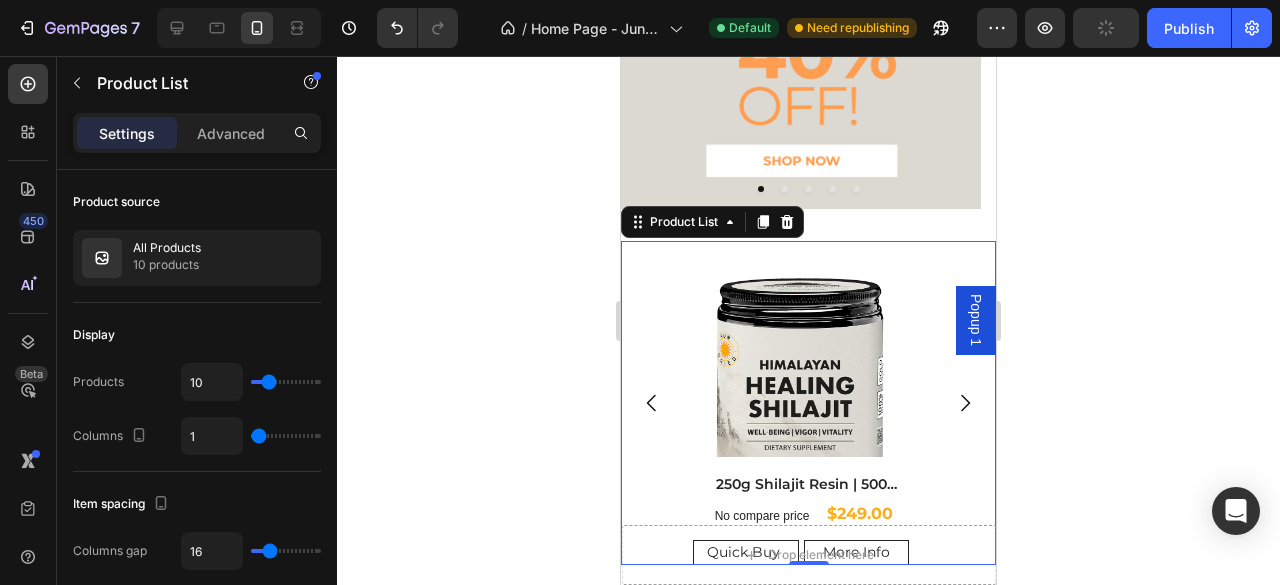click 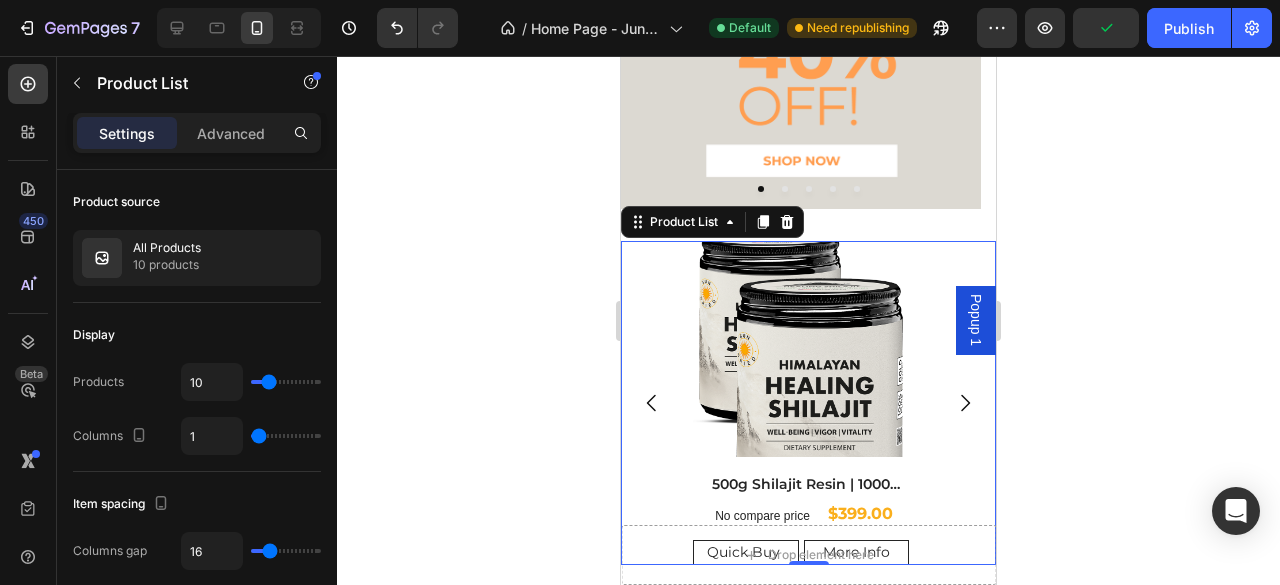 click 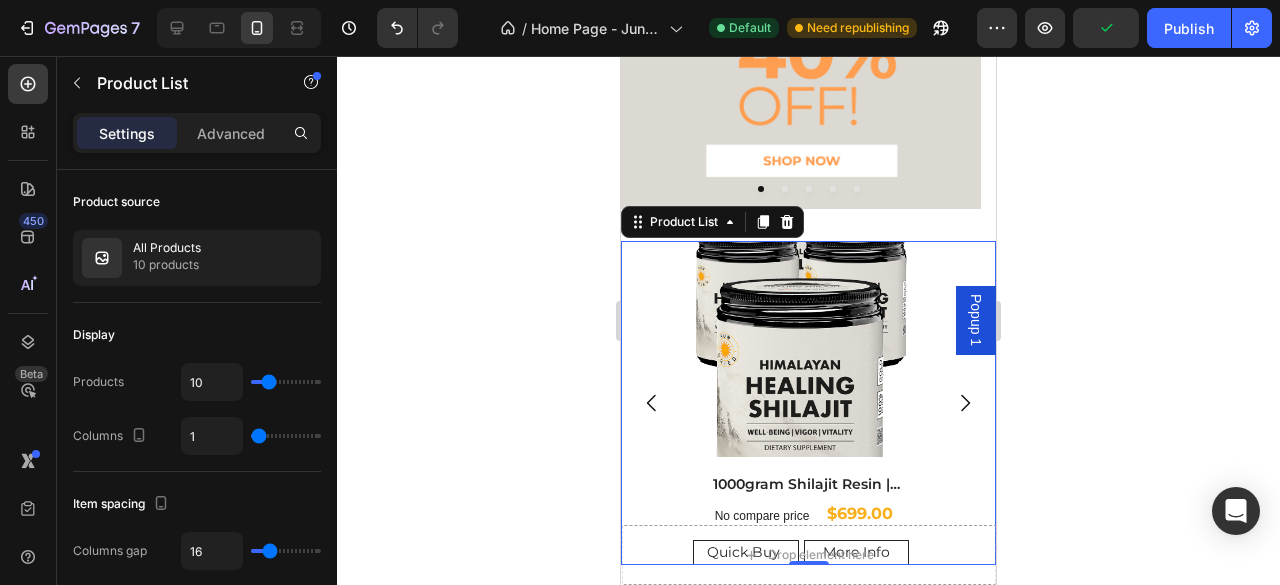 click 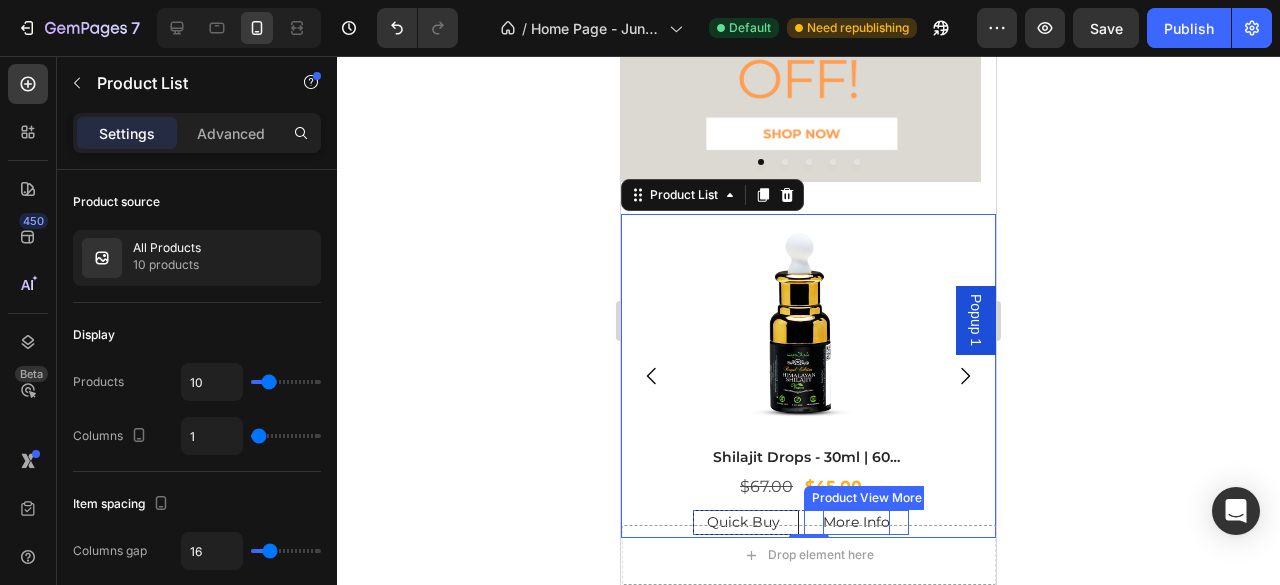 scroll, scrollTop: 661, scrollLeft: 0, axis: vertical 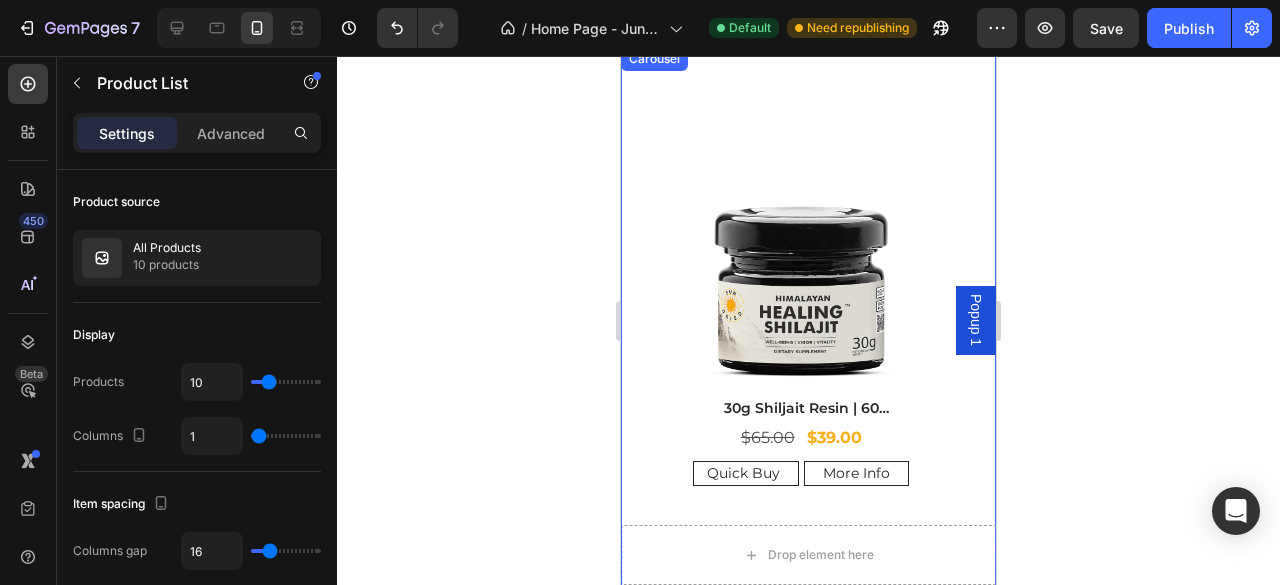 click on "Product Images 30g Shiljait Resin | 60 Servings Product Title $39.00 Product Price Product Price $65.00 Product Price Product Price Row Quick Buy Add to Cart More Info Product View More Row Product Product Images 50g Shilajit Resin | 100 Servings Product Title $59.00 Product Price Product Price $105.00 Product Price Product Price Row Quick Buy Add to Cart More Info Product View More Row Product Product Images 100g Shilajit Resin | 200 Servings Product Title $79.00 Product Price Product Price $210.00 Product Price Product Price Row Quick Buy Add to Cart More Info Product View More Row Product Product Images 250g Shilajit Resin | 500 Servings Product Title $249.00 Product Price Product Price No compare price Product Price Row Quick Buy Add to Cart More Info Product View More Row Product Row Product Images 500g Shilajit Resin | 1000 Servings Product Title $399.00 Product Price Product Price No compare price Product Price Row Quick Buy Add to Cart More Info Product View More Row Product $699.00 Row" at bounding box center [808, 949] 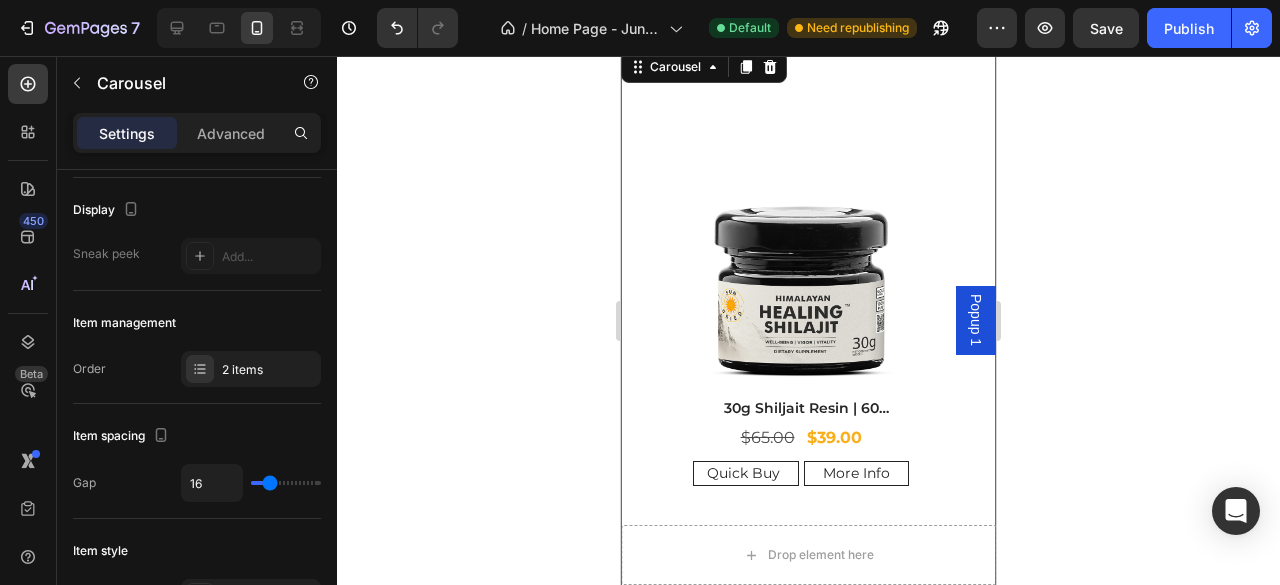 scroll, scrollTop: 0, scrollLeft: 0, axis: both 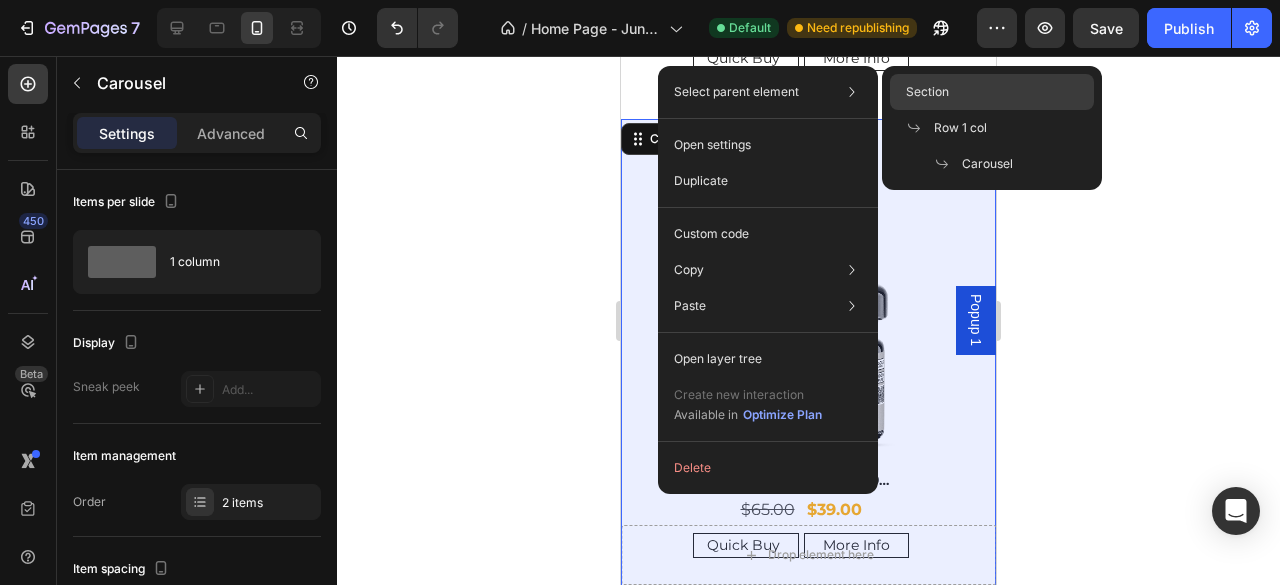 click on "Section" at bounding box center [927, 92] 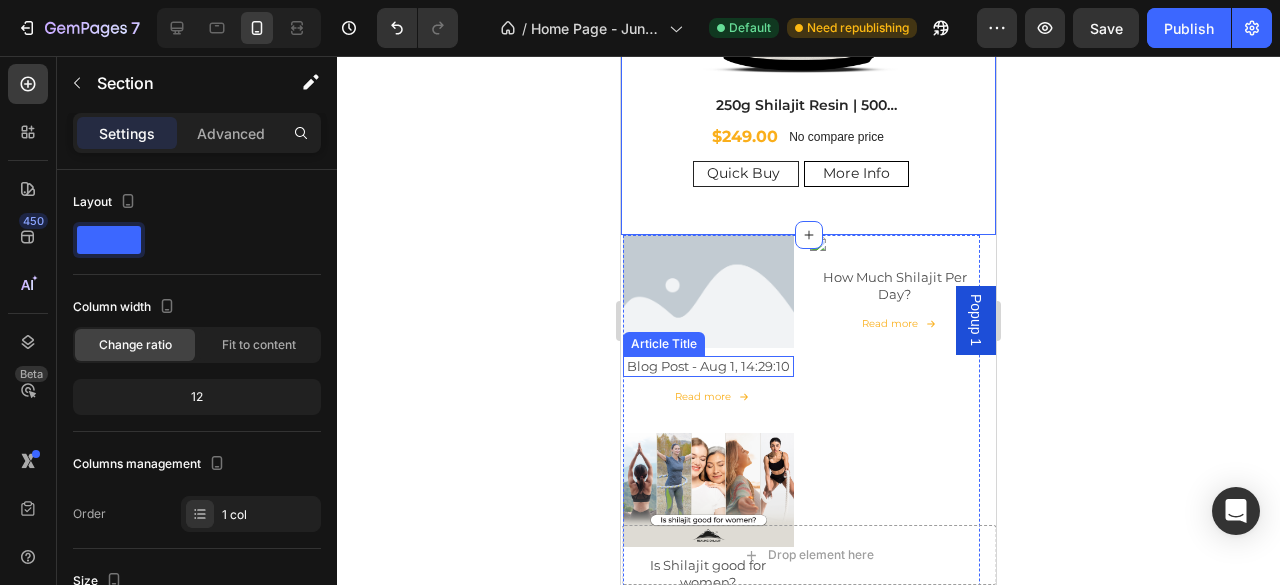 scroll, scrollTop: 2756, scrollLeft: 0, axis: vertical 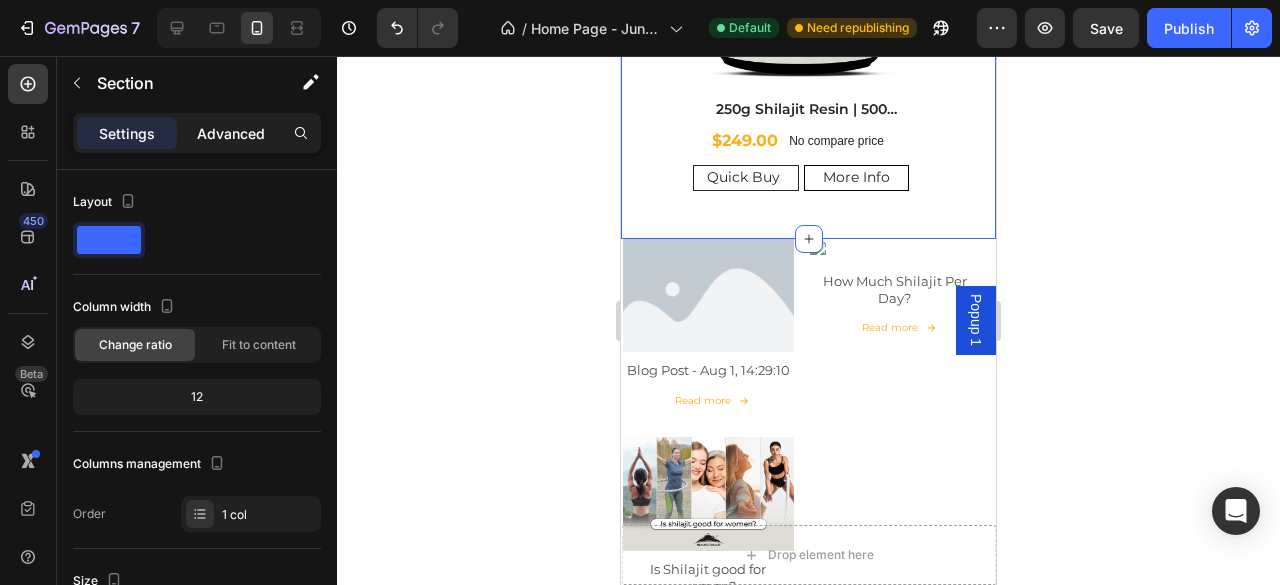 click on "Advanced" at bounding box center (231, 133) 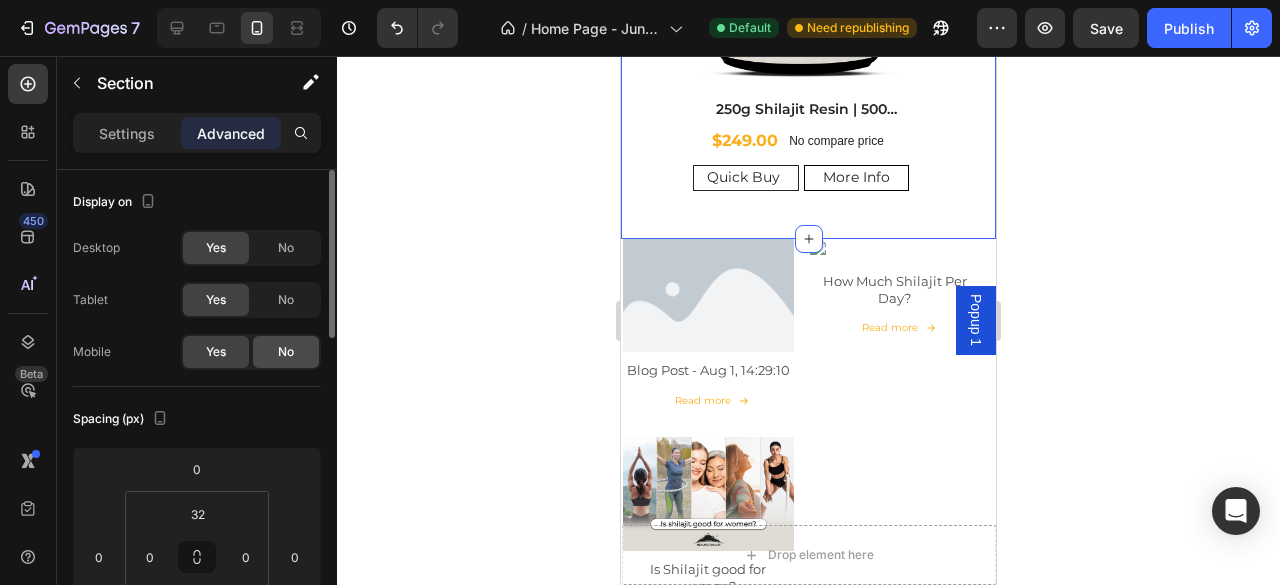 click on "No" 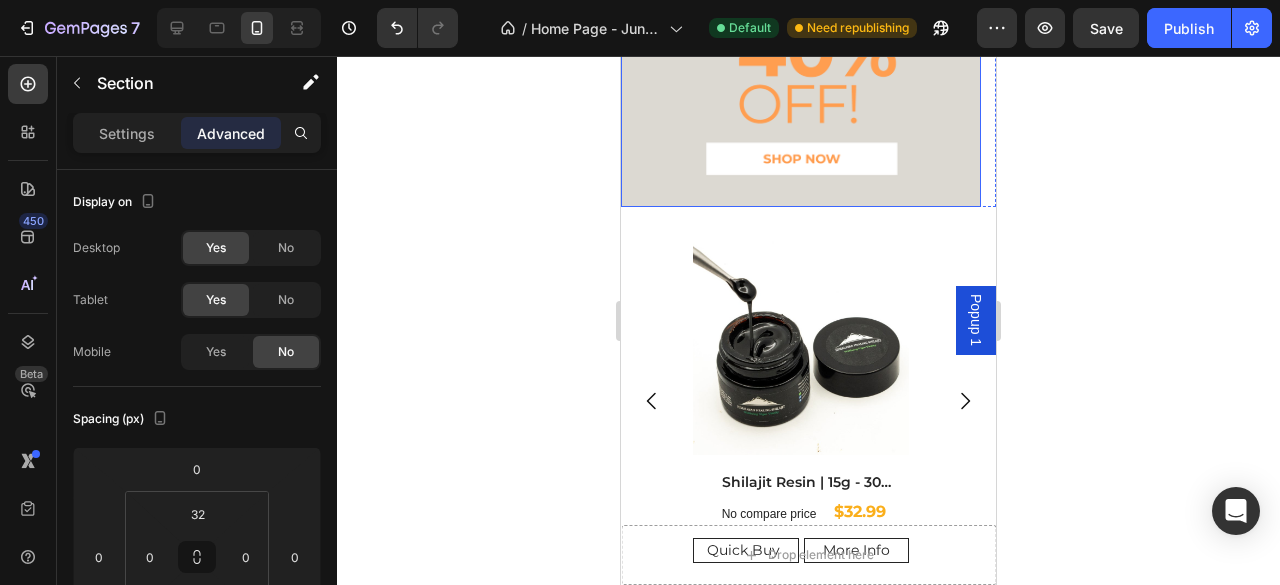 scroll, scrollTop: 0, scrollLeft: 0, axis: both 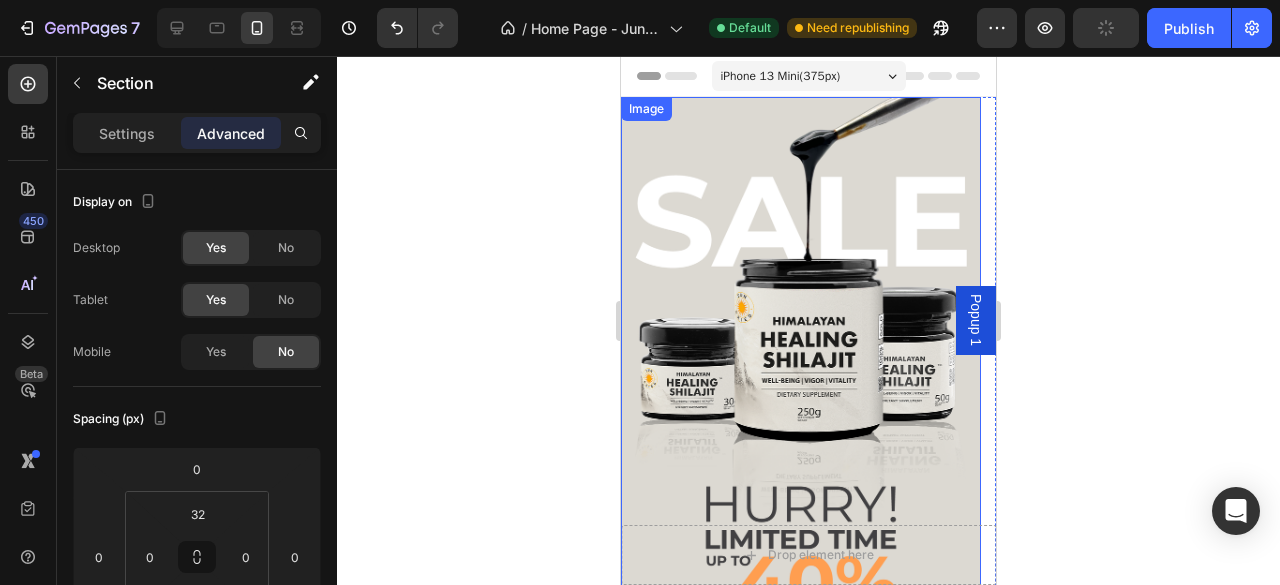 click at bounding box center [801, 877] 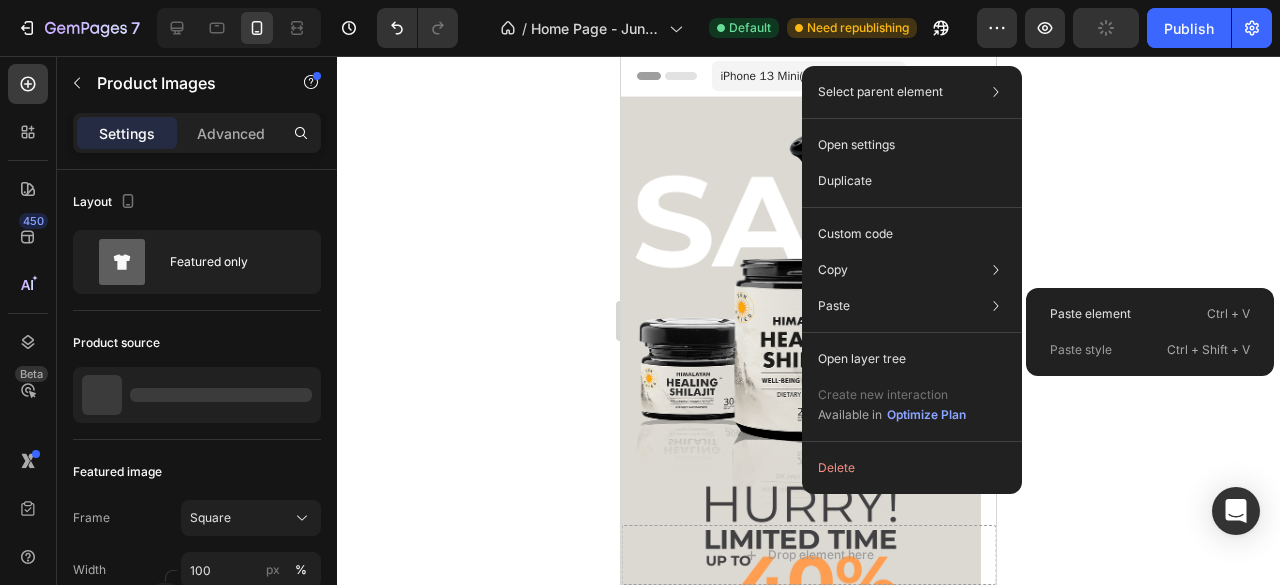 scroll, scrollTop: 566, scrollLeft: 0, axis: vertical 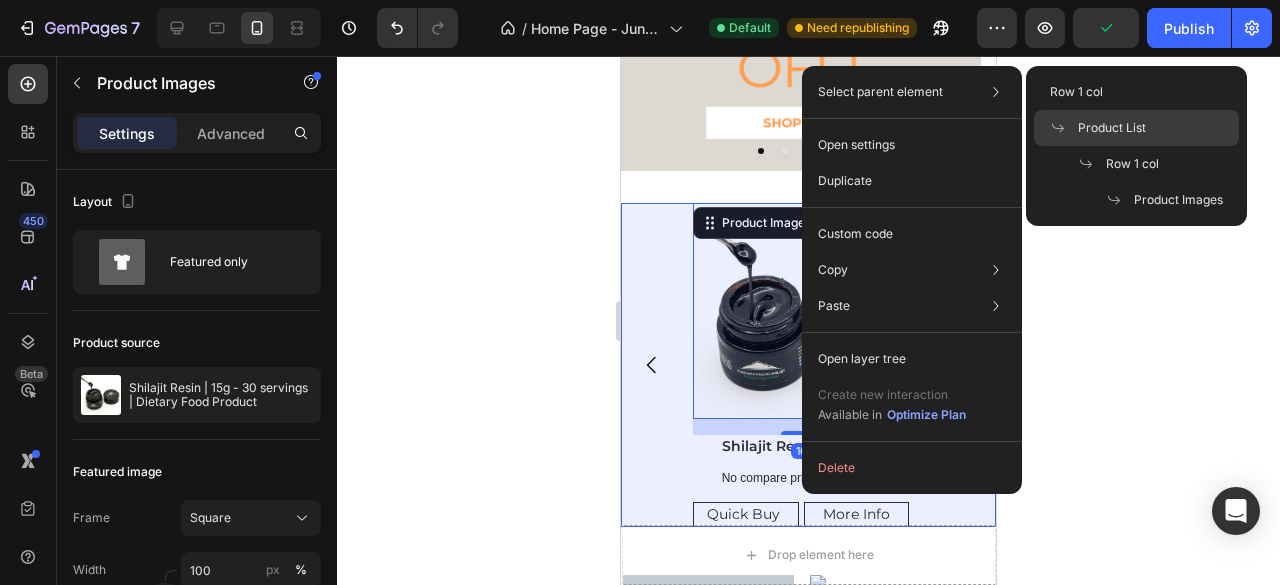 click on "Product List" at bounding box center (1112, 128) 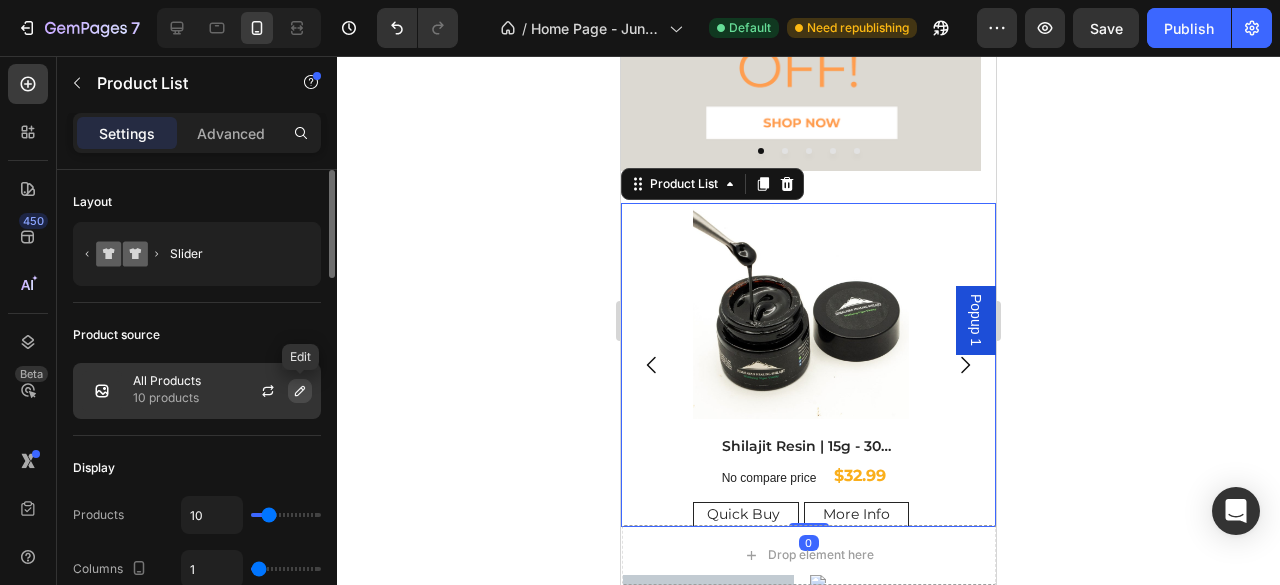 click 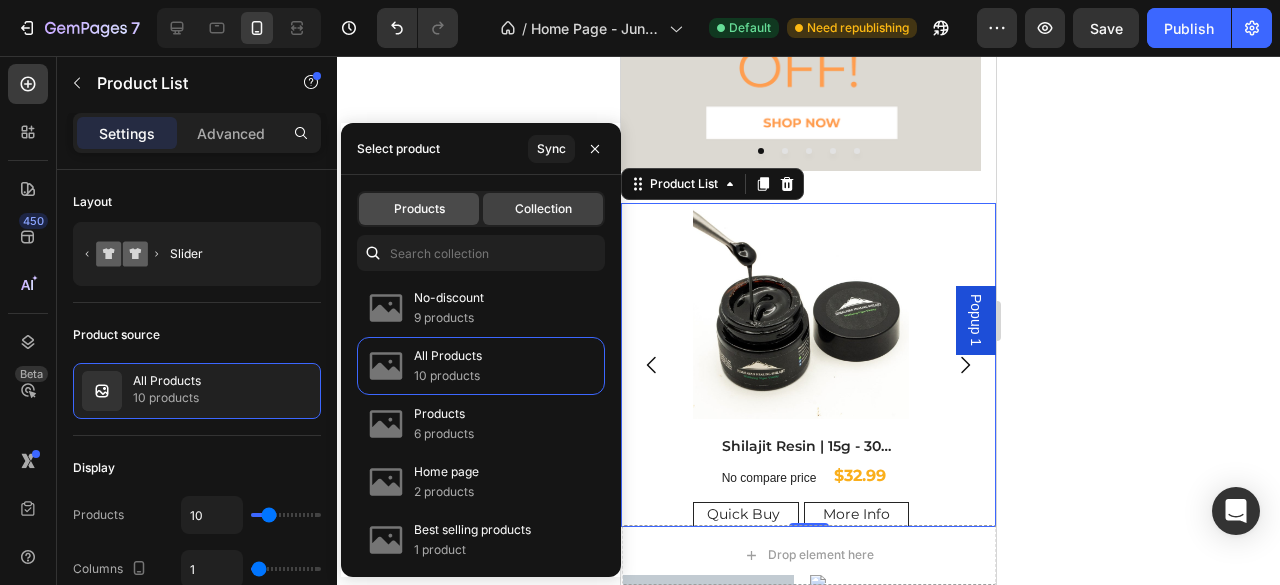 click on "Products" 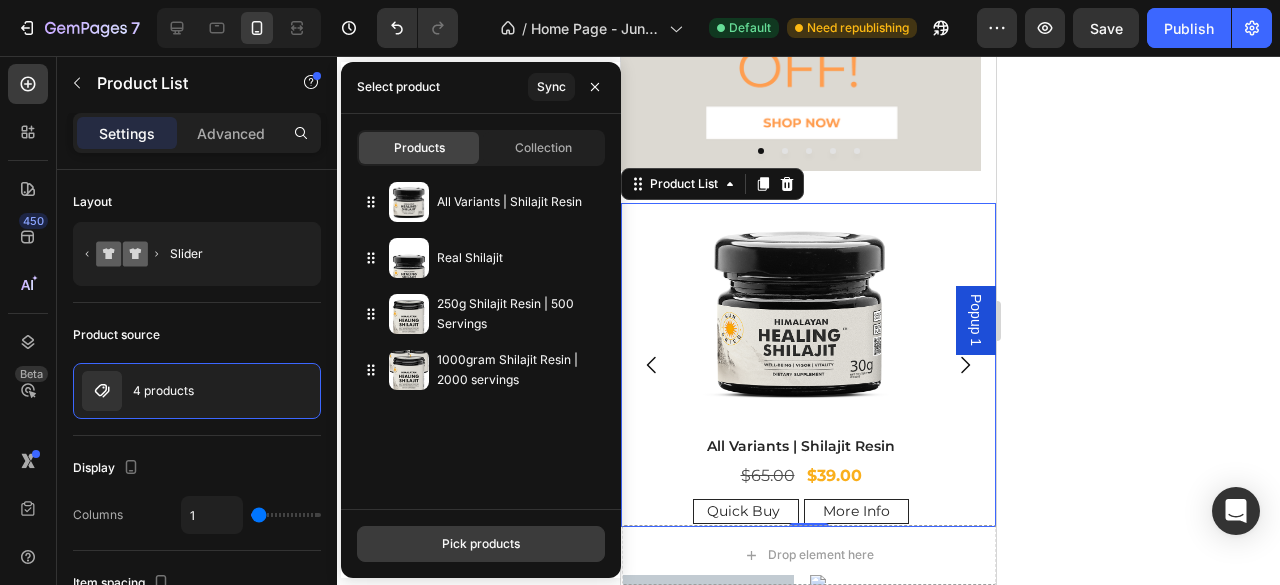 click on "Pick products" at bounding box center (481, 544) 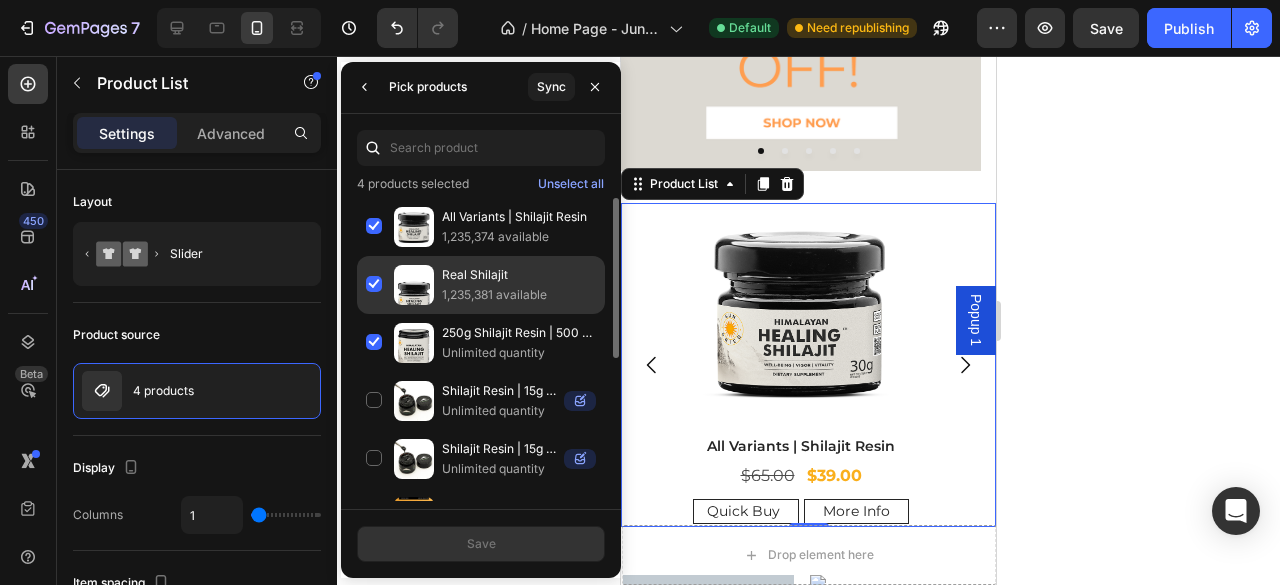 click on "Real Shilajit 1,235,381 available" 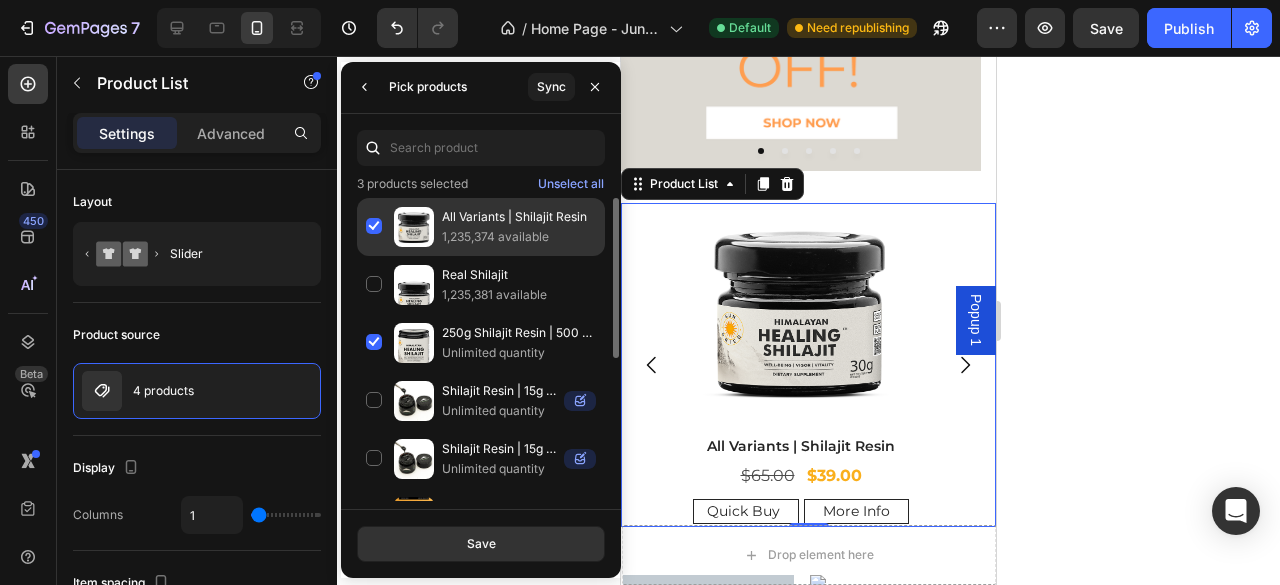 click on "All Variants | Shilajit Resin 1,235,374 available" 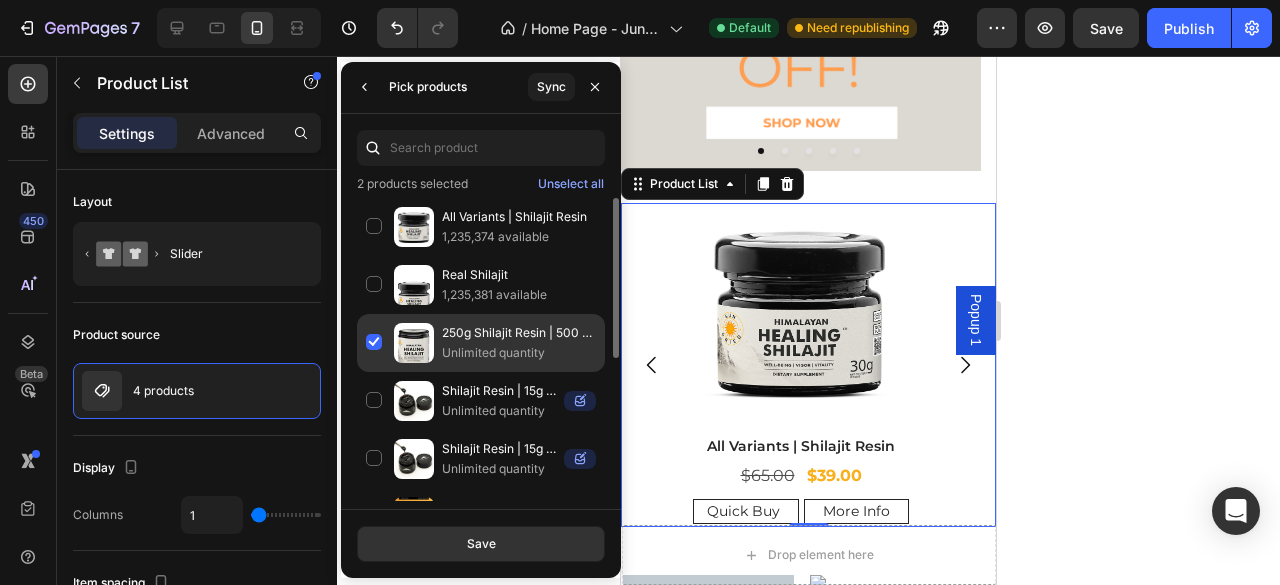 click on "250g Shilajit Resin | 500 Servings Unlimited quantity" 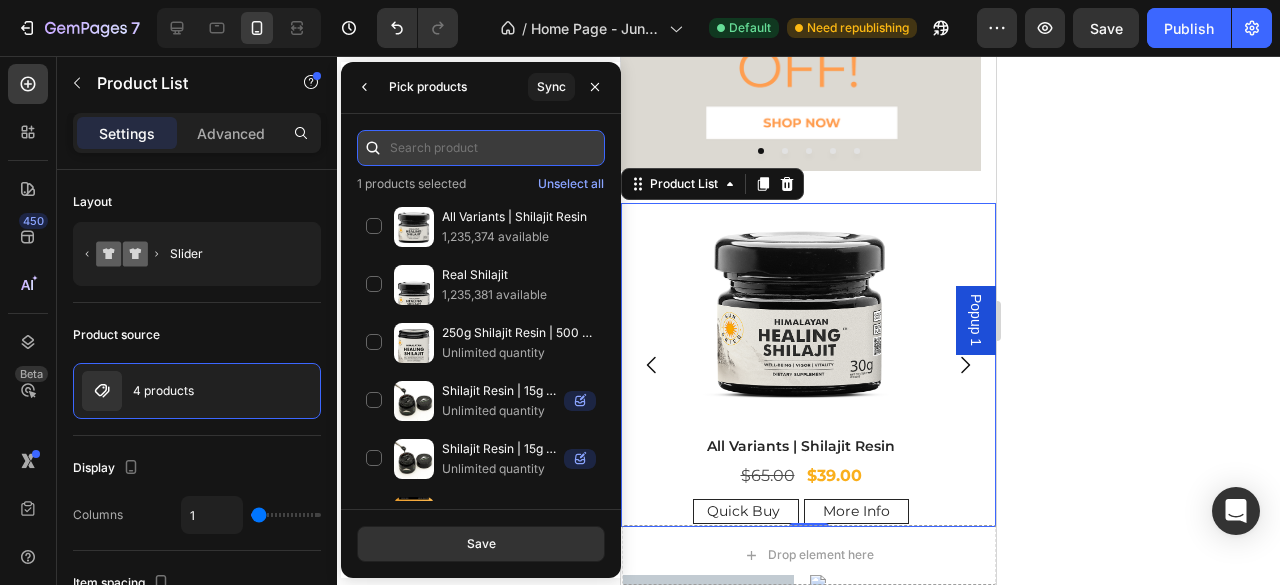 click at bounding box center (481, 148) 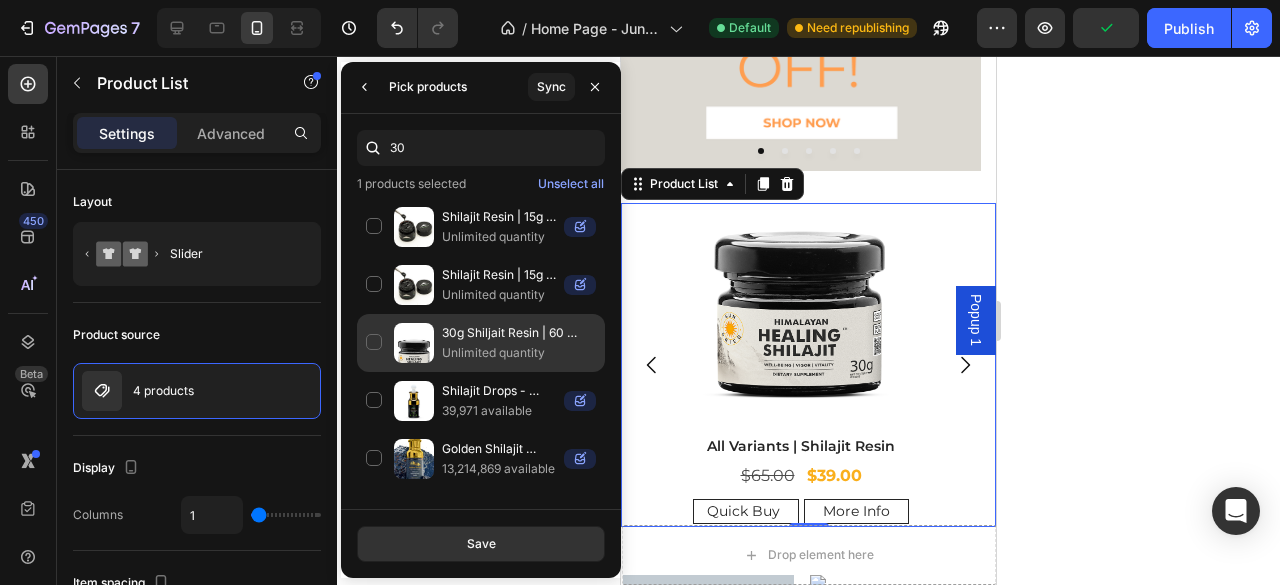 click on "Unlimited quantity" at bounding box center (519, 353) 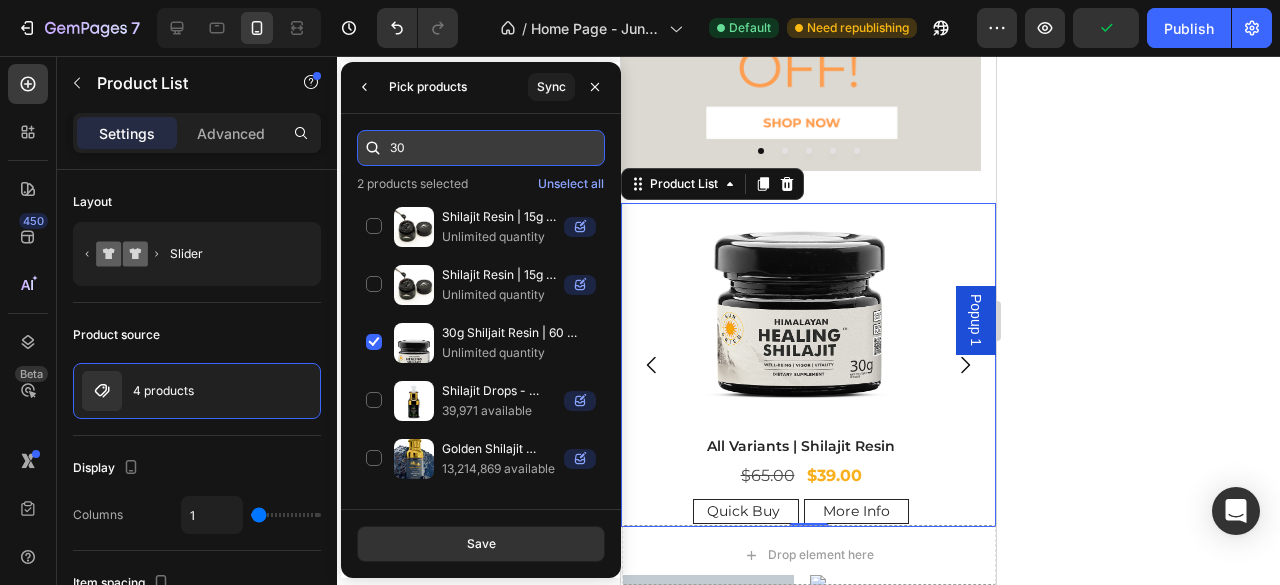 click on "30" at bounding box center (481, 148) 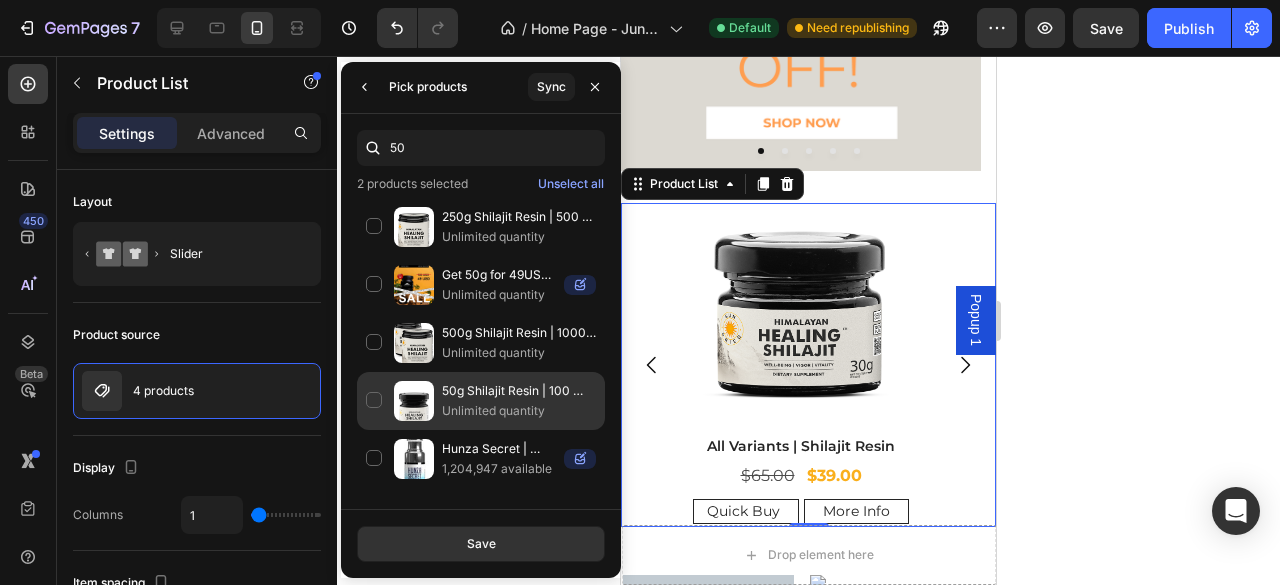 click on "50g Shilajit Resin | 100 Servings" at bounding box center (519, 391) 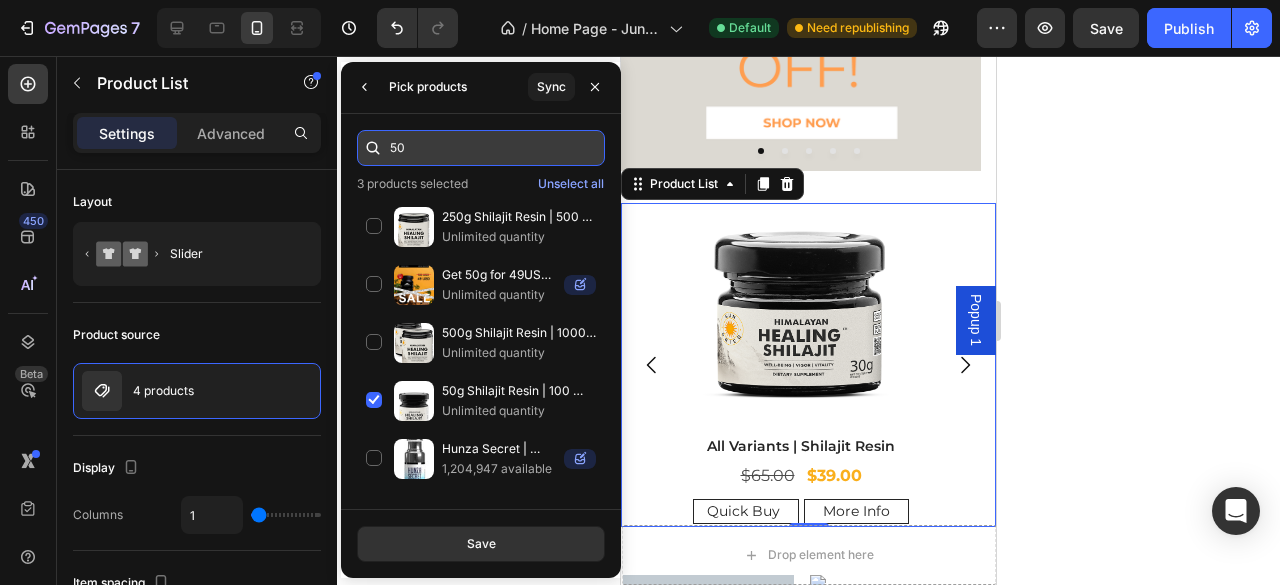 click on "50" at bounding box center [481, 148] 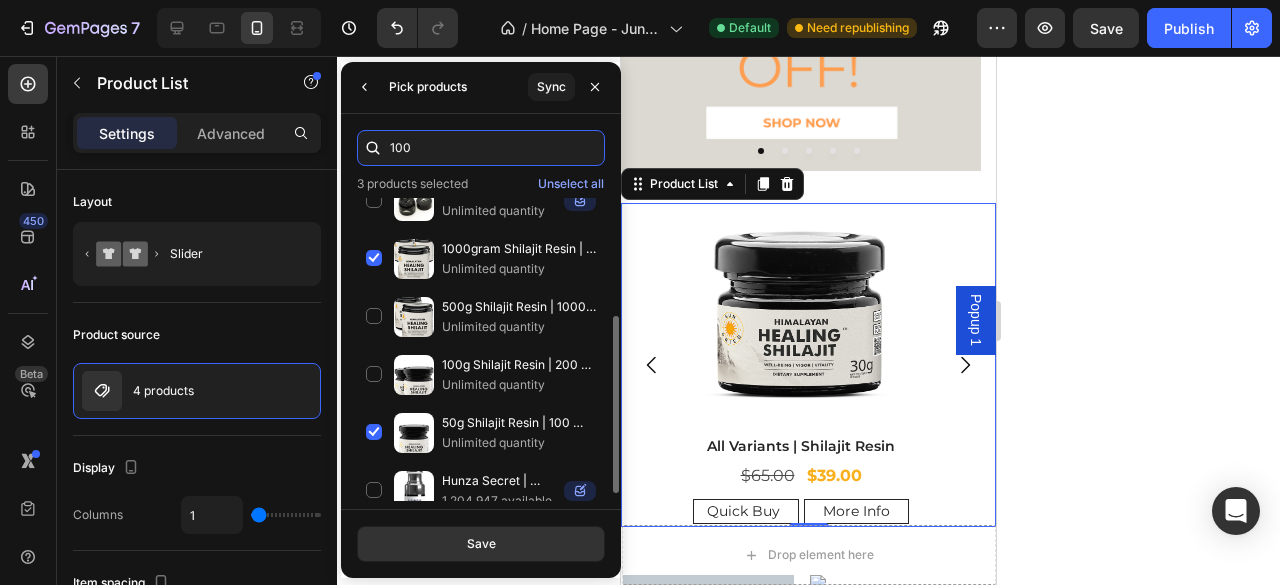 scroll, scrollTop: 212, scrollLeft: 0, axis: vertical 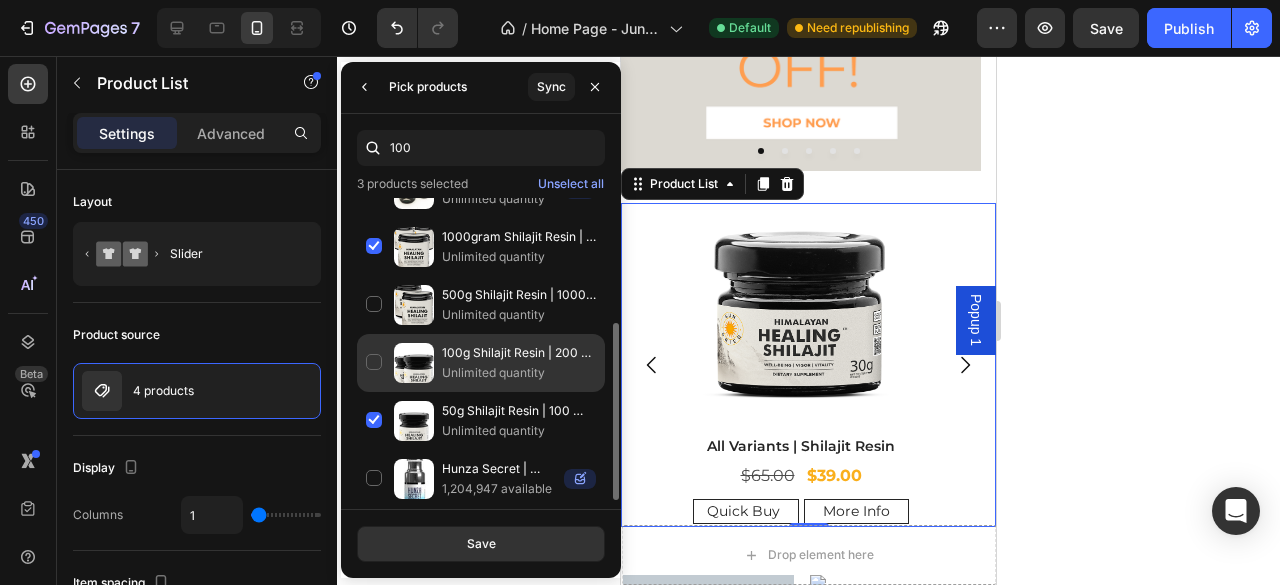 click on "100g Shilajit Resin | 200 Servings" at bounding box center [519, 353] 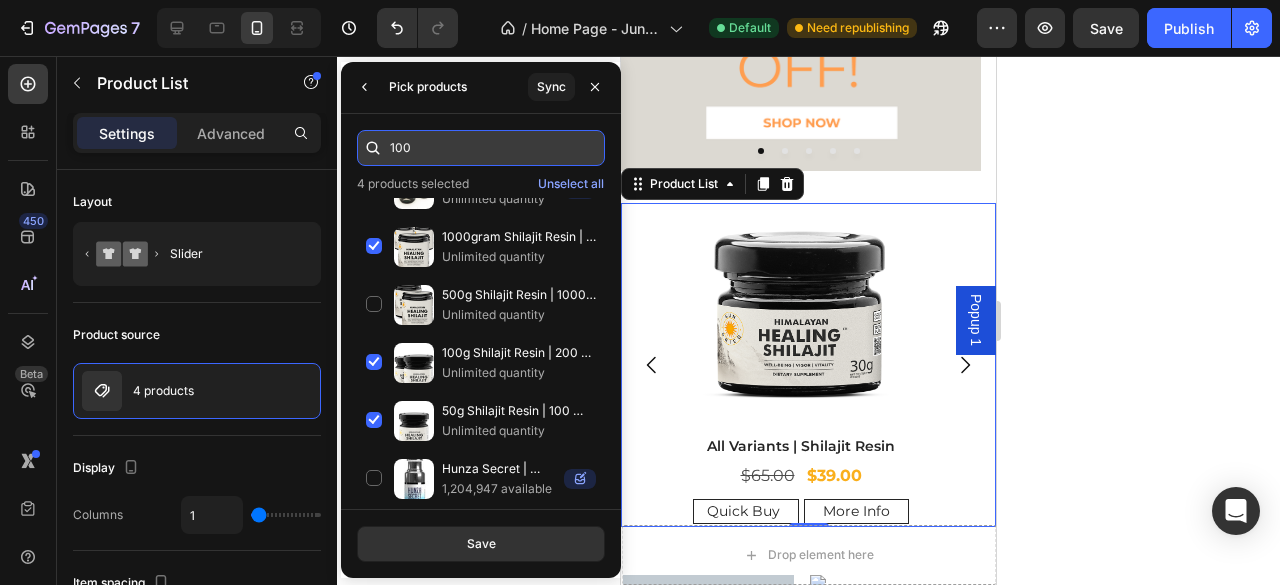 click on "100" at bounding box center [481, 148] 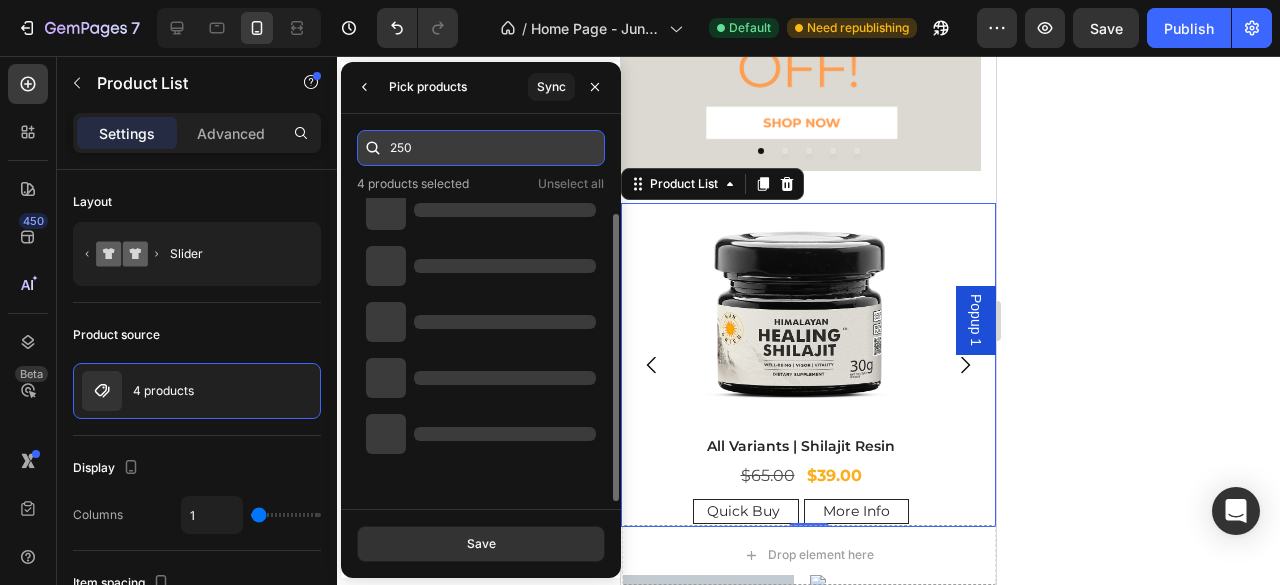 scroll, scrollTop: 0, scrollLeft: 0, axis: both 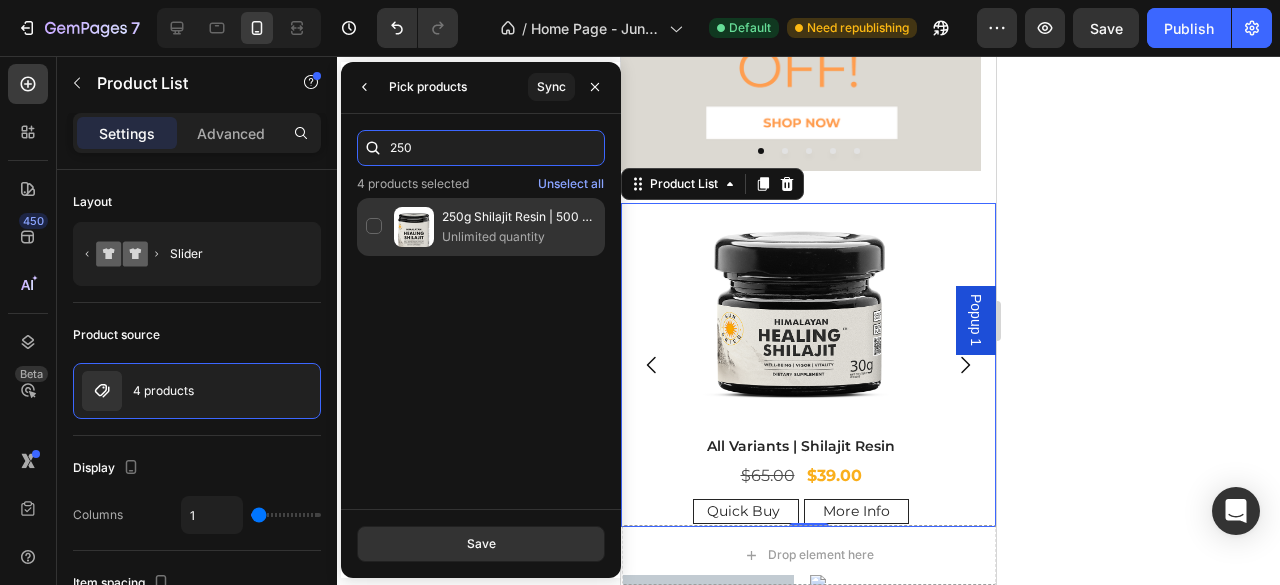 type on "250" 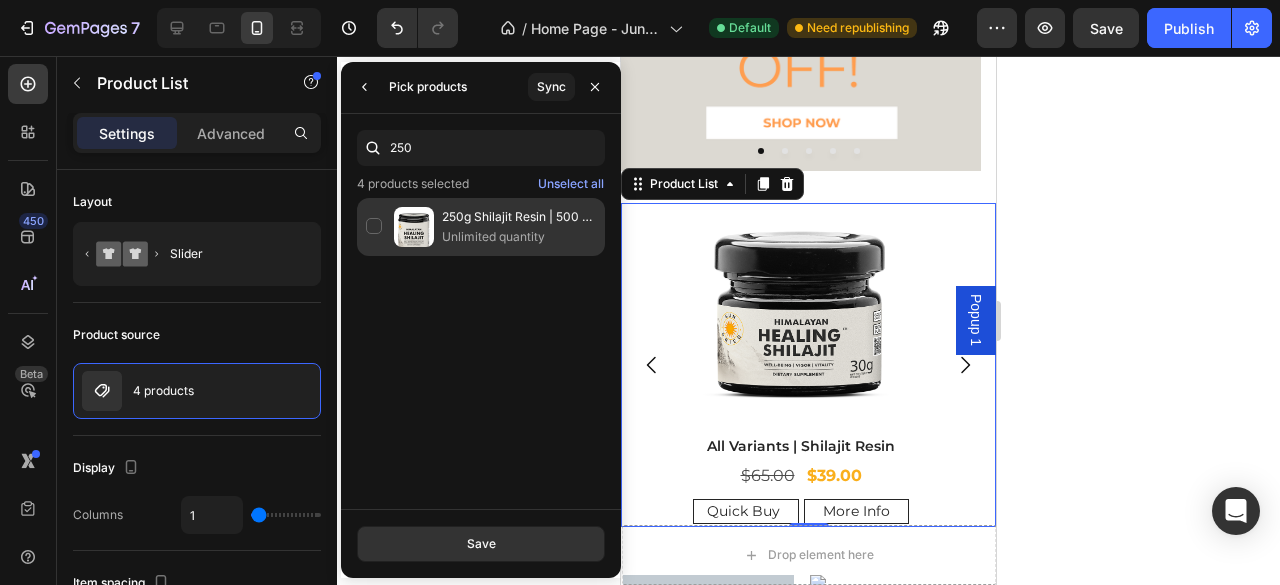 click at bounding box center (414, 227) 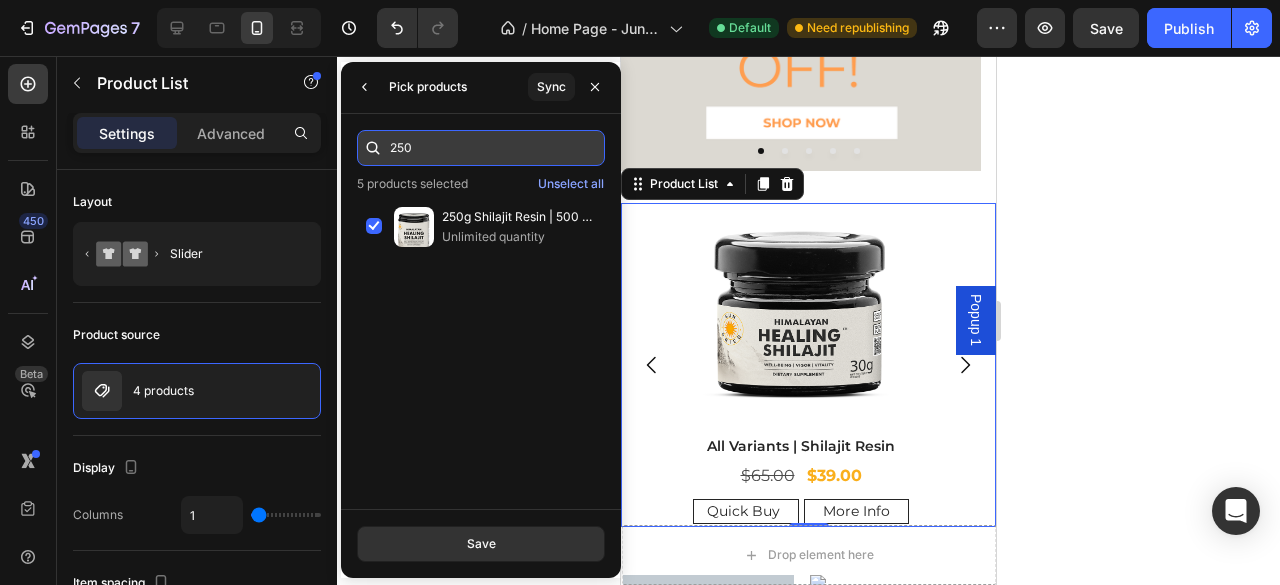 click on "250" at bounding box center (481, 148) 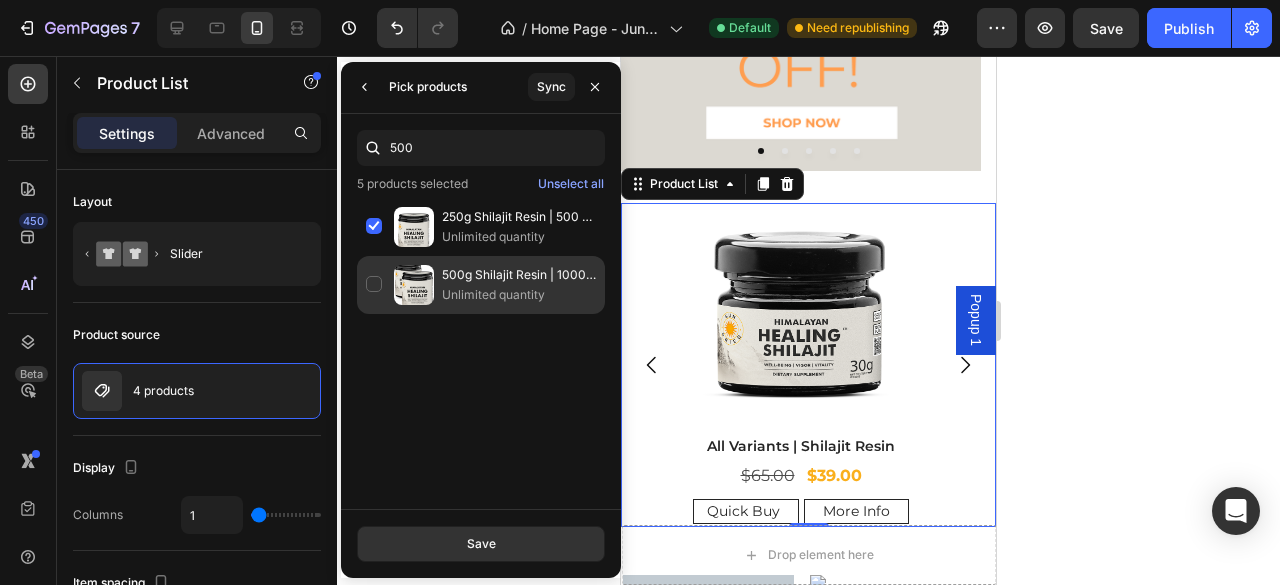 click on "Unlimited quantity" at bounding box center (519, 295) 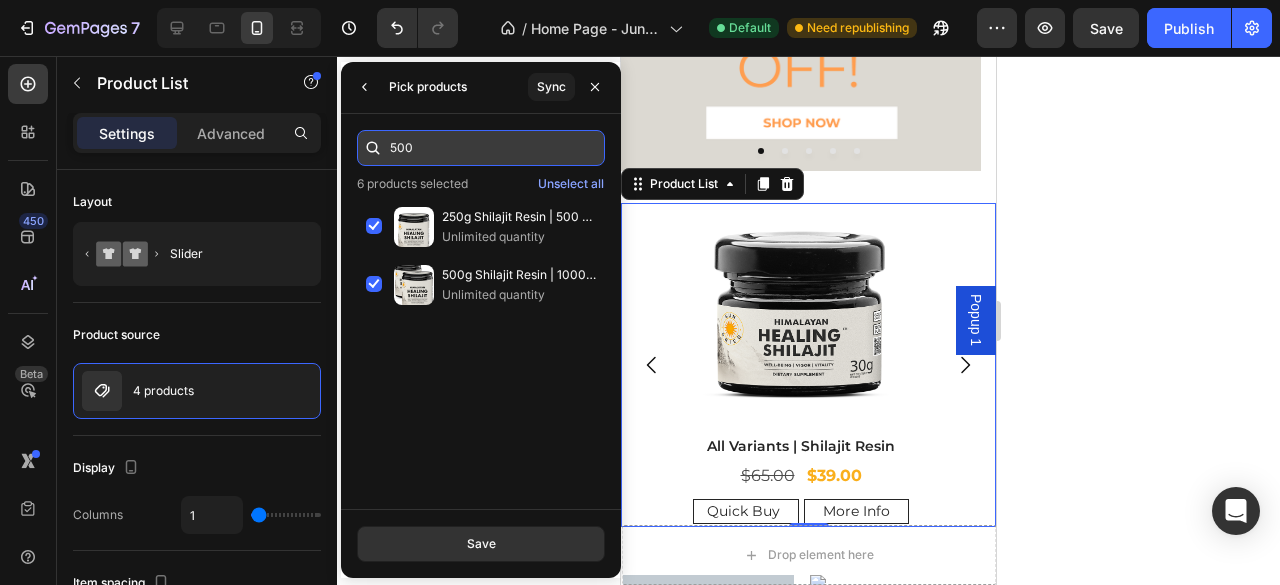 click on "500" at bounding box center (481, 148) 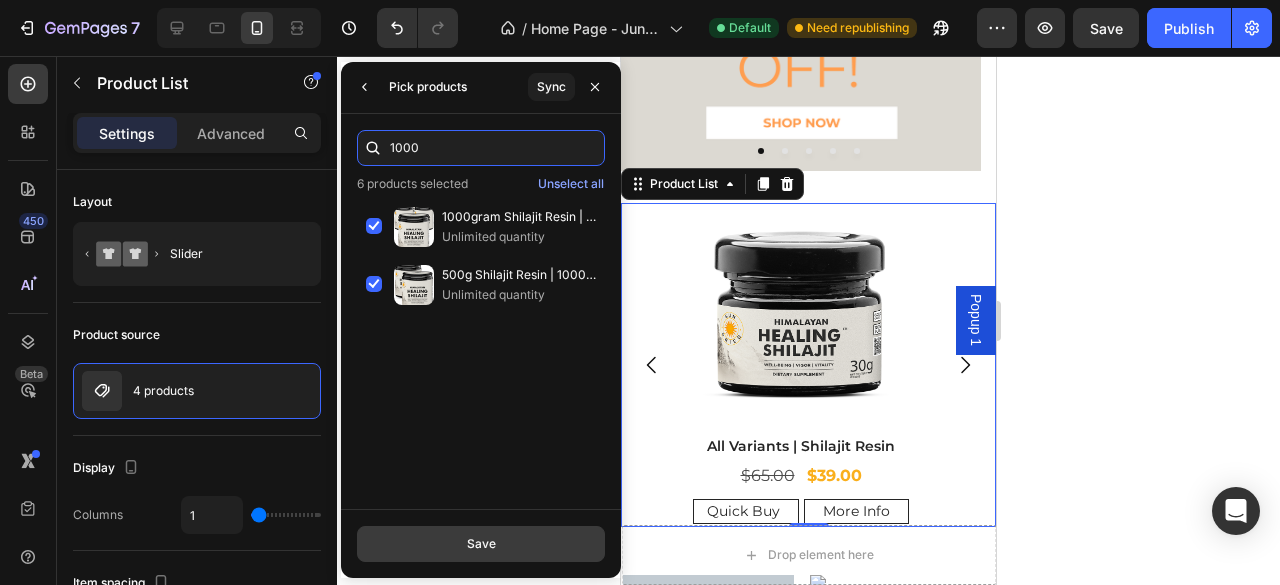 type on "1000" 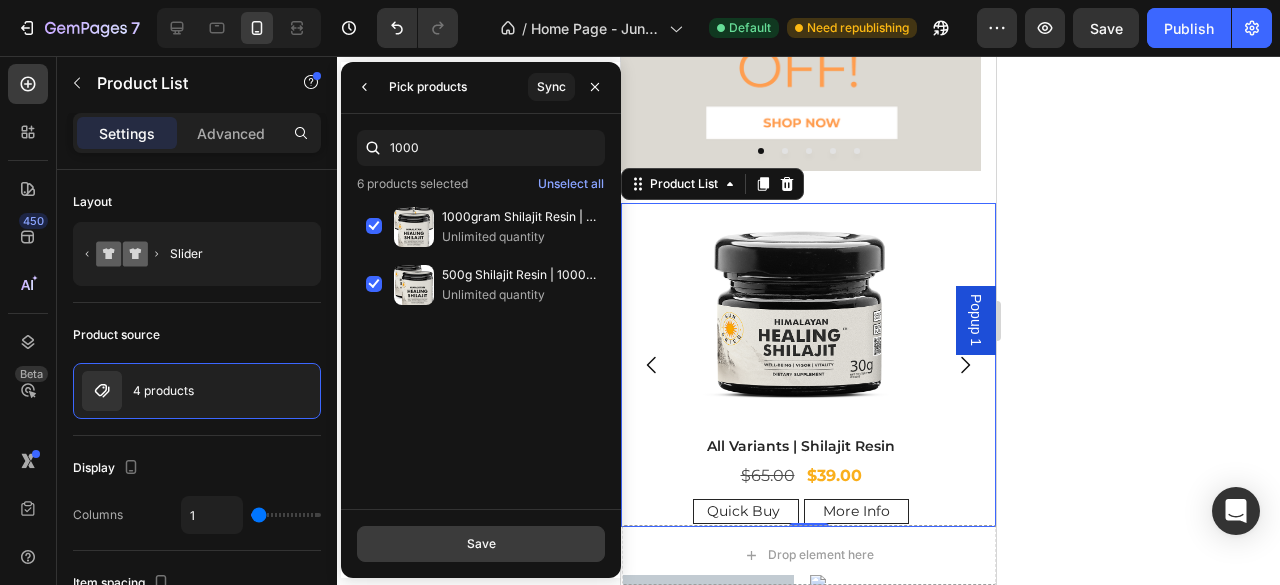 click on "Save" at bounding box center [481, 544] 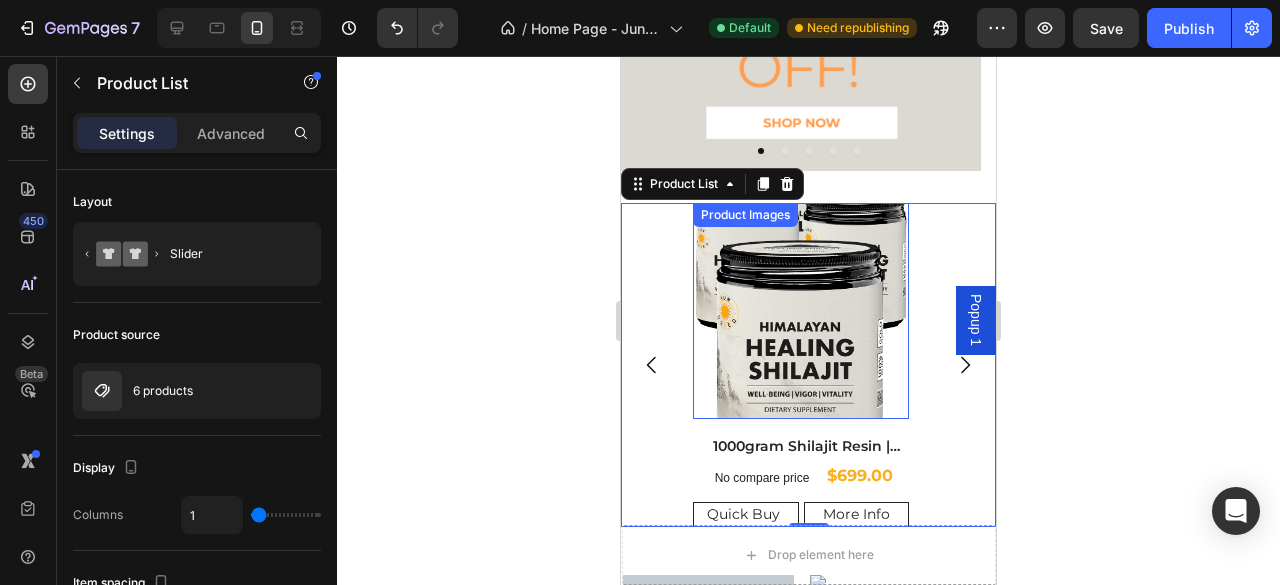 click at bounding box center (801, 311) 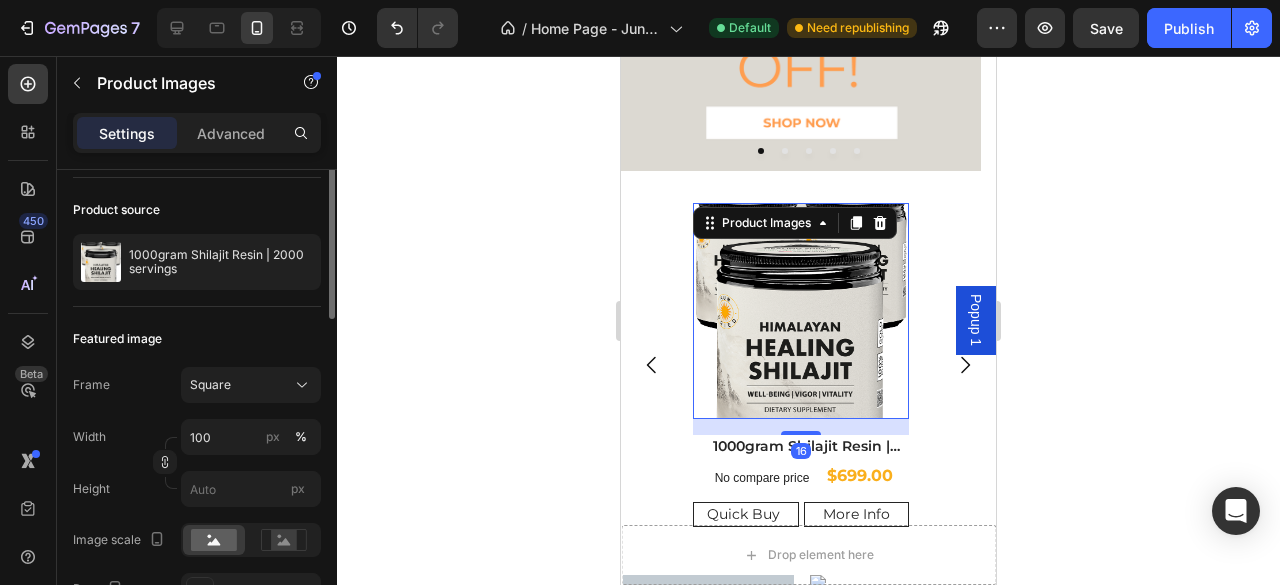 scroll, scrollTop: 166, scrollLeft: 0, axis: vertical 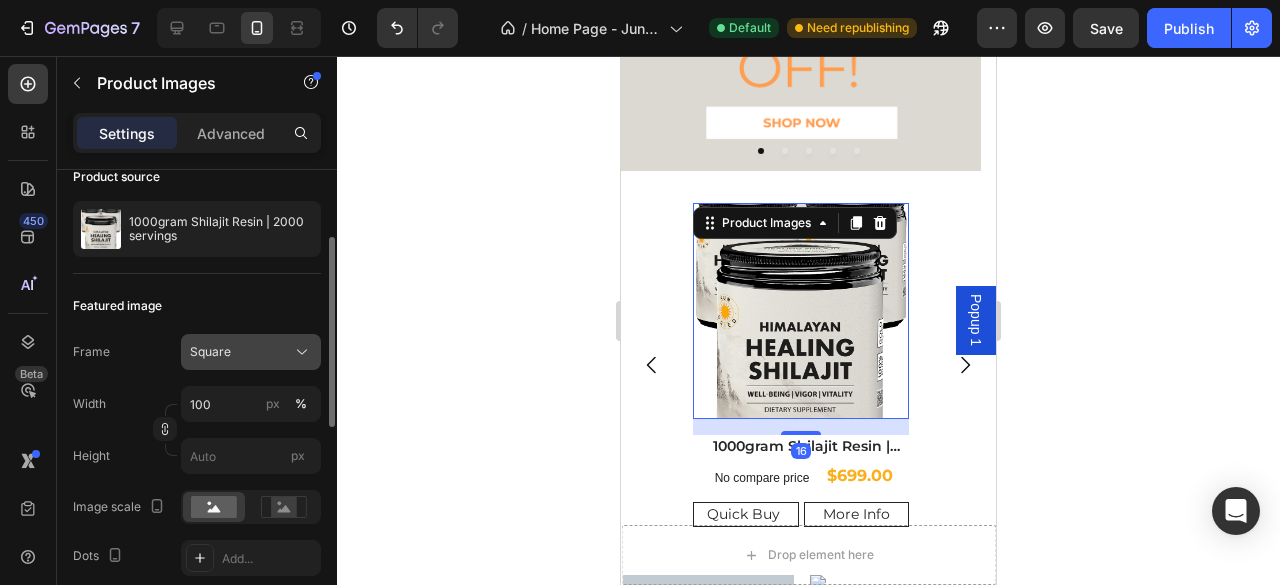 click on "Square" at bounding box center (251, 352) 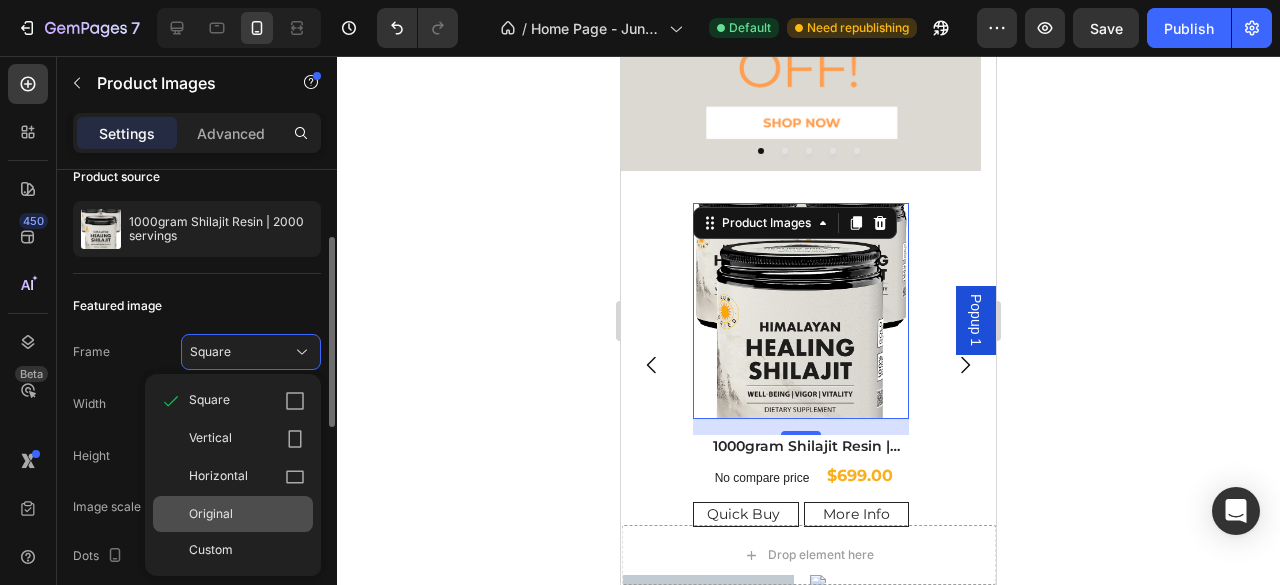 click on "Original" at bounding box center [247, 514] 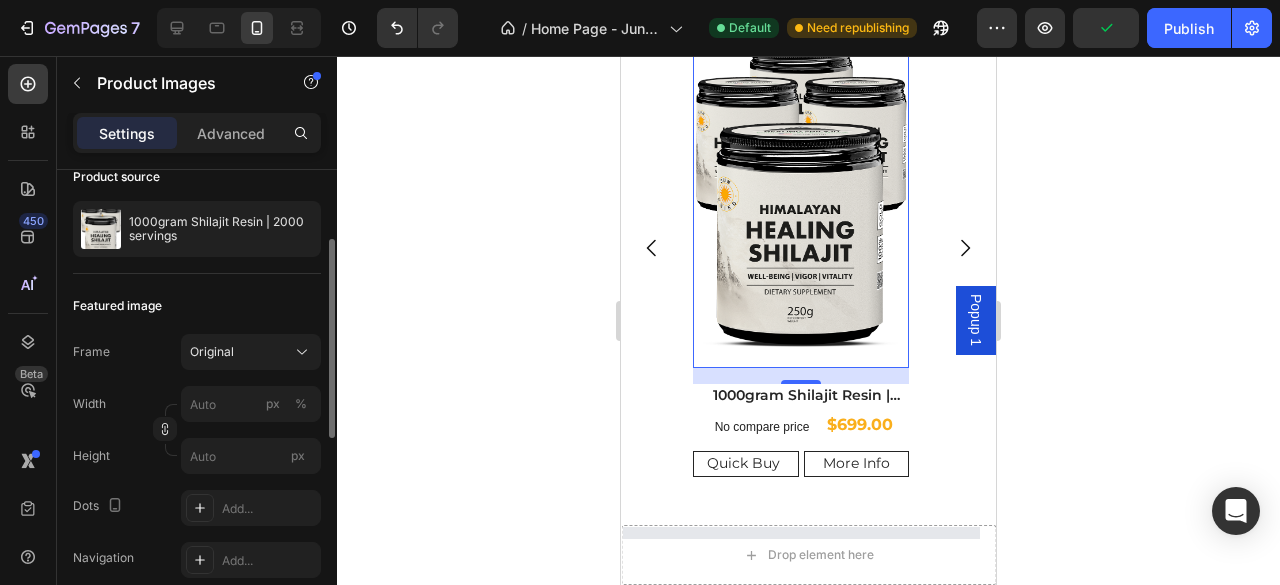 scroll, scrollTop: 633, scrollLeft: 0, axis: vertical 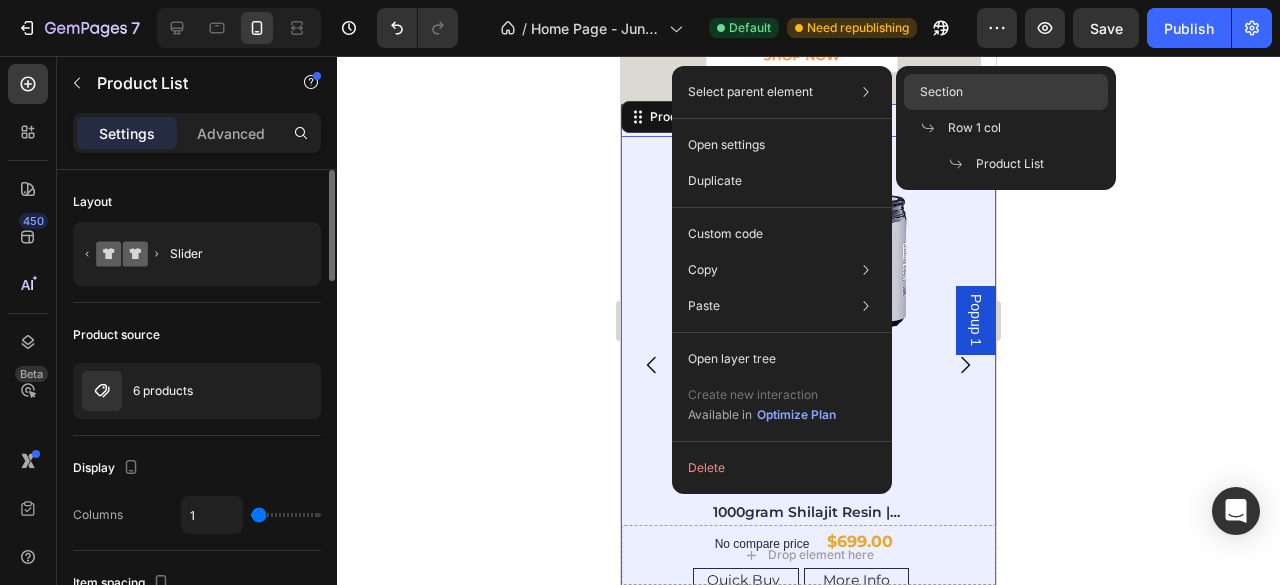 click on "Section" 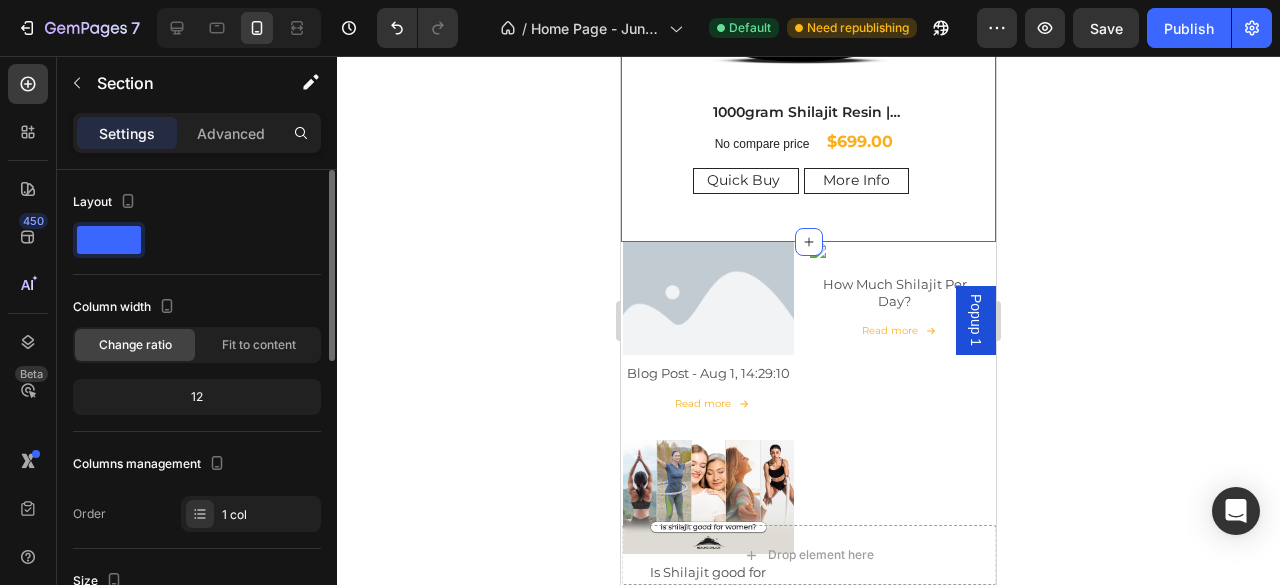 scroll, scrollTop: 933, scrollLeft: 0, axis: vertical 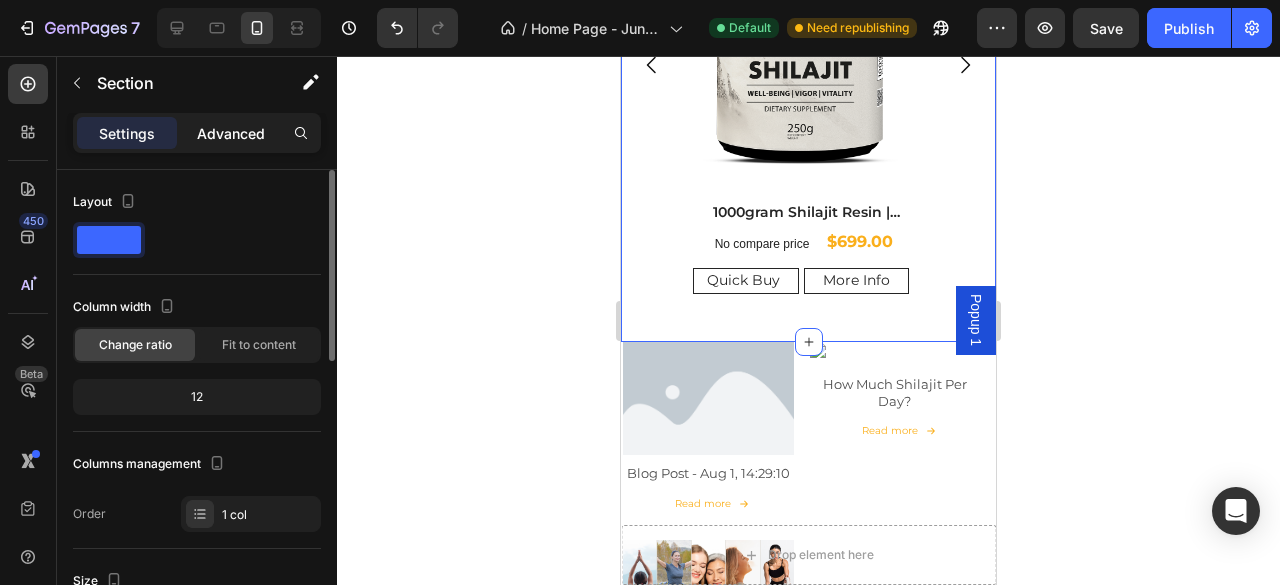 click on "Advanced" at bounding box center [231, 133] 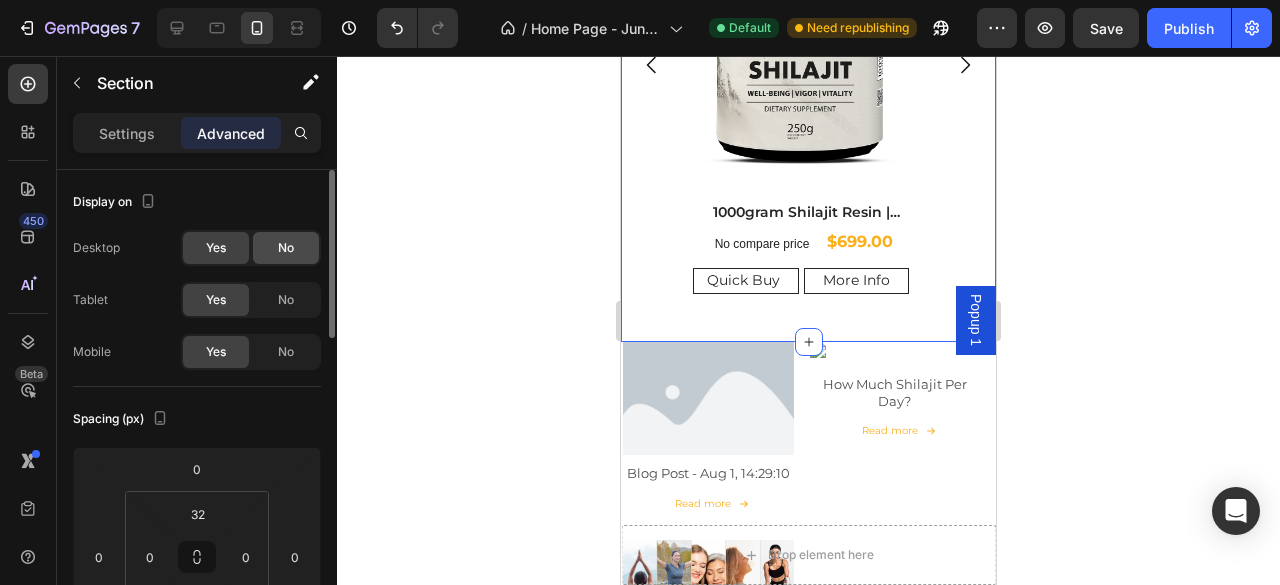 click on "No" 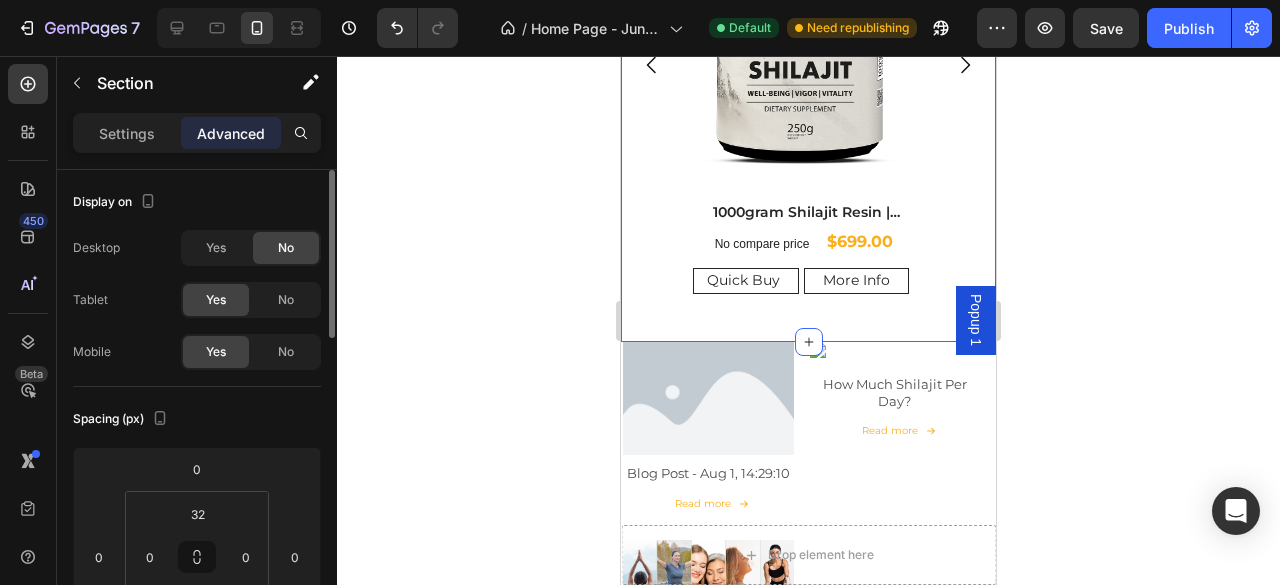 click on "Desktop Yes No Tablet Yes No Mobile Yes No" at bounding box center [197, 300] 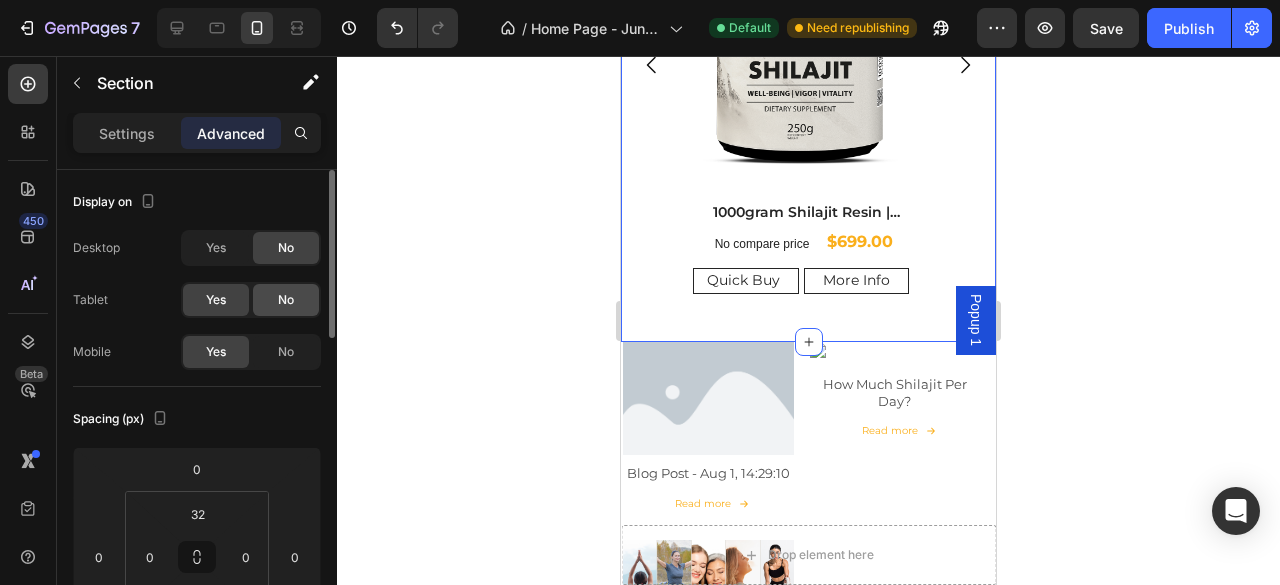 click on "No" 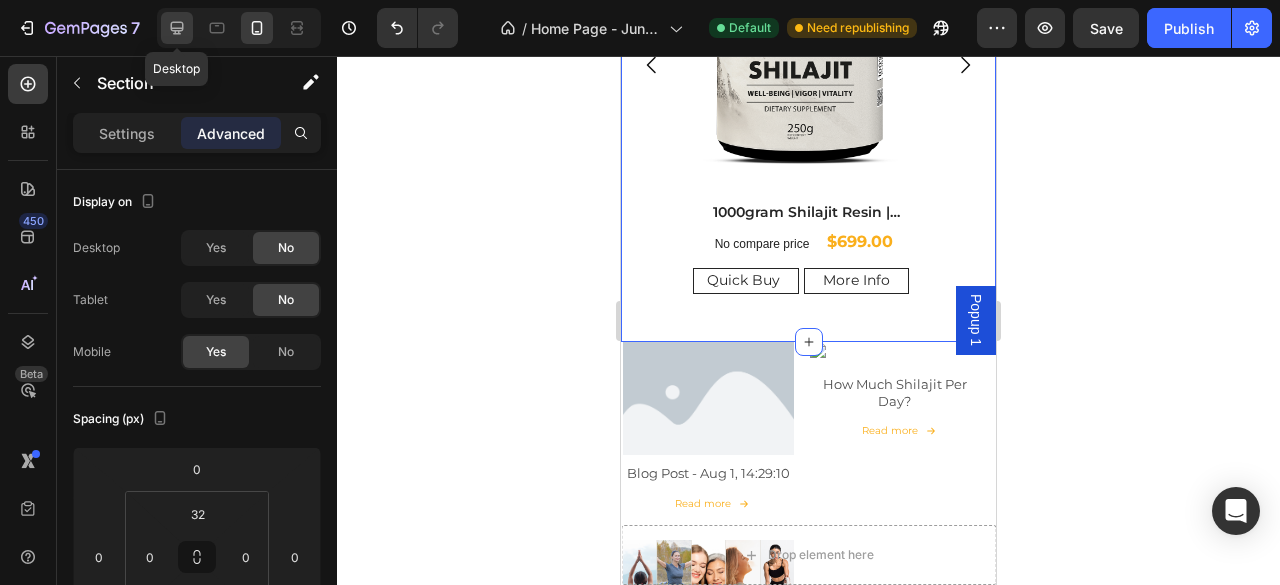 click 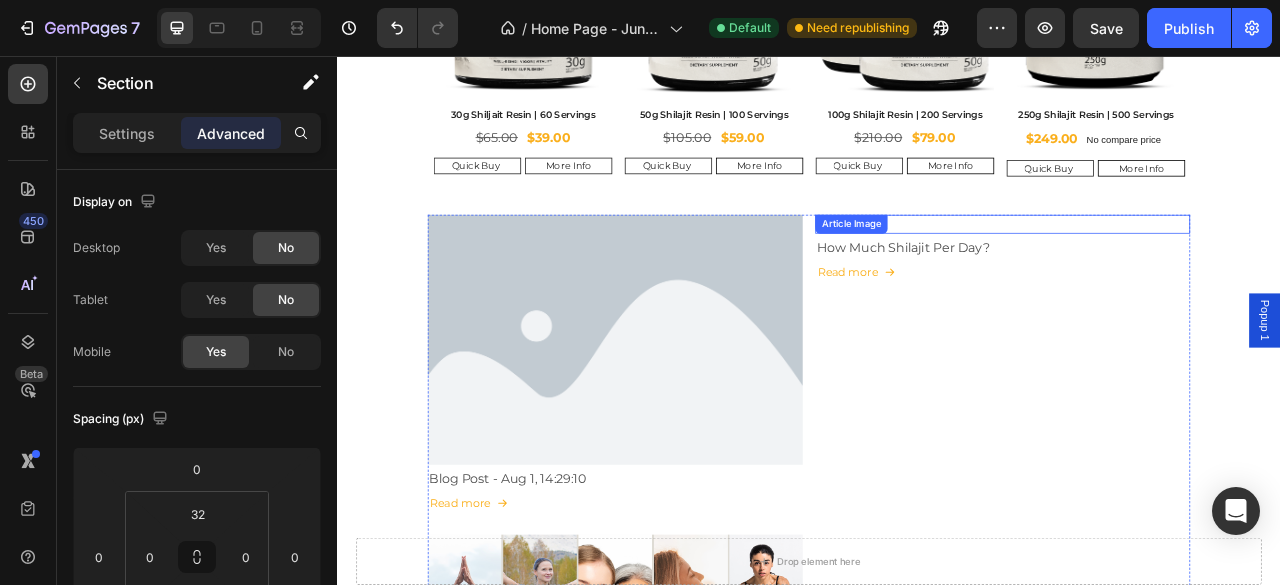 scroll, scrollTop: 351, scrollLeft: 0, axis: vertical 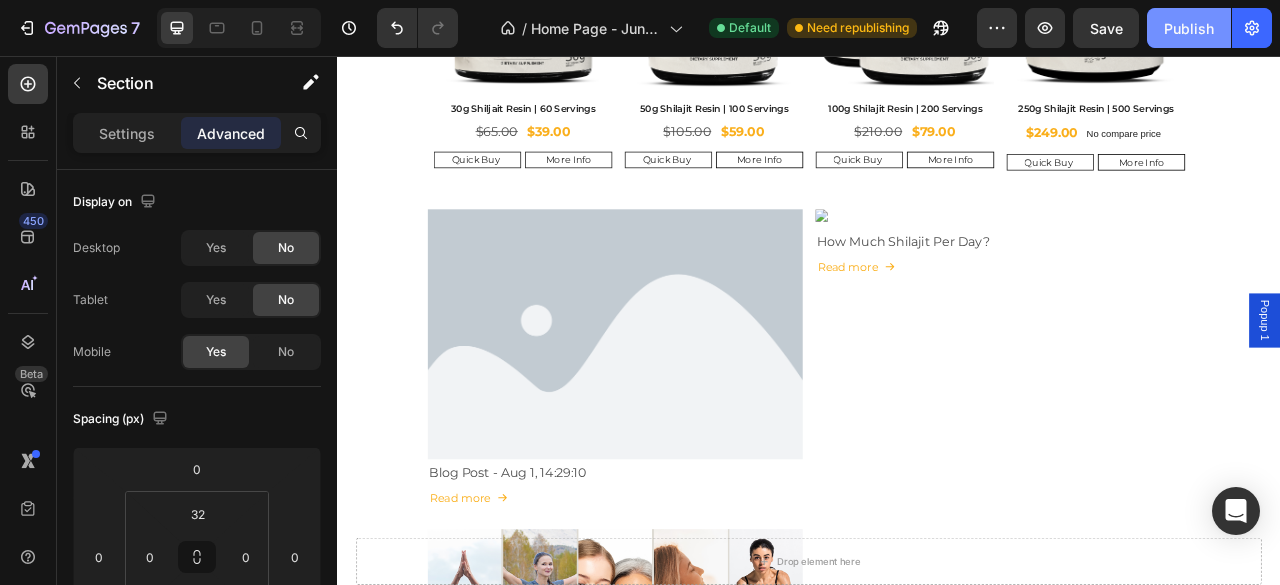 click on "Publish" 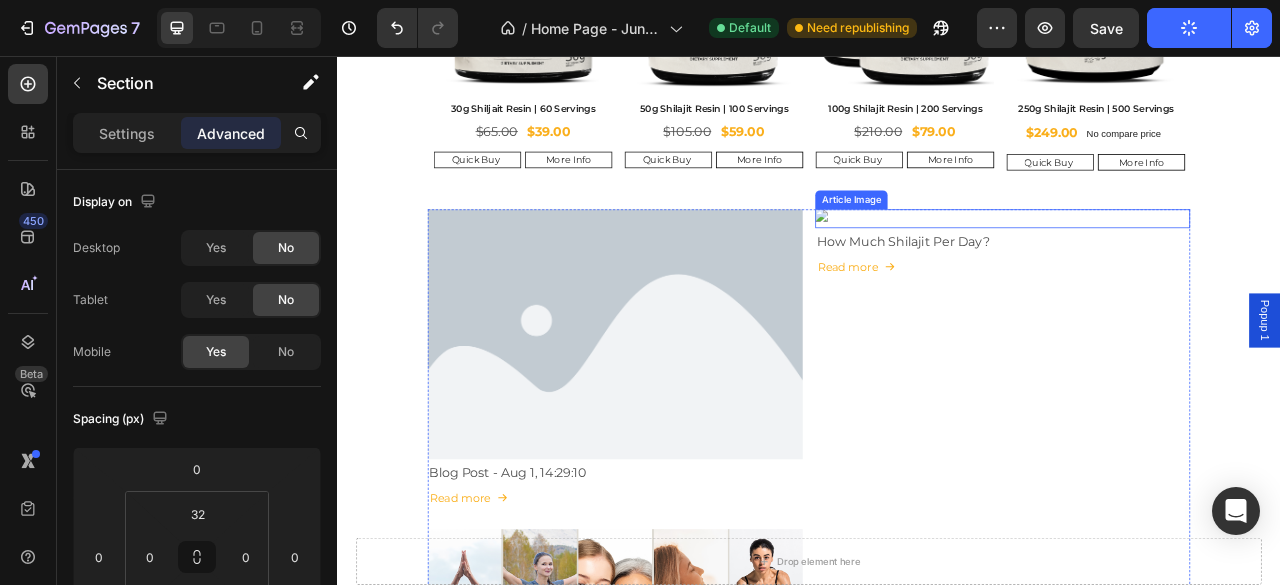 click at bounding box center (1183, 263) 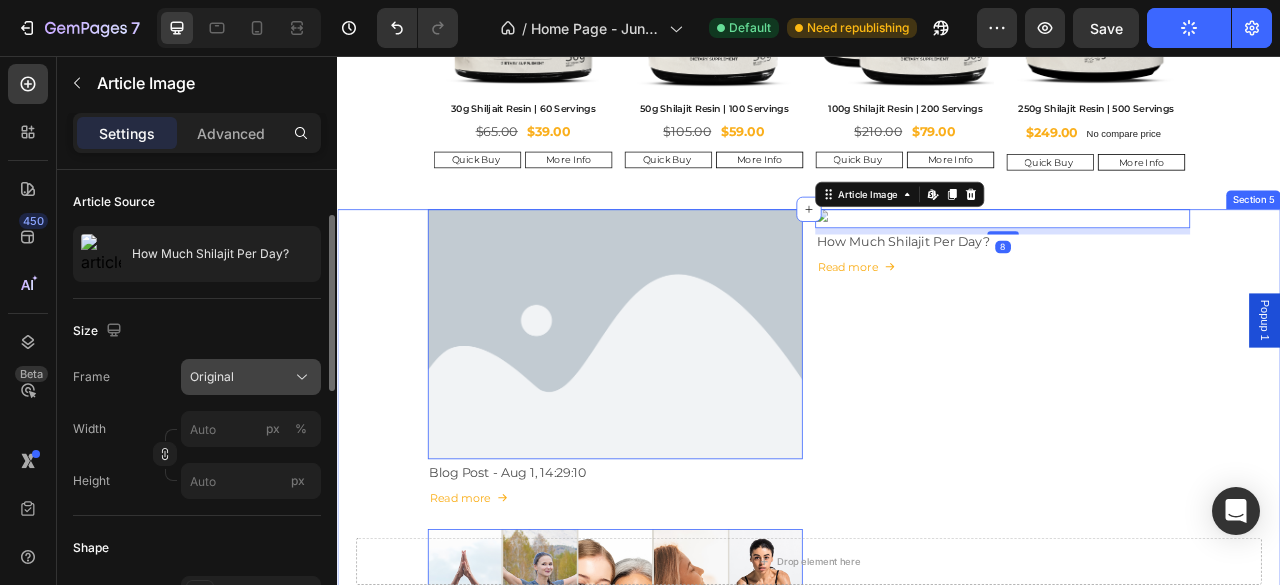 scroll, scrollTop: 33, scrollLeft: 0, axis: vertical 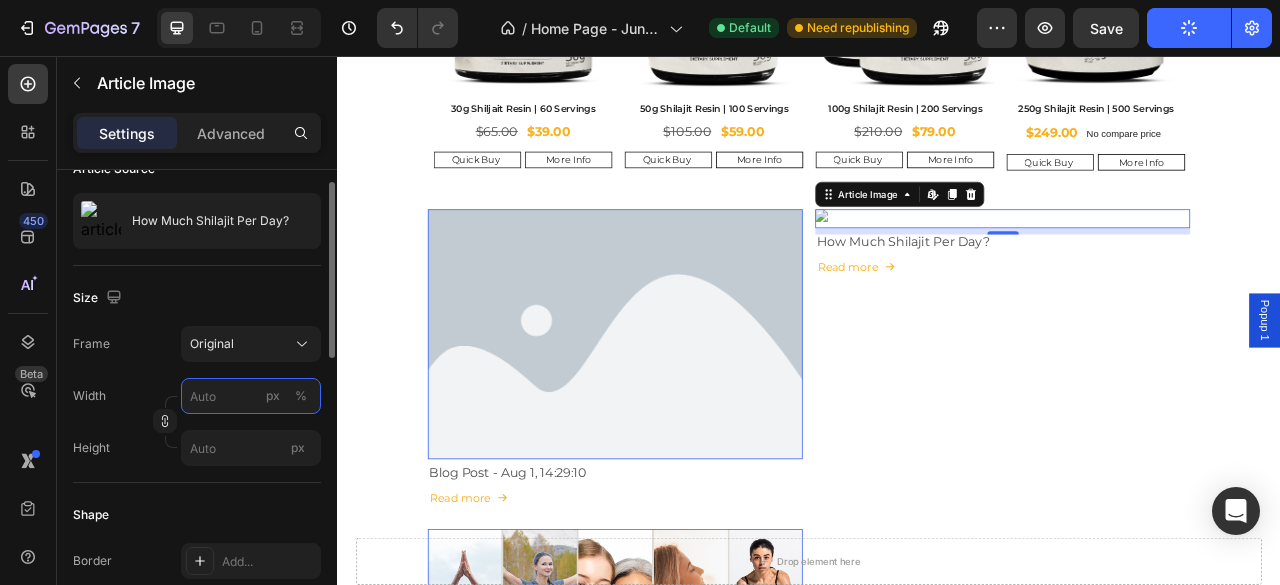 click on "px %" at bounding box center [251, 396] 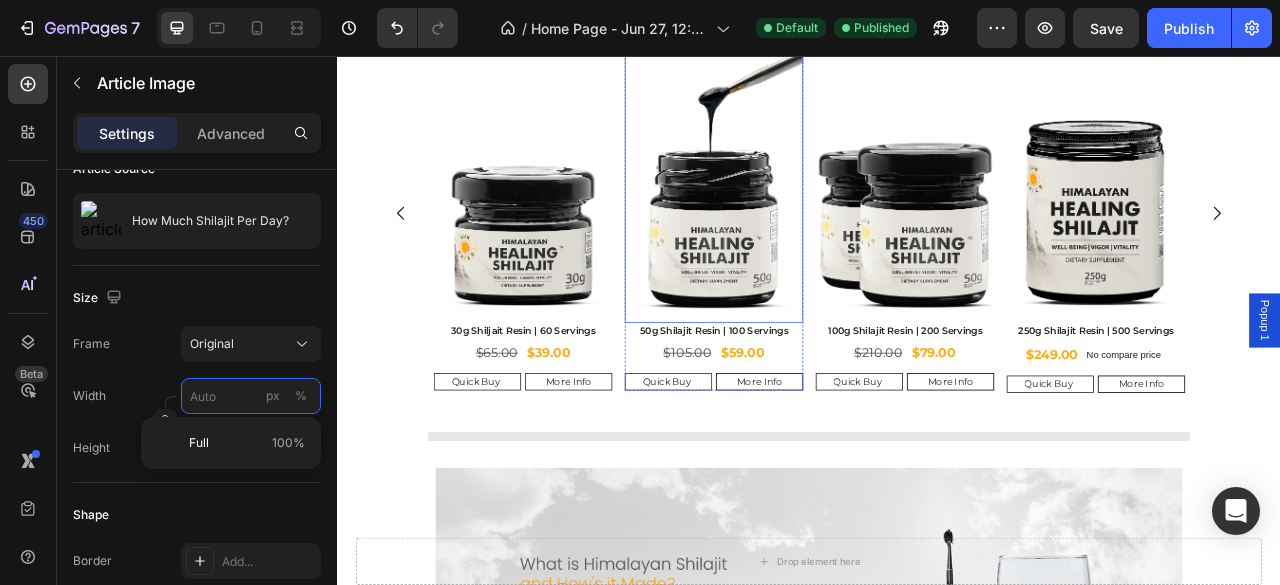 scroll, scrollTop: 666, scrollLeft: 0, axis: vertical 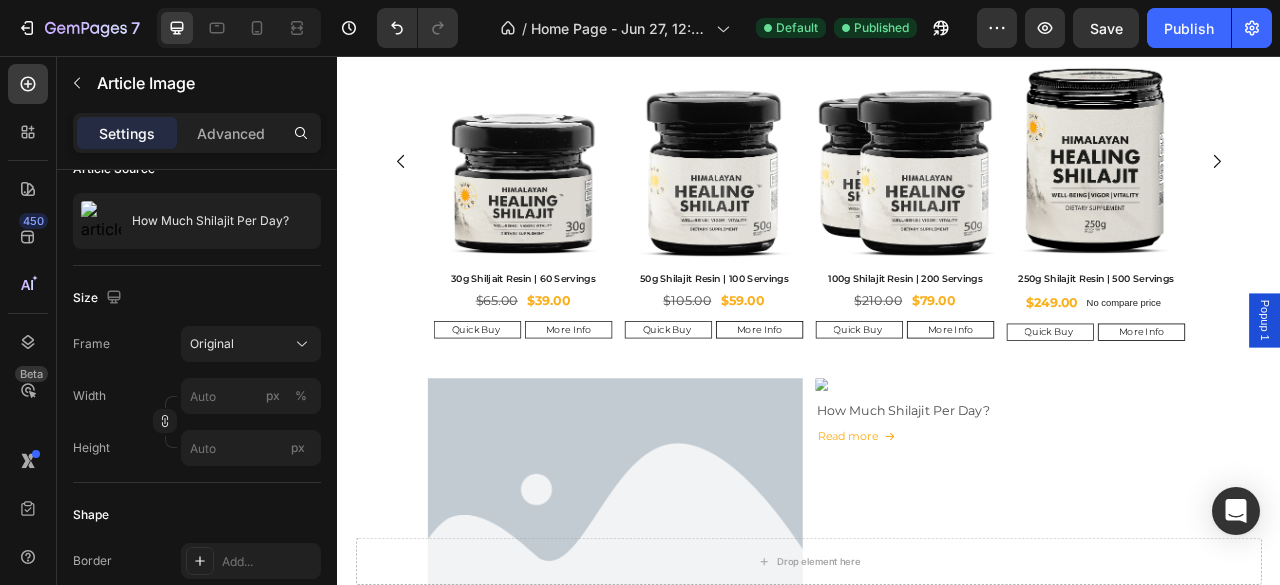 click at bounding box center (1183, 478) 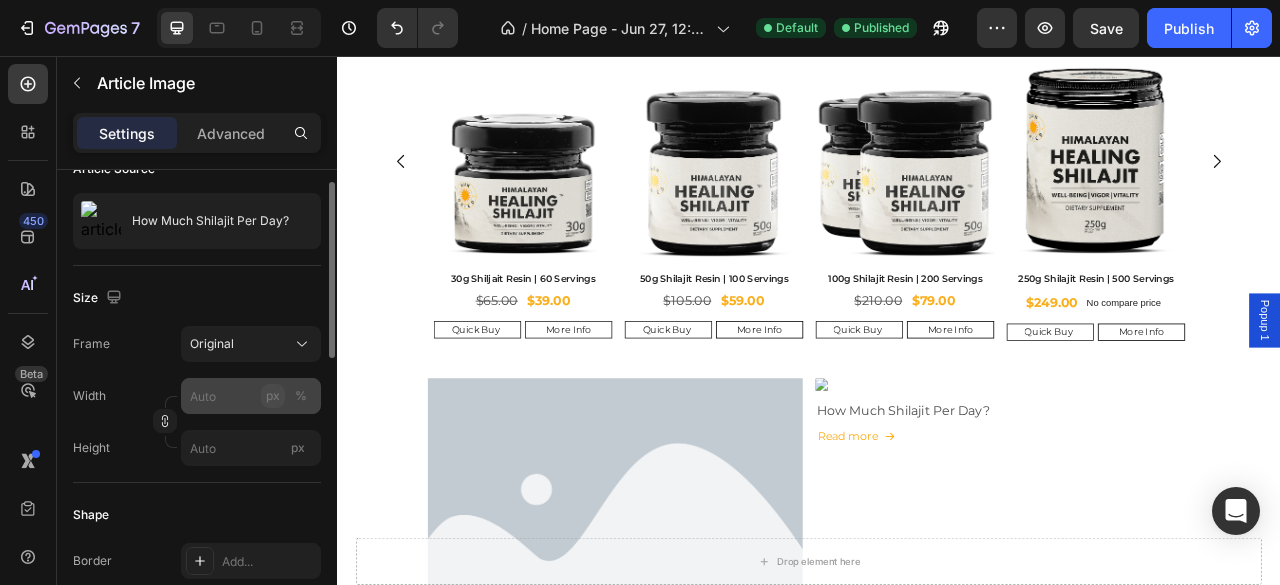 click on "px" at bounding box center [273, 396] 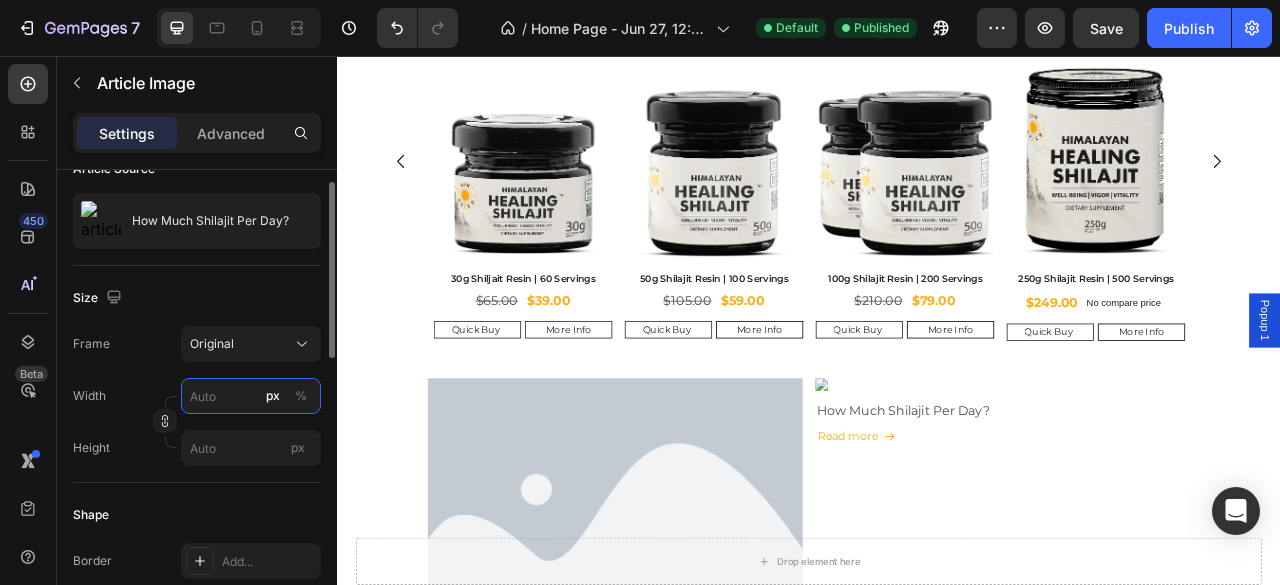 drag, startPoint x: 202, startPoint y: 400, endPoint x: 218, endPoint y: 399, distance: 16.03122 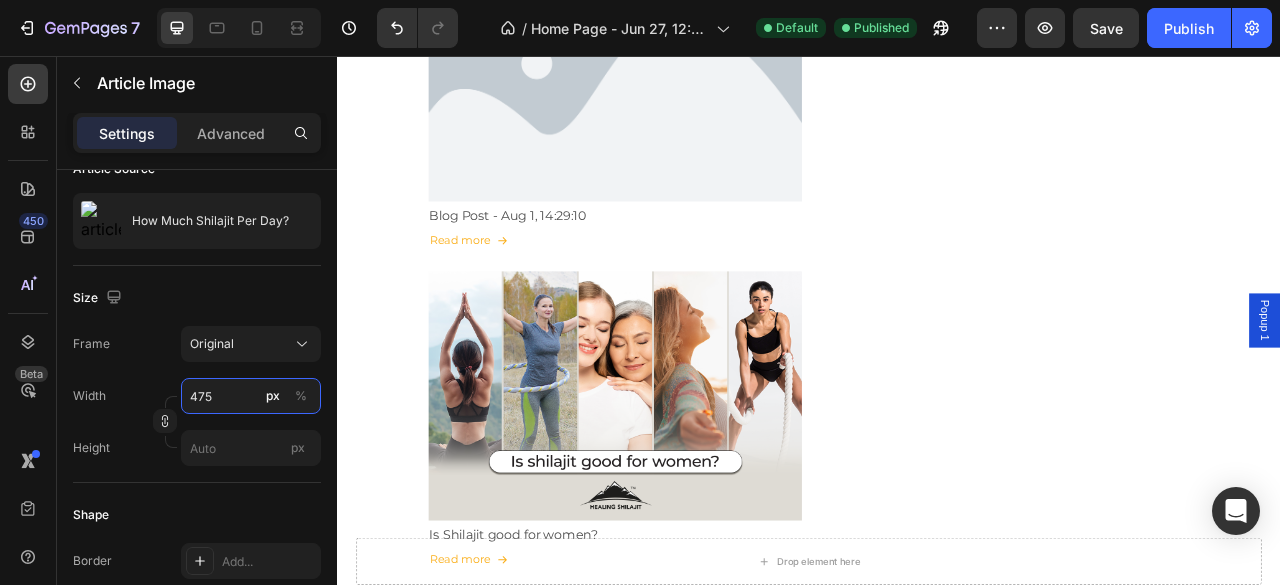 scroll, scrollTop: 1474, scrollLeft: 0, axis: vertical 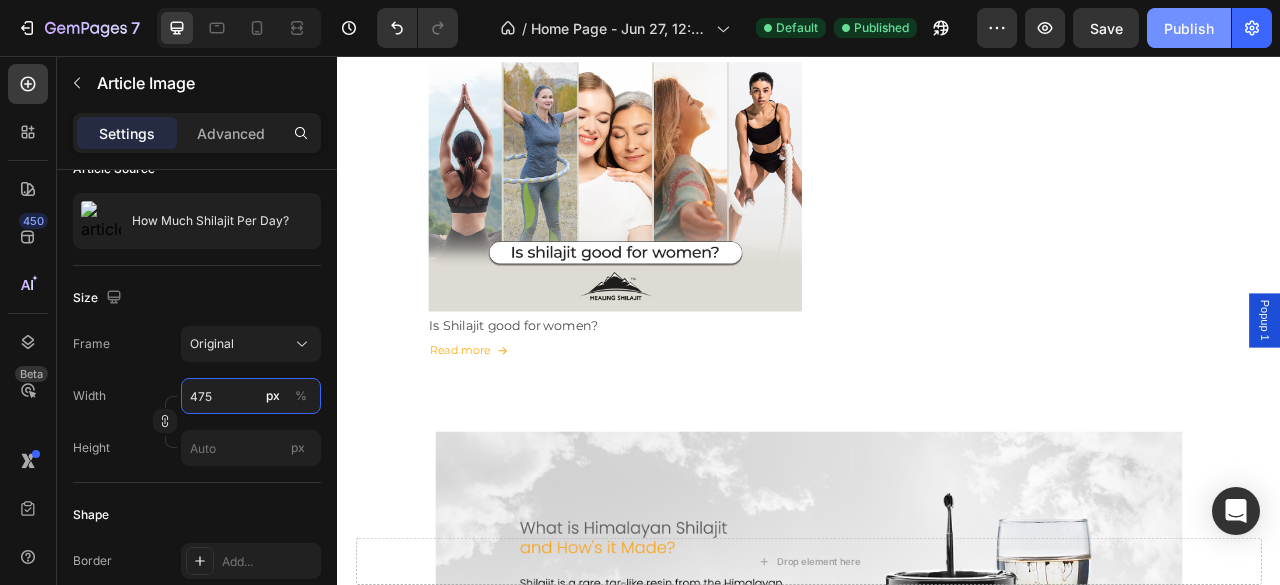 type on "475" 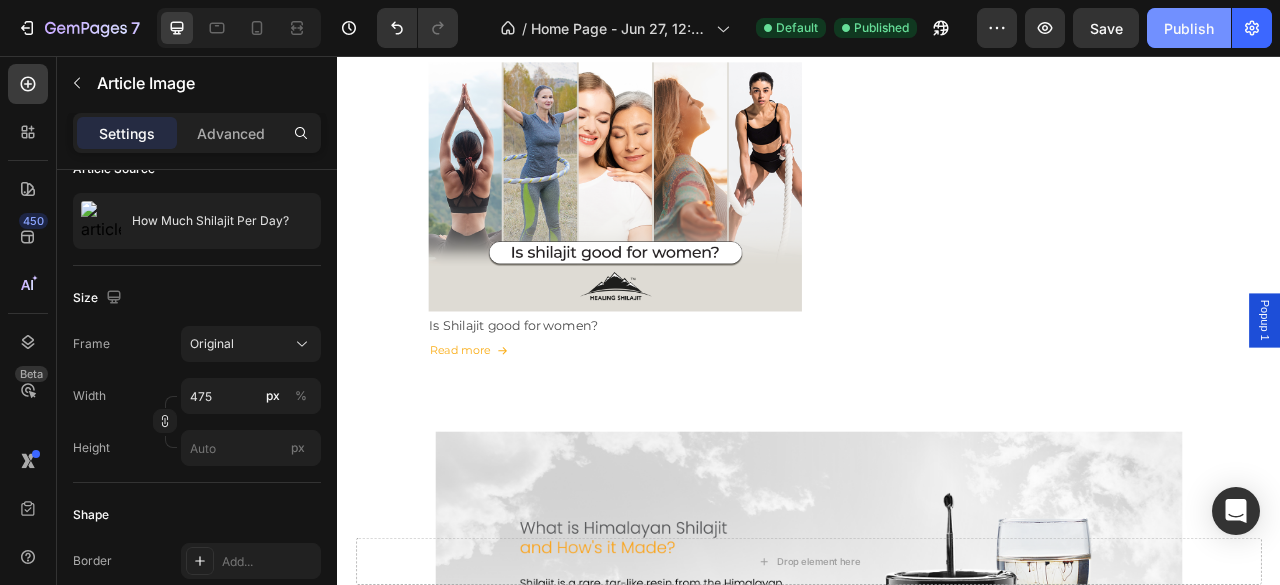 click on "Publish" at bounding box center [1189, 28] 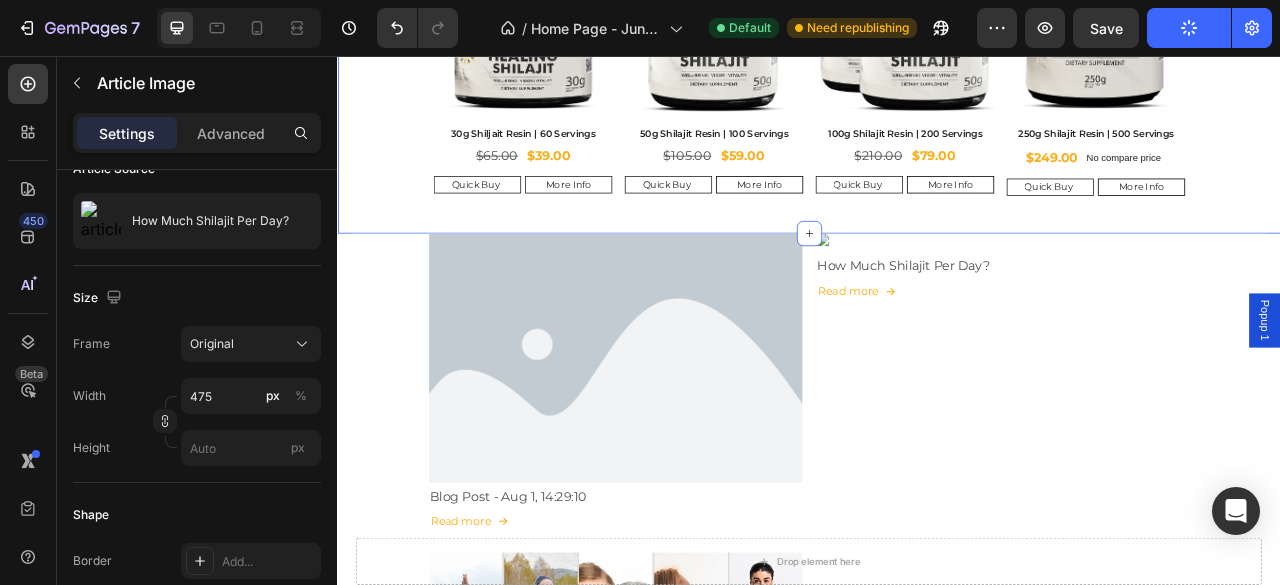 scroll, scrollTop: 949, scrollLeft: 0, axis: vertical 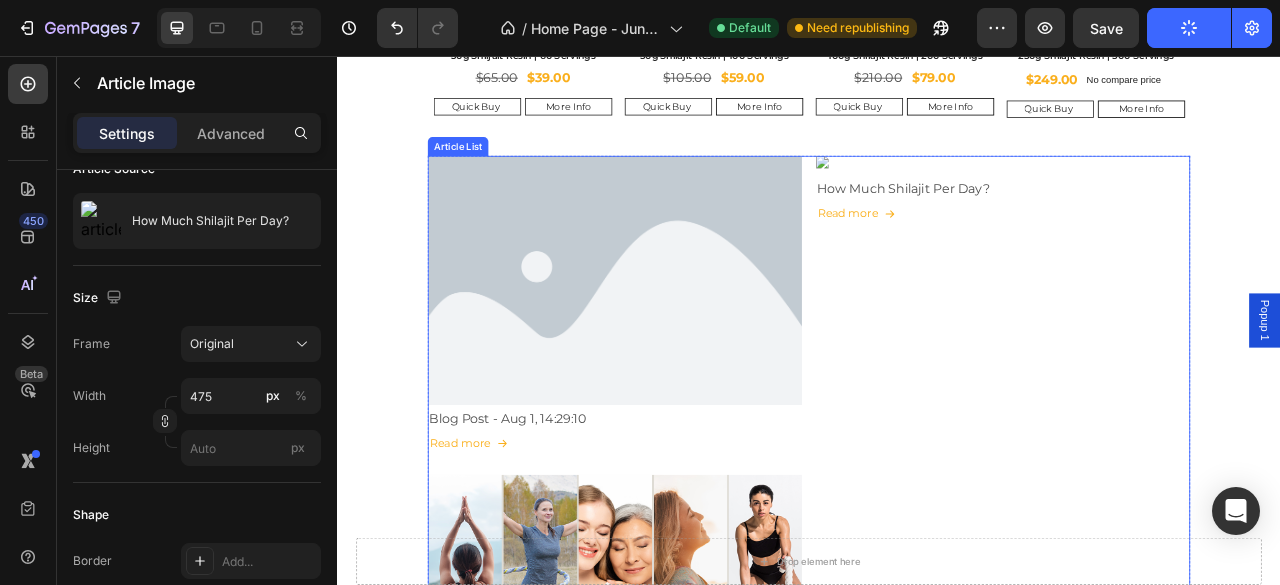 click on "Article Image Blog Post - Aug 1, 14:29:10 Article Title Read more Article Read More Article List Article Image How Much Shilajit Per Day? Article Title Read more Article Read More Article List Article Image Is Shilajit good for women? Article Title Read more Article Read More Article List" at bounding box center (937, 581) 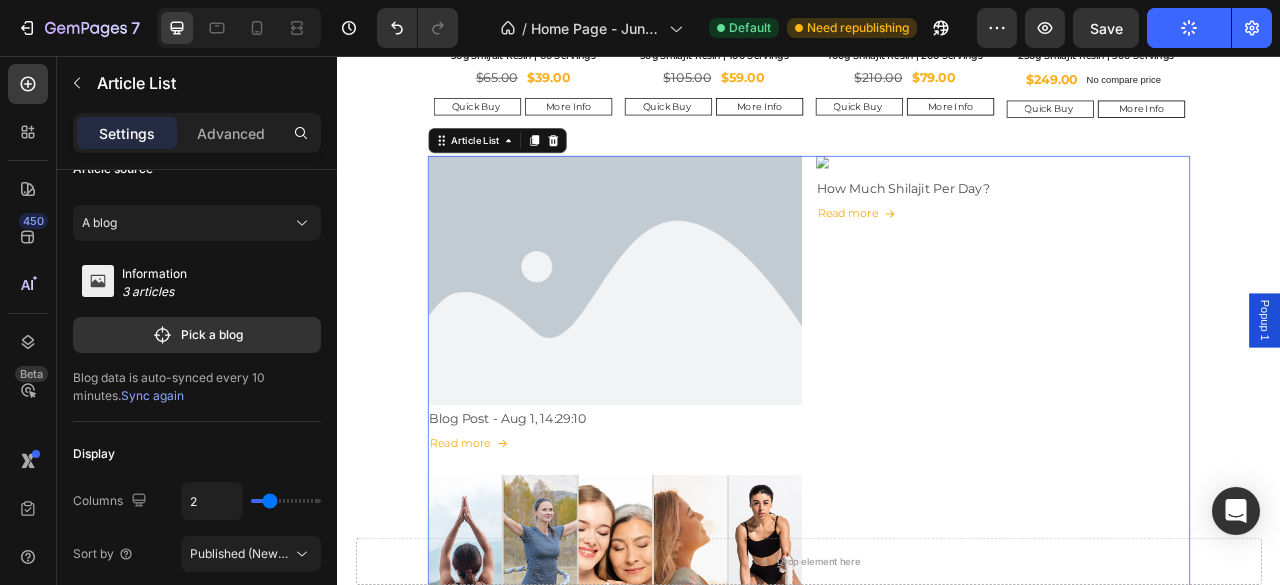 scroll, scrollTop: 0, scrollLeft: 0, axis: both 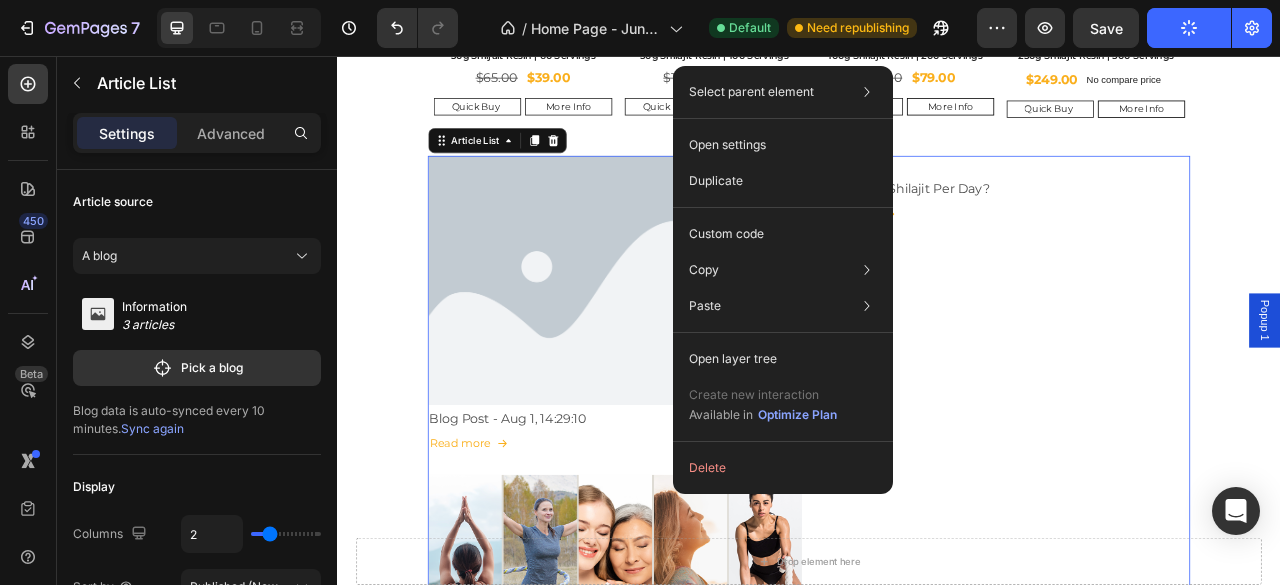 click on "Display Columns 2 Sort by Published (Newest)" 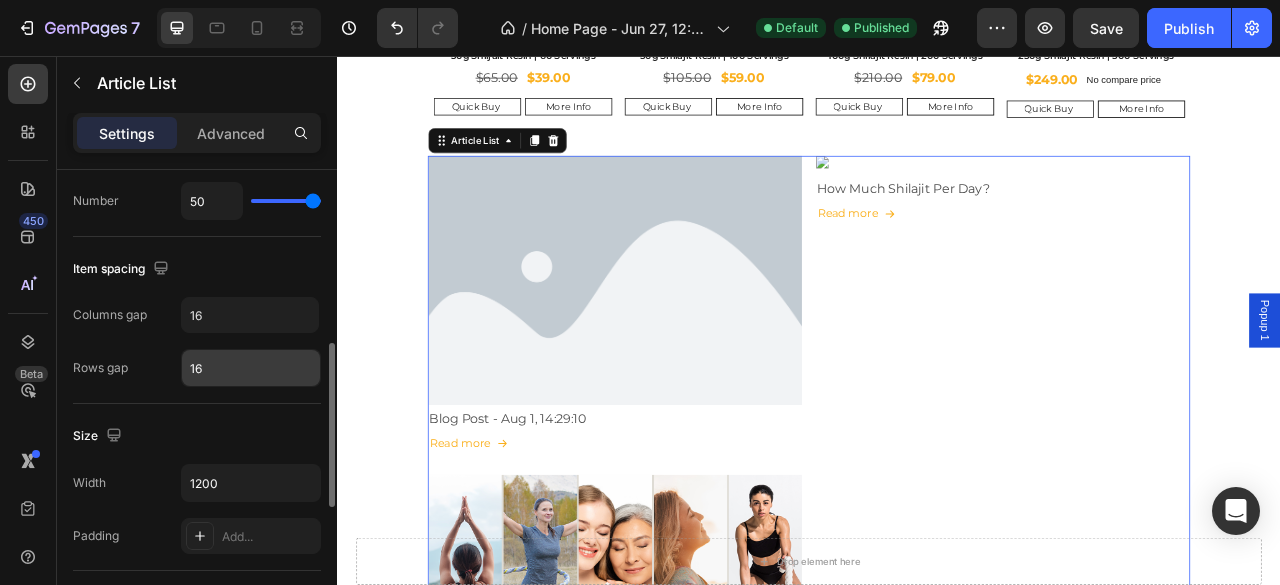 scroll, scrollTop: 733, scrollLeft: 0, axis: vertical 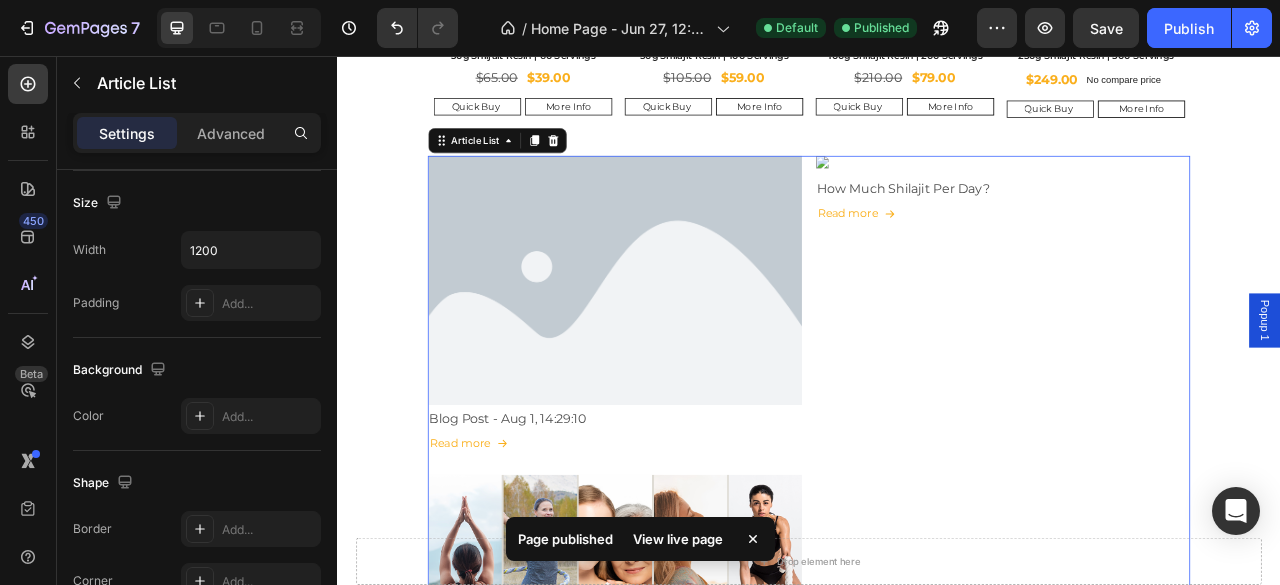 click on "Article Image Blog Post - Aug 1, 14:29:10 Article Title Read more Article Read More Article List   0 Article Image How Much Shilajit Per Day? Article Title Read more Article Read More Article List   0 Article Image Is Shilajit good for women? Article Title Read more Article Read More Article List   0" at bounding box center (937, 581) 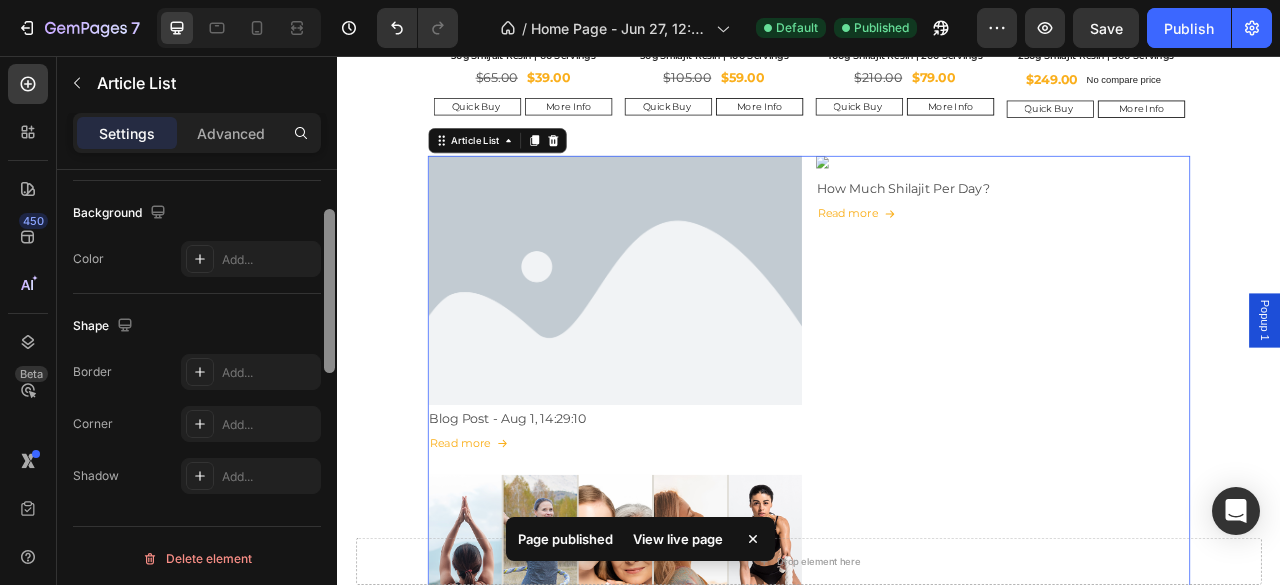 scroll, scrollTop: 690, scrollLeft: 0, axis: vertical 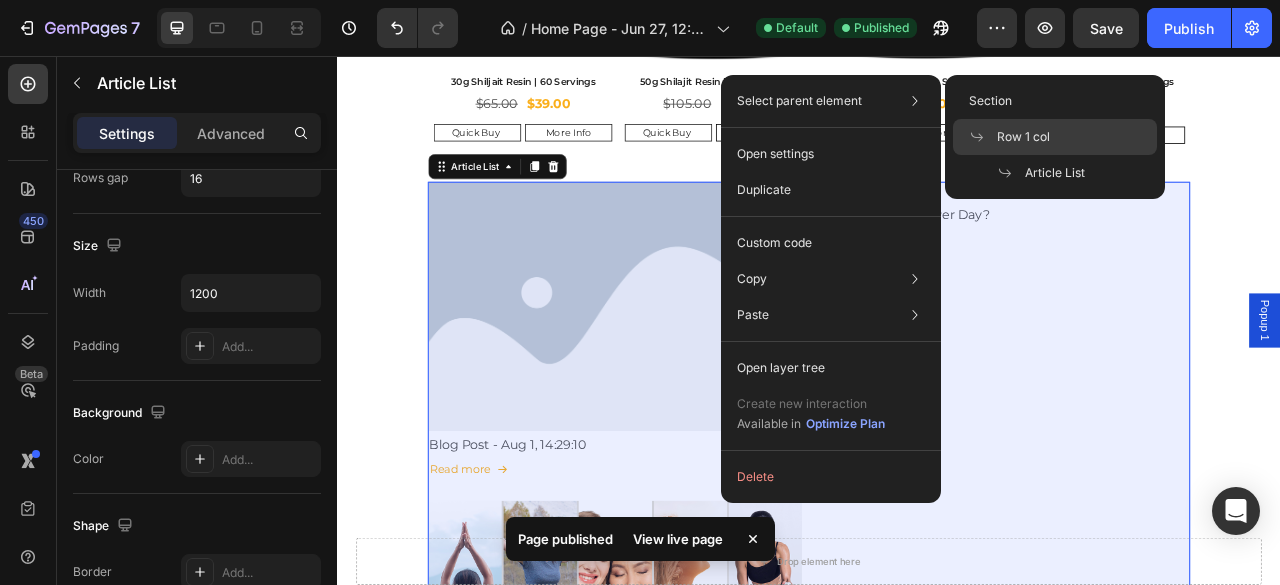 click on "Row 1 col" at bounding box center (1023, 137) 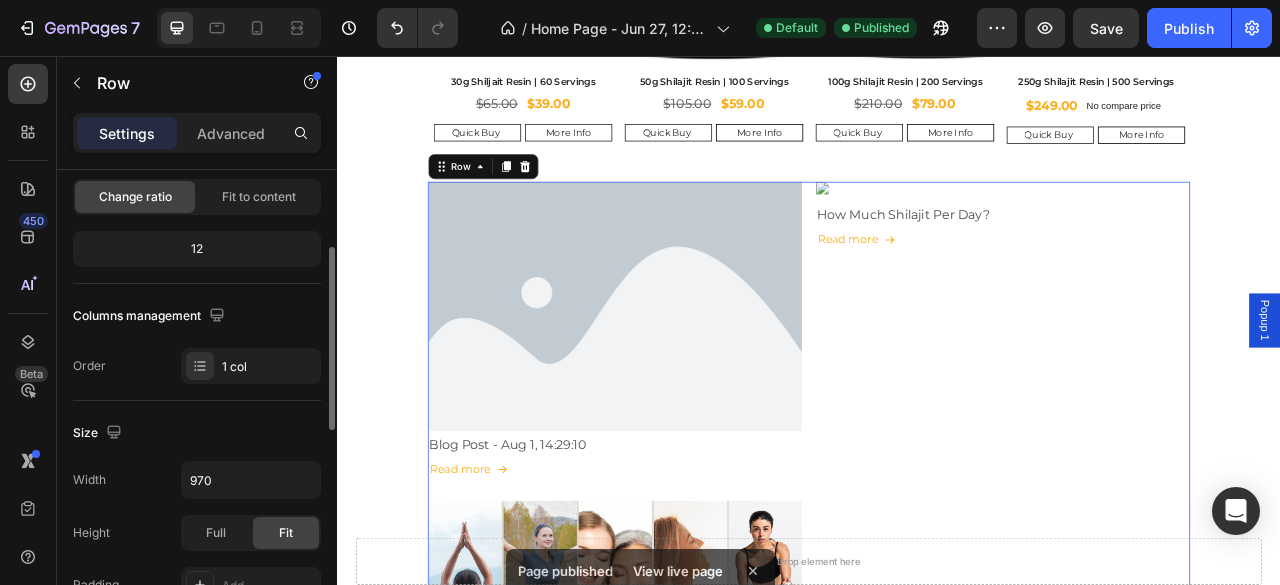 scroll, scrollTop: 266, scrollLeft: 0, axis: vertical 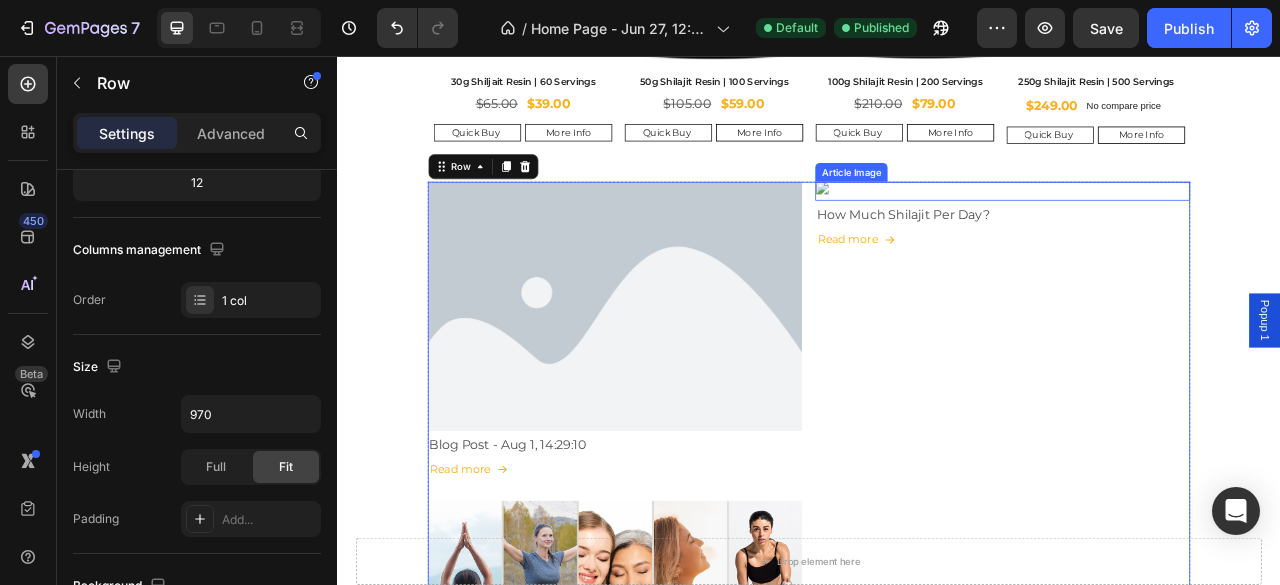 click at bounding box center (1183, 228) 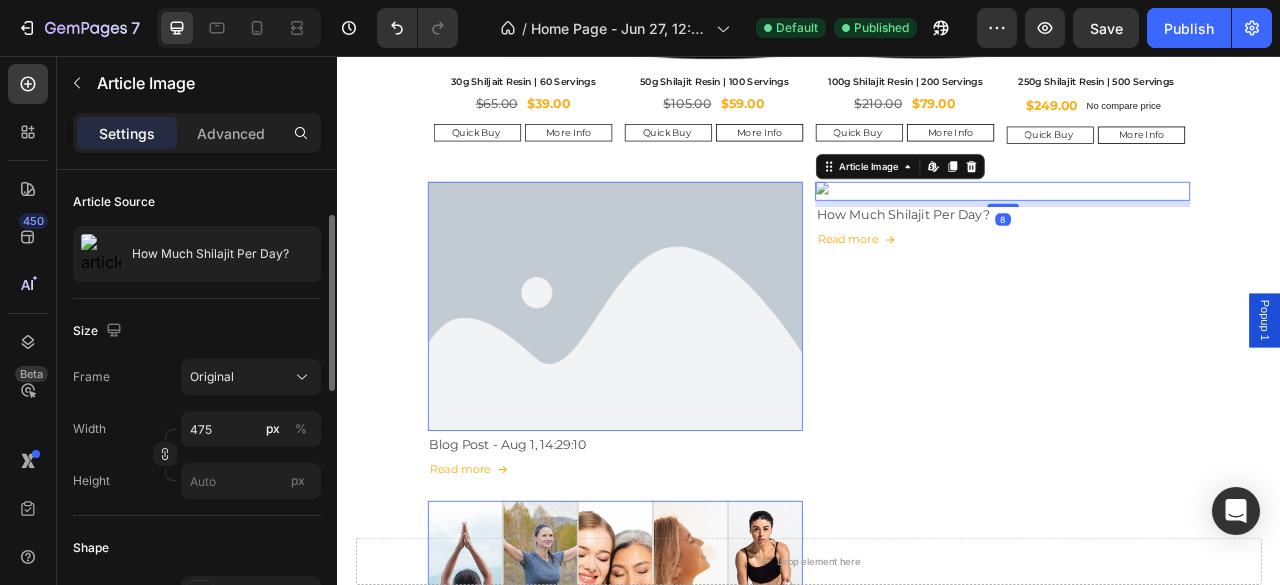 scroll, scrollTop: 100, scrollLeft: 0, axis: vertical 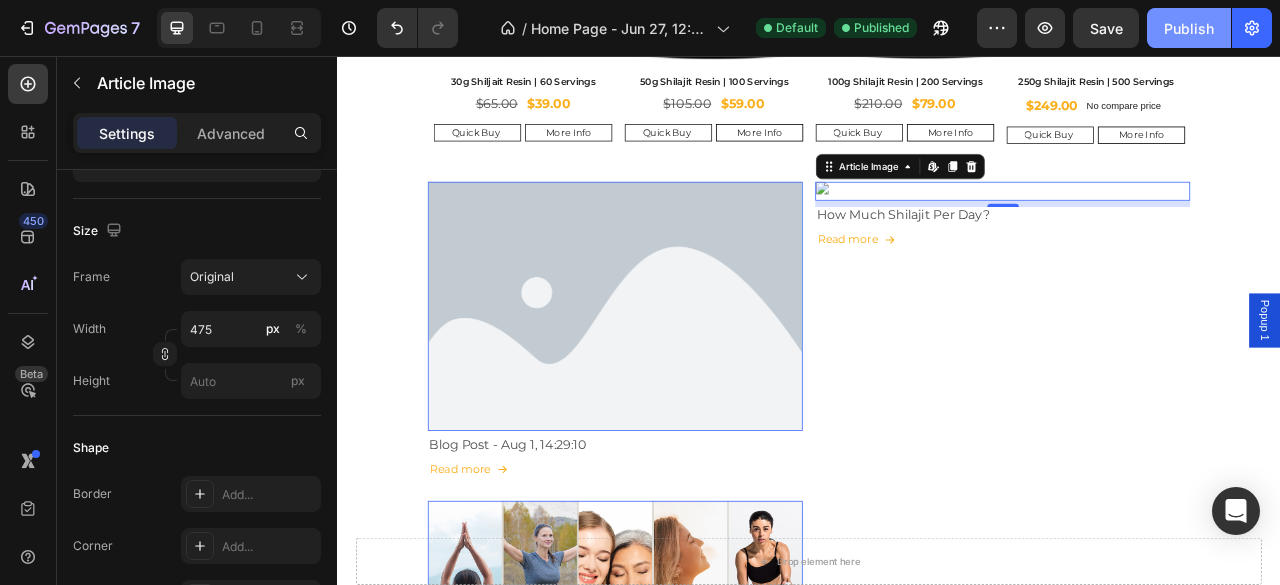 click on "Publish" at bounding box center (1189, 28) 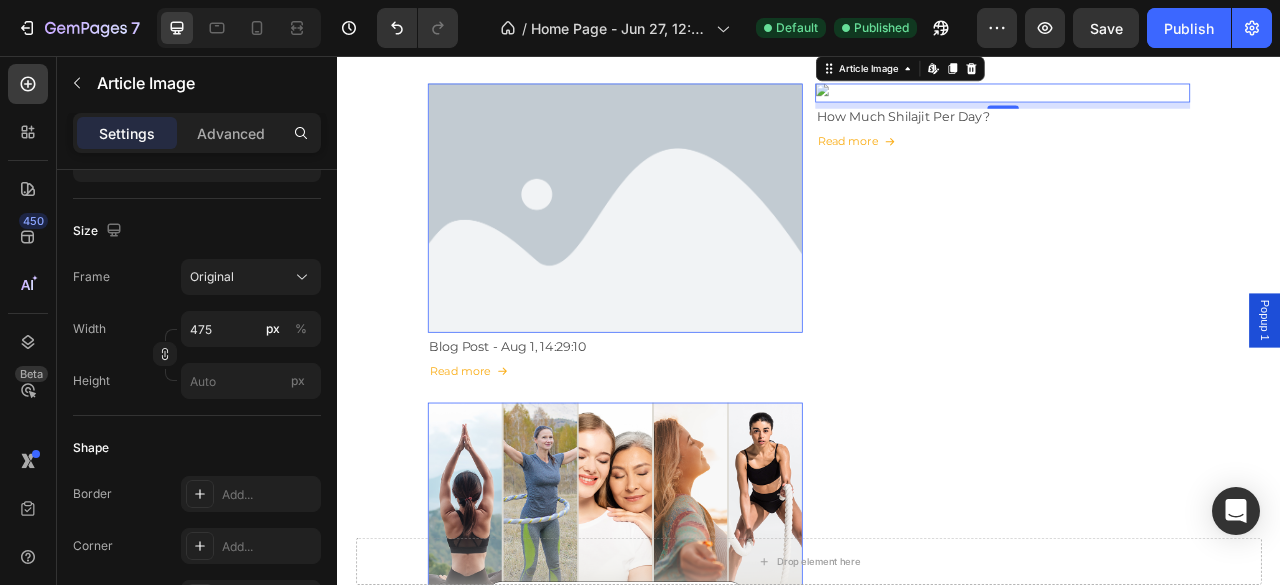 scroll, scrollTop: 1049, scrollLeft: 0, axis: vertical 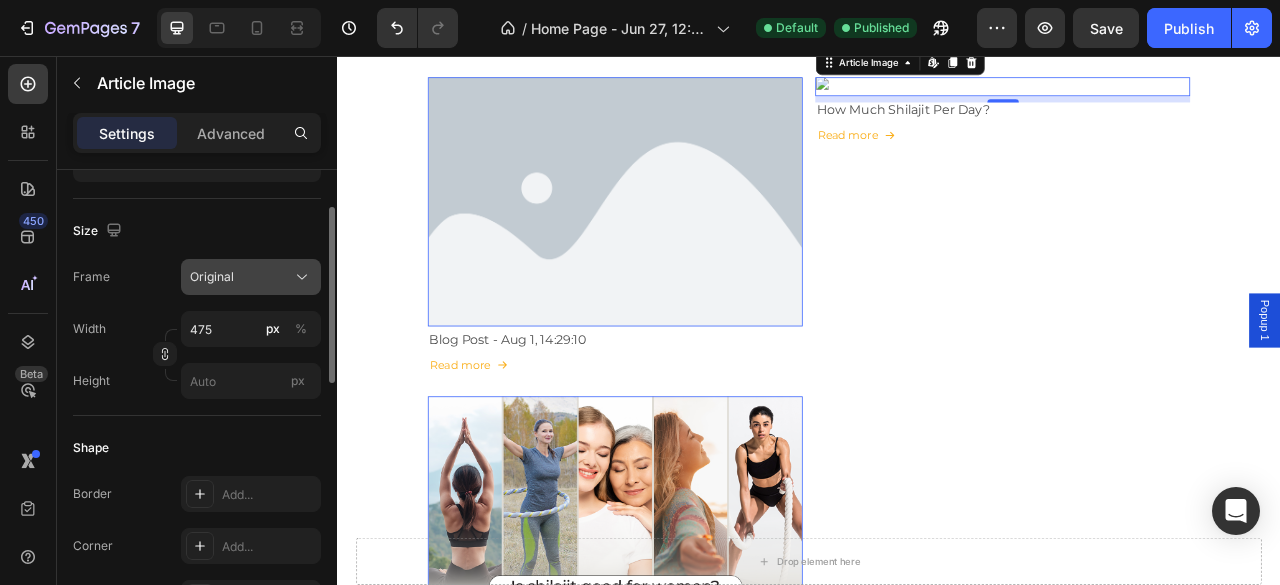 click on "Original" at bounding box center (212, 277) 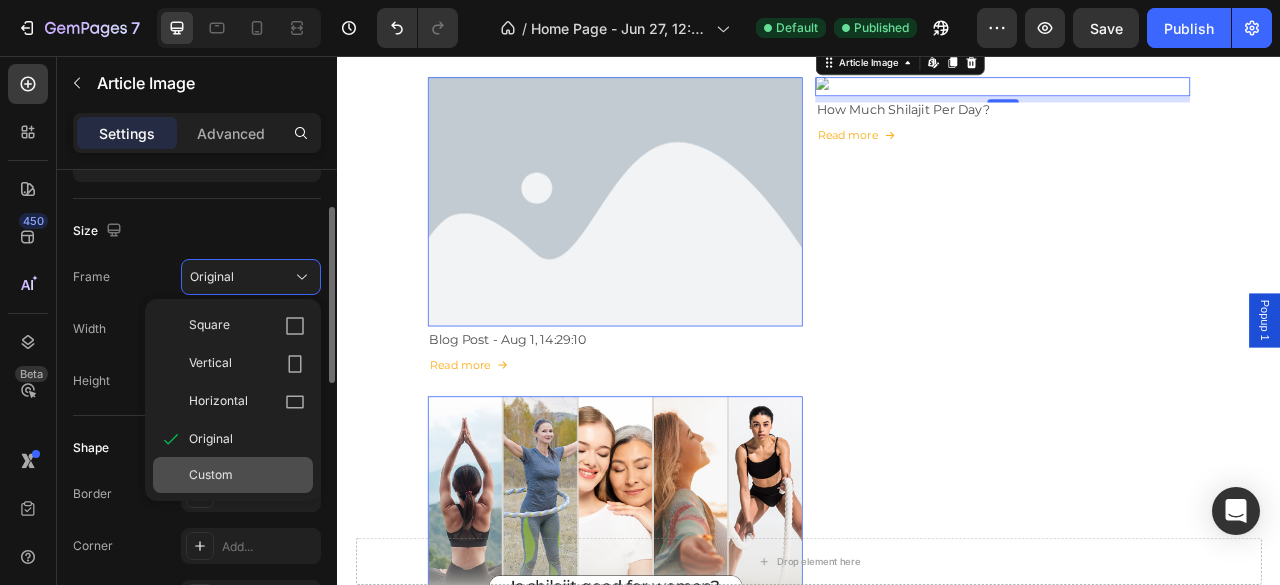 click on "Custom" 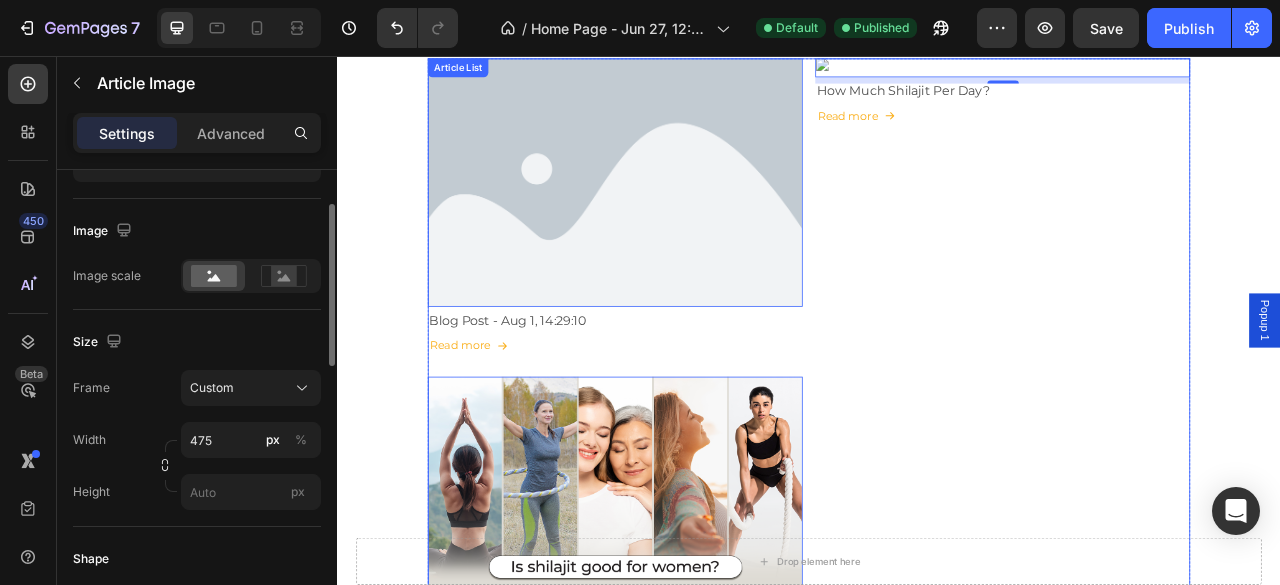 scroll, scrollTop: 1249, scrollLeft: 0, axis: vertical 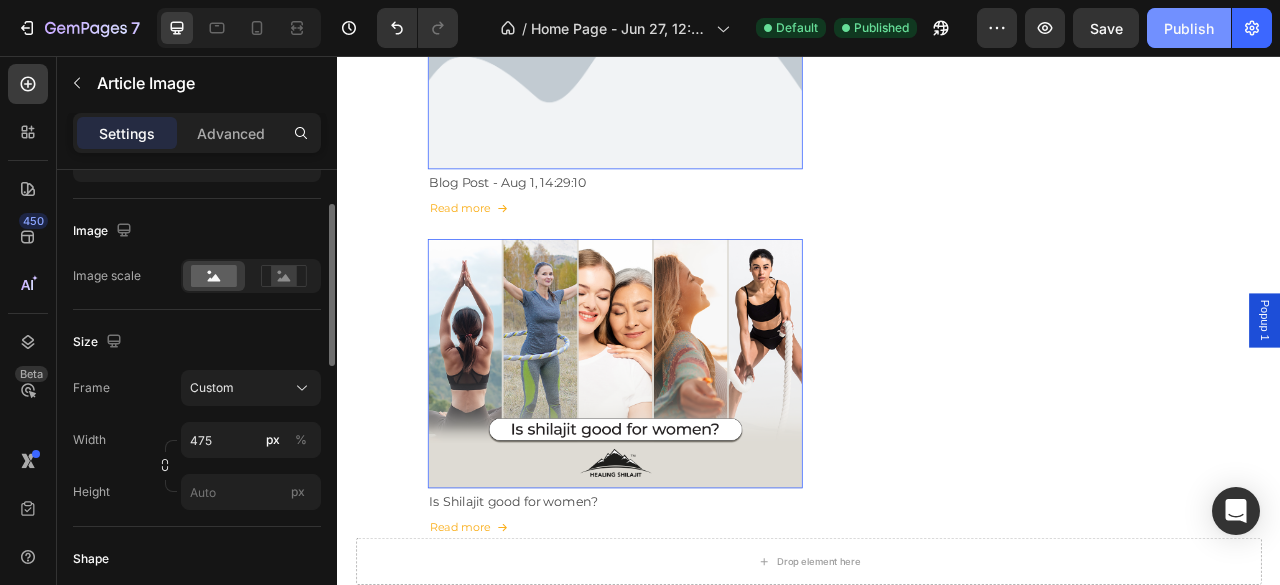 click on "Publish" at bounding box center (1189, 28) 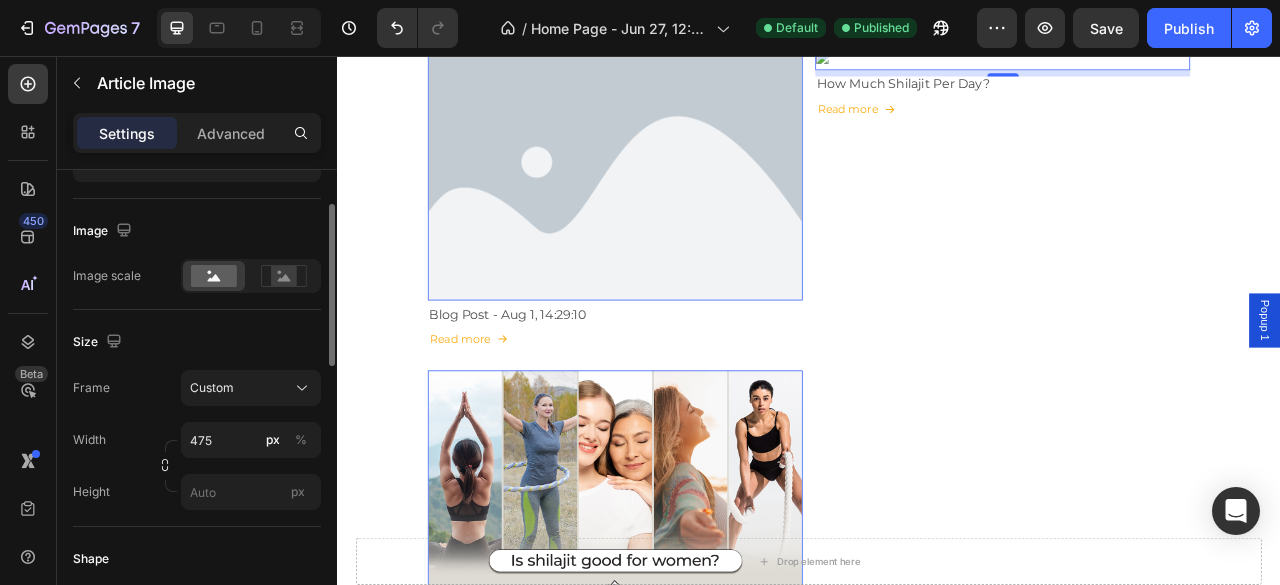 scroll, scrollTop: 795, scrollLeft: 0, axis: vertical 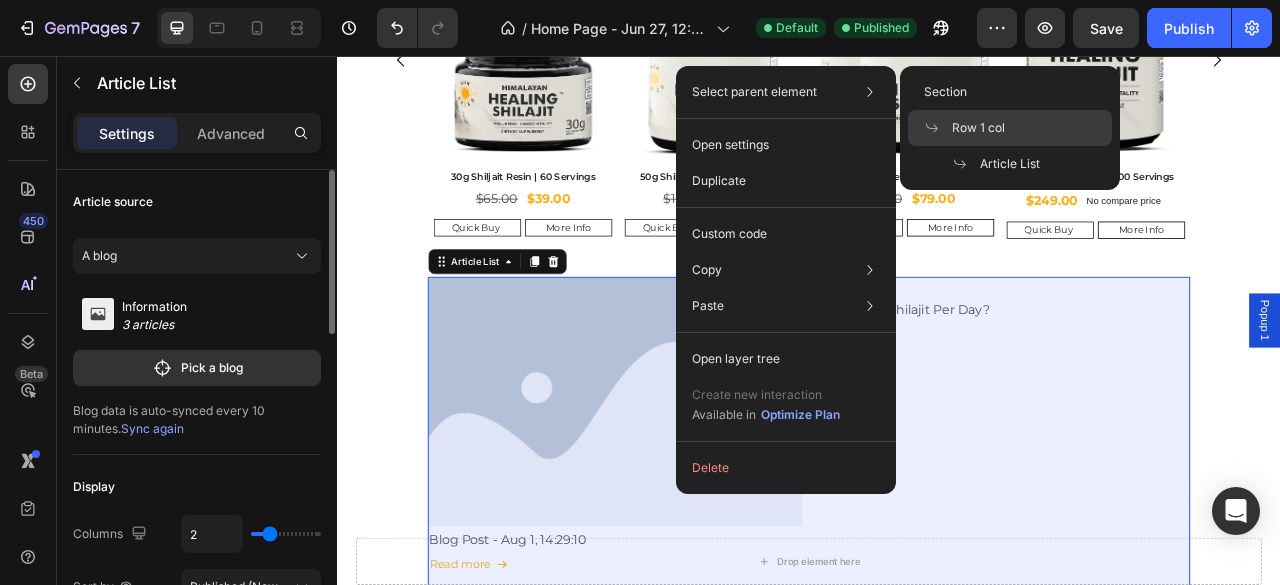 click on "Row 1 col" at bounding box center (978, 128) 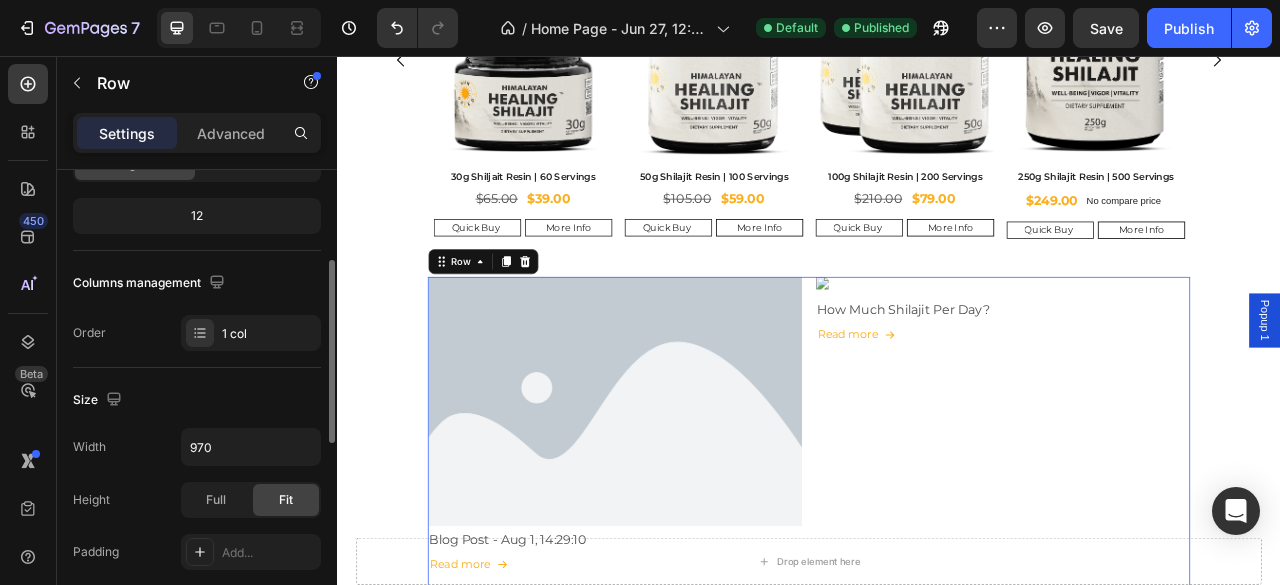 scroll, scrollTop: 300, scrollLeft: 0, axis: vertical 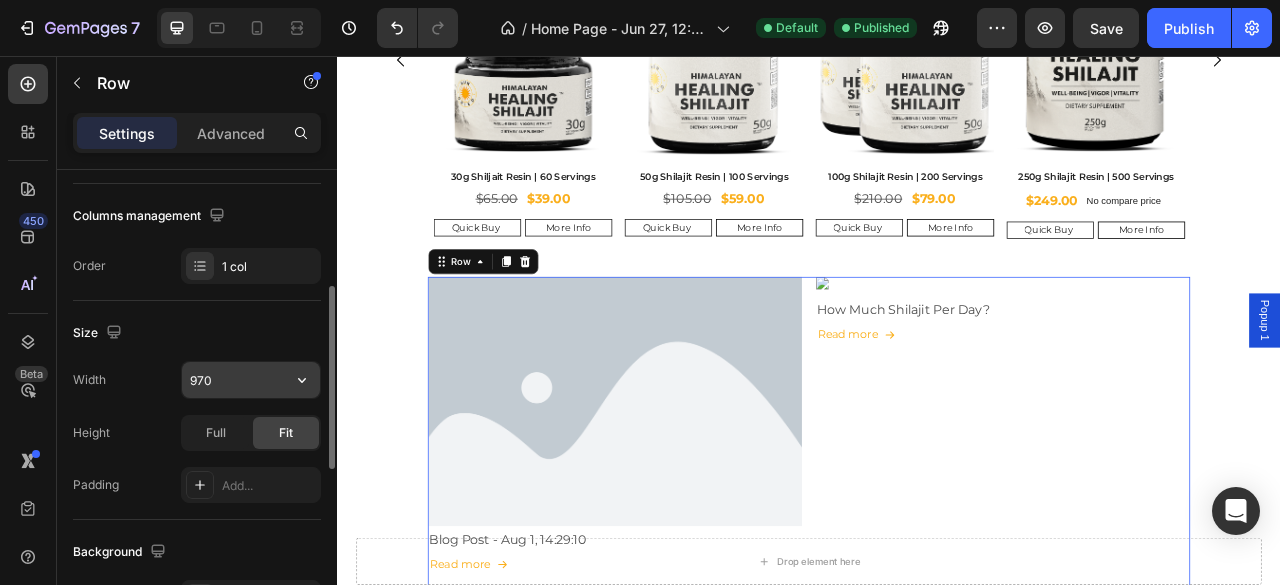 click on "970" at bounding box center [251, 380] 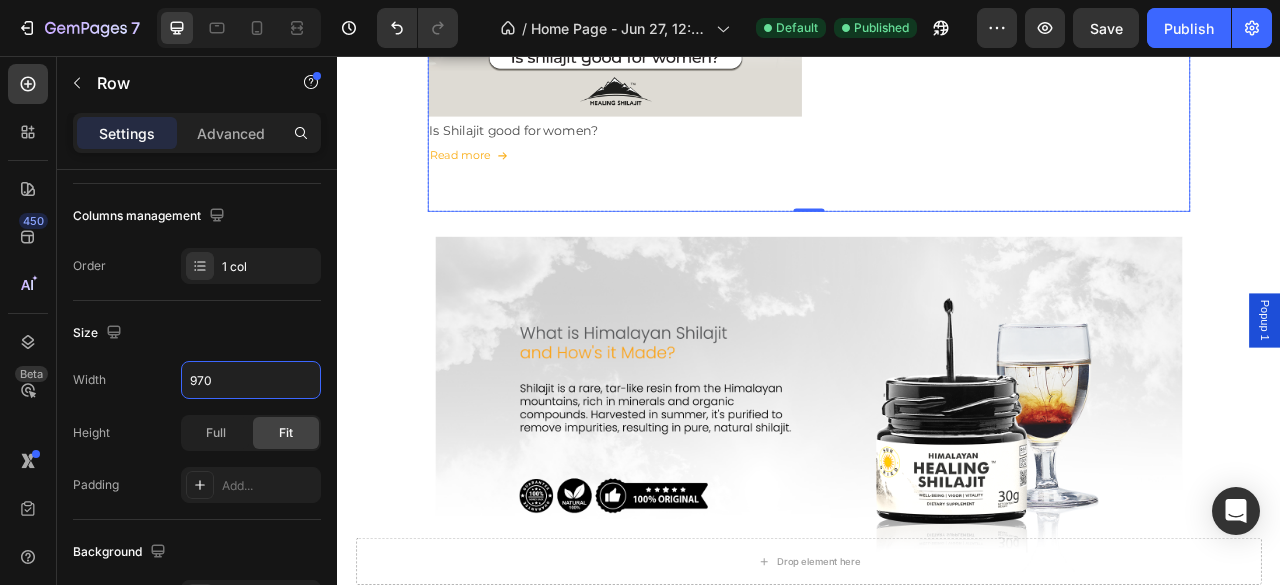 scroll, scrollTop: 1728, scrollLeft: 0, axis: vertical 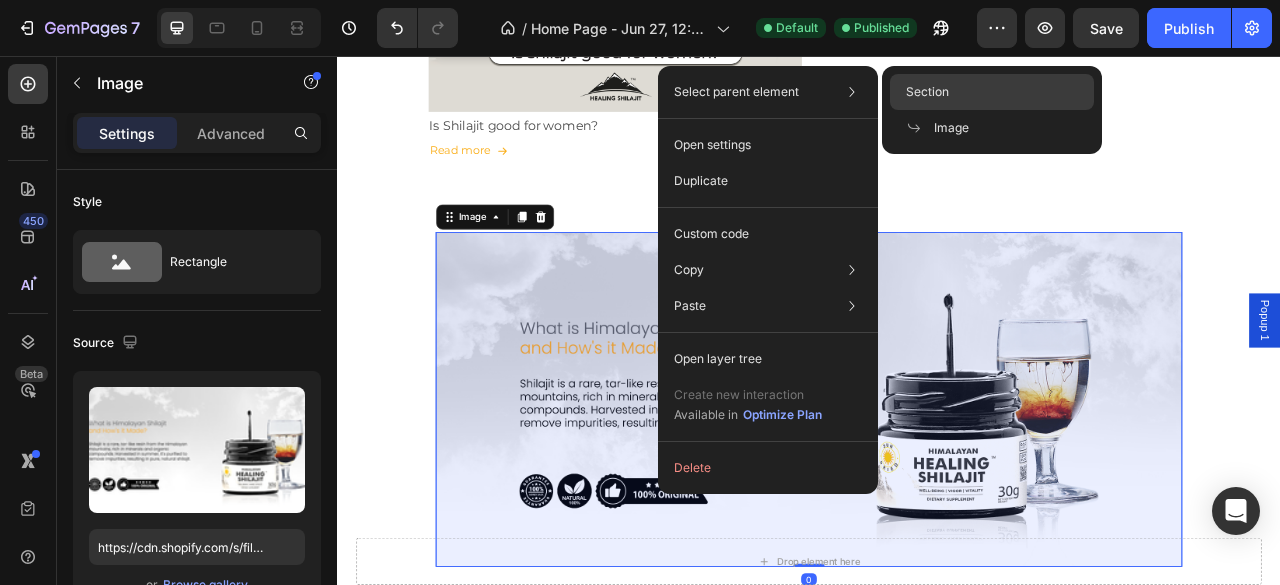 click on "Section" at bounding box center (927, 92) 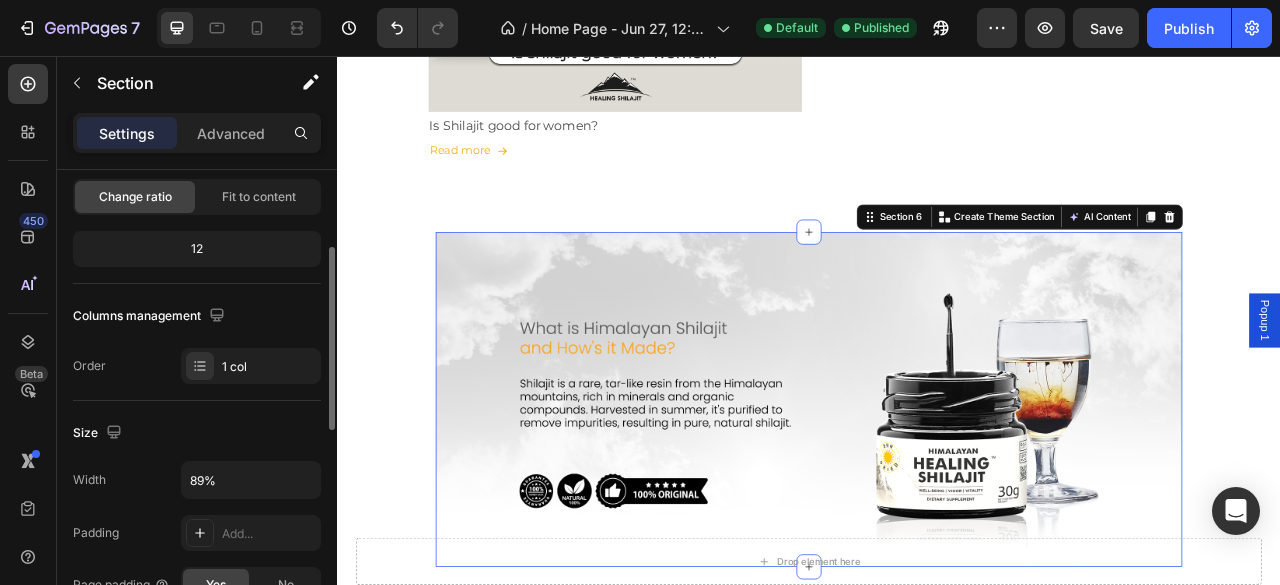 scroll, scrollTop: 333, scrollLeft: 0, axis: vertical 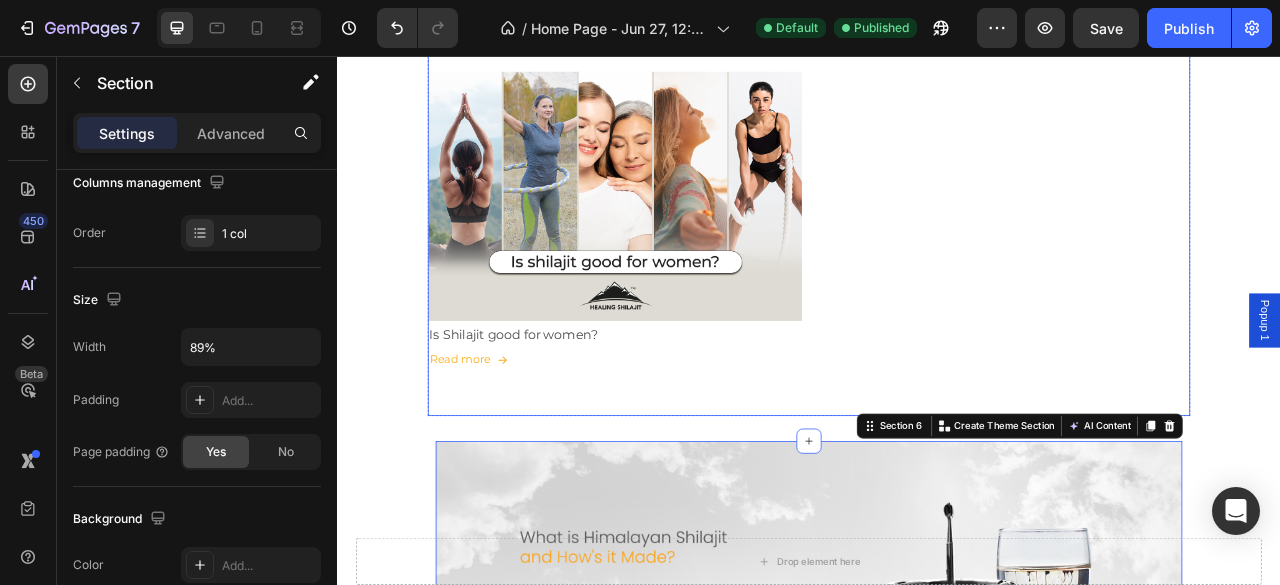 click on "Article Image Blog Post - Aug 1, 14:29:10 Article Title Read more Article Read More Article List Article Image How Much Shilajit Per Day? Article Title Read more Article Read More Article List Article Image Is Shilajit good for women? Article Title Read more Article Read More Article List" at bounding box center [937, 69] 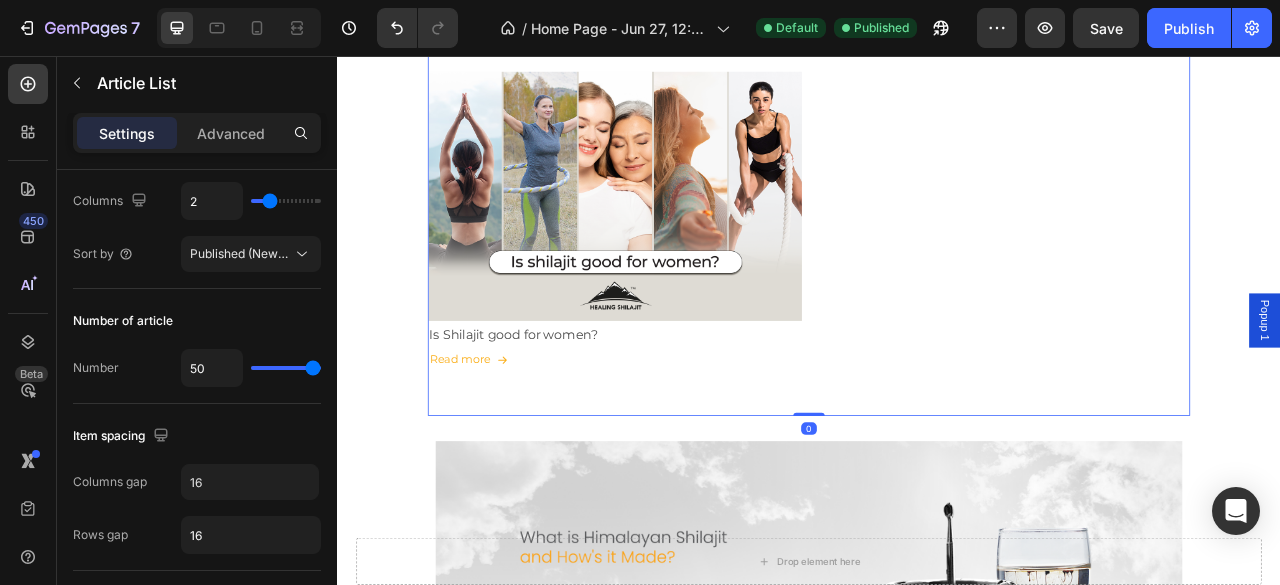 scroll, scrollTop: 0, scrollLeft: 0, axis: both 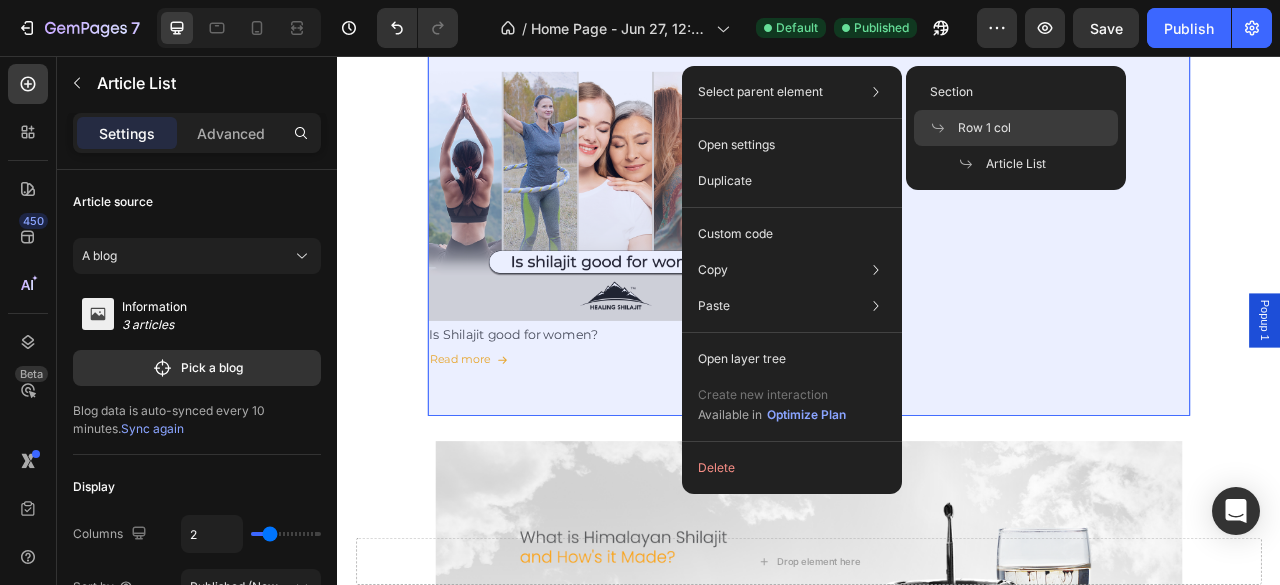 click on "Row 1 col" 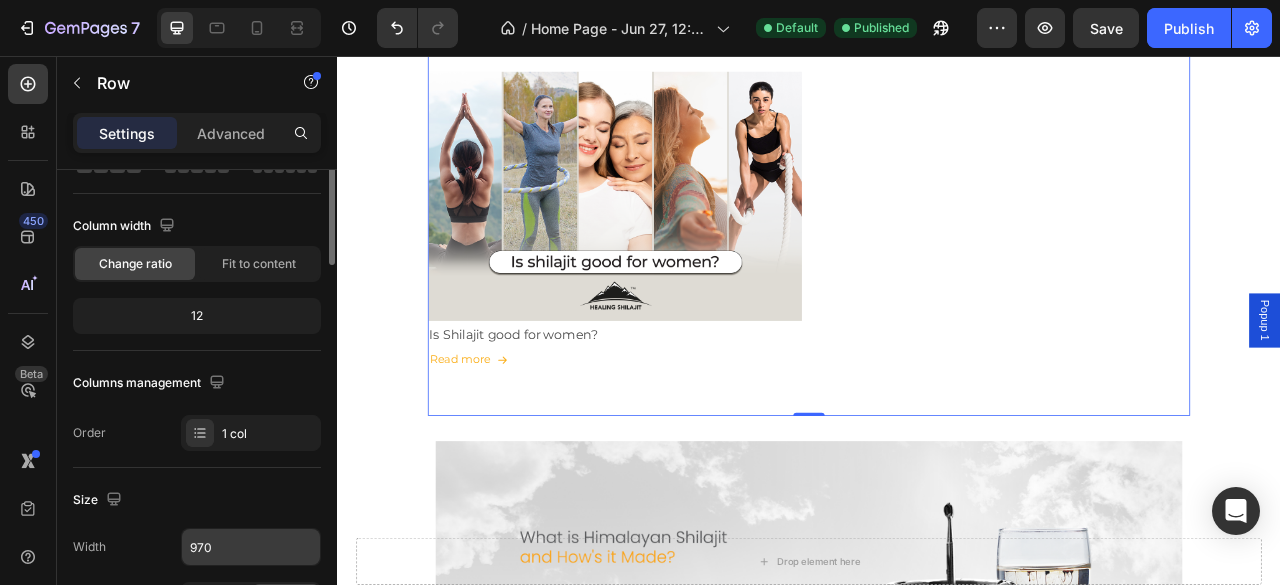 scroll, scrollTop: 200, scrollLeft: 0, axis: vertical 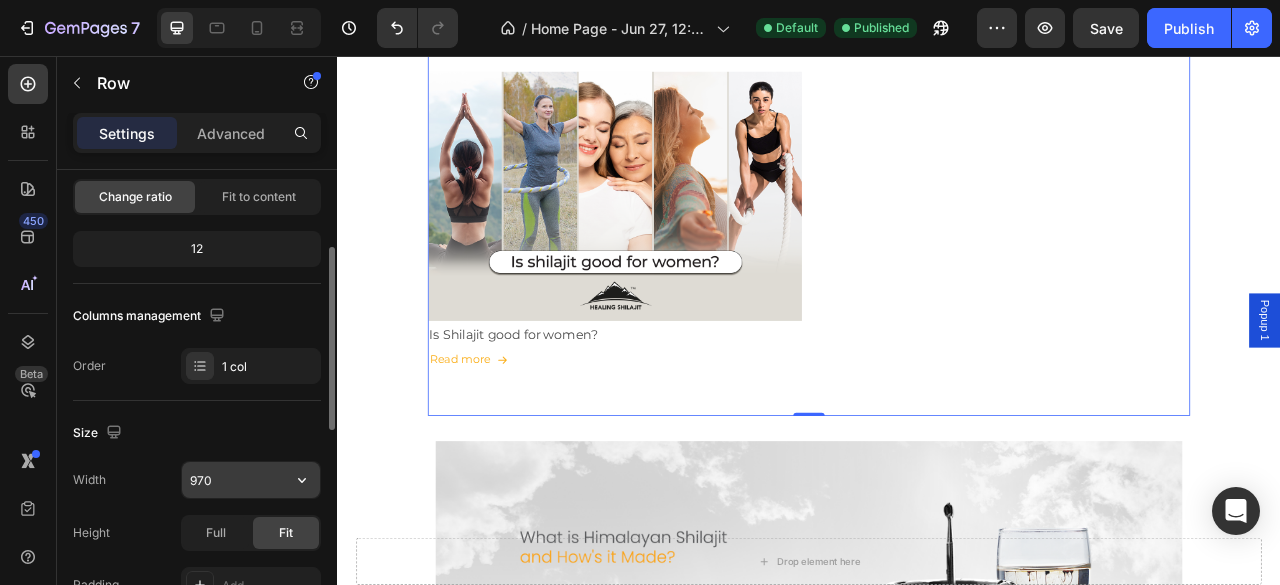 click on "970" at bounding box center [251, 480] 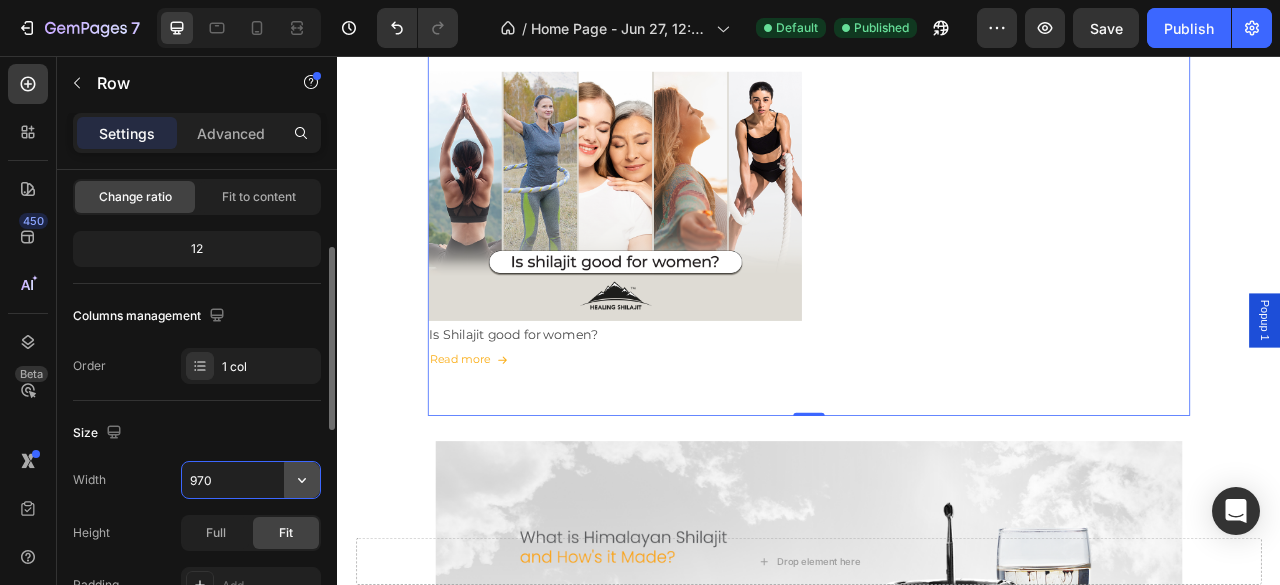 click 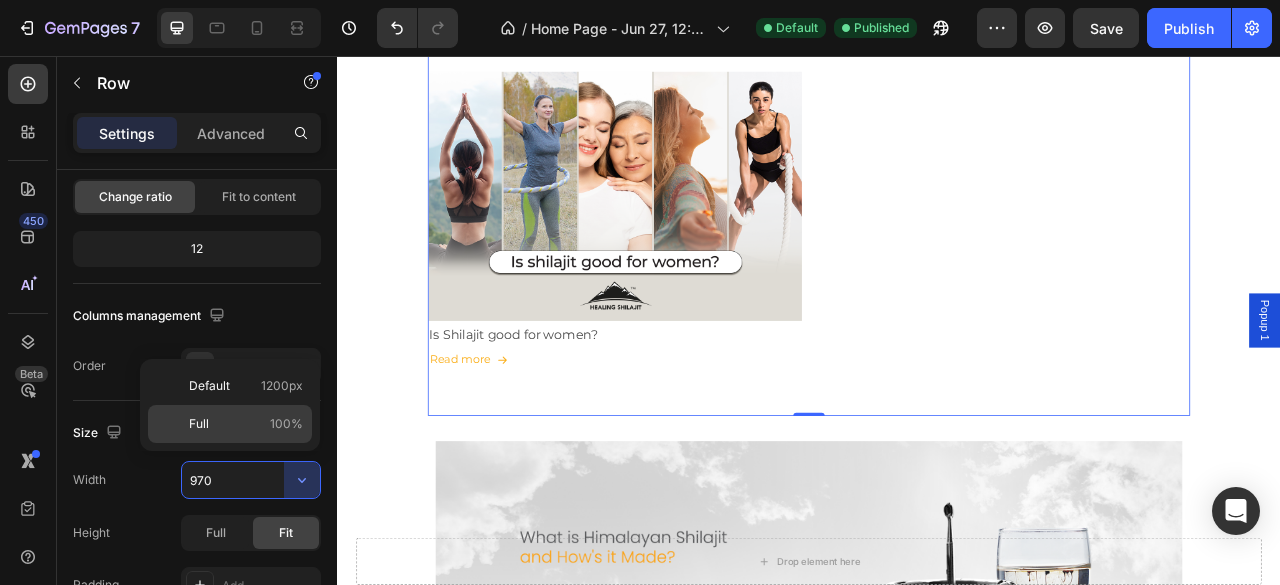 click on "Full 100%" at bounding box center [246, 424] 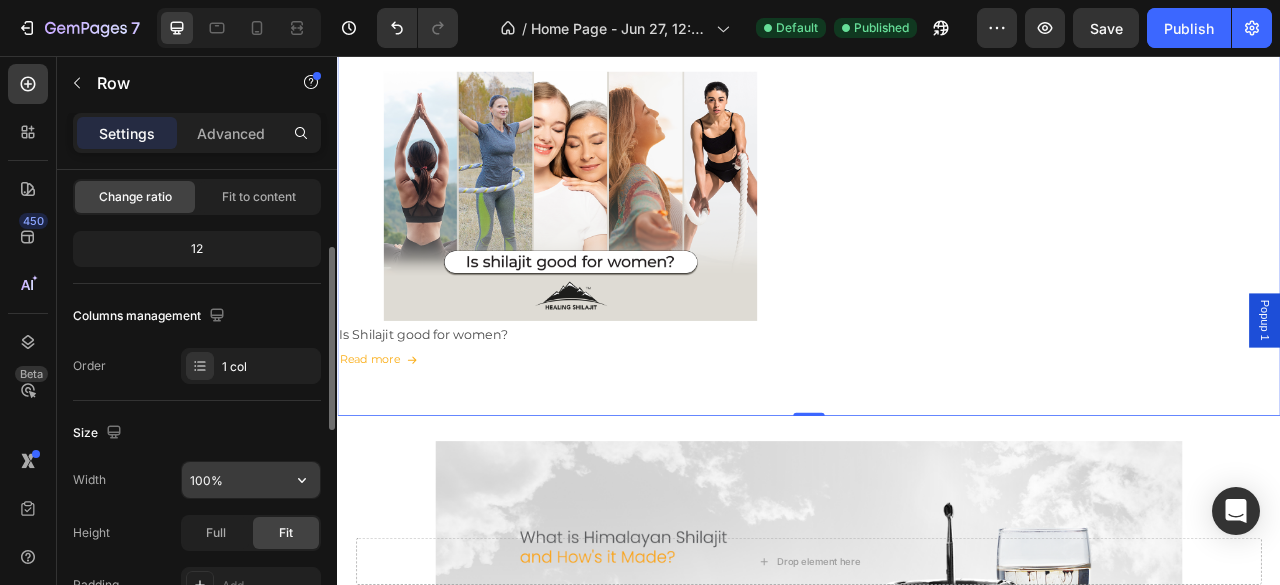 click on "100%" at bounding box center (251, 480) 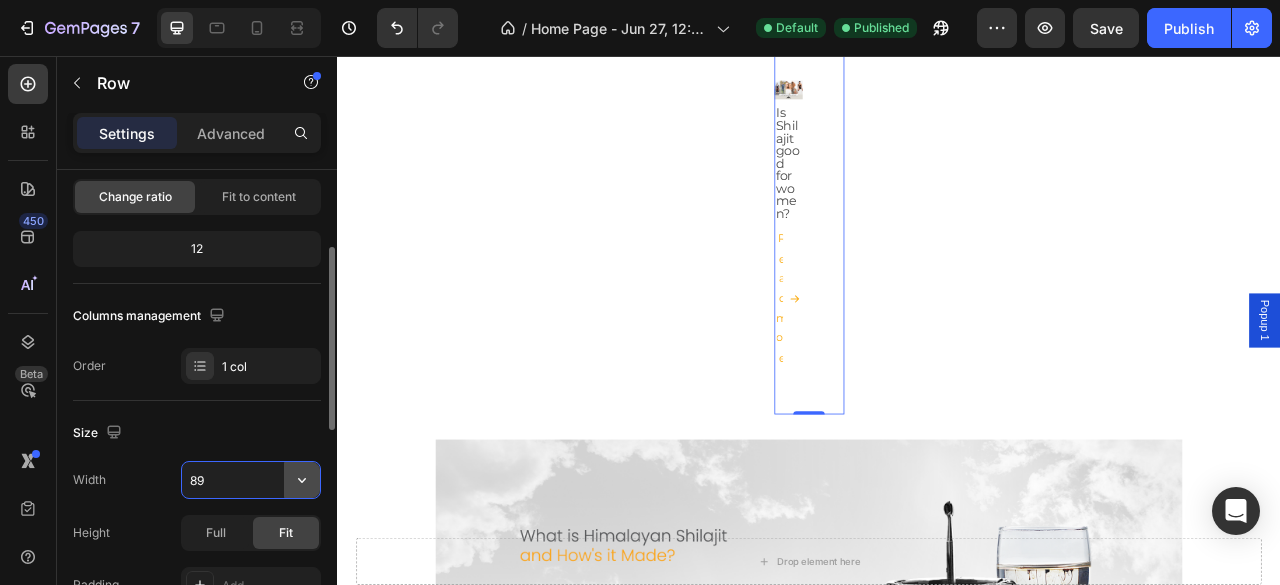 click 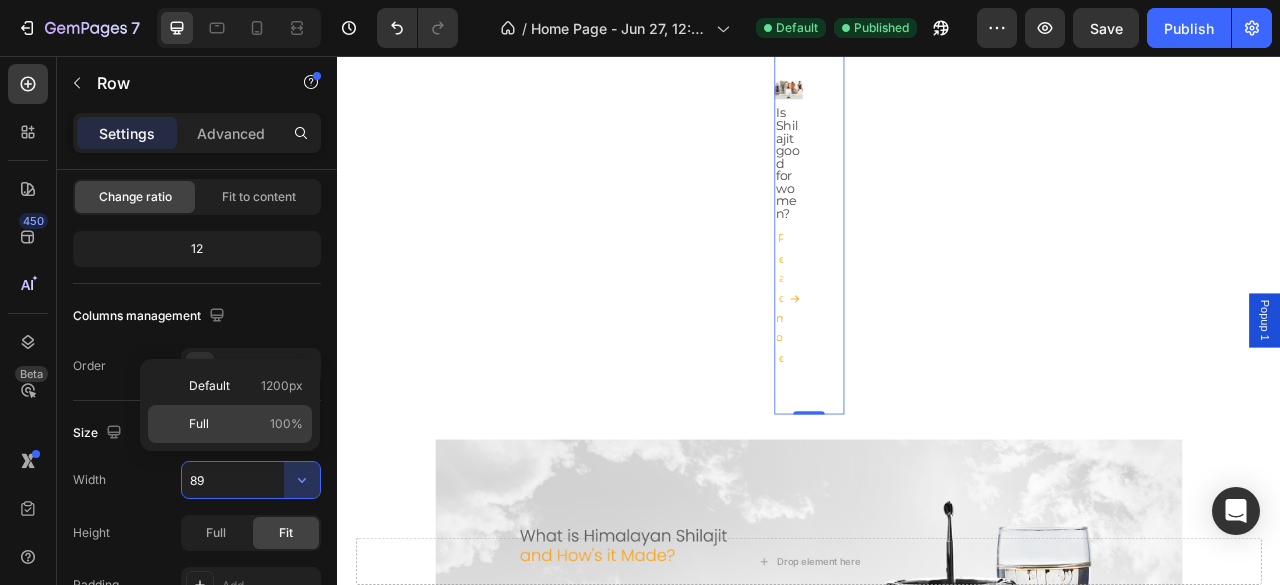 click on "100%" at bounding box center [286, 424] 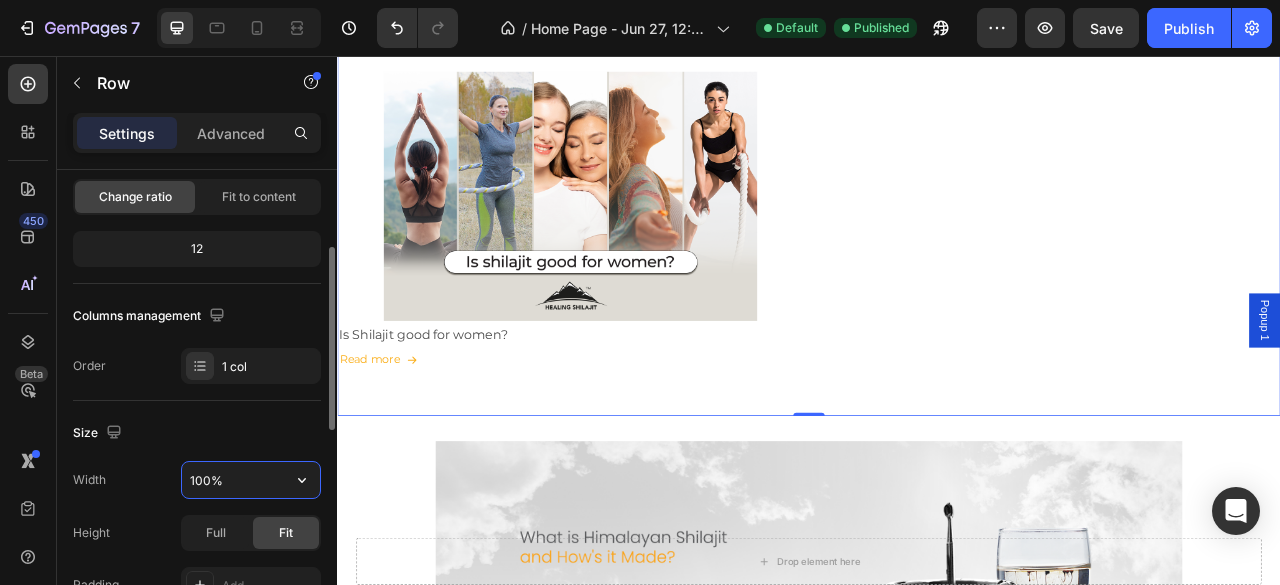 drag, startPoint x: 200, startPoint y: 481, endPoint x: 214, endPoint y: 481, distance: 14 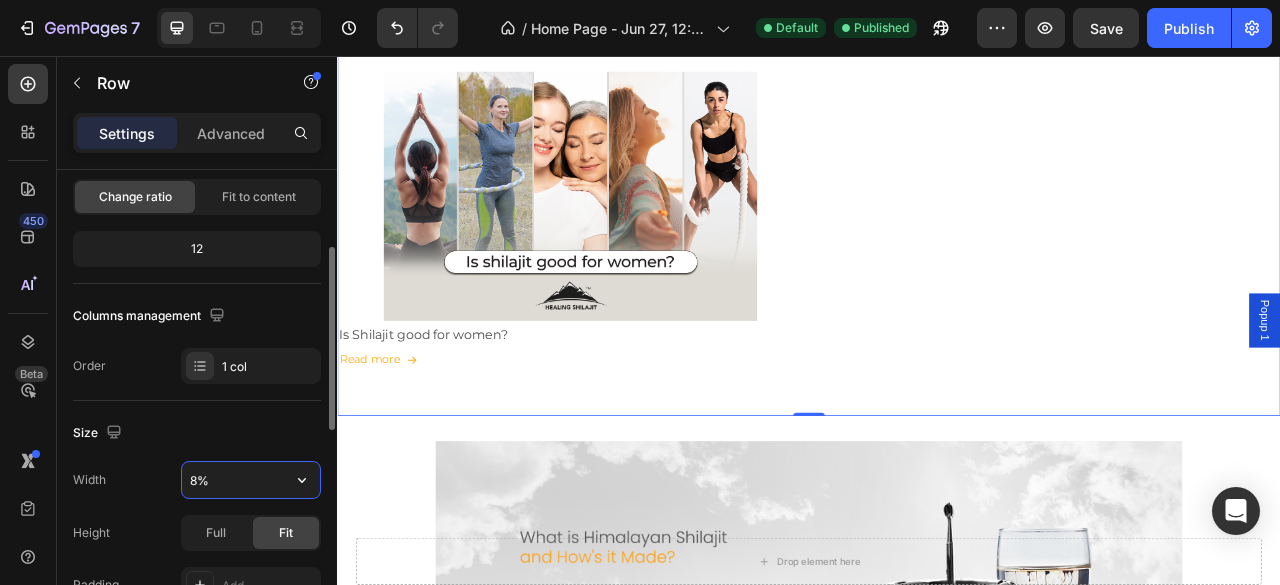 type on "89%" 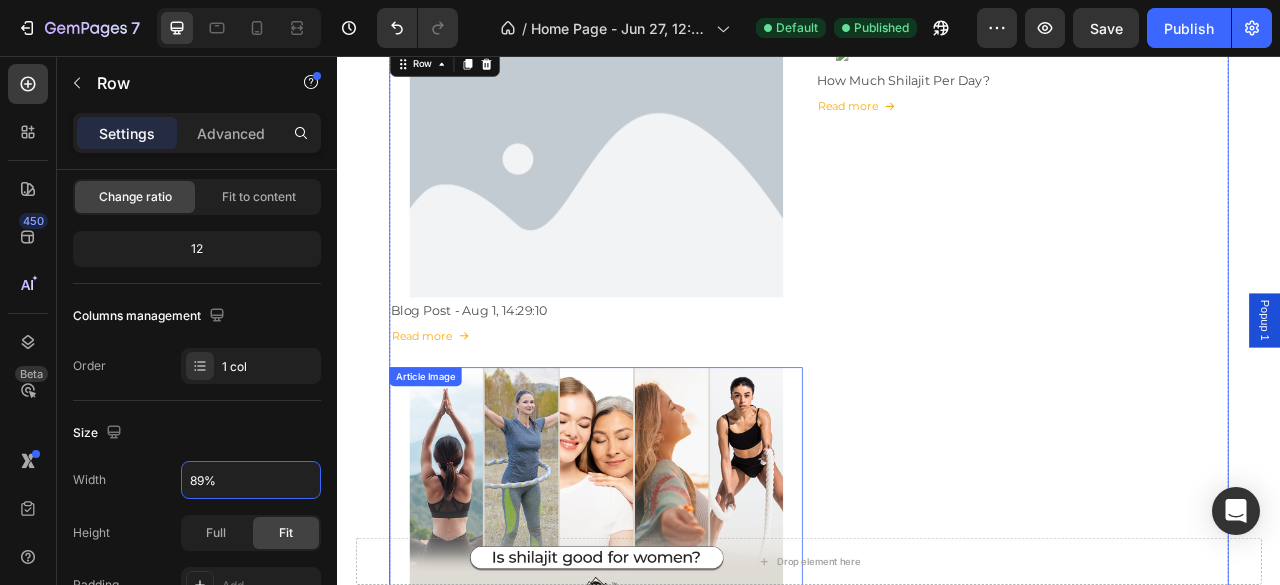 scroll, scrollTop: 970, scrollLeft: 0, axis: vertical 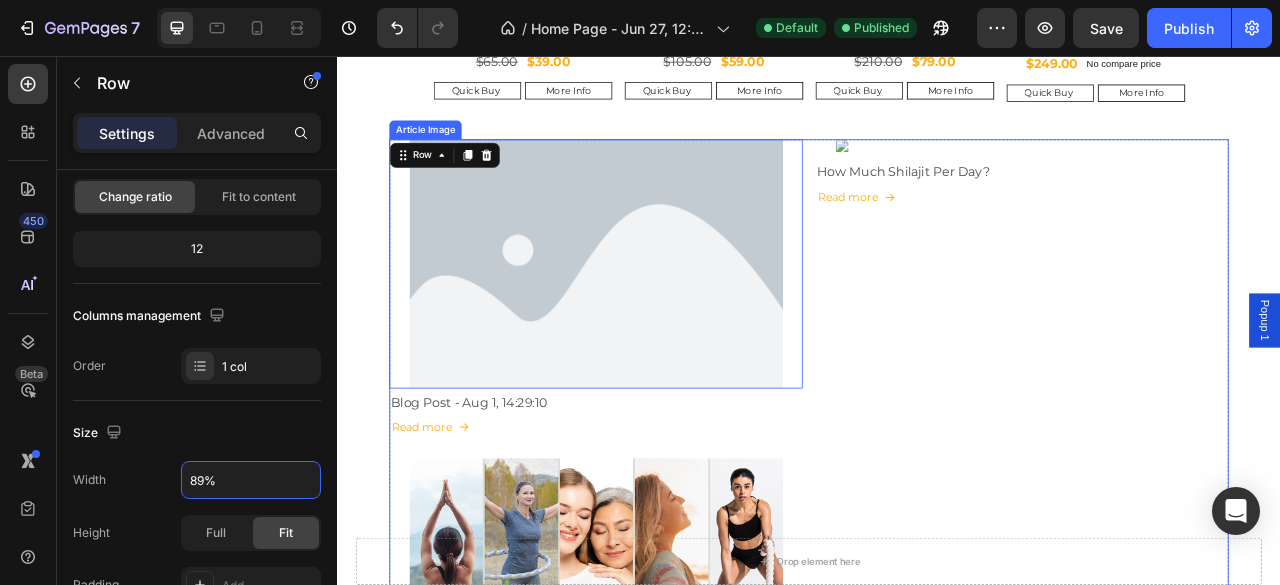 click at bounding box center (666, 320) 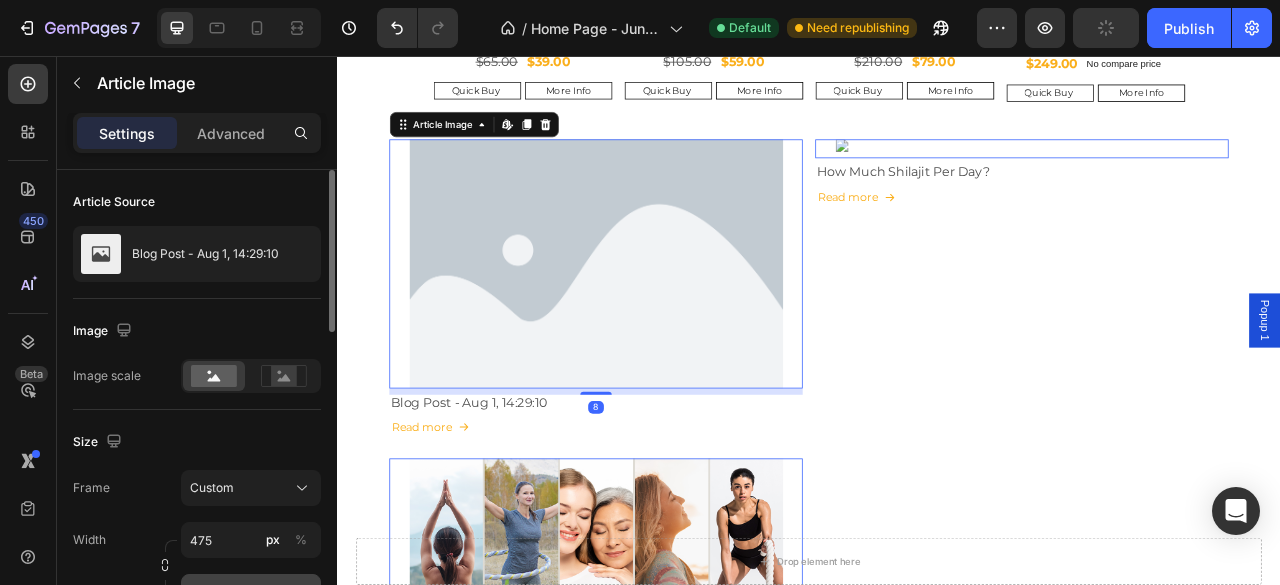 scroll, scrollTop: 166, scrollLeft: 0, axis: vertical 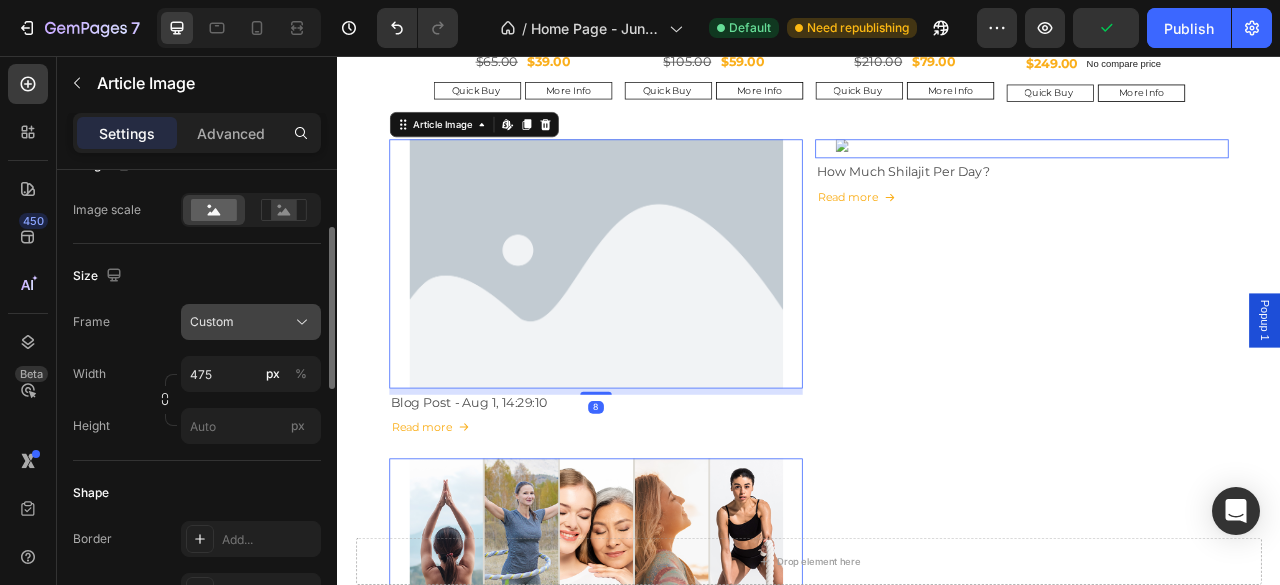click on "Custom" 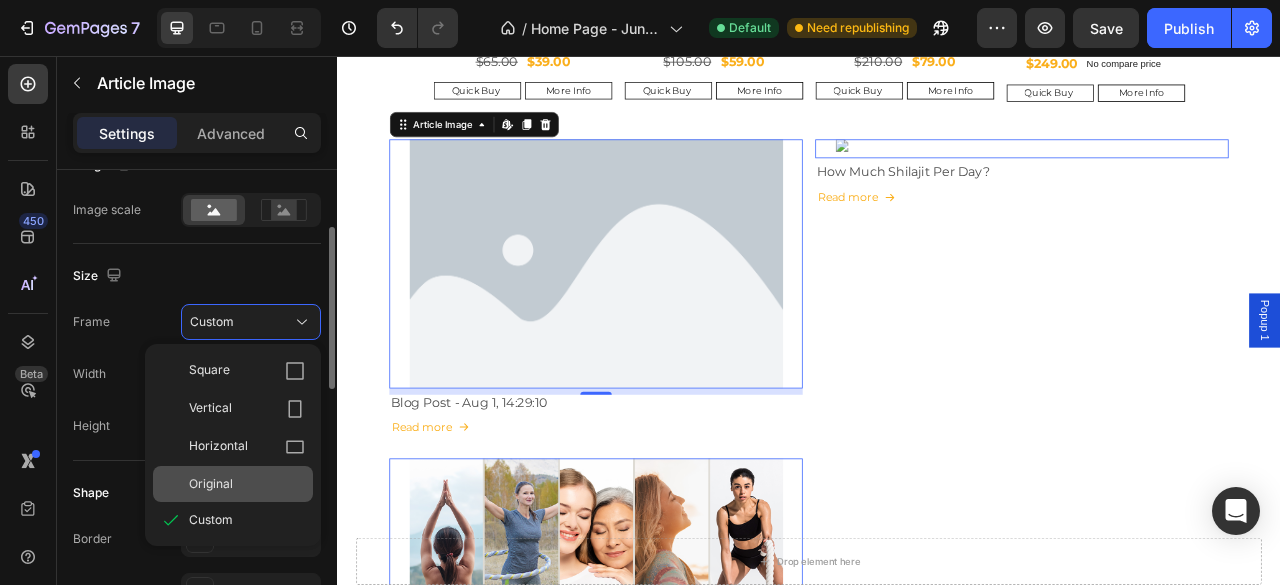click on "Original" at bounding box center (211, 484) 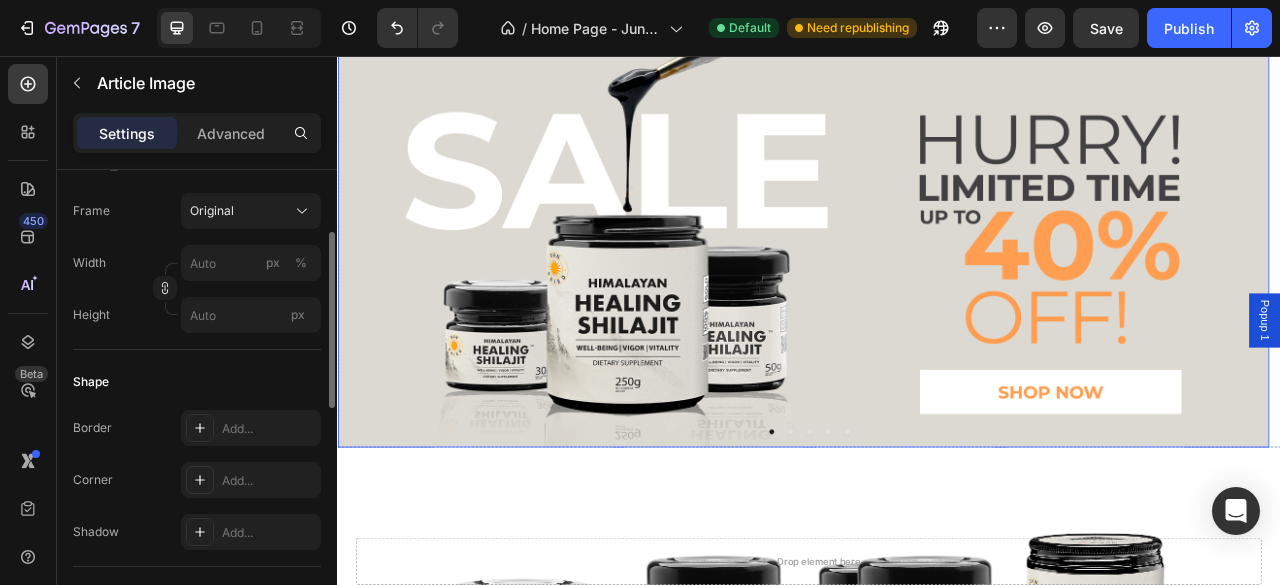 scroll, scrollTop: 250, scrollLeft: 0, axis: vertical 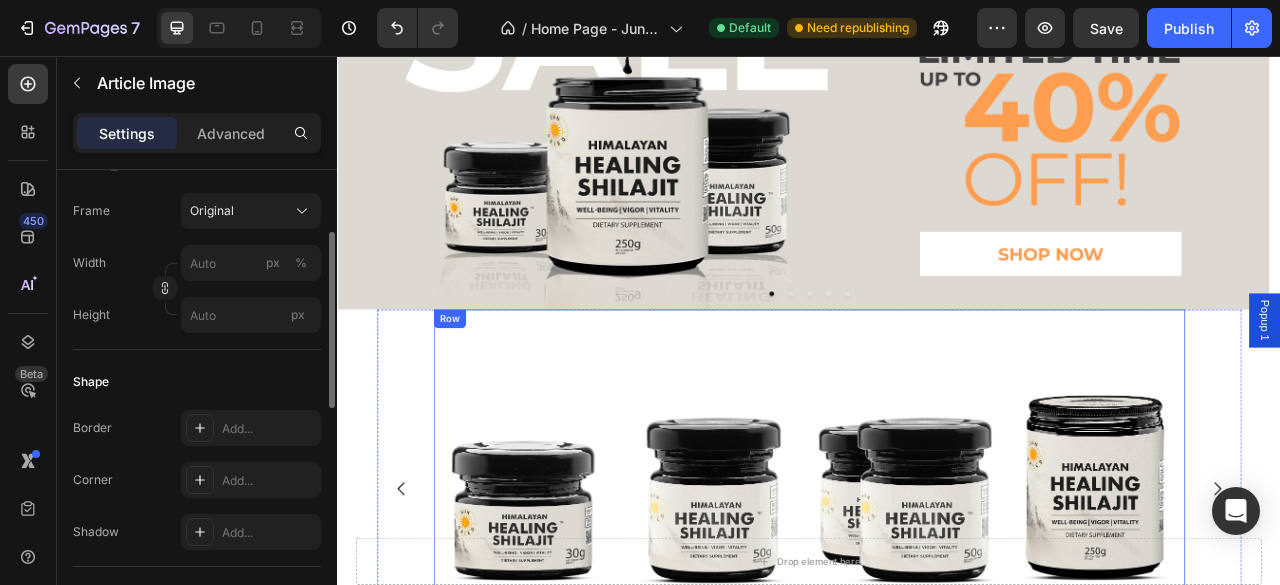 click on "Product Images 30g Shiljait Resin | 60 Servings Product Title $39.00 Product Price Product Price $65.00 Product Price Product Price Row Quick Buy Add to Cart More Info Product View More Row Product Product Images 50g Shilajit Resin | 100 Servings Product Title $59.00 Product Price Product Price $105.00 Product Price Product Price Row Quick Buy Add to Cart More Info Product View More Row Product Product Images 100g Shilajit Resin | 200 Servings Product Title $79.00 Product Price Product Price $210.00 Product Price Product Price Row Quick Buy Add to Cart More Info Product View More Row Product Product Images 250g Shilajit Resin | 500 Servings Product Title $249.00 Product Price Product Price No compare price Product Price Row Quick Buy Add to Cart More Info Product View More Row Product Row" at bounding box center (937, 606) 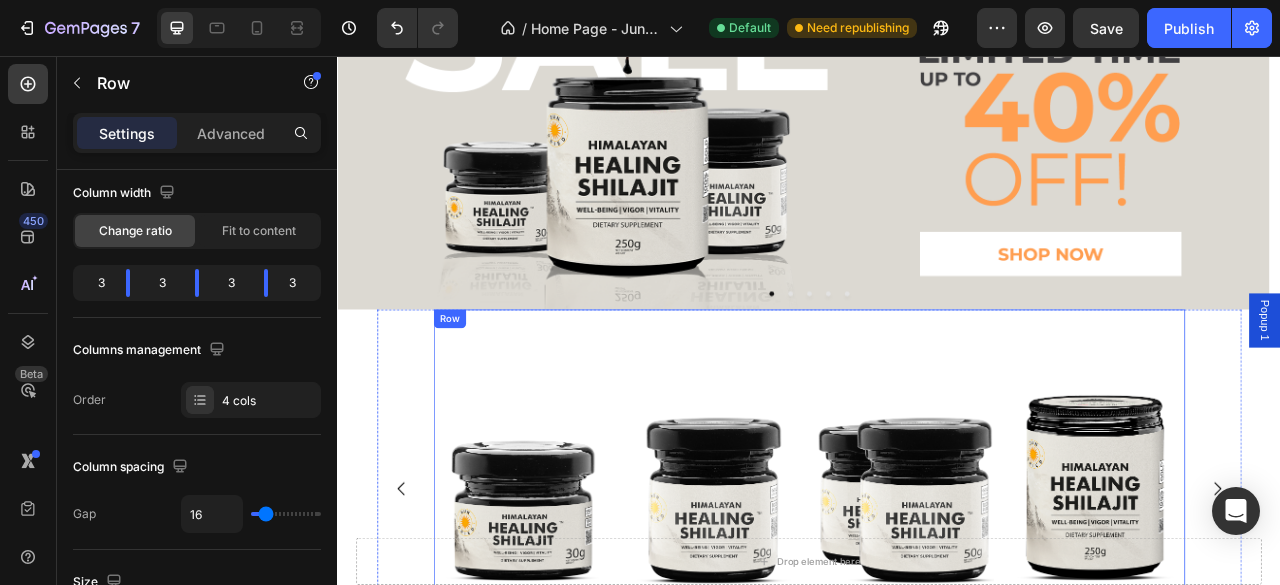 scroll, scrollTop: 0, scrollLeft: 0, axis: both 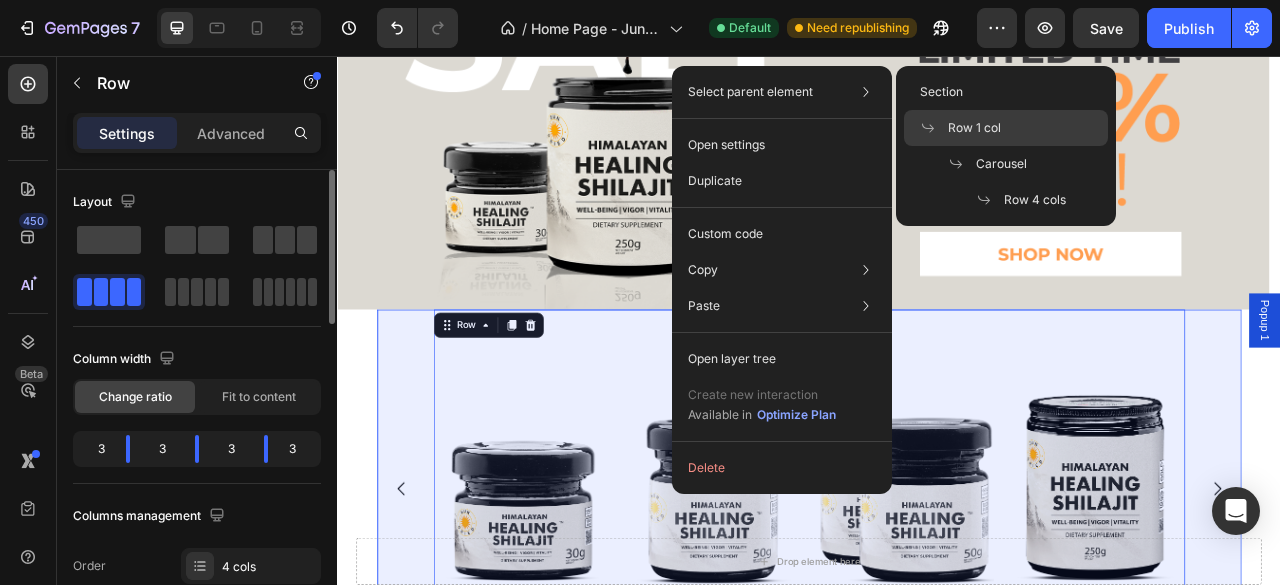 click on "Row 1 col" 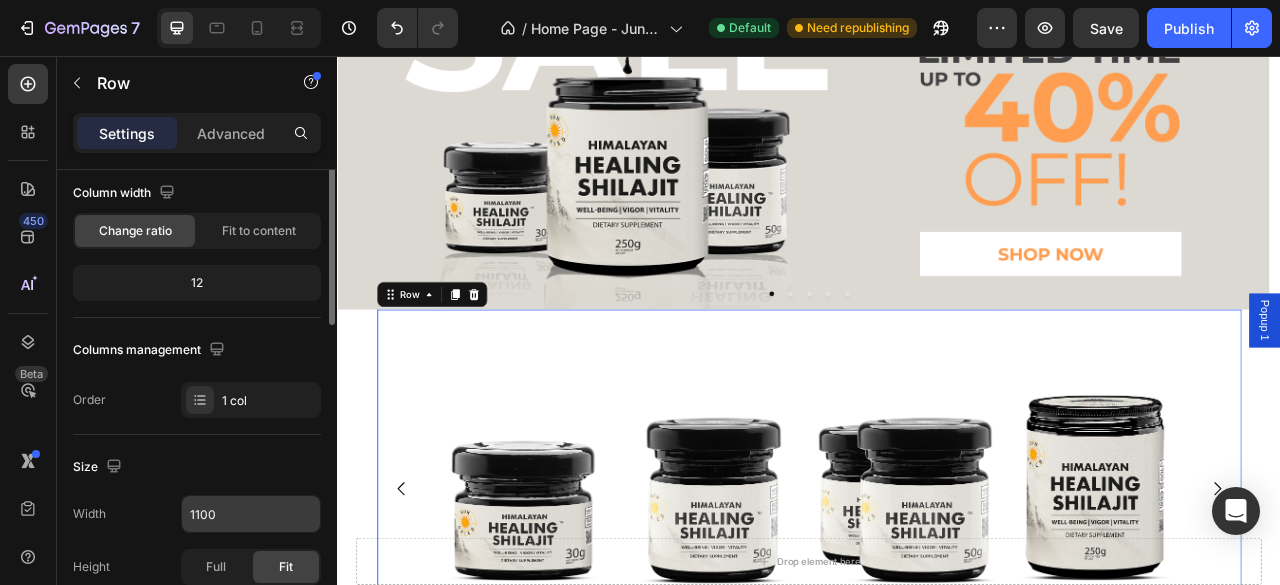 scroll, scrollTop: 233, scrollLeft: 0, axis: vertical 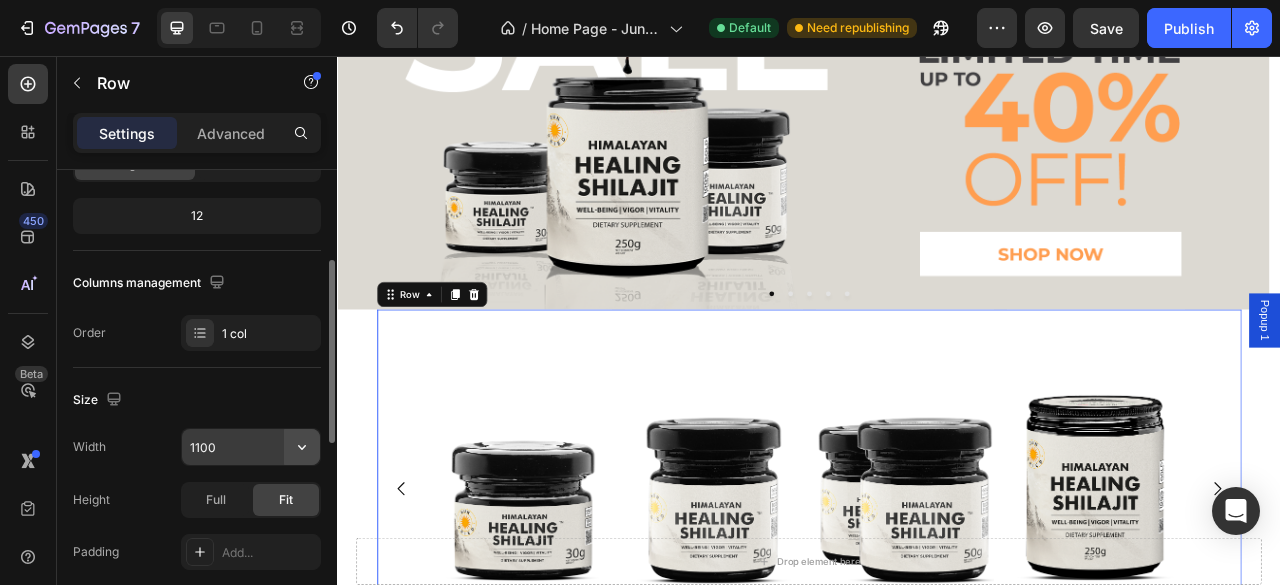 click 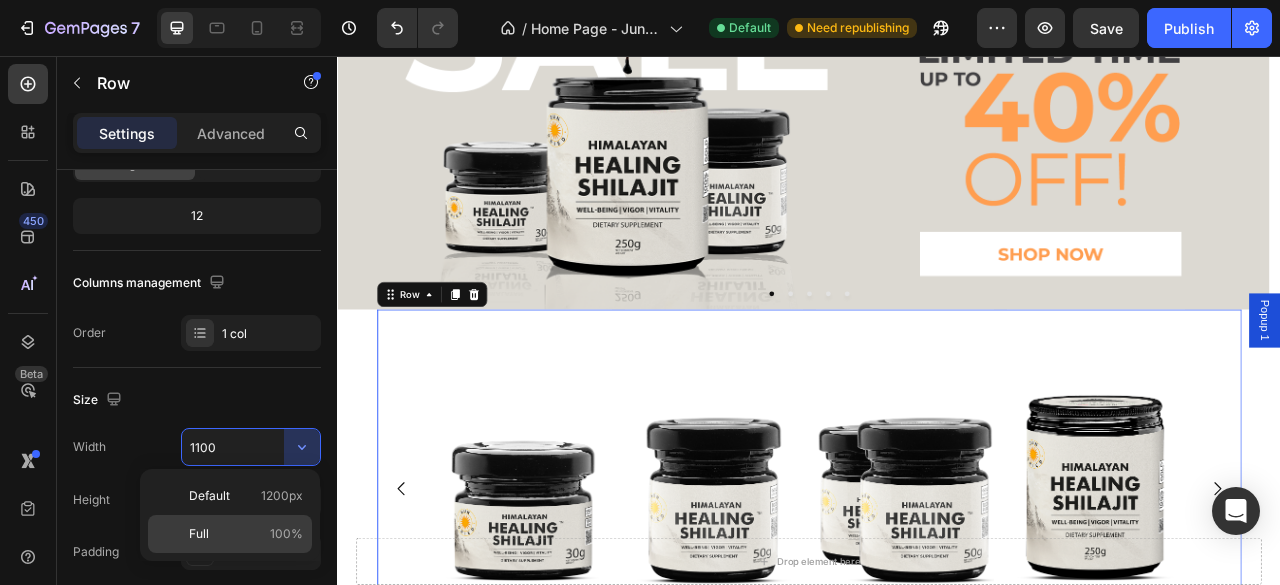 click on "Full 100%" at bounding box center (246, 534) 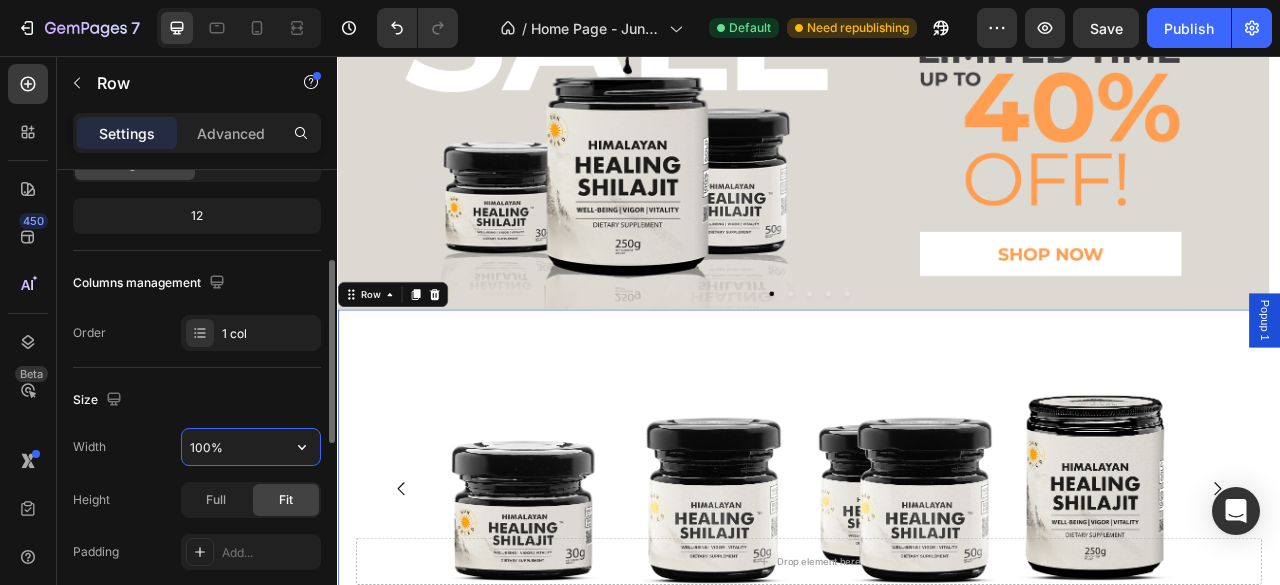 click on "100%" at bounding box center [251, 447] 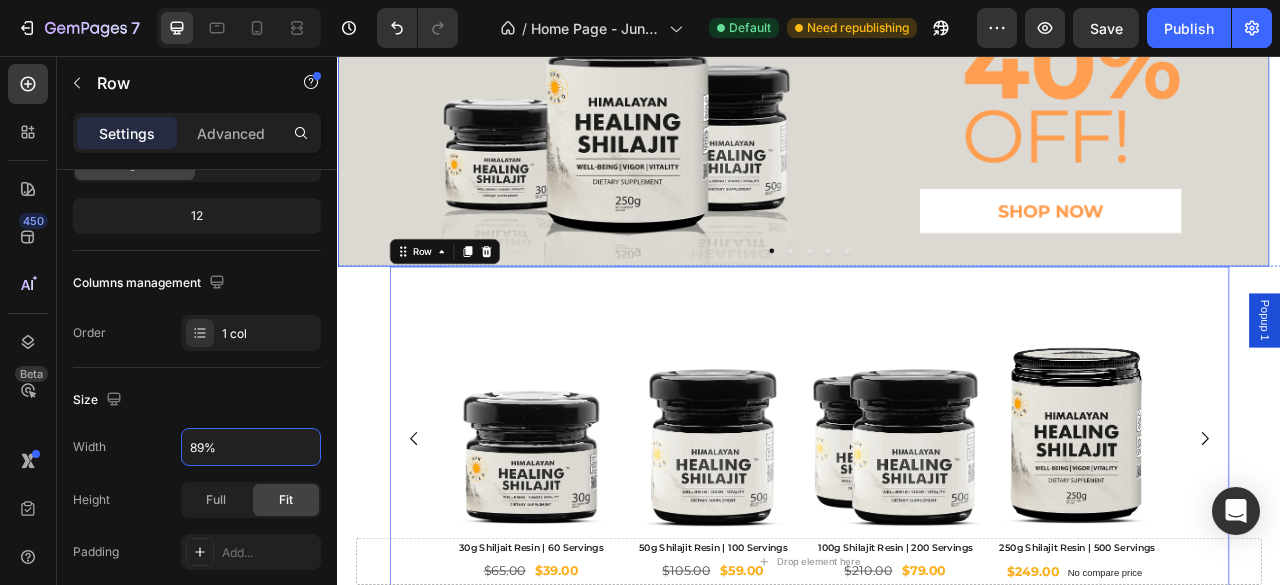 scroll, scrollTop: 417, scrollLeft: 0, axis: vertical 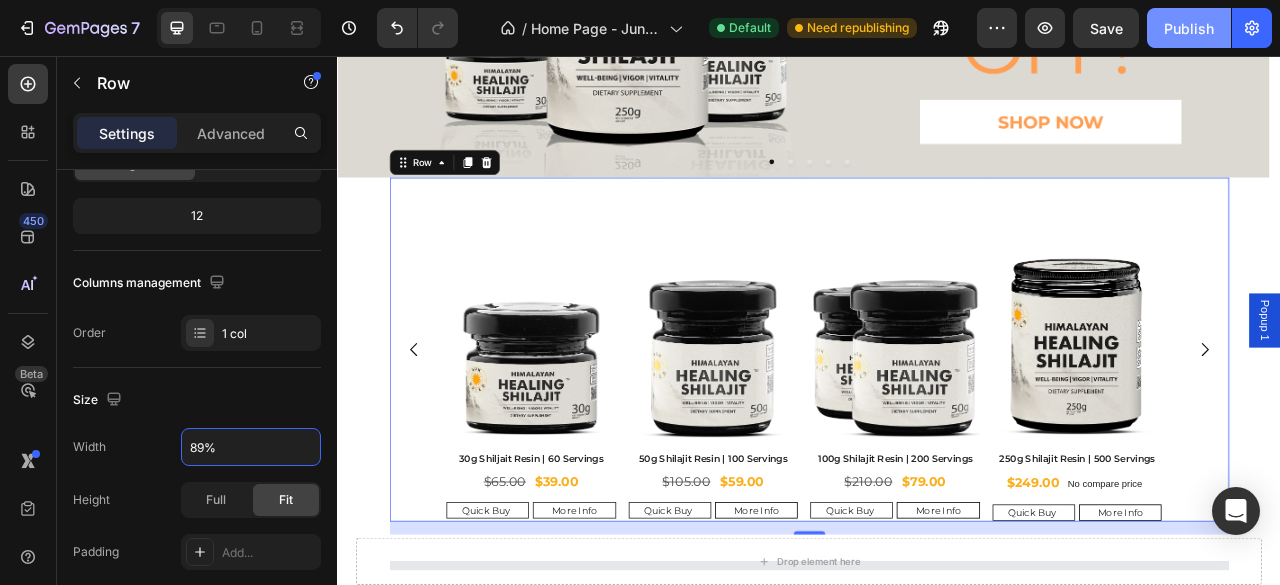 type on "89%" 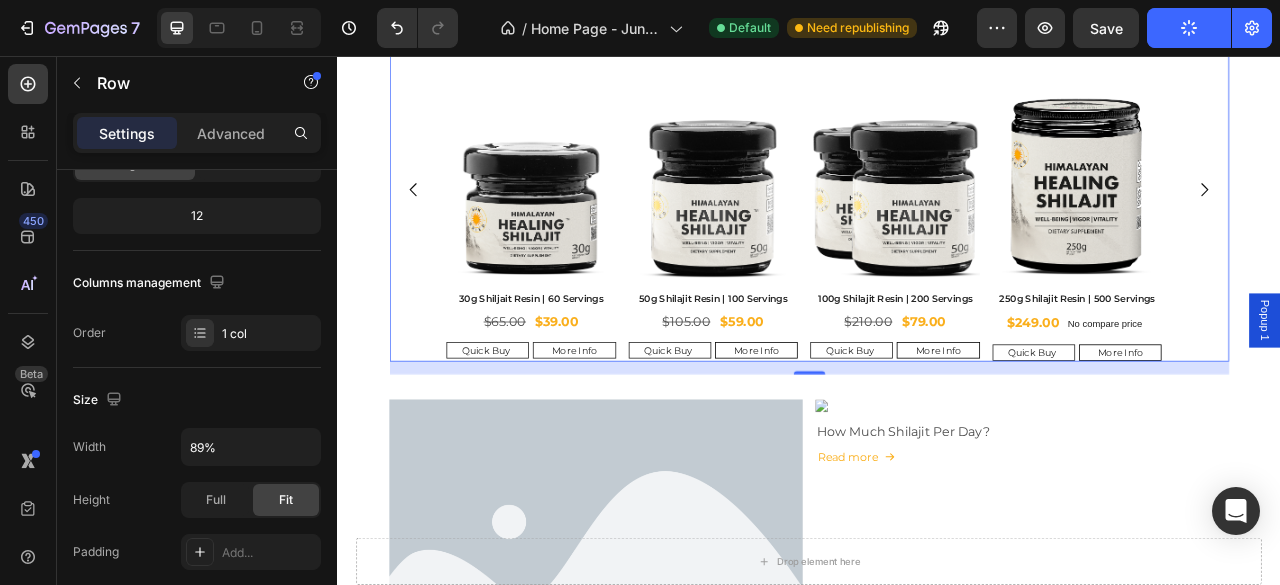 scroll, scrollTop: 617, scrollLeft: 0, axis: vertical 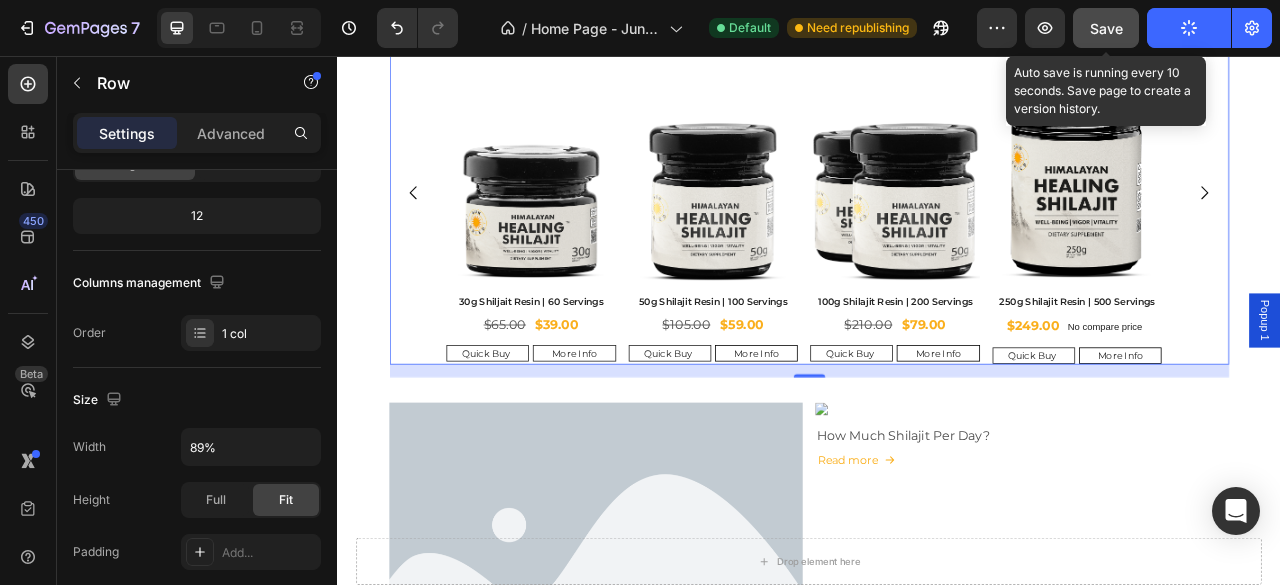 click on "Save" 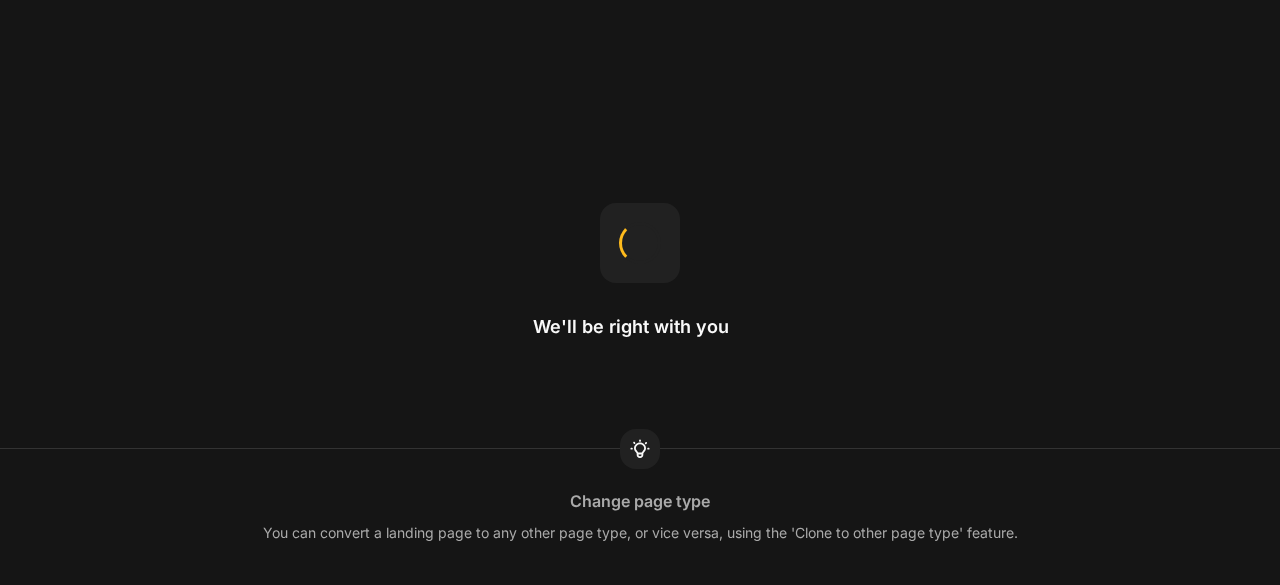scroll, scrollTop: 0, scrollLeft: 0, axis: both 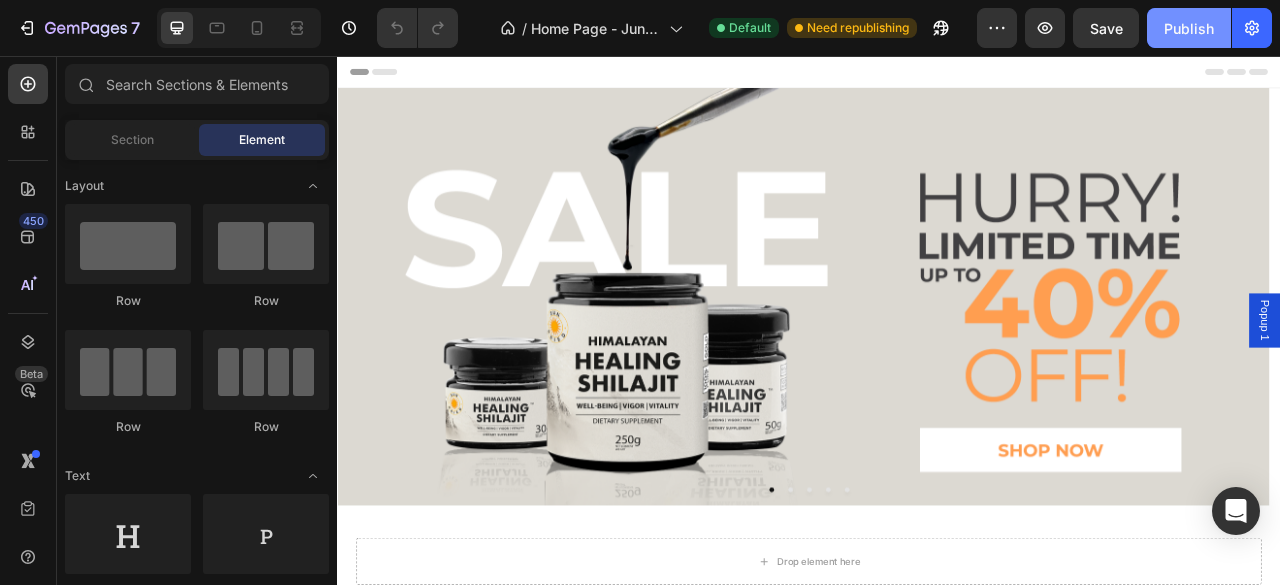 click on "Publish" at bounding box center (1189, 28) 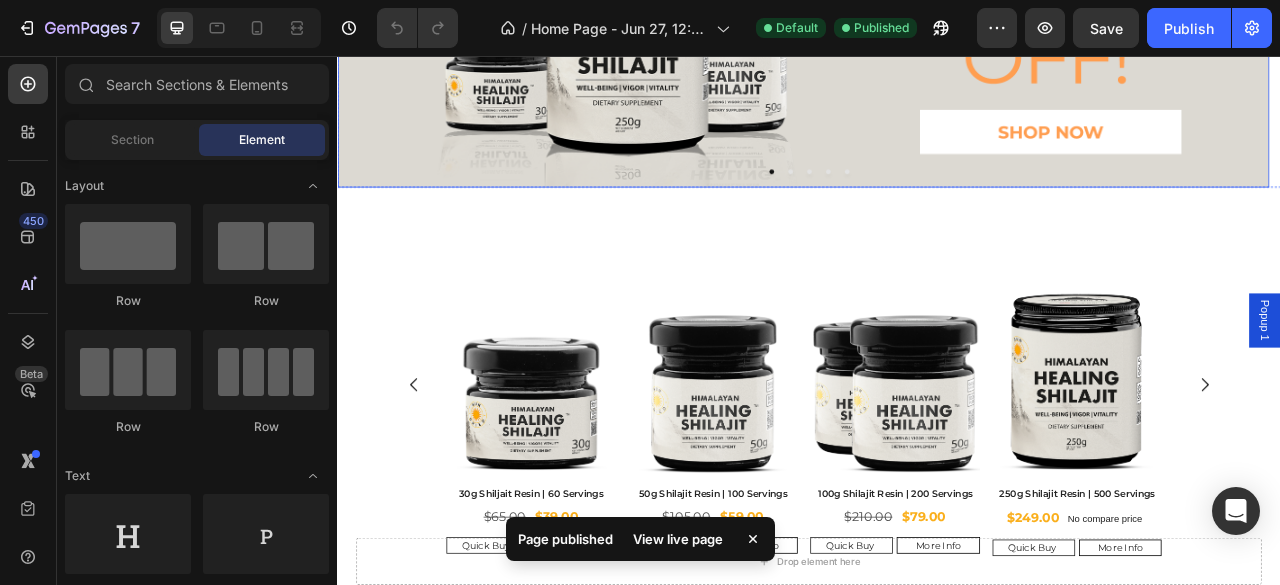 scroll, scrollTop: 266, scrollLeft: 0, axis: vertical 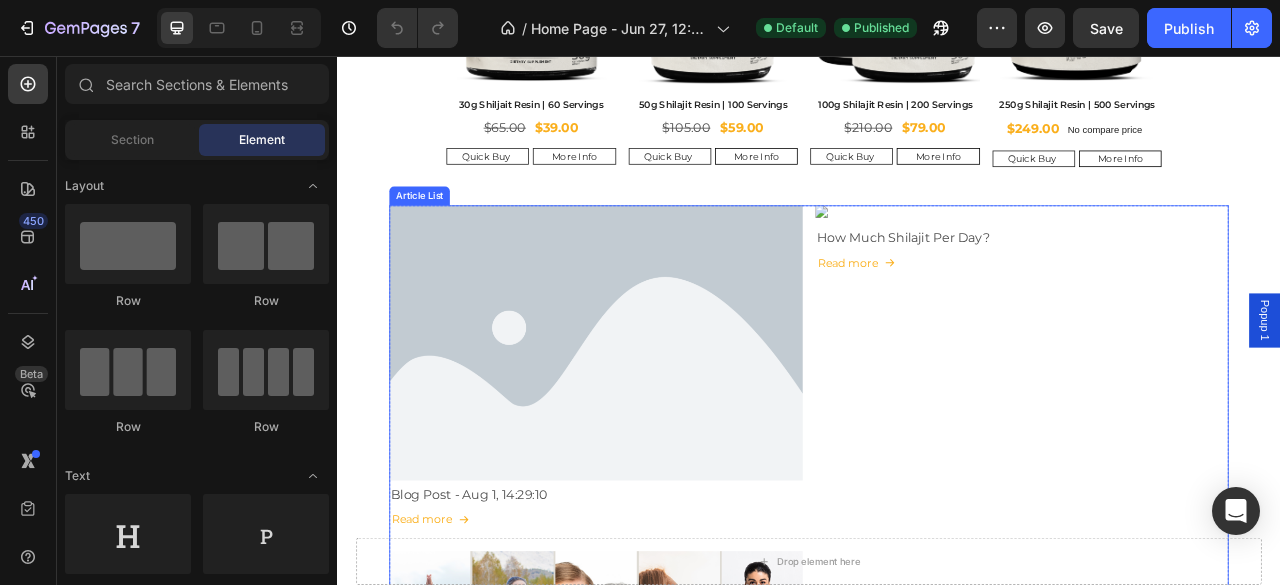 click on "Article Image Blog Post - Aug 1, 14:29:10 Article Title Read more Article Read More Article List Article Image How Much Shilajit Per Day? Article Title Read more Article Read More Article List Article Image Is Shilajit good for women? Article Title Read more Article Read More Article List" at bounding box center [937, 678] 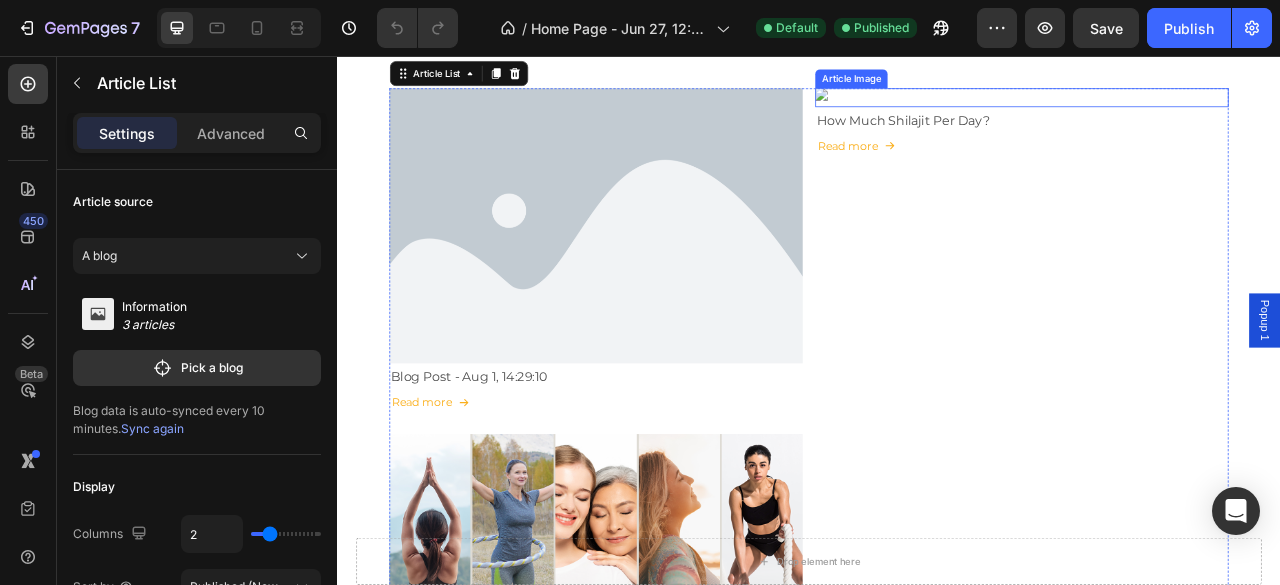 scroll, scrollTop: 1066, scrollLeft: 0, axis: vertical 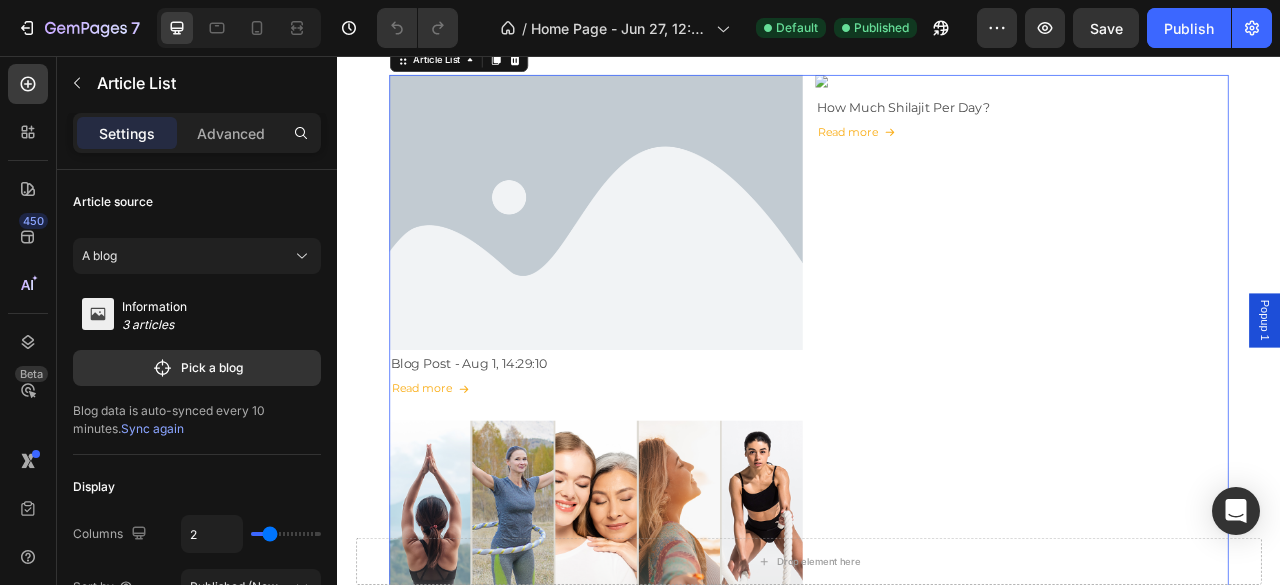 click on "Article Image Blog Post - Aug 1, 14:29:10 Article Title Read more Article Read More Article List   0 Article Image How Much Shilajit Per Day? Article Title Read more Article Read More Article List   0 Article Image Is Shilajit good for women? Article Title Read more Article Read More Article List   0" at bounding box center [937, 512] 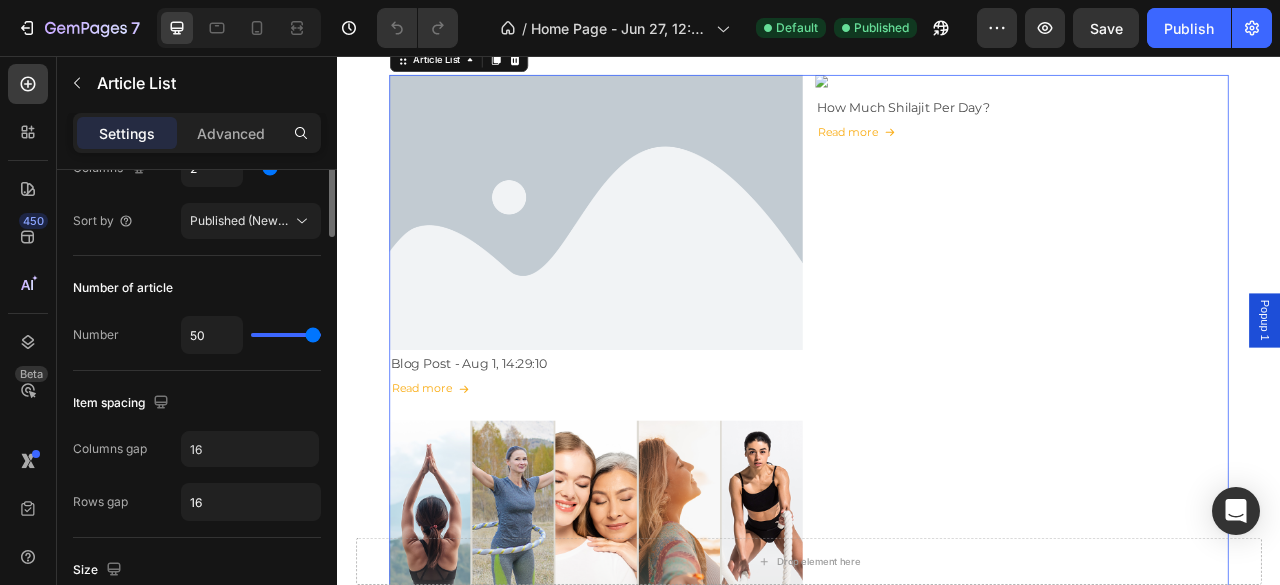 scroll, scrollTop: 400, scrollLeft: 0, axis: vertical 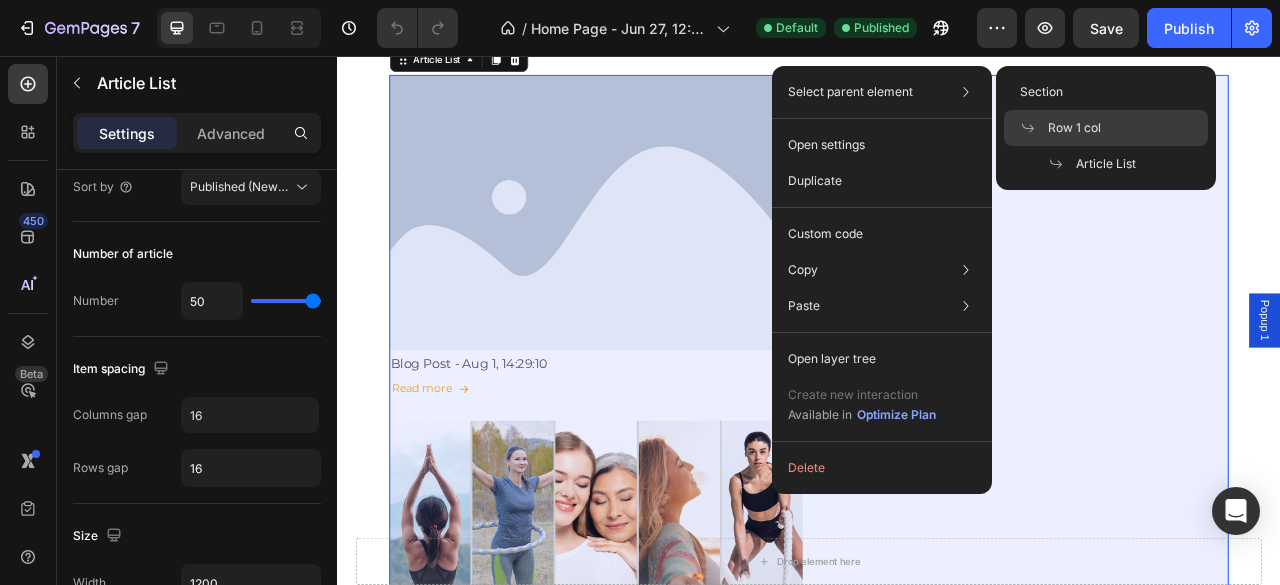 click on "Row 1 col" 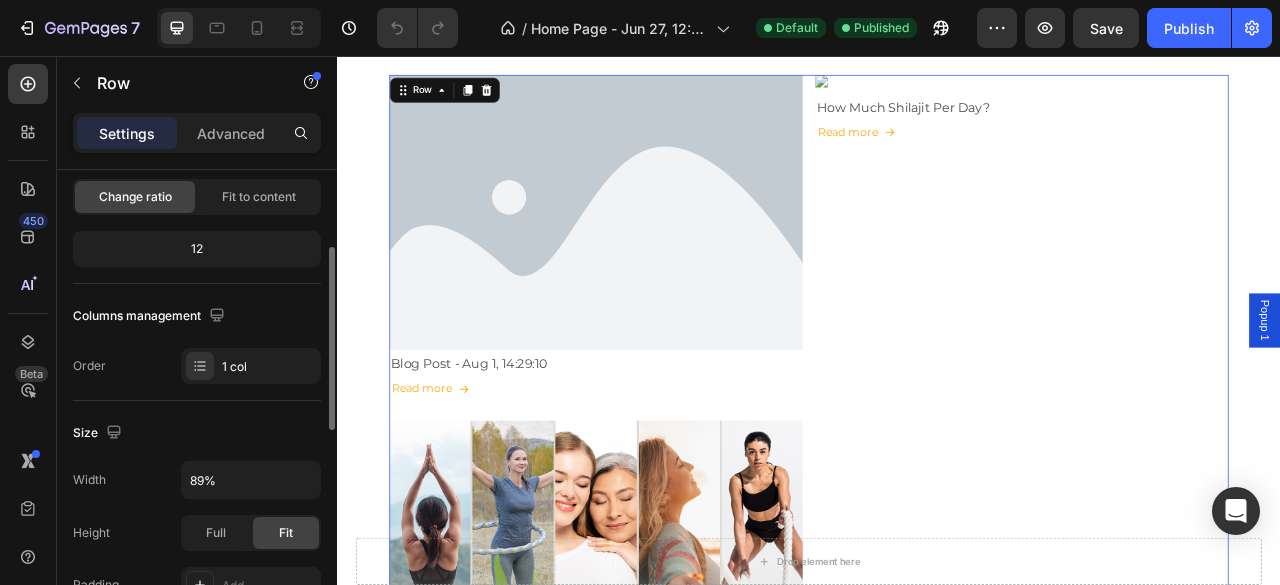 scroll, scrollTop: 400, scrollLeft: 0, axis: vertical 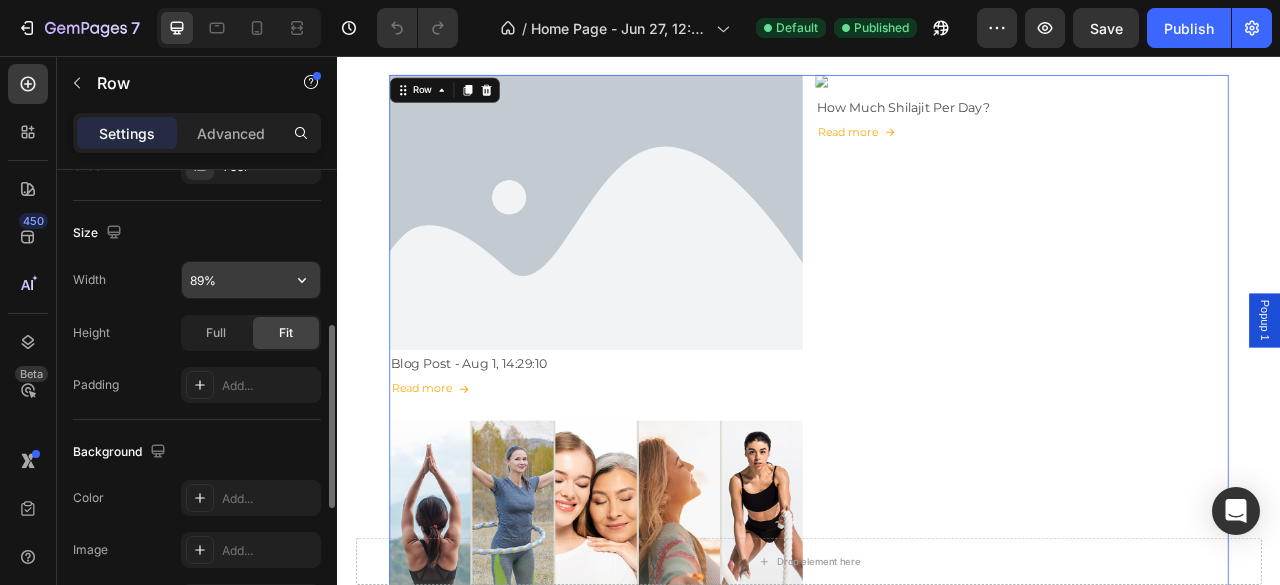 click on "89%" at bounding box center (251, 280) 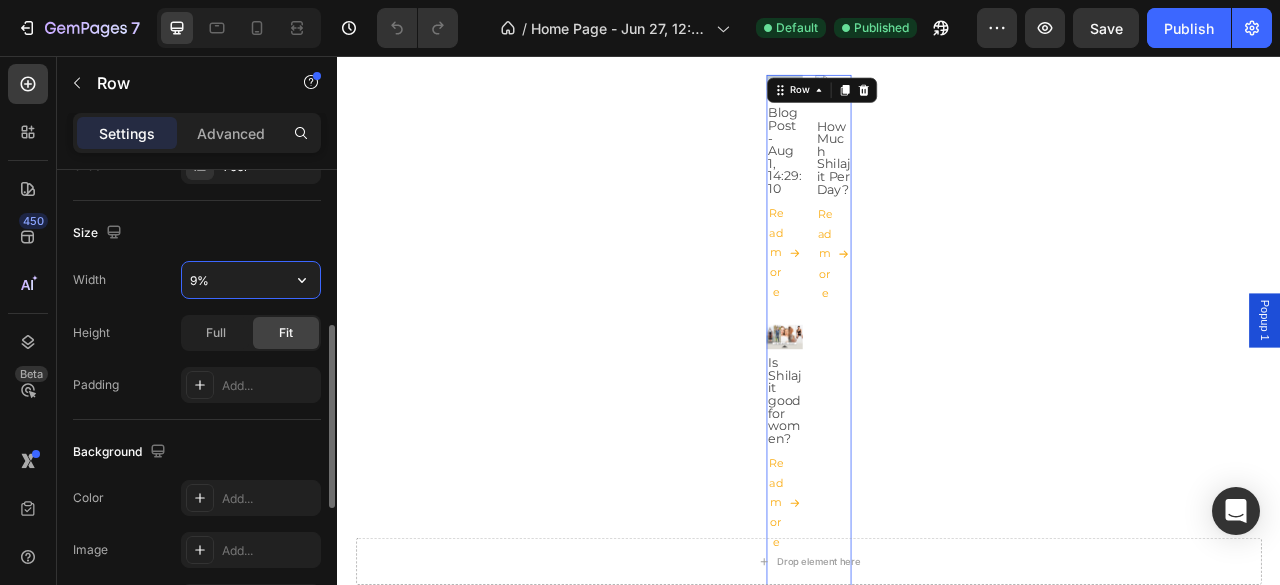 type on "92%" 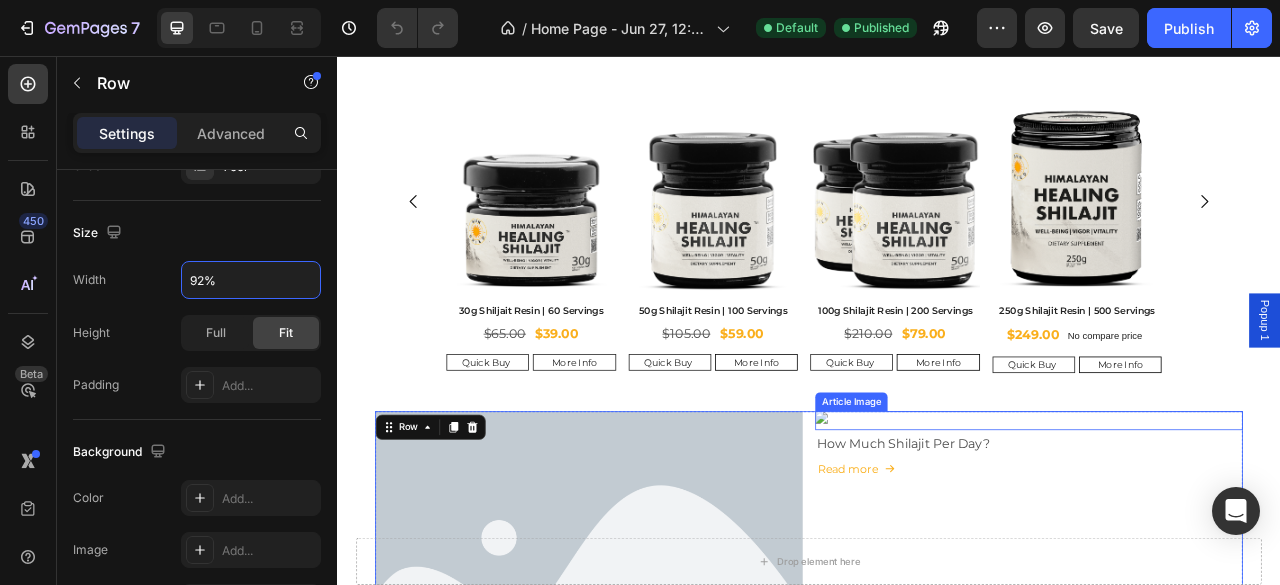 scroll, scrollTop: 633, scrollLeft: 0, axis: vertical 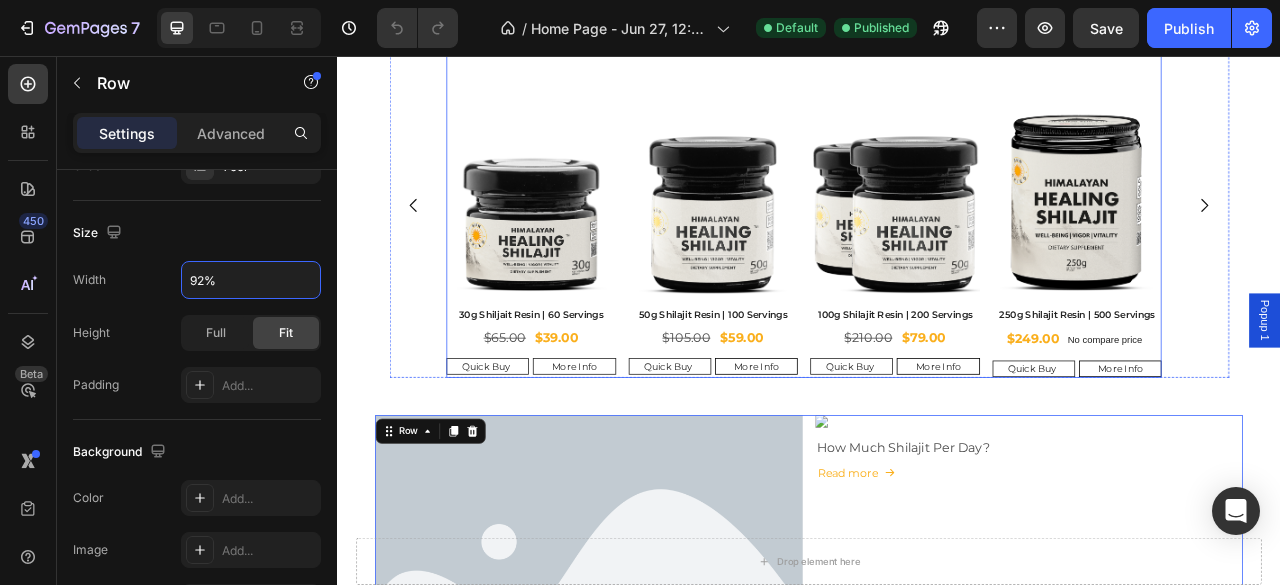 click on "Product Images 30g Shiljait Resin | 60 Servings Product Title $39.00 Product Price Product Price $65.00 Product Price Product Price Row Quick Buy Add to Cart More Info Product View More Row Product Product Images 50g Shilajit Resin | 100 Servings Product Title $59.00 Product Price Product Price $105.00 Product Price Product Price Row Quick Buy Add to Cart More Info Product View More Row Product Product Images 100g Shilajit Resin | 200 Servings Product Title $79.00 Product Price Product Price $210.00 Product Price Product Price Row Quick Buy Add to Cart More Info Product View More Row Product Product Images 250g Shilajit Resin | 500 Servings Product Title $249.00 Product Price Product Price No compare price Product Price Row Quick Buy Add to Cart More Info Product View More Row Product Row" at bounding box center [930, 246] 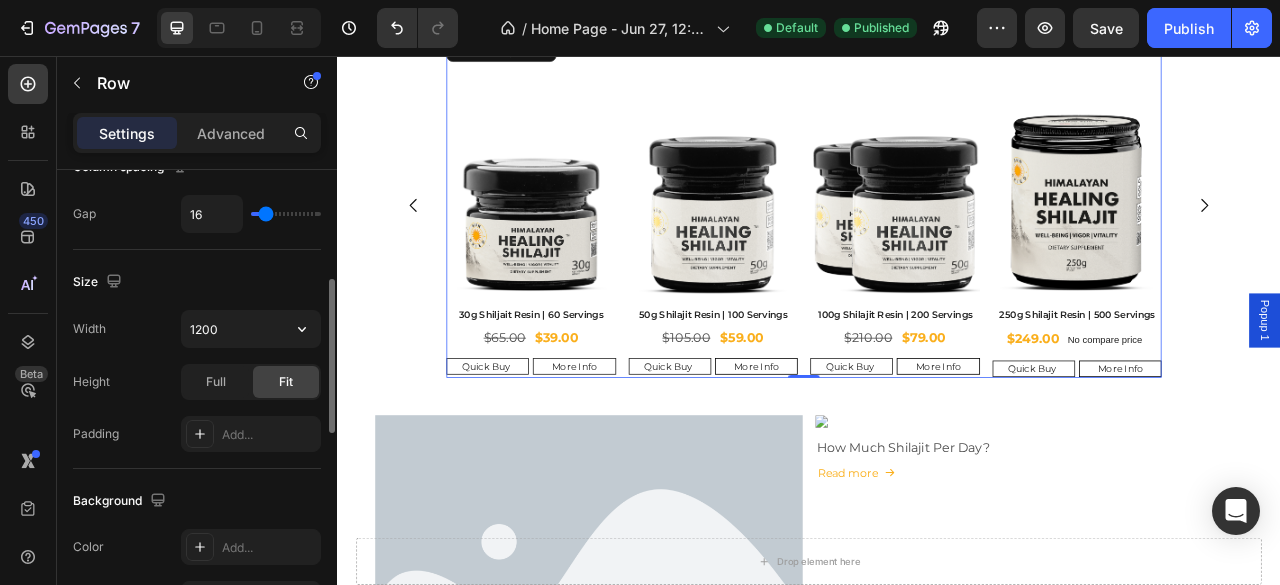 scroll, scrollTop: 400, scrollLeft: 0, axis: vertical 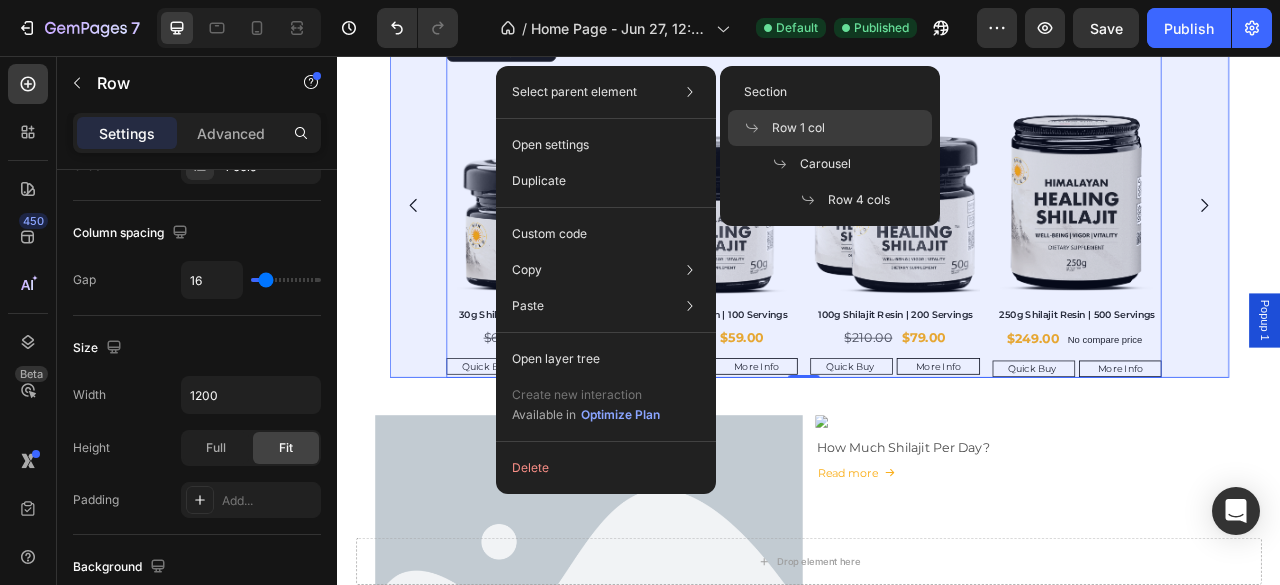 click at bounding box center (758, 128) 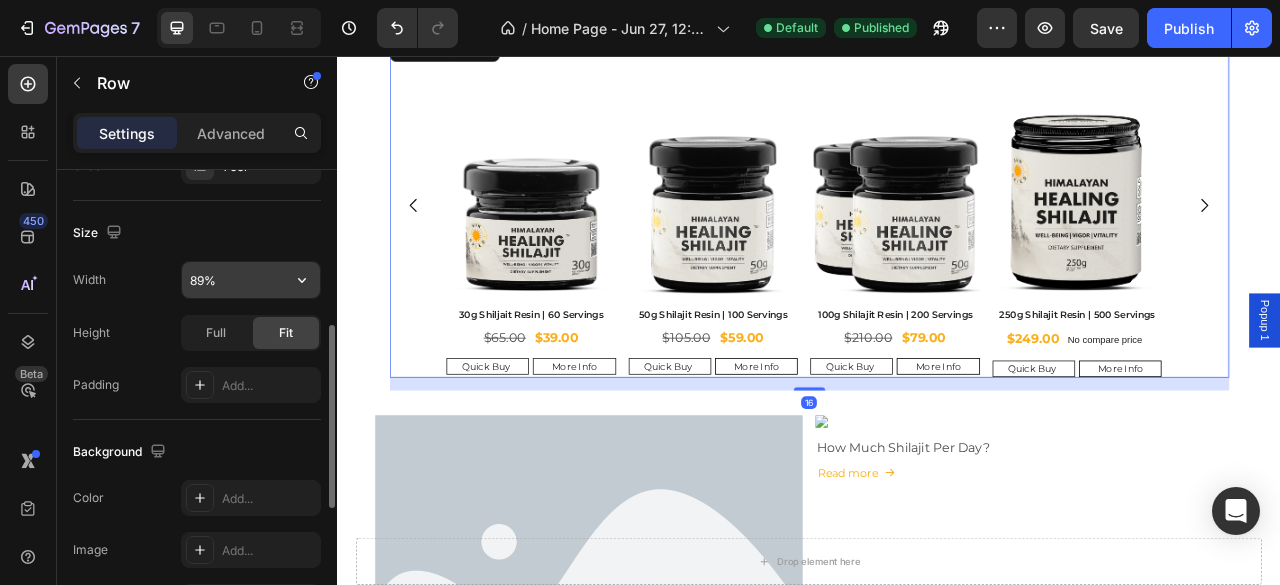 click on "89%" at bounding box center (251, 280) 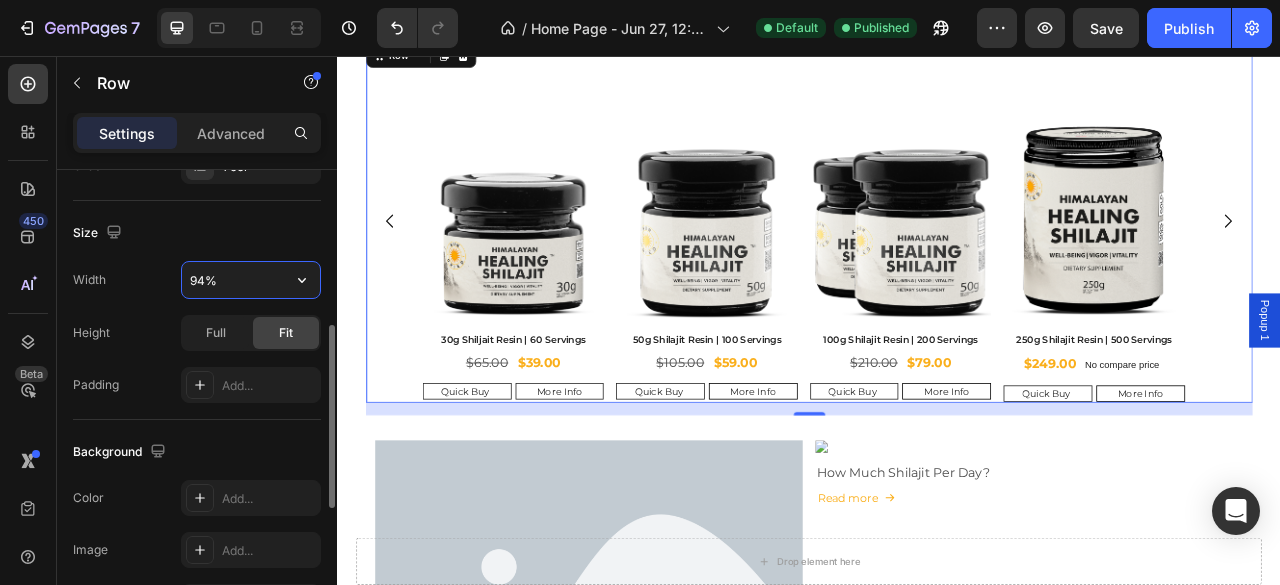 scroll, scrollTop: 645, scrollLeft: 0, axis: vertical 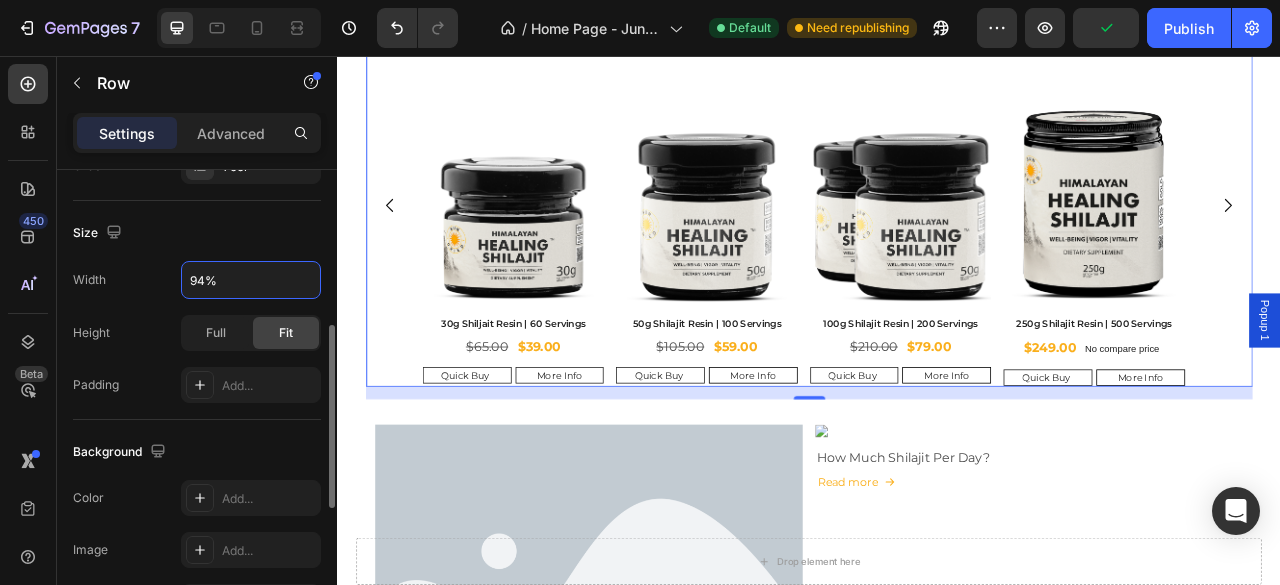 click on "Size" at bounding box center [197, 233] 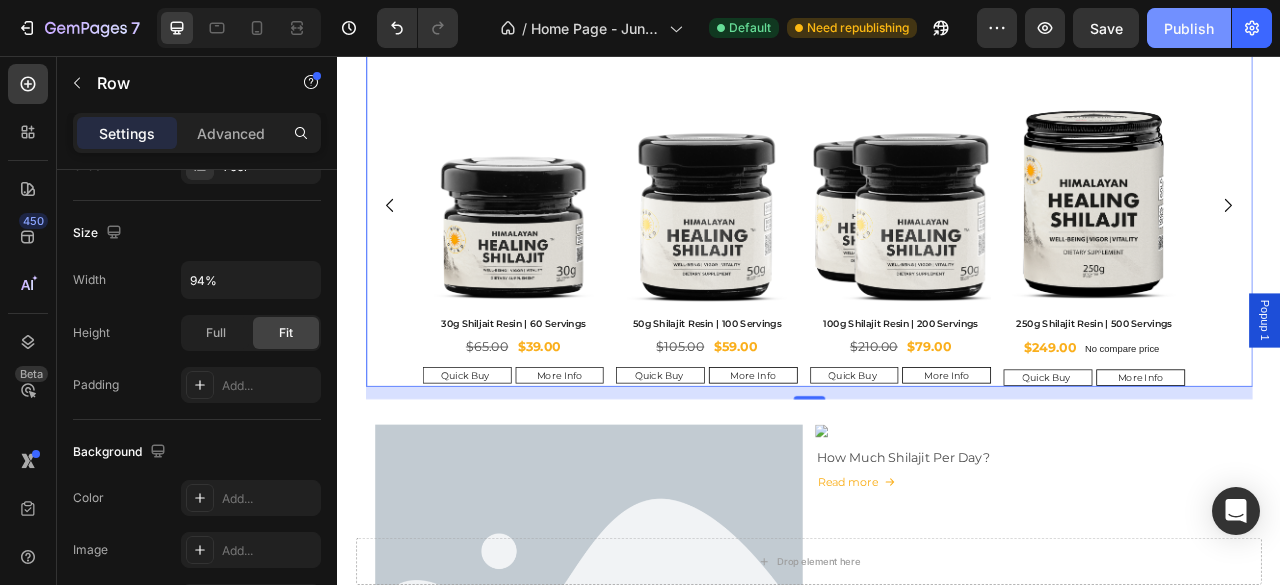 click on "Publish" at bounding box center [1189, 28] 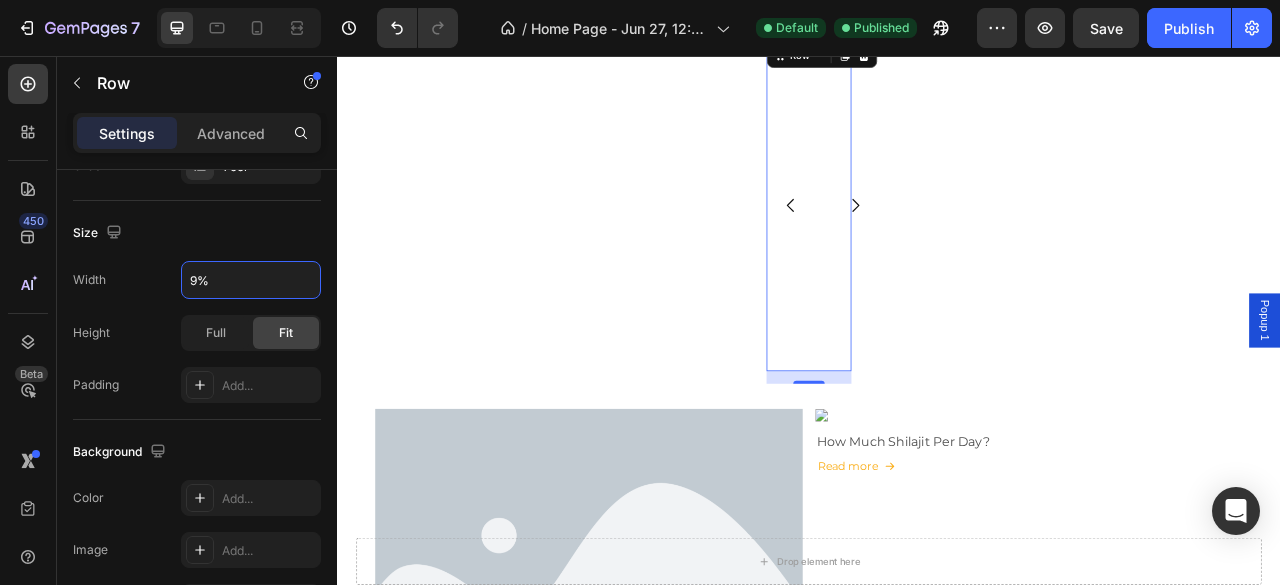 type on "92%" 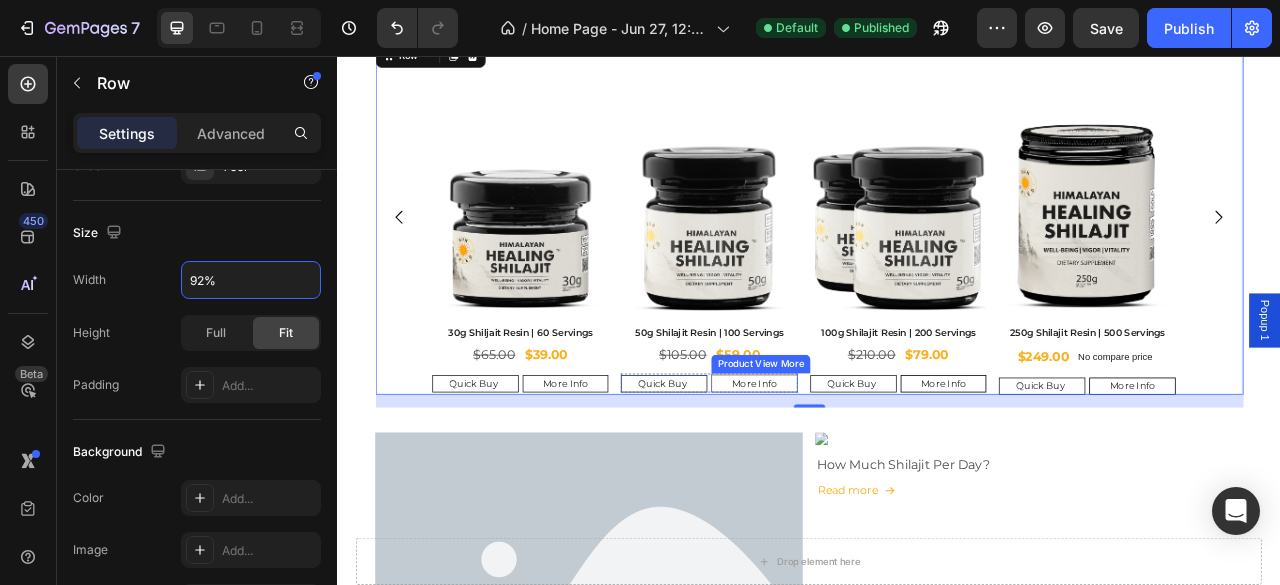 scroll, scrollTop: 640, scrollLeft: 0, axis: vertical 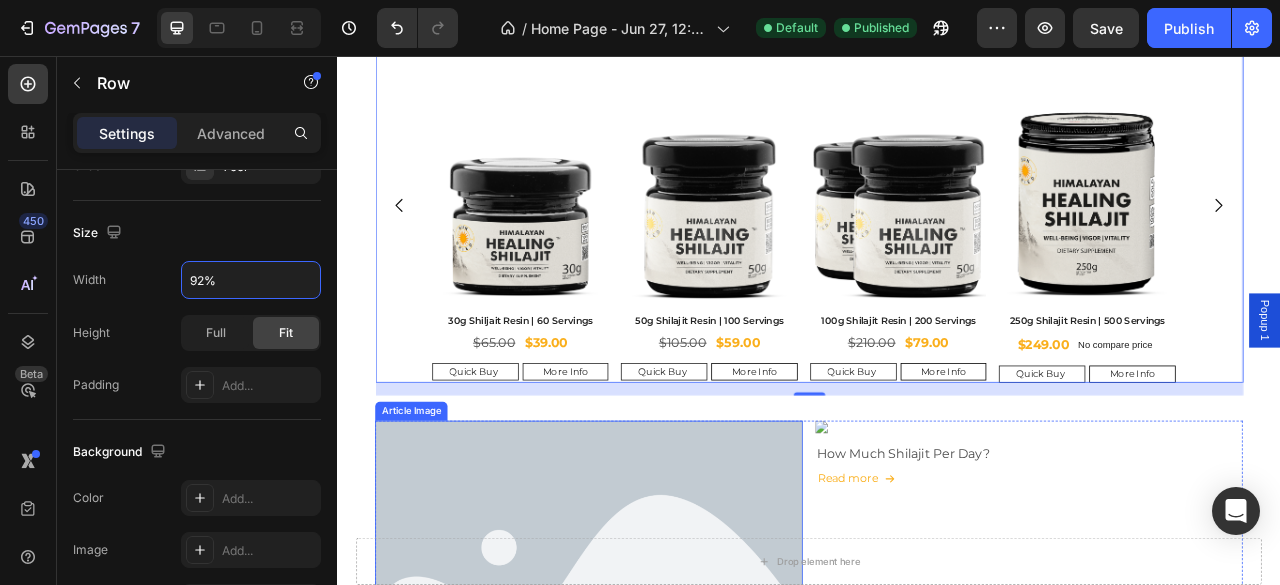 click on "Article Image Blog Post - Aug 1, 14:29:10 Article Title Read more Article Read More Article List Article Image How Much Shilajit Per Day? Article Title Read more Article Read More Article List Article Image Is Shilajit good for women? Article Title Read more Article Read More Article List" at bounding box center (937, 964) 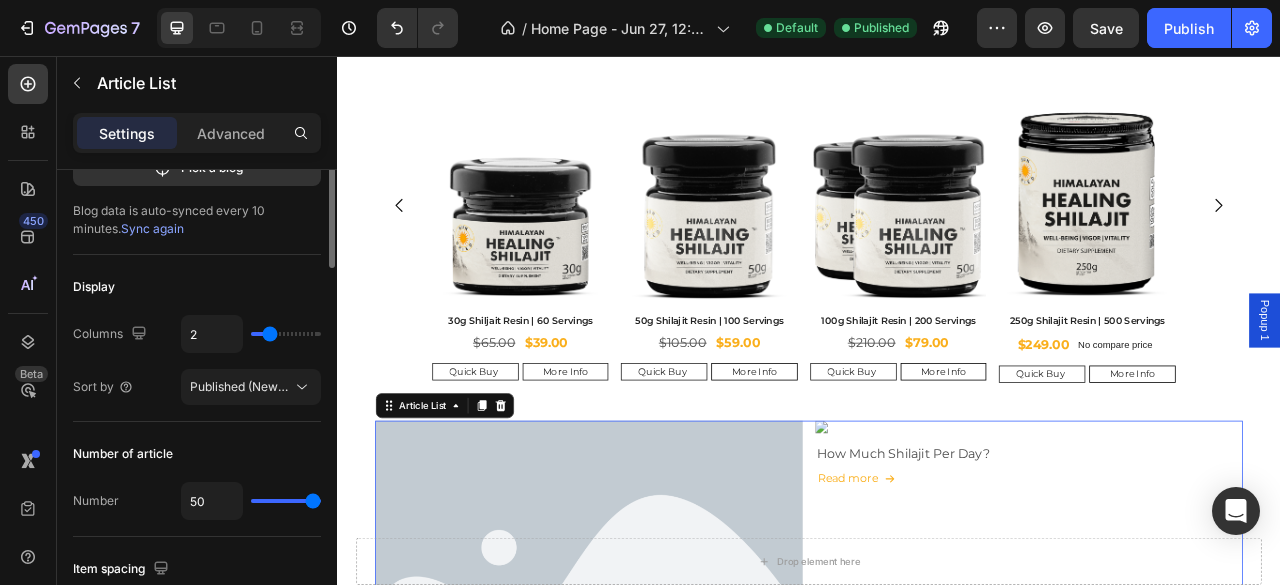 scroll, scrollTop: 233, scrollLeft: 0, axis: vertical 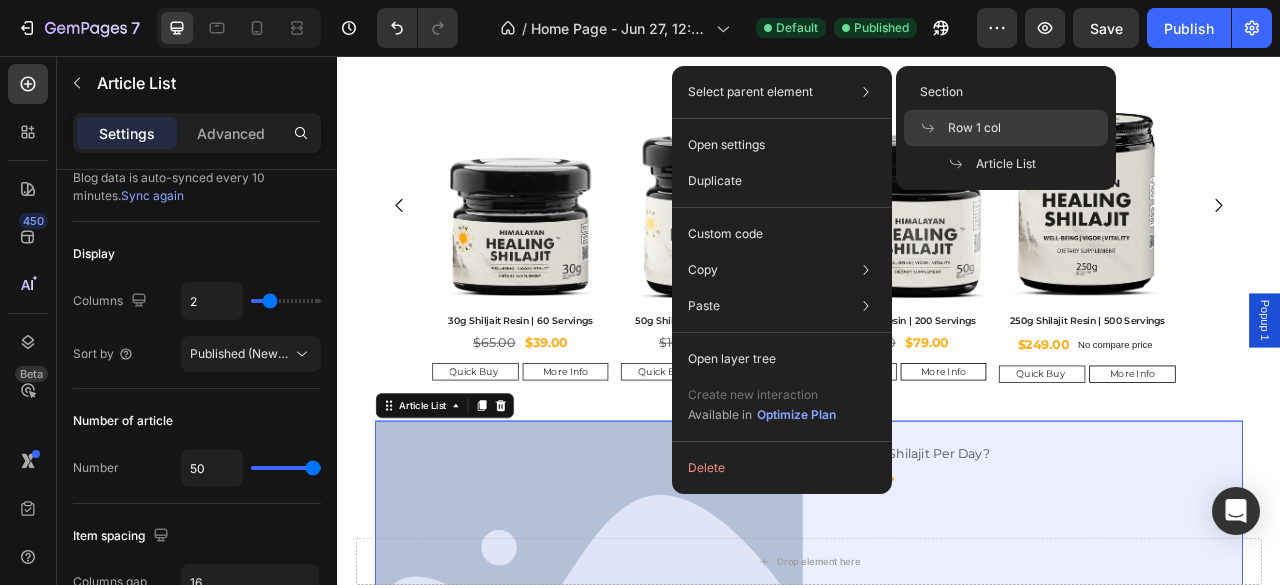 click on "Row 1 col" at bounding box center [974, 128] 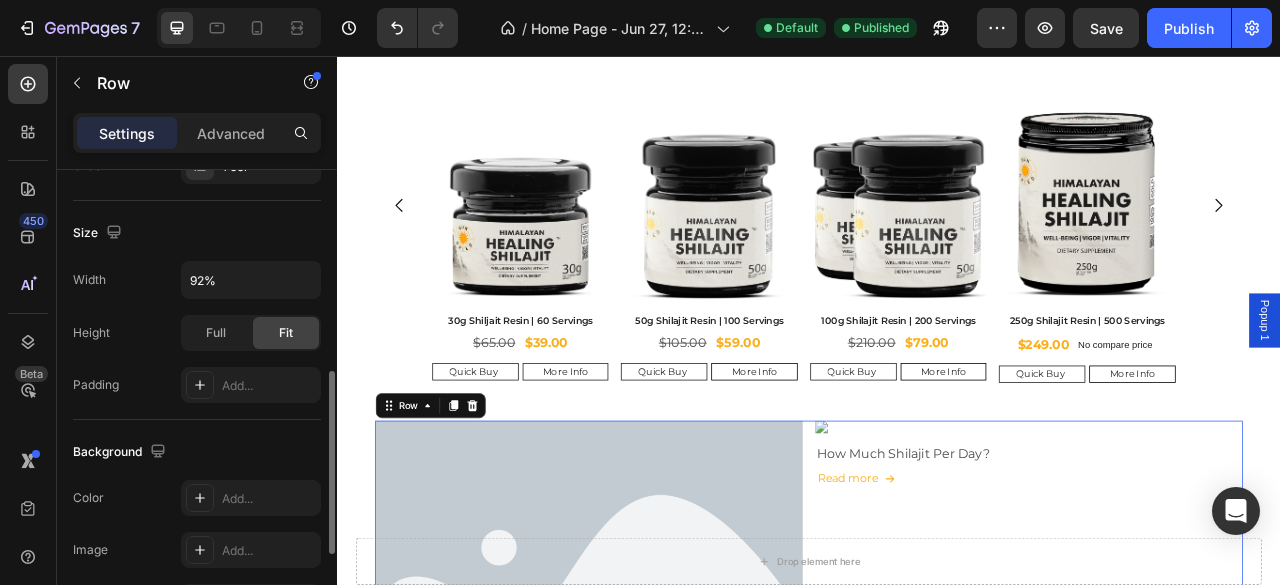 scroll, scrollTop: 433, scrollLeft: 0, axis: vertical 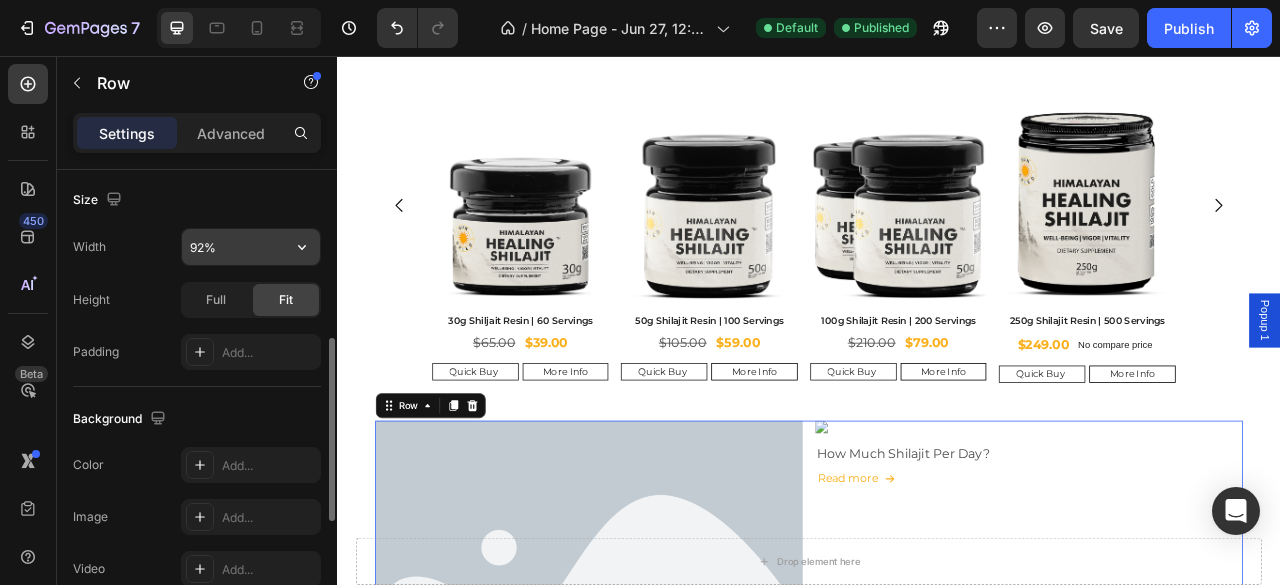click on "92%" at bounding box center [251, 247] 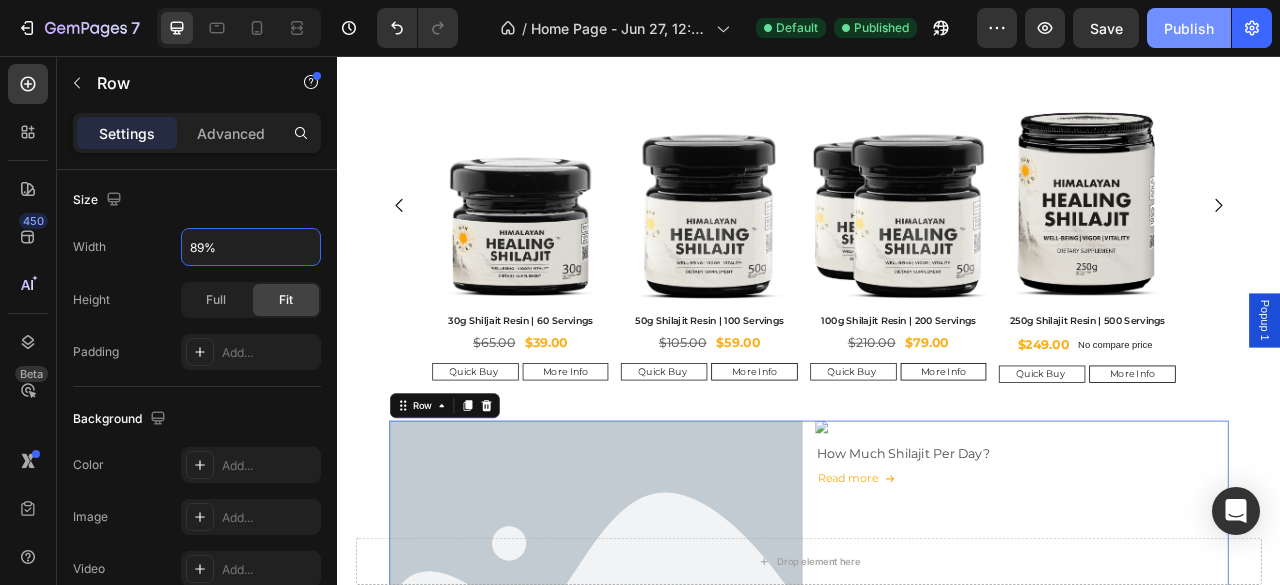 type on "89%" 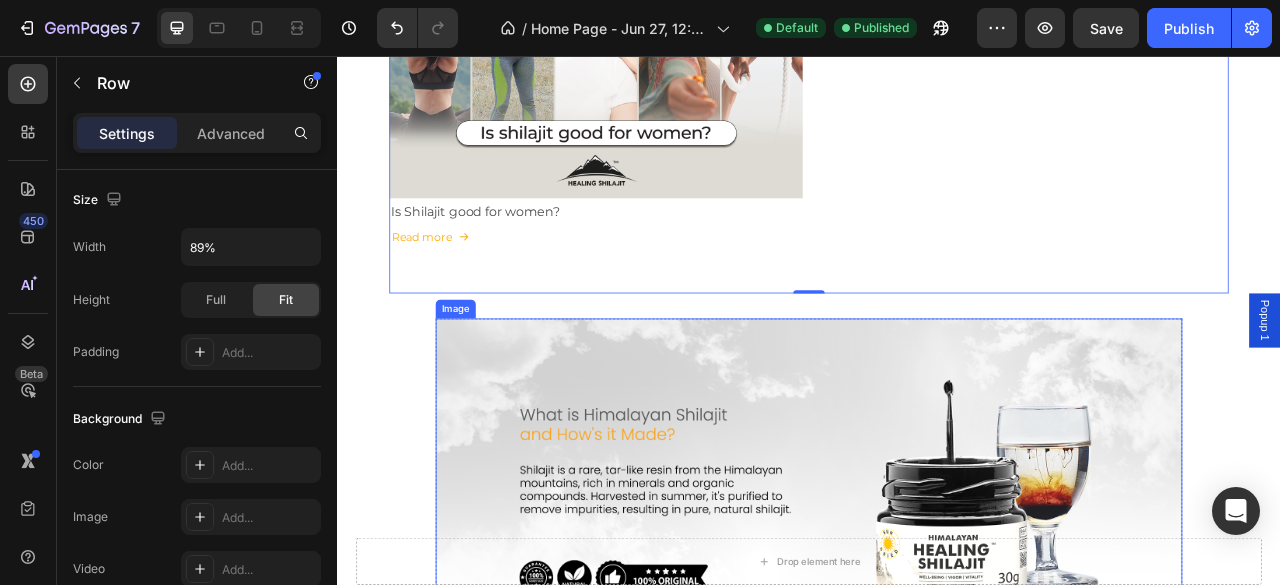 scroll, scrollTop: 1807, scrollLeft: 0, axis: vertical 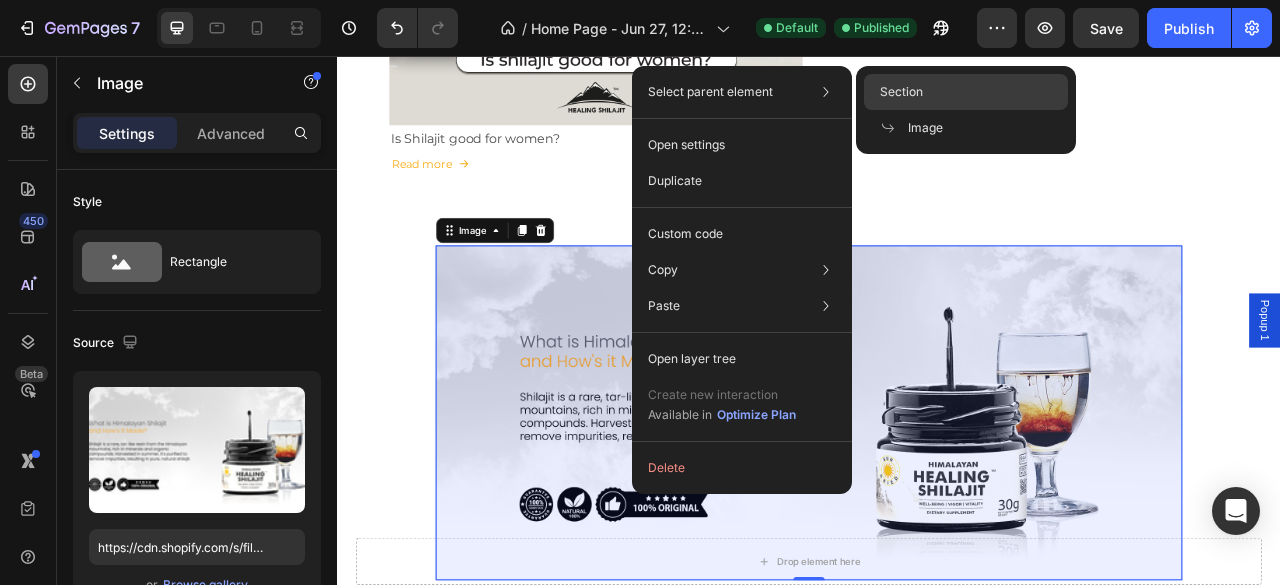 click on "Section" at bounding box center (901, 92) 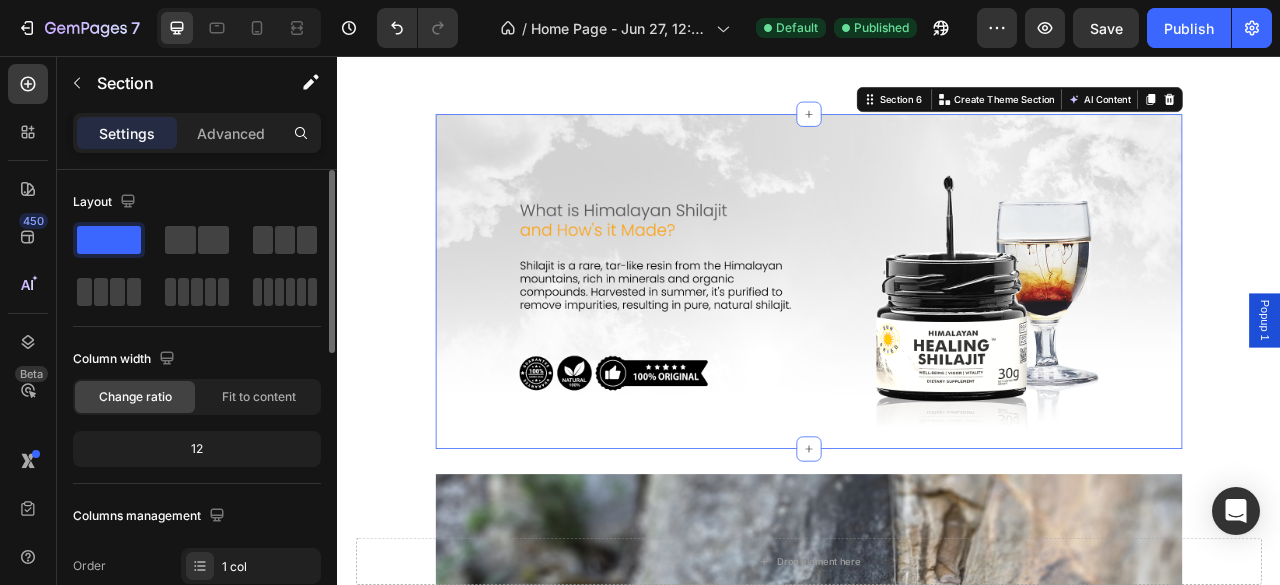 scroll, scrollTop: 2007, scrollLeft: 0, axis: vertical 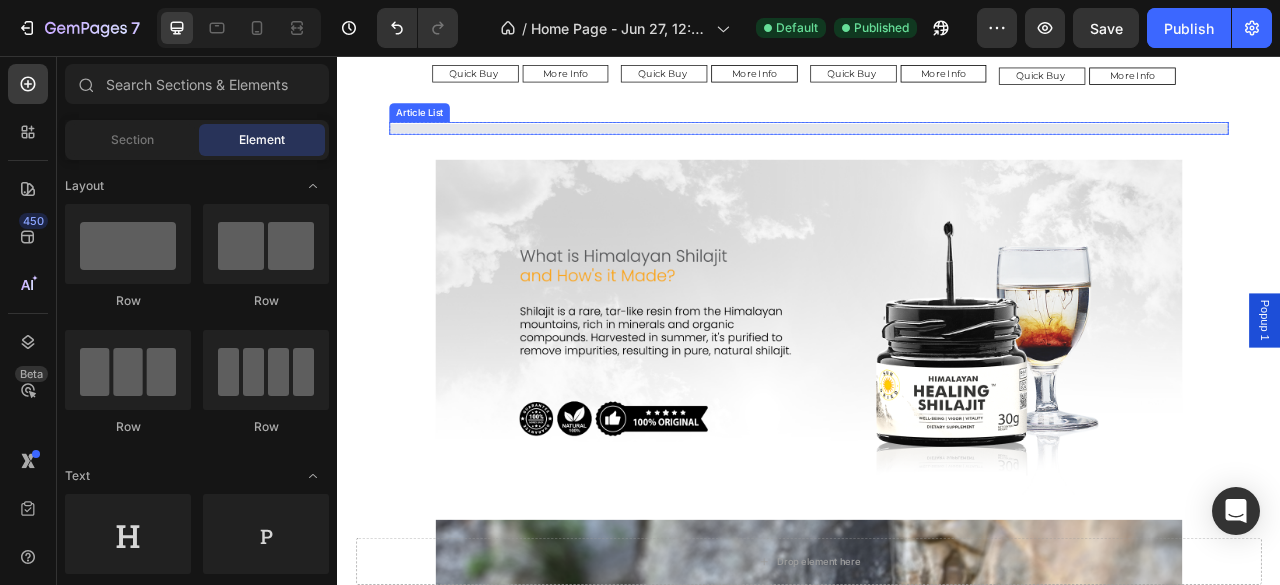 click at bounding box center (937, 148) 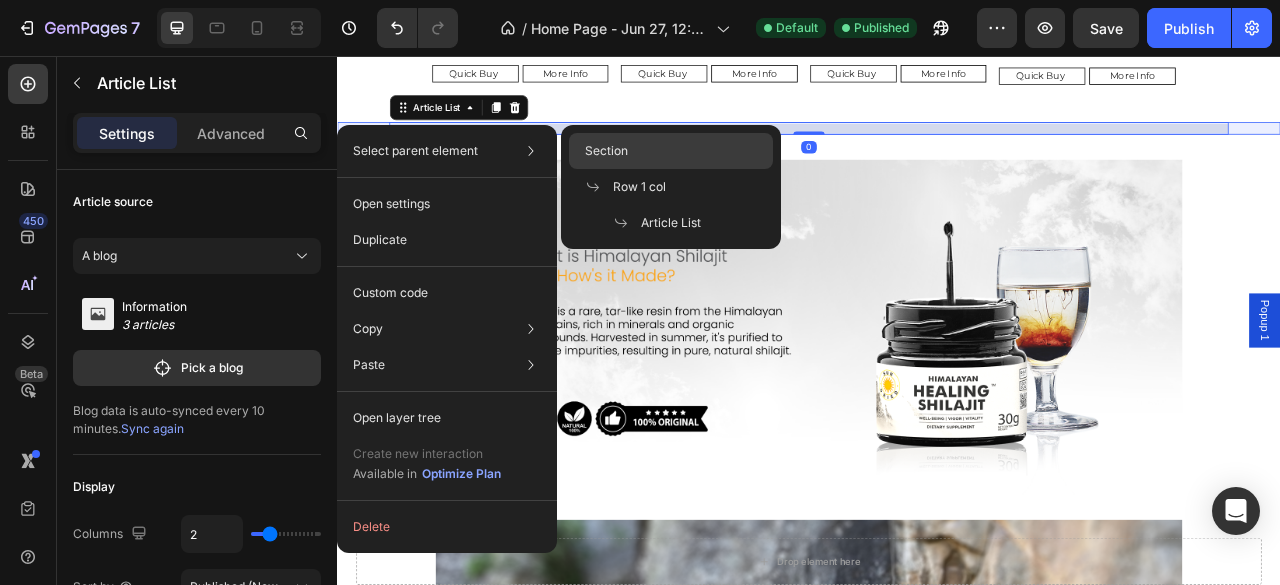 click on "Section" 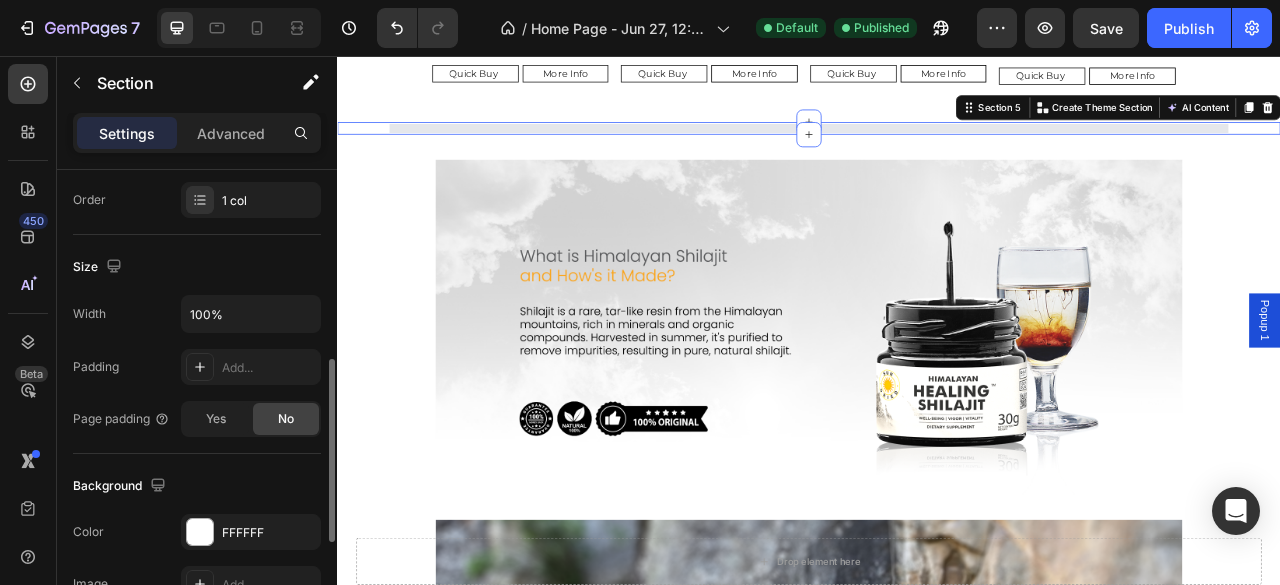 scroll, scrollTop: 400, scrollLeft: 0, axis: vertical 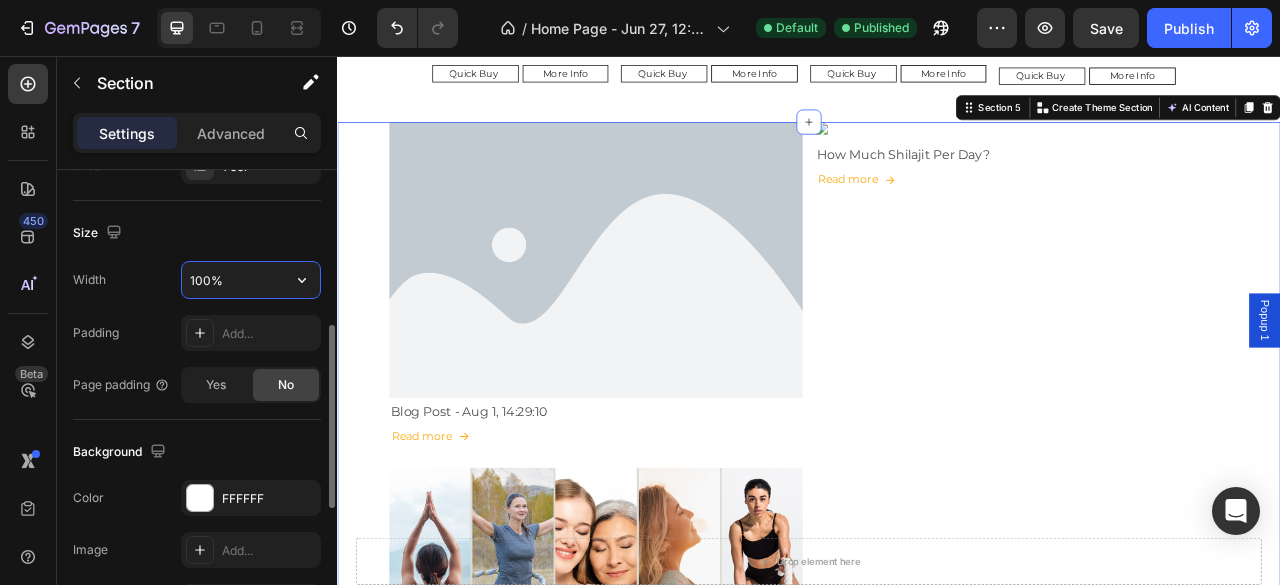 click on "100%" at bounding box center (251, 280) 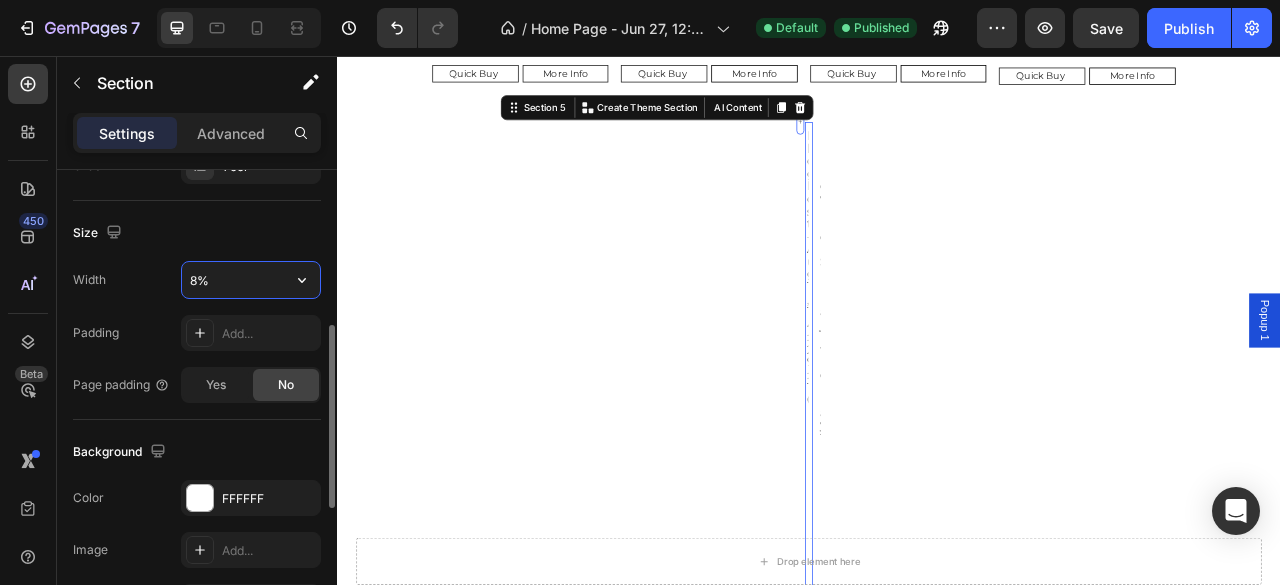 type on "89%" 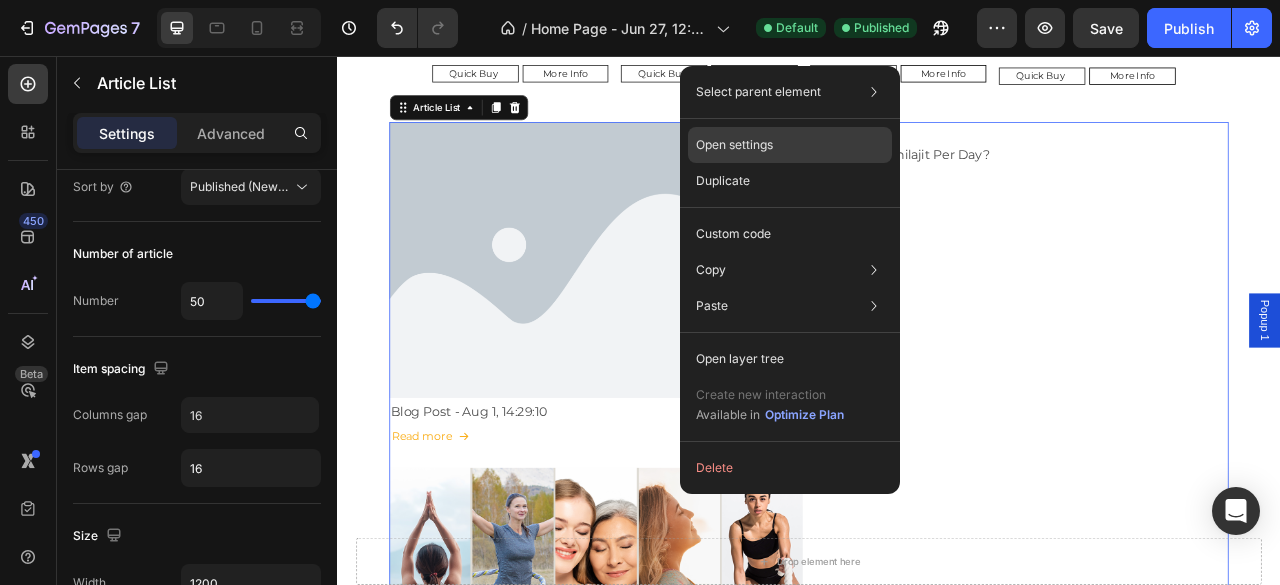 scroll, scrollTop: 0, scrollLeft: 0, axis: both 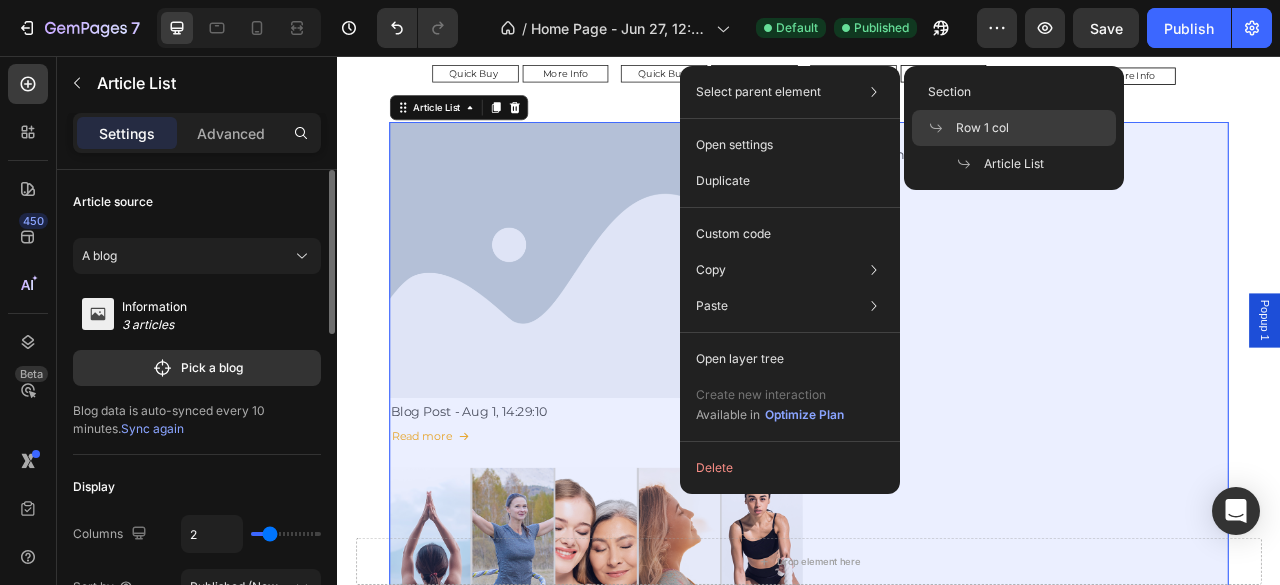 click 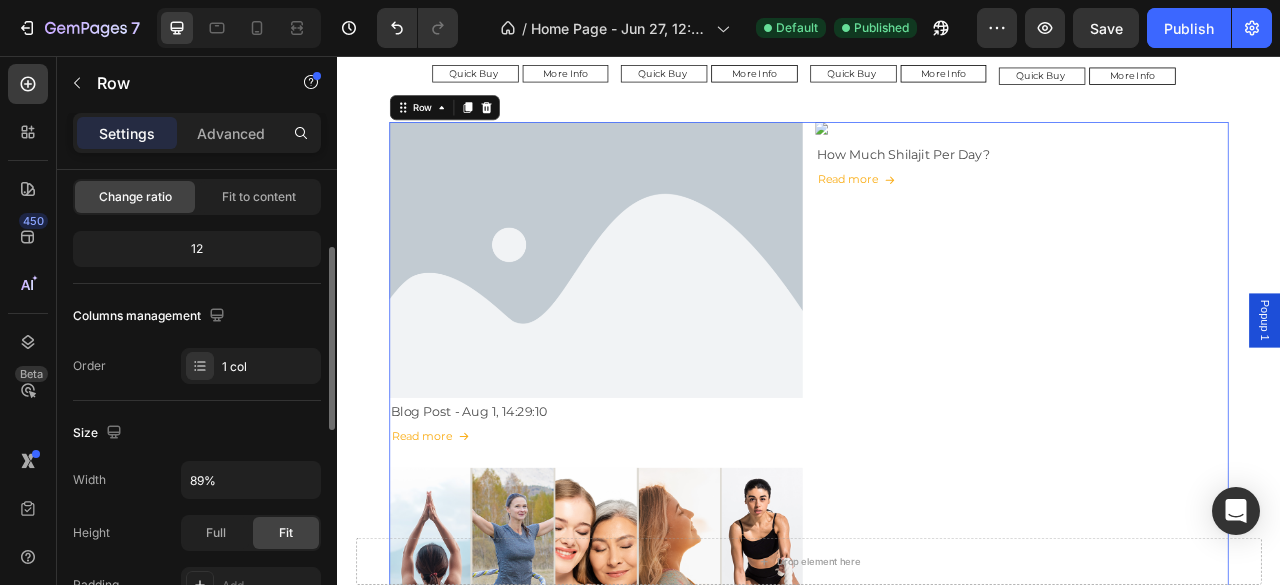 scroll, scrollTop: 233, scrollLeft: 0, axis: vertical 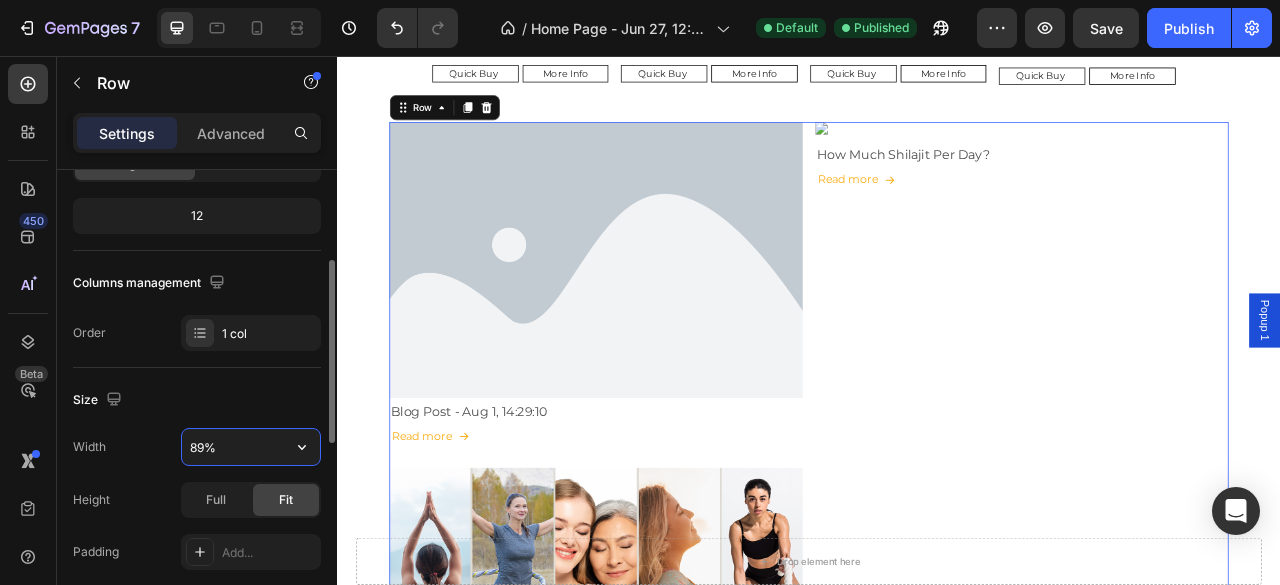 click on "89%" at bounding box center [251, 447] 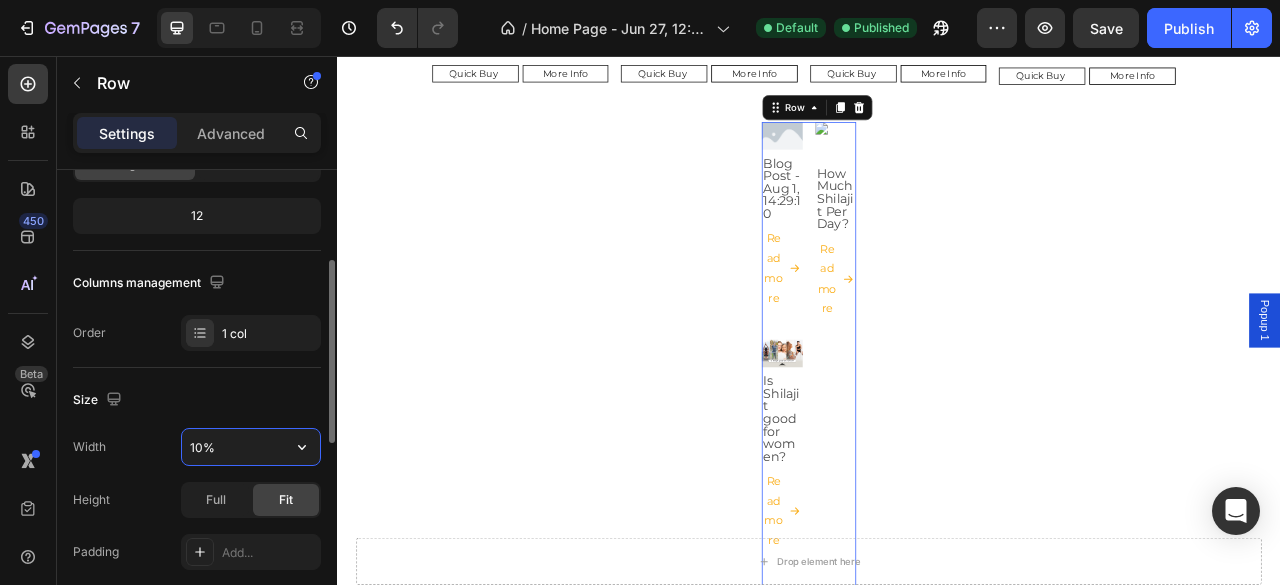 type on "100%" 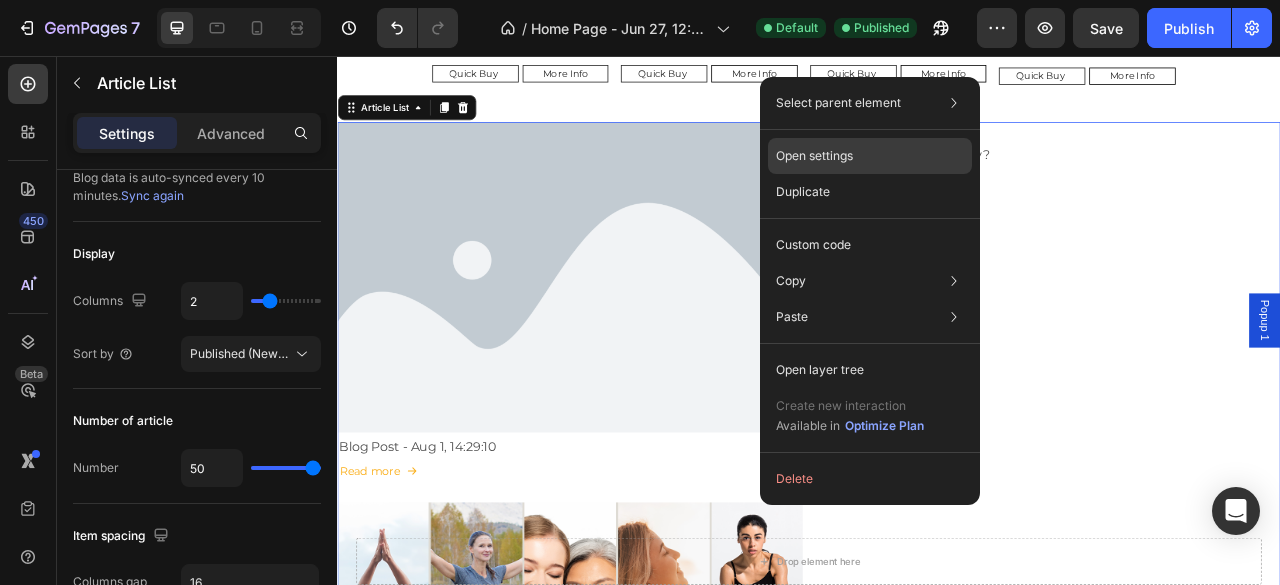 scroll, scrollTop: 0, scrollLeft: 0, axis: both 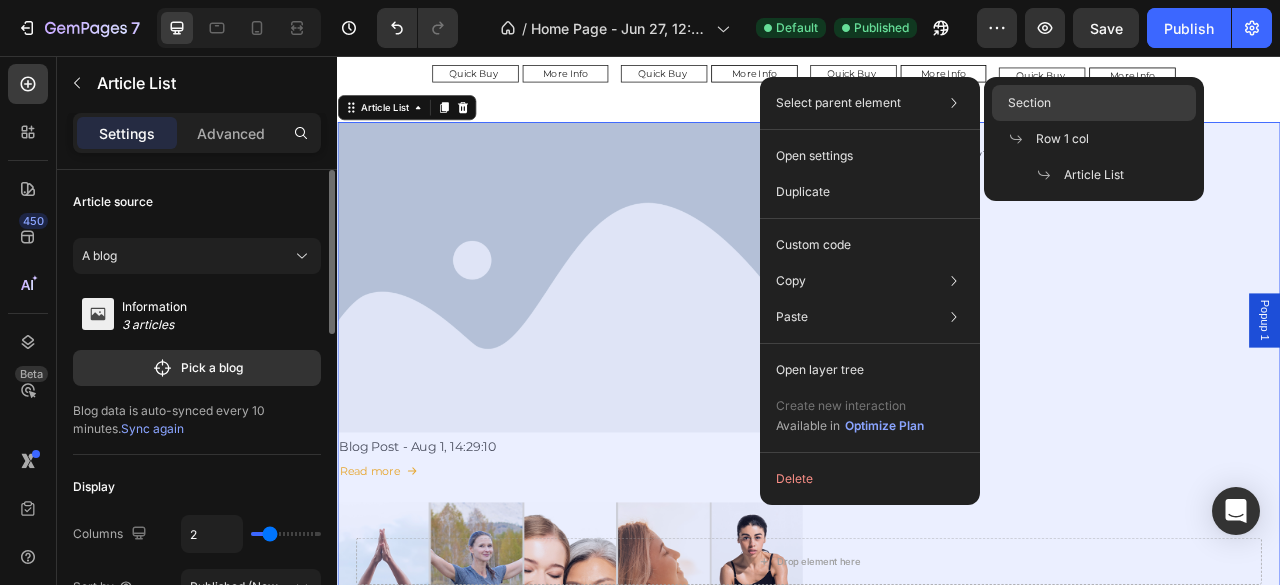 click on "Section" at bounding box center (1029, 103) 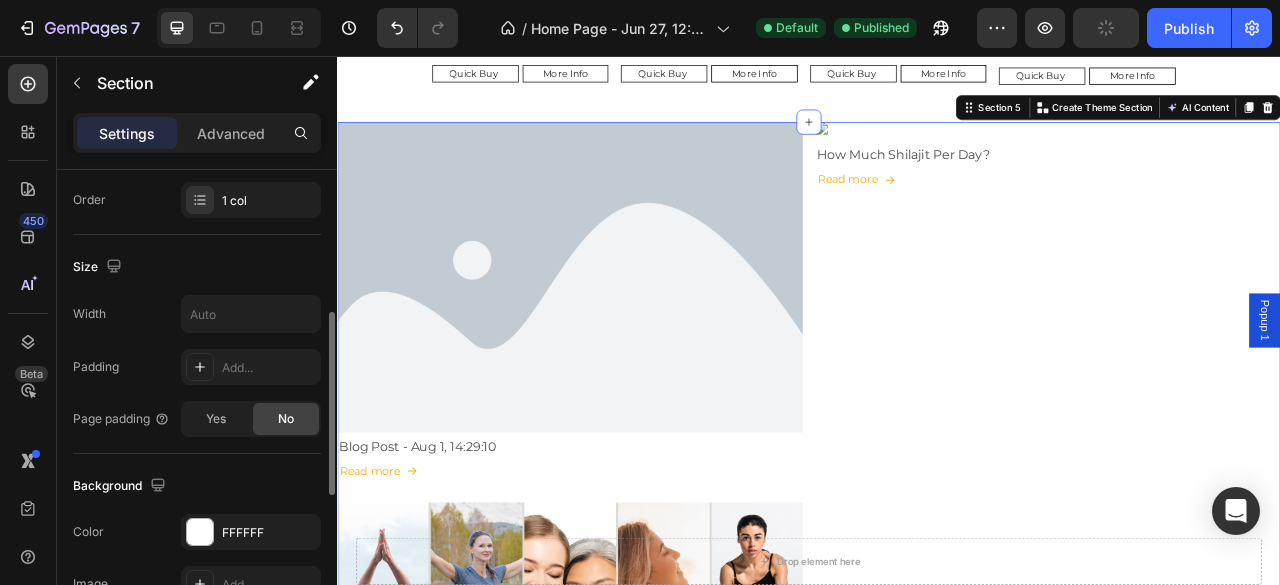 scroll, scrollTop: 266, scrollLeft: 0, axis: vertical 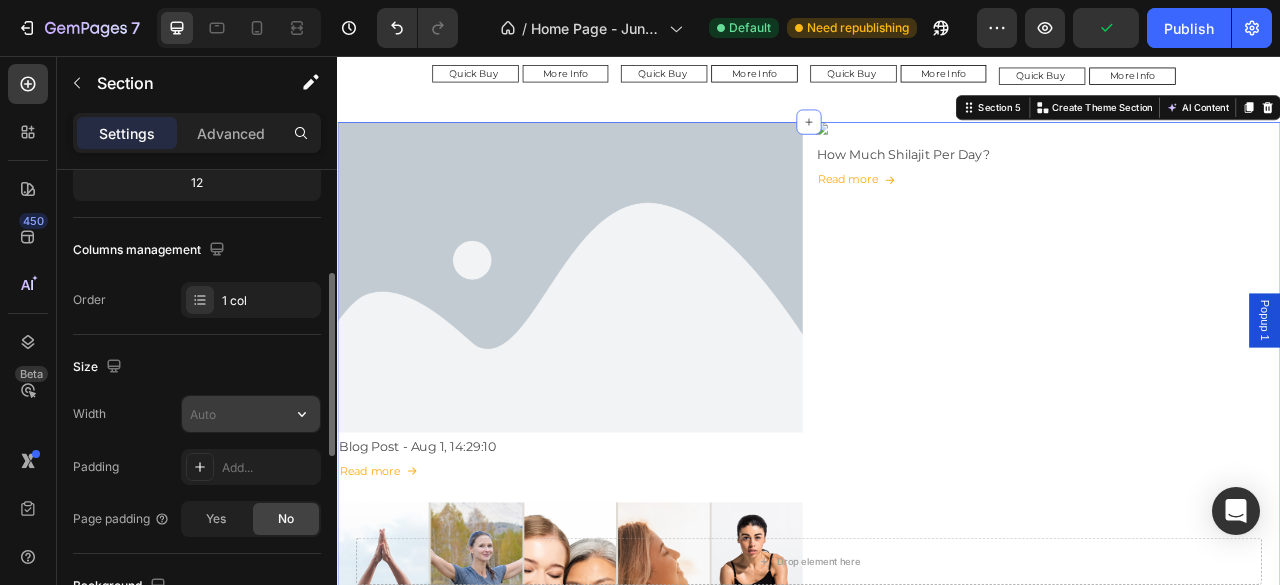click at bounding box center [251, 414] 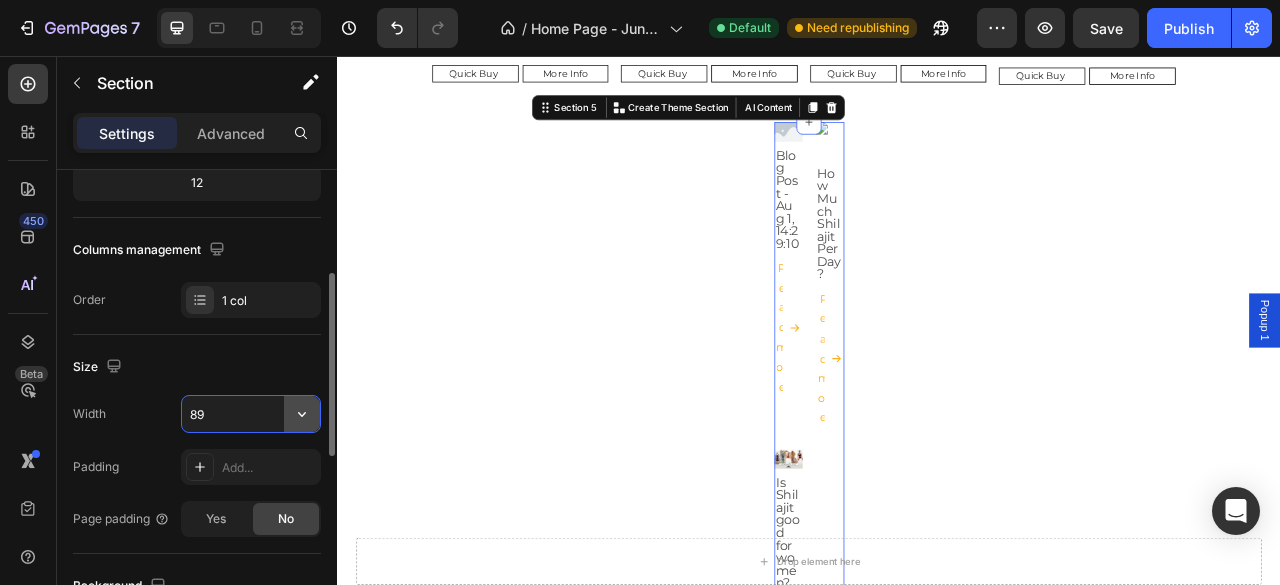 click 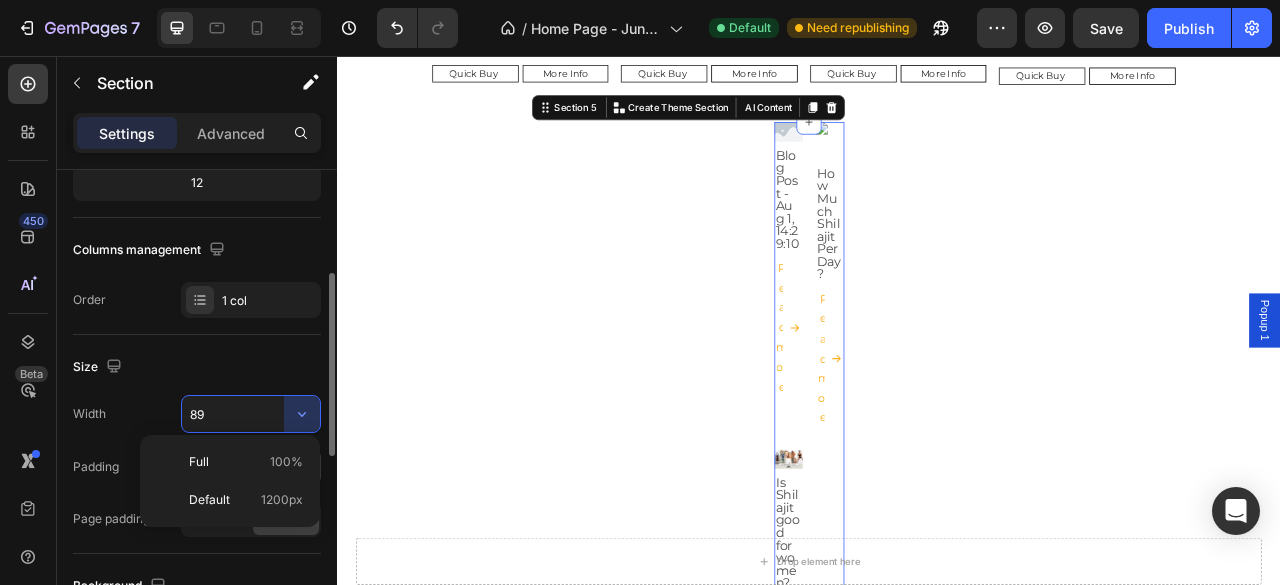 drag, startPoint x: 248, startPoint y: 466, endPoint x: 234, endPoint y: 465, distance: 14.035668 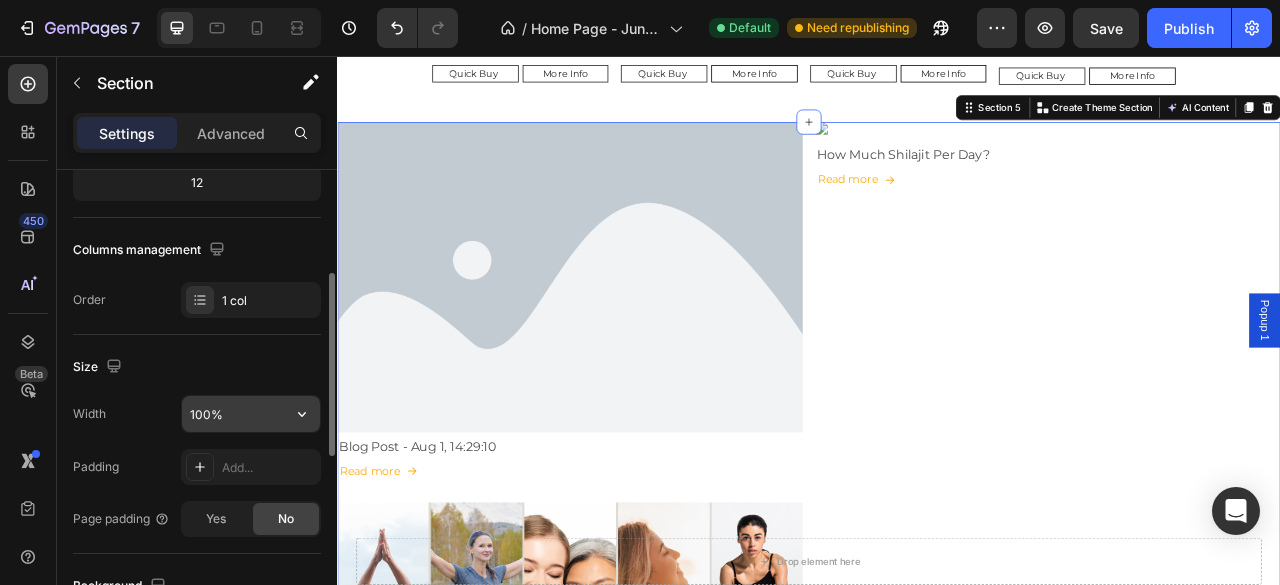 click on "100%" at bounding box center [251, 414] 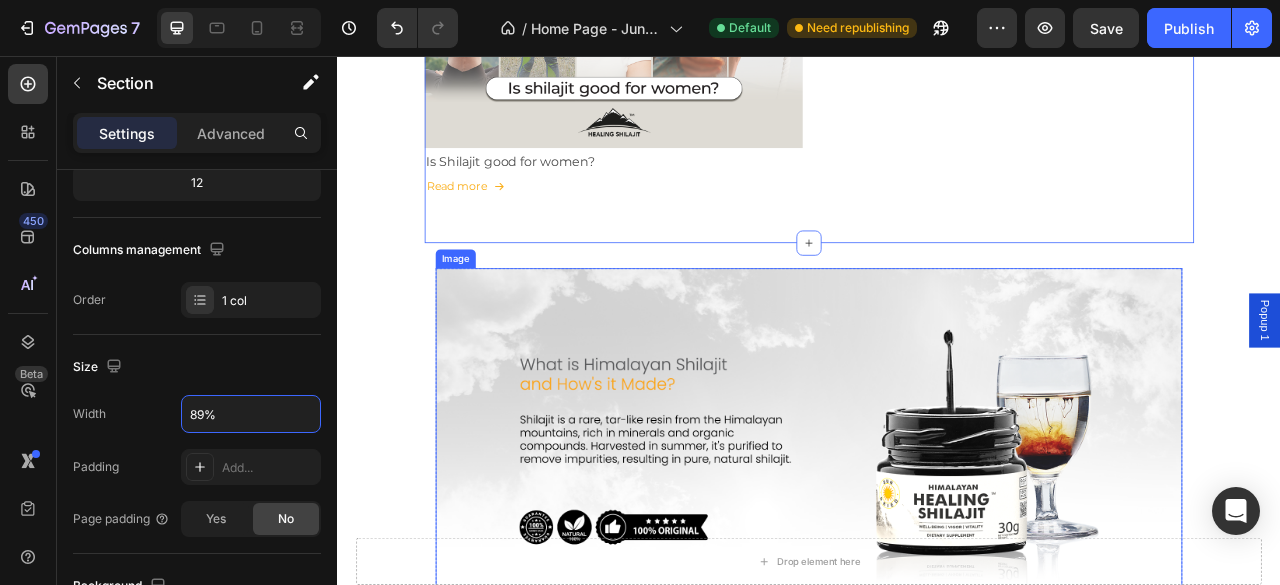 scroll, scrollTop: 1720, scrollLeft: 0, axis: vertical 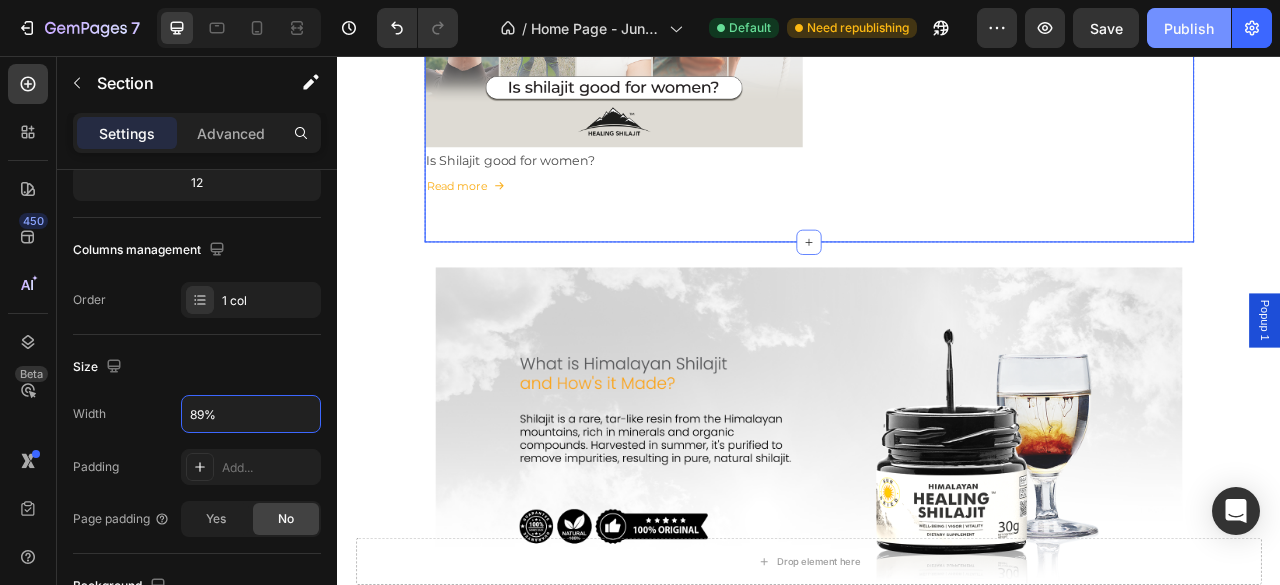 type on "89%" 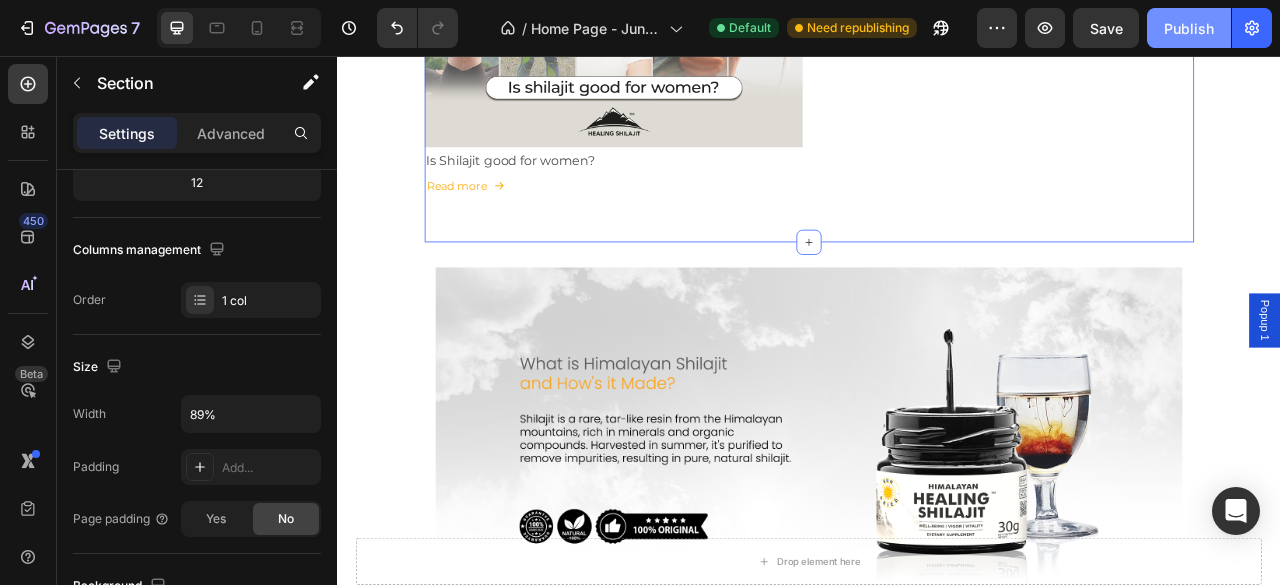 click on "Publish" 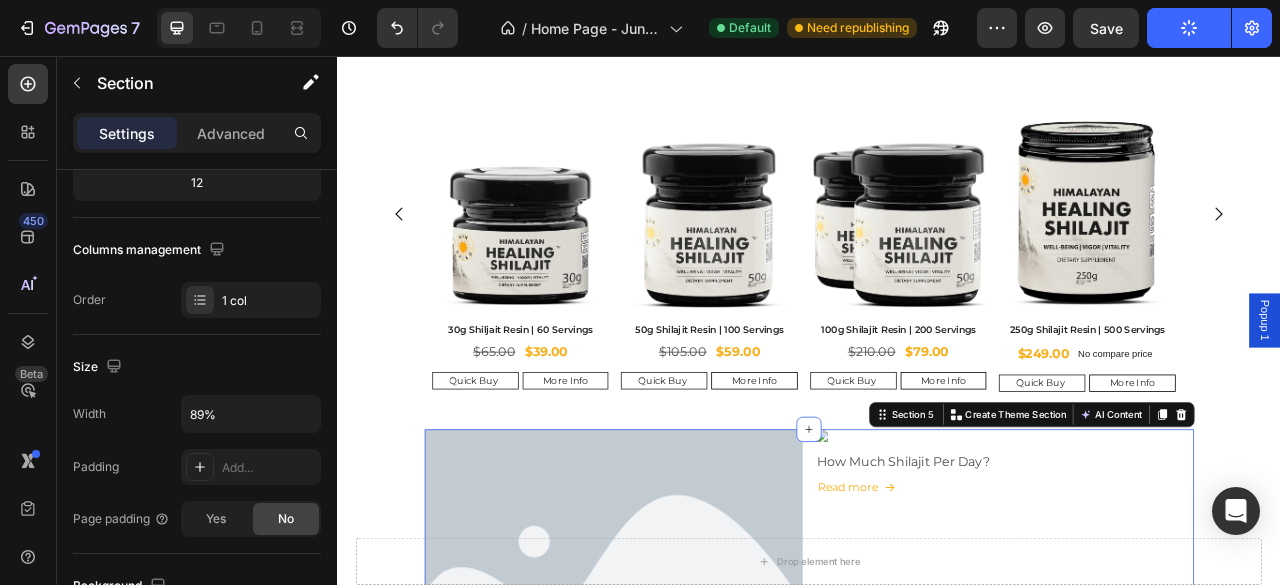 scroll, scrollTop: 596, scrollLeft: 0, axis: vertical 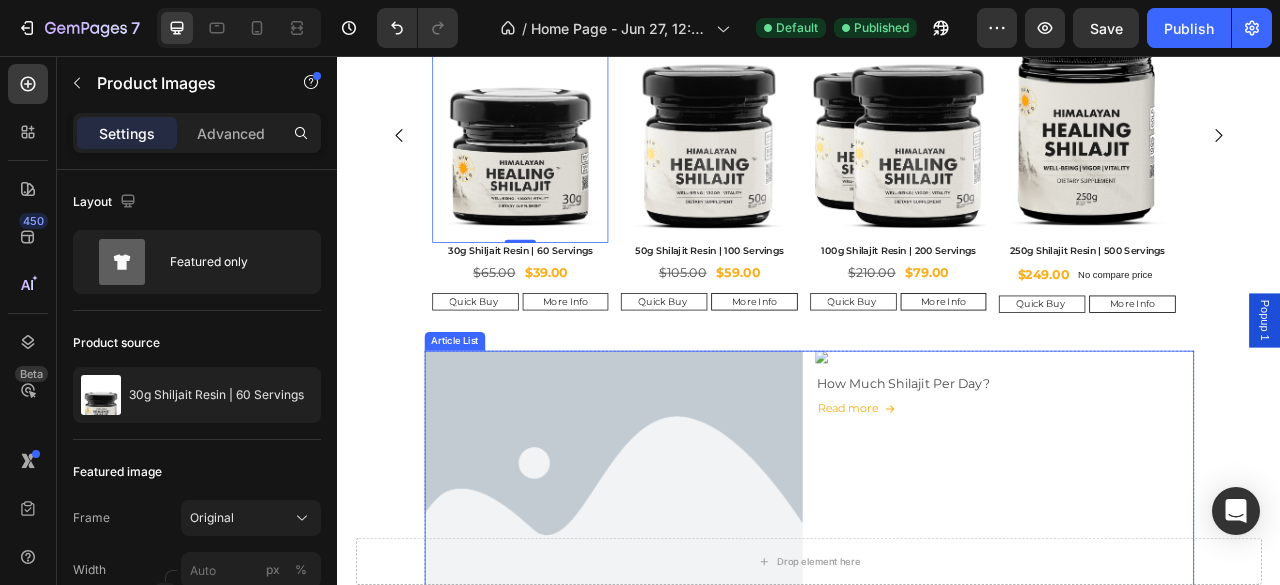 click on "Article Image Blog Post - Aug 1, 14:29:10 Article Title Read more Article Read More Article List Article Image How Much Shilajit Per Day? Article Title Read more Article Read More Article List Article Image Is Shilajit good for women? Article Title Read more Article Read More Article List" at bounding box center (937, 833) 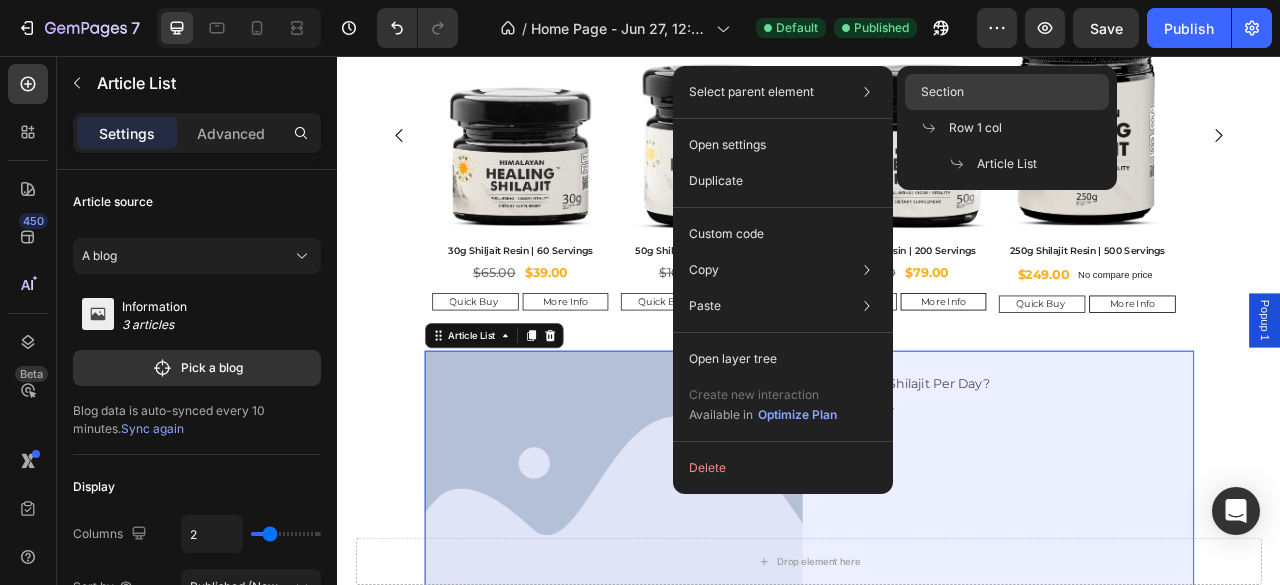 click on "Section" at bounding box center (942, 92) 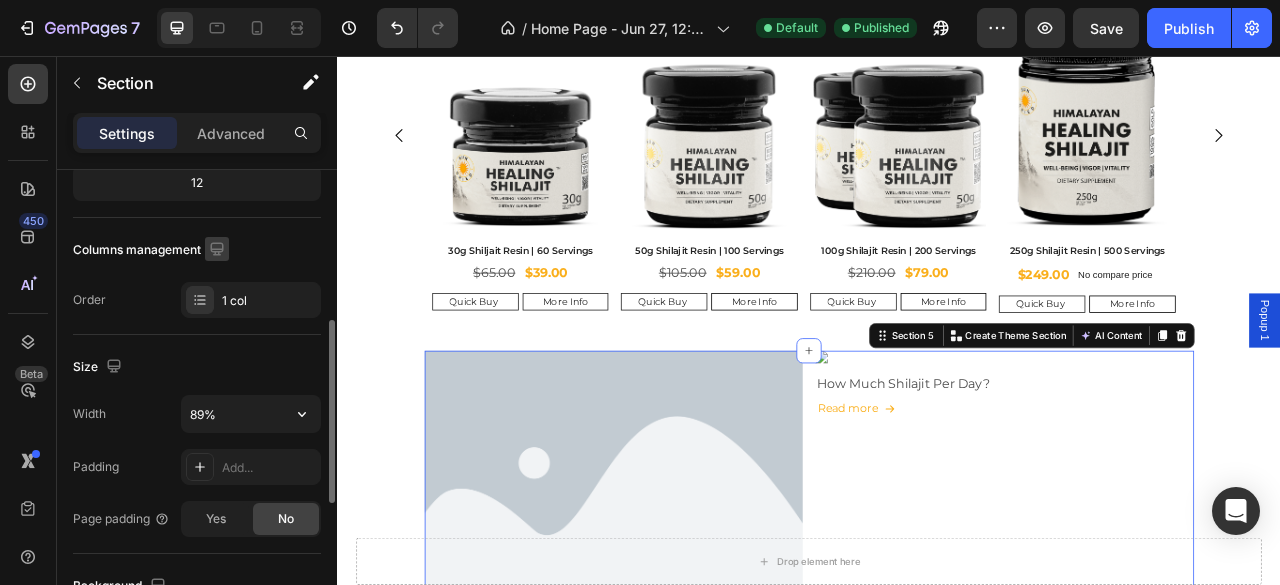 scroll, scrollTop: 300, scrollLeft: 0, axis: vertical 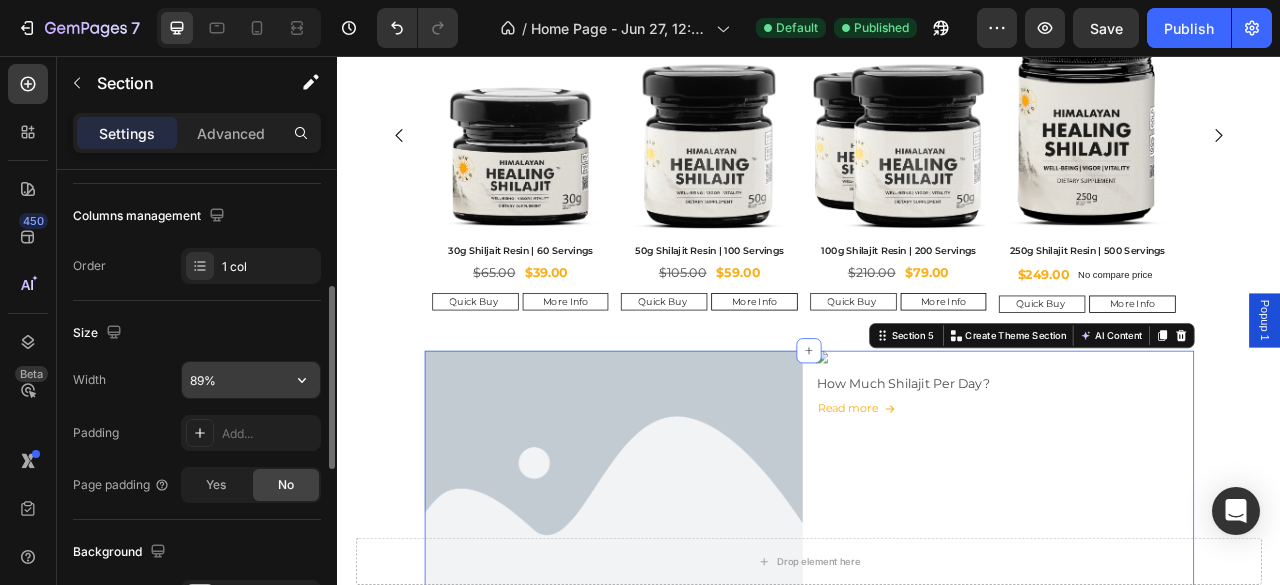 click on "89%" at bounding box center (251, 380) 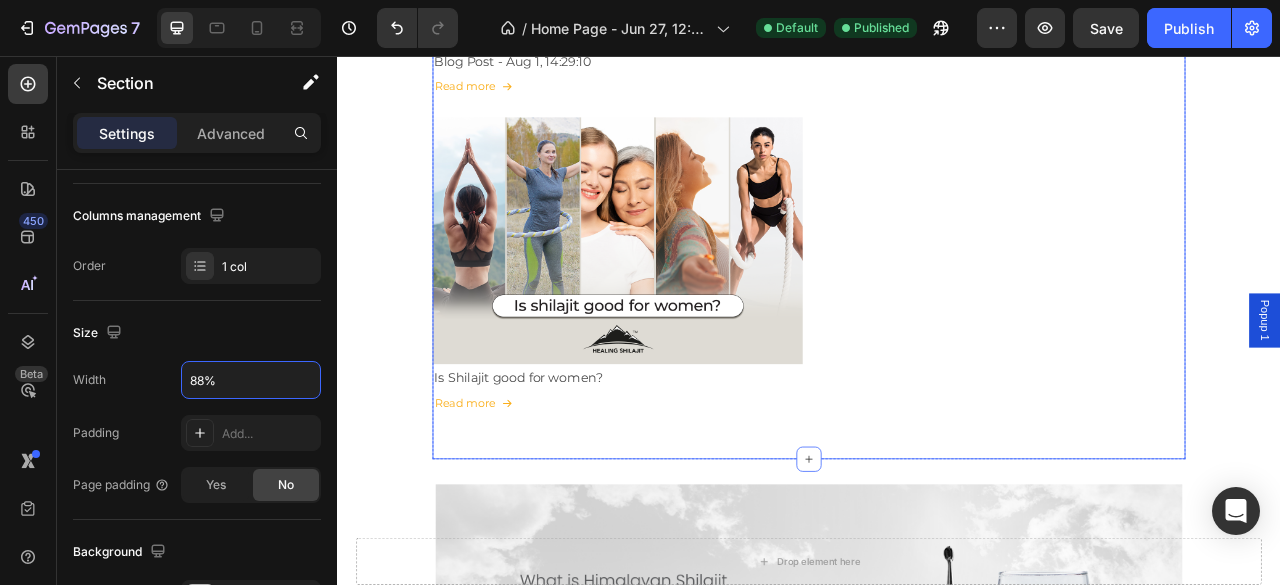 scroll, scrollTop: 1462, scrollLeft: 0, axis: vertical 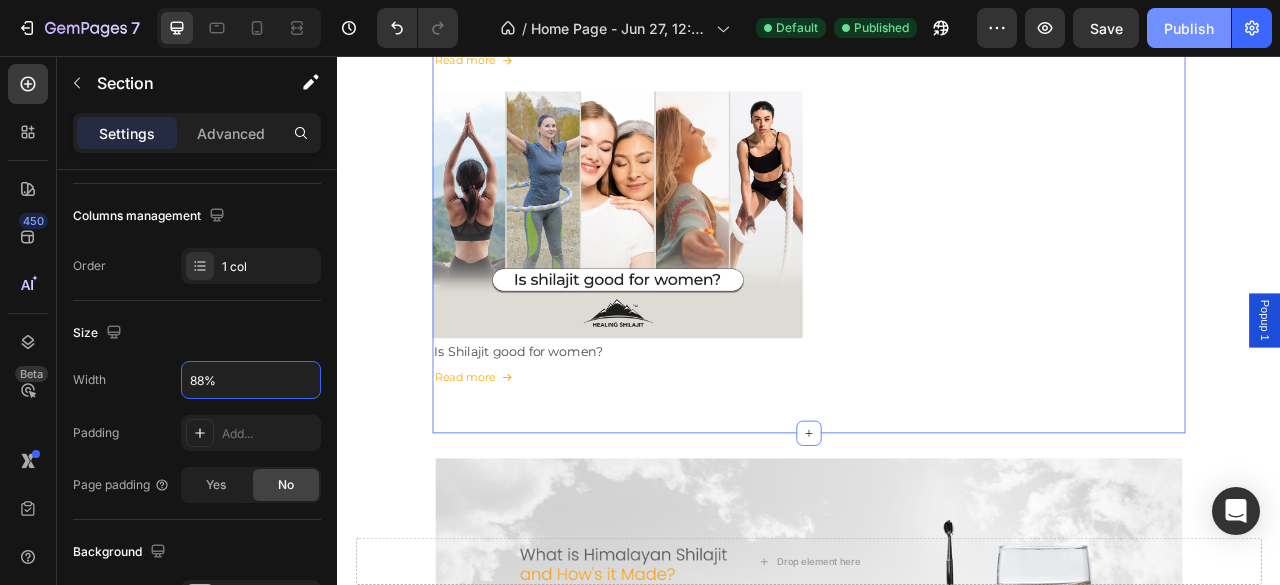 type on "88%" 